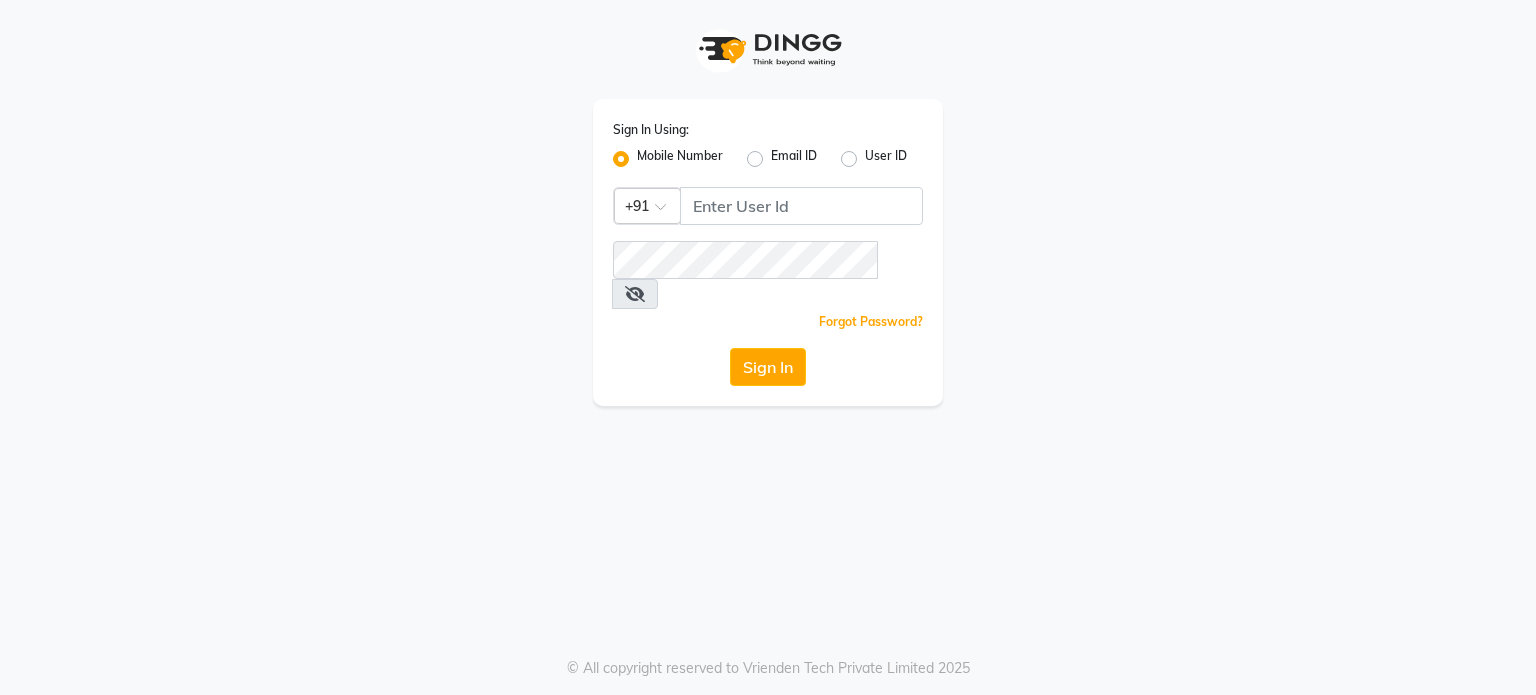 scroll, scrollTop: 0, scrollLeft: 0, axis: both 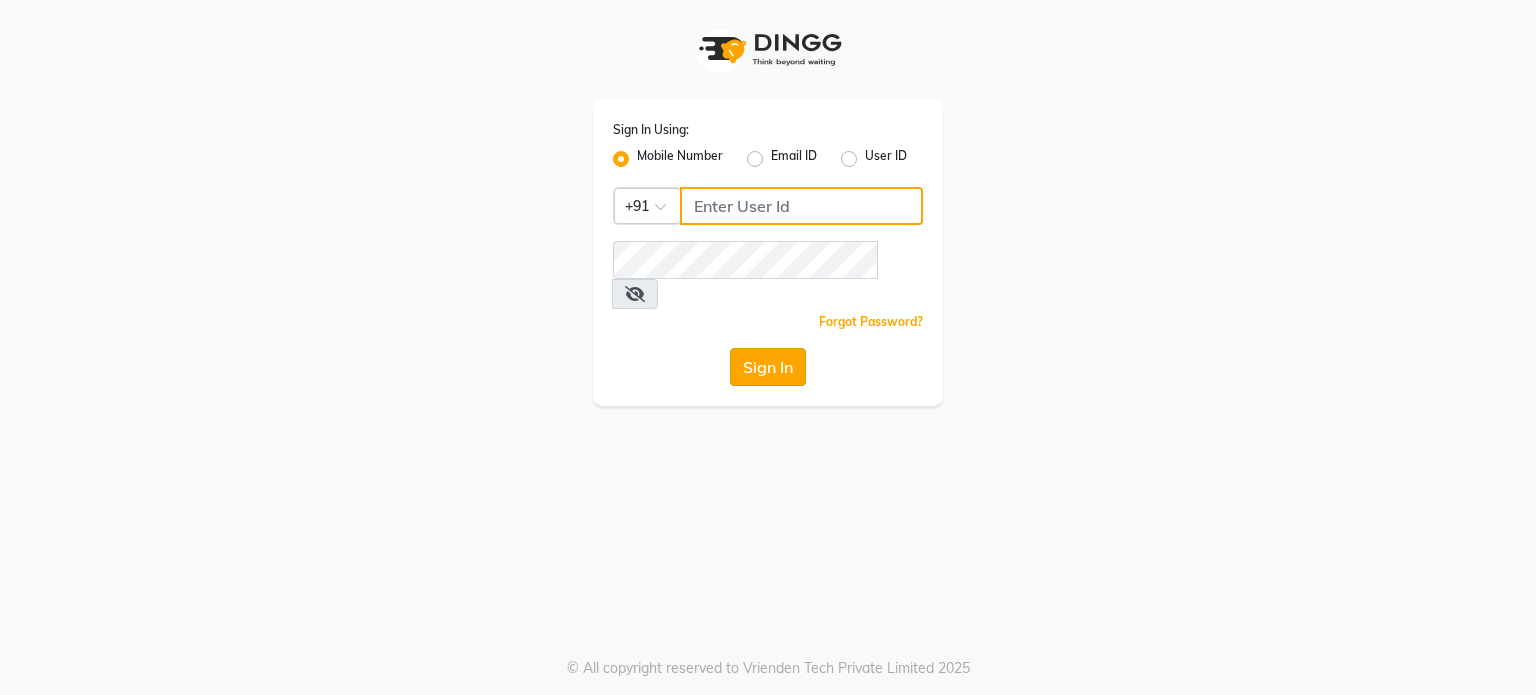 type on "[PHONE]" 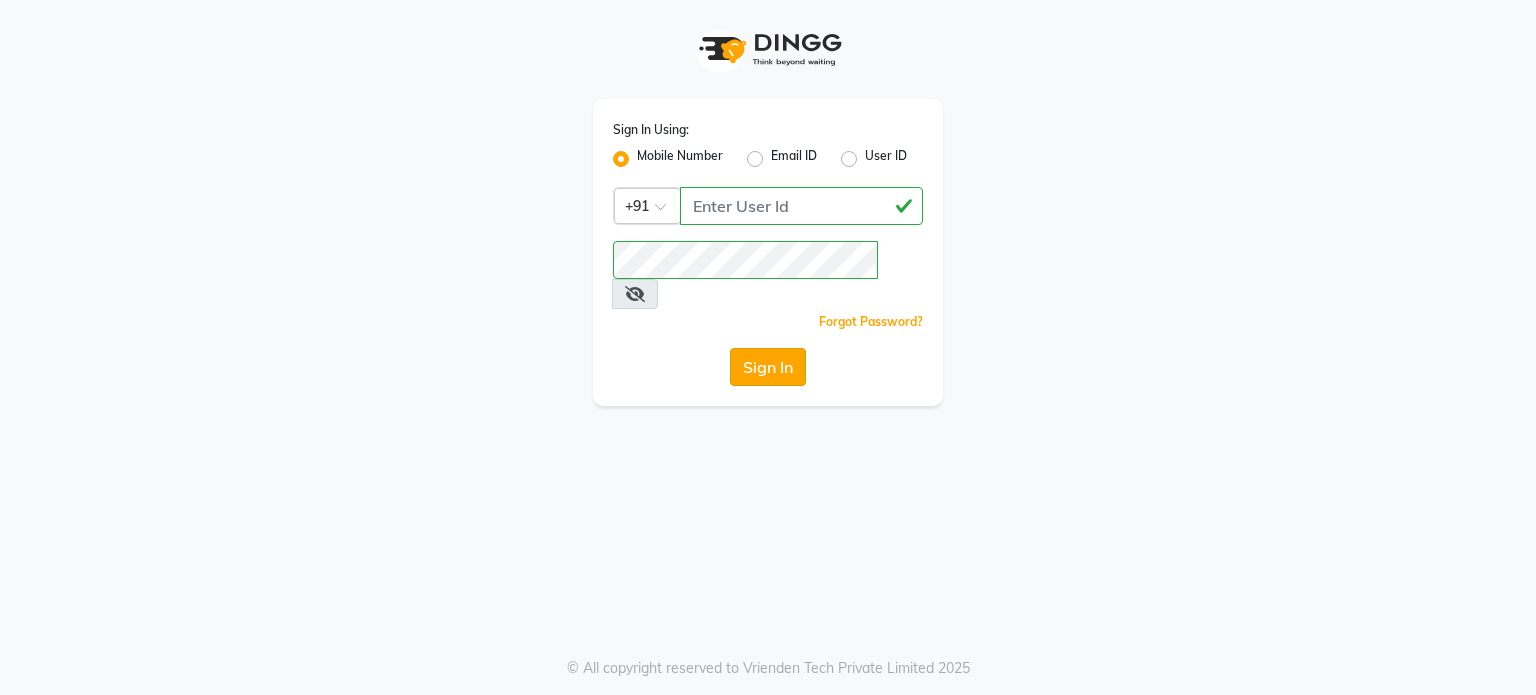 click on "Sign In" 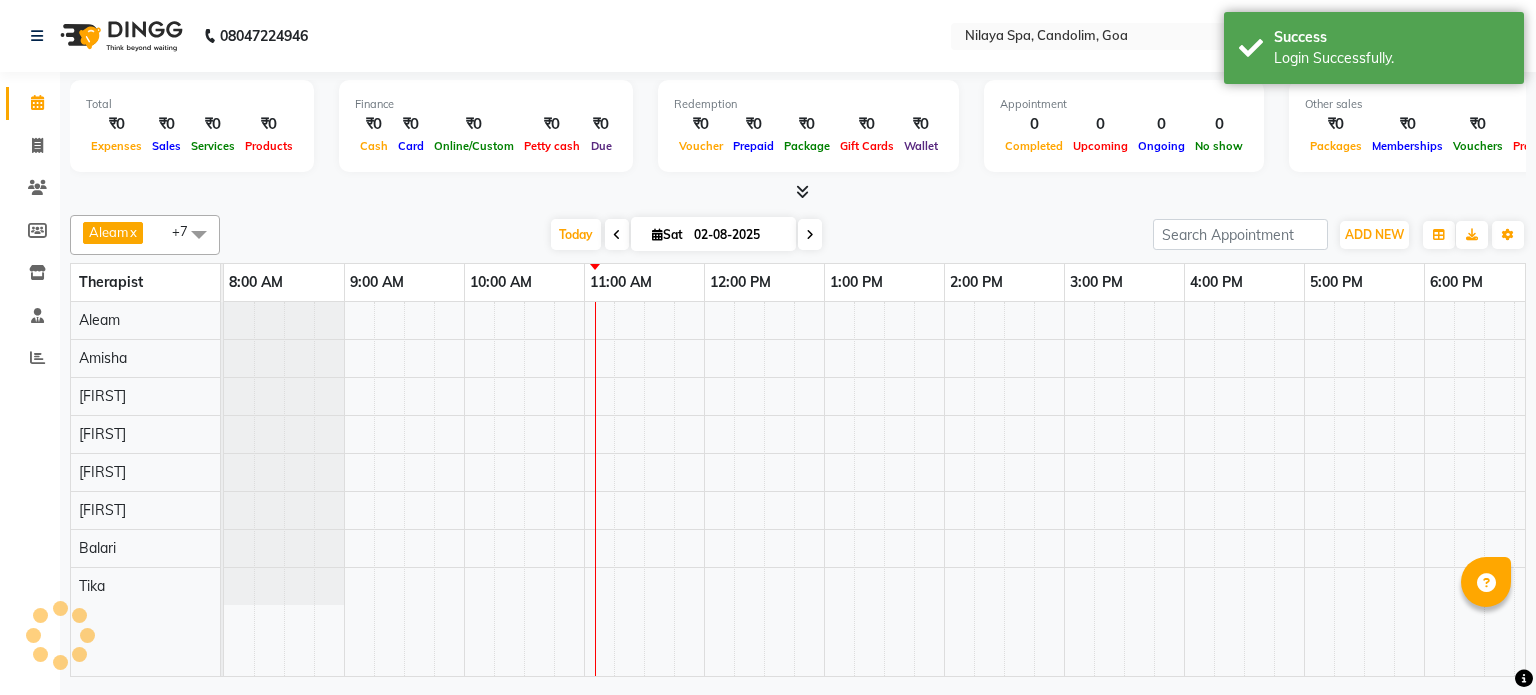 select on "en" 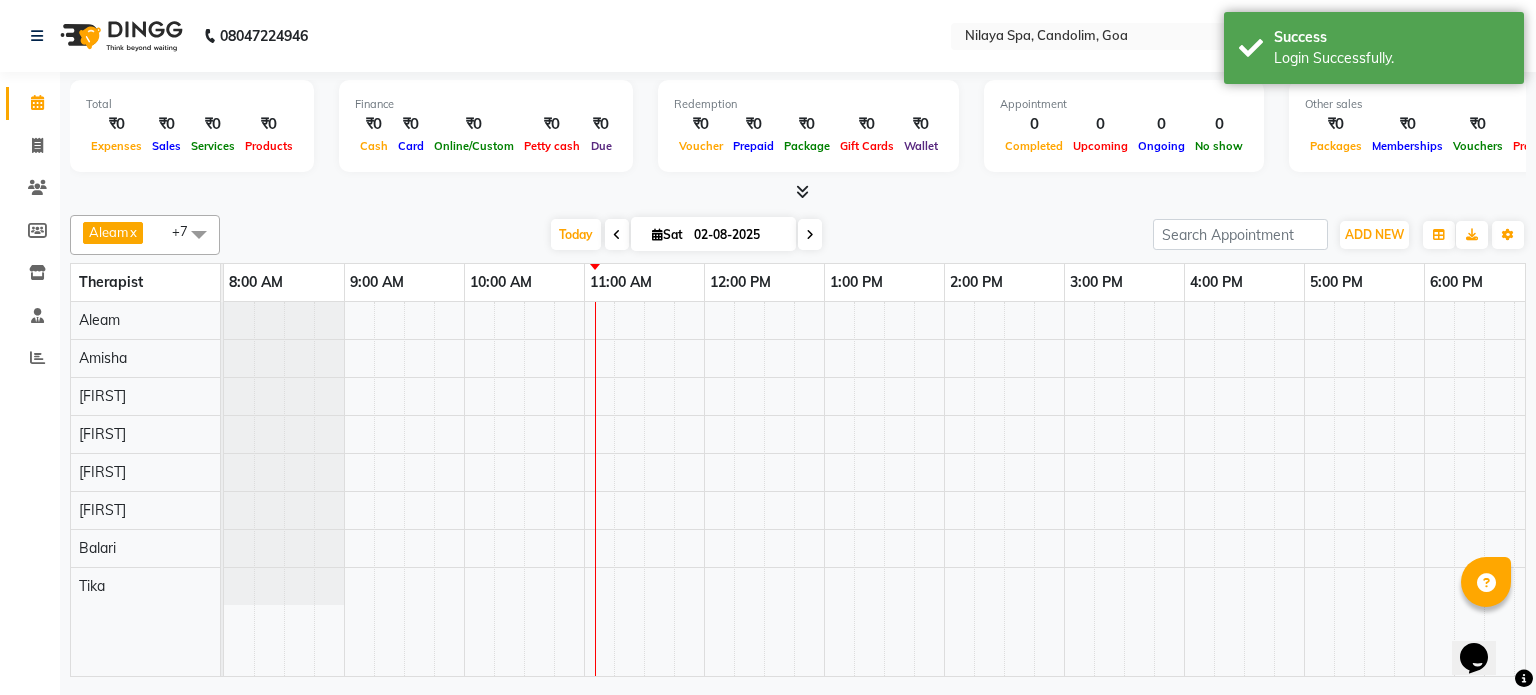scroll, scrollTop: 0, scrollLeft: 0, axis: both 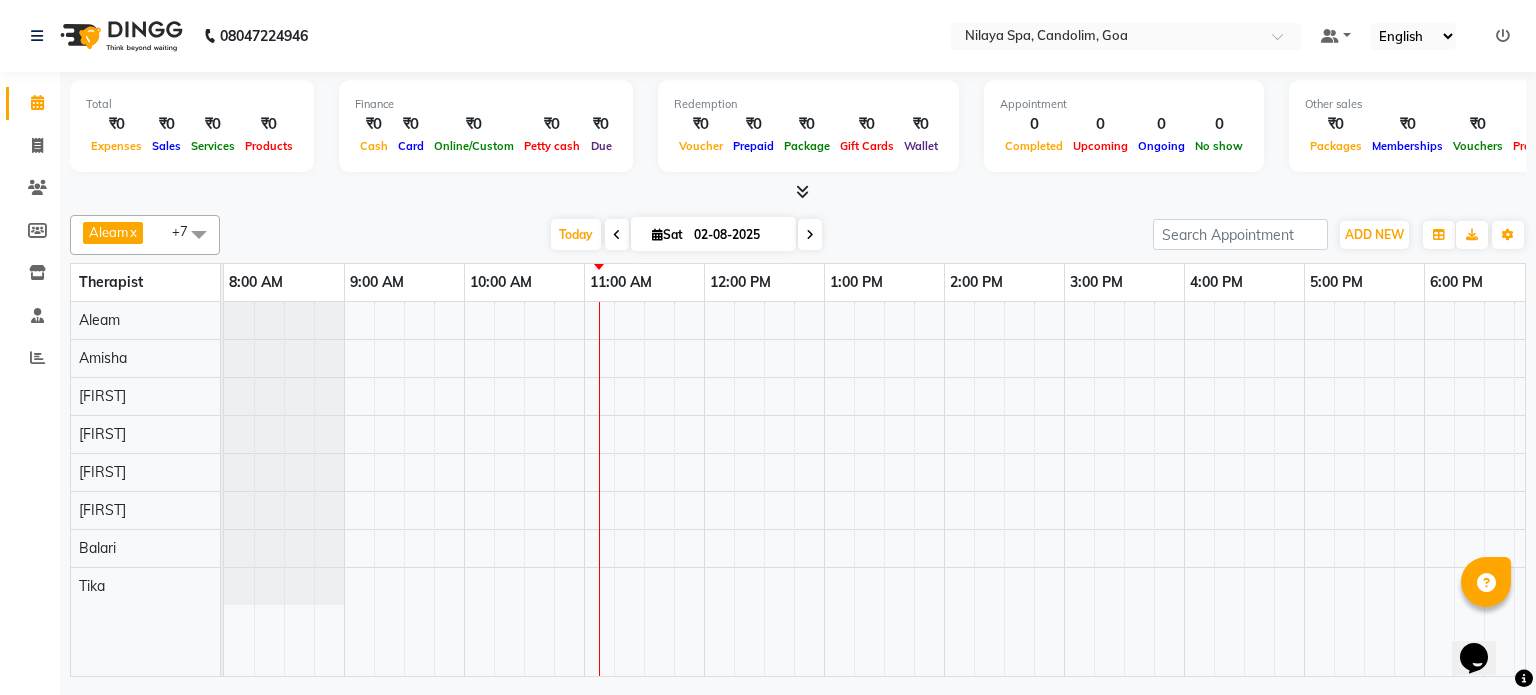 drag, startPoint x: 1079, startPoint y: 628, endPoint x: 1112, endPoint y: 615, distance: 35.468296 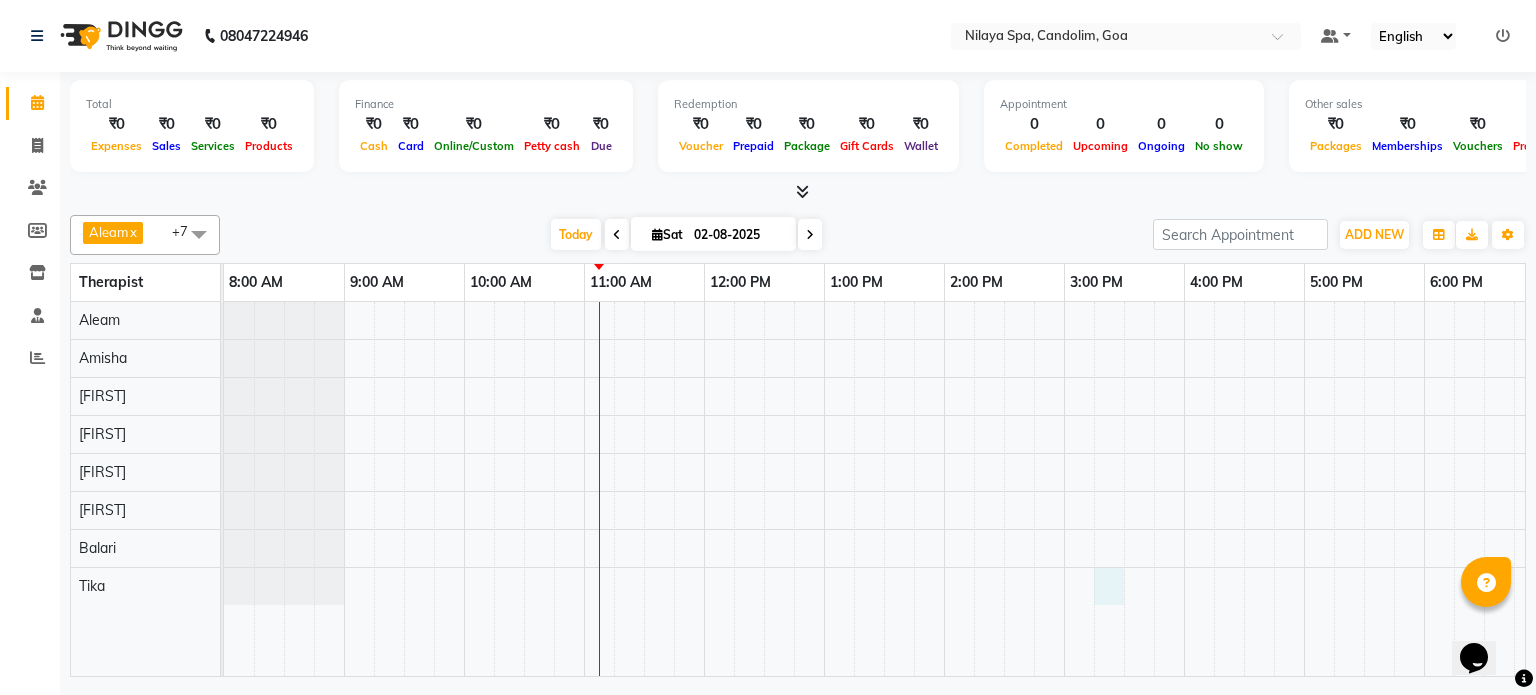 click at bounding box center (1004, 489) 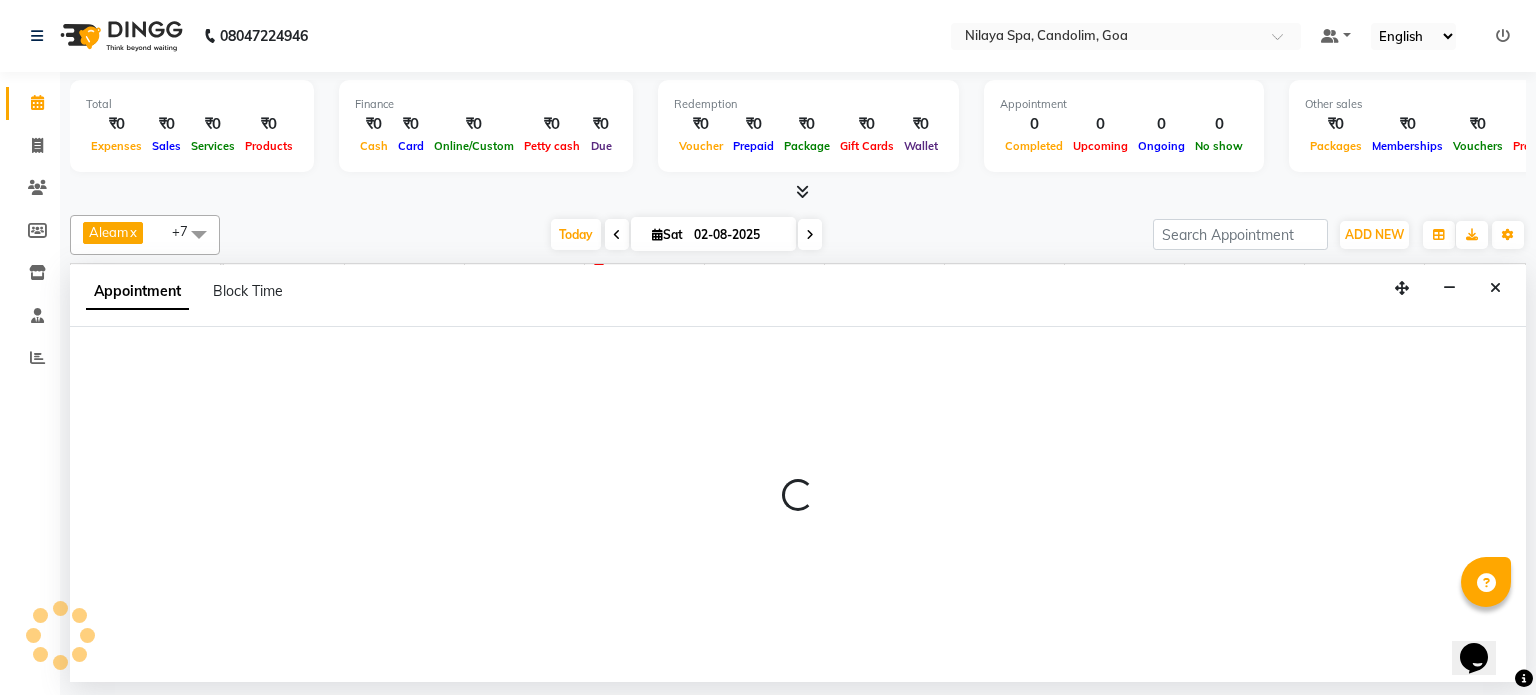 select on "87841" 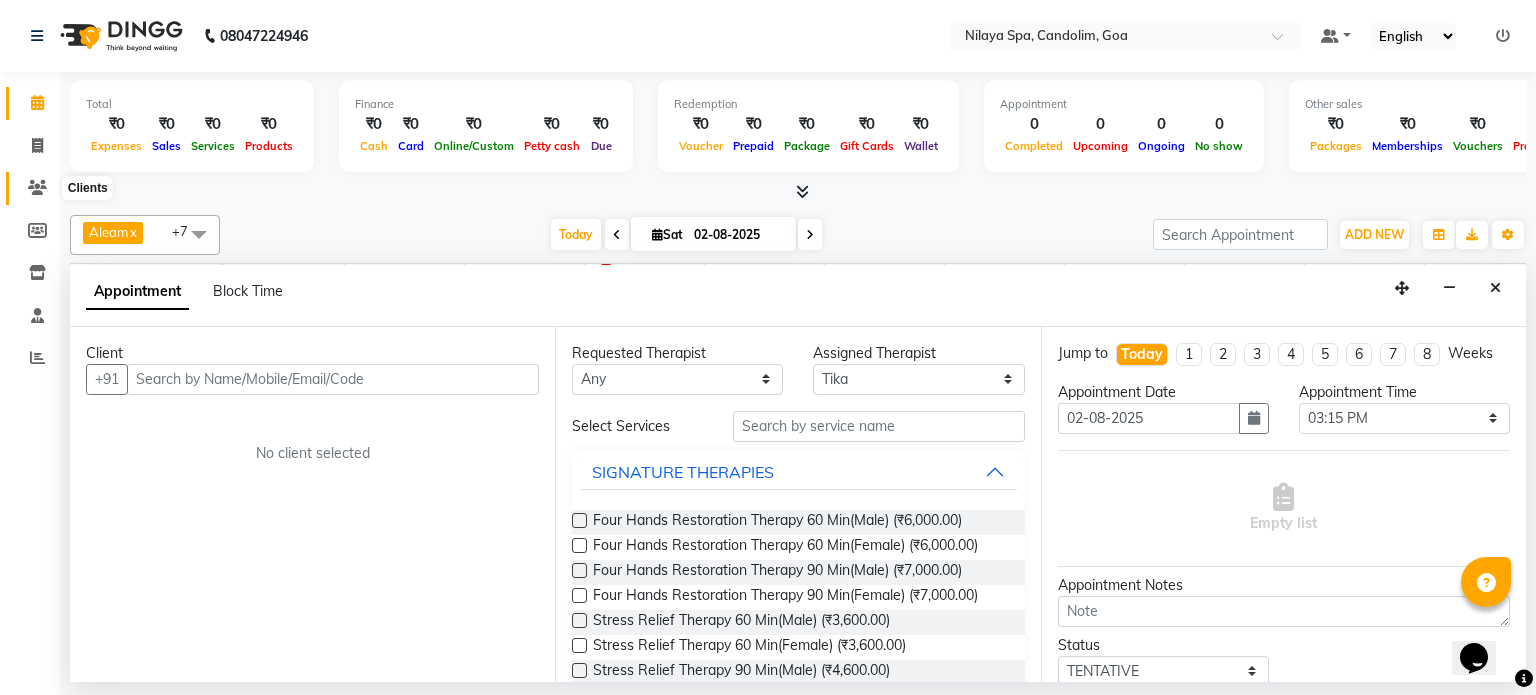 click 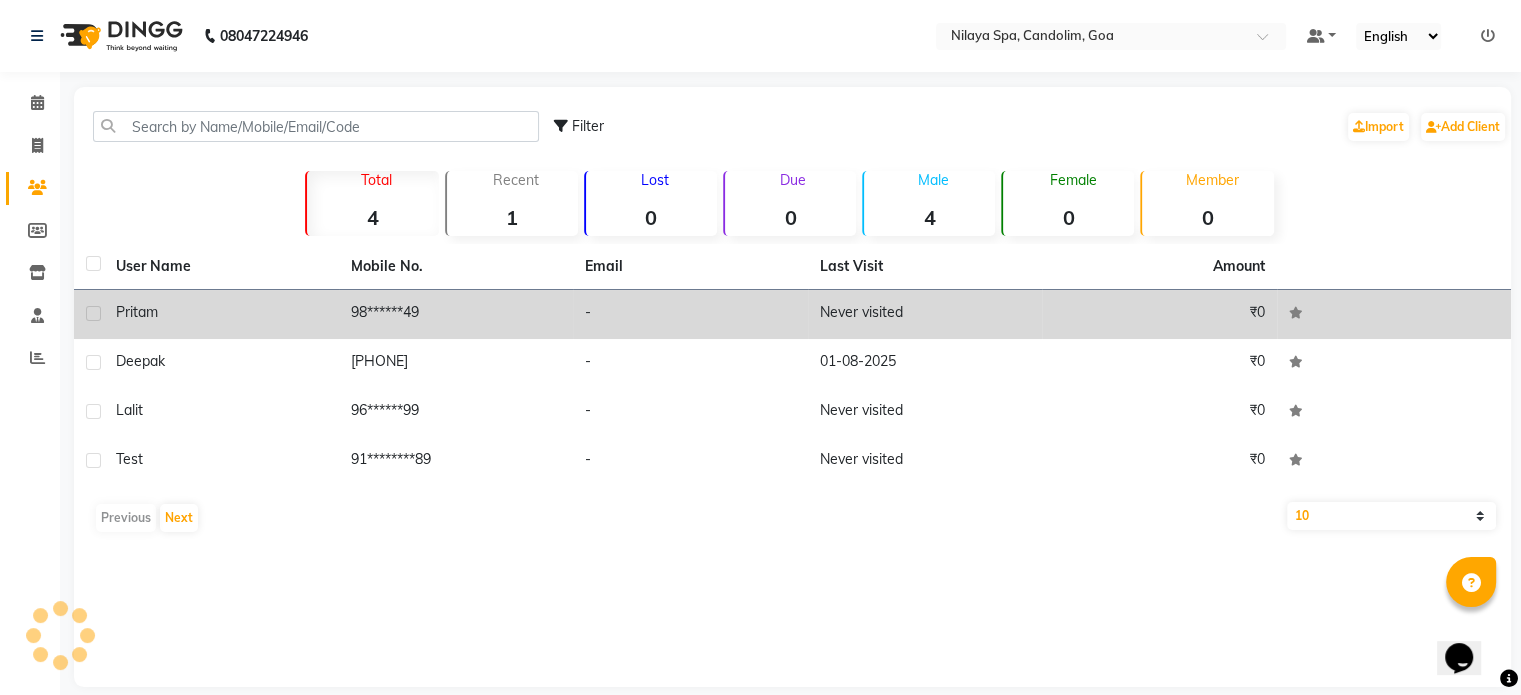 click on "98******49" 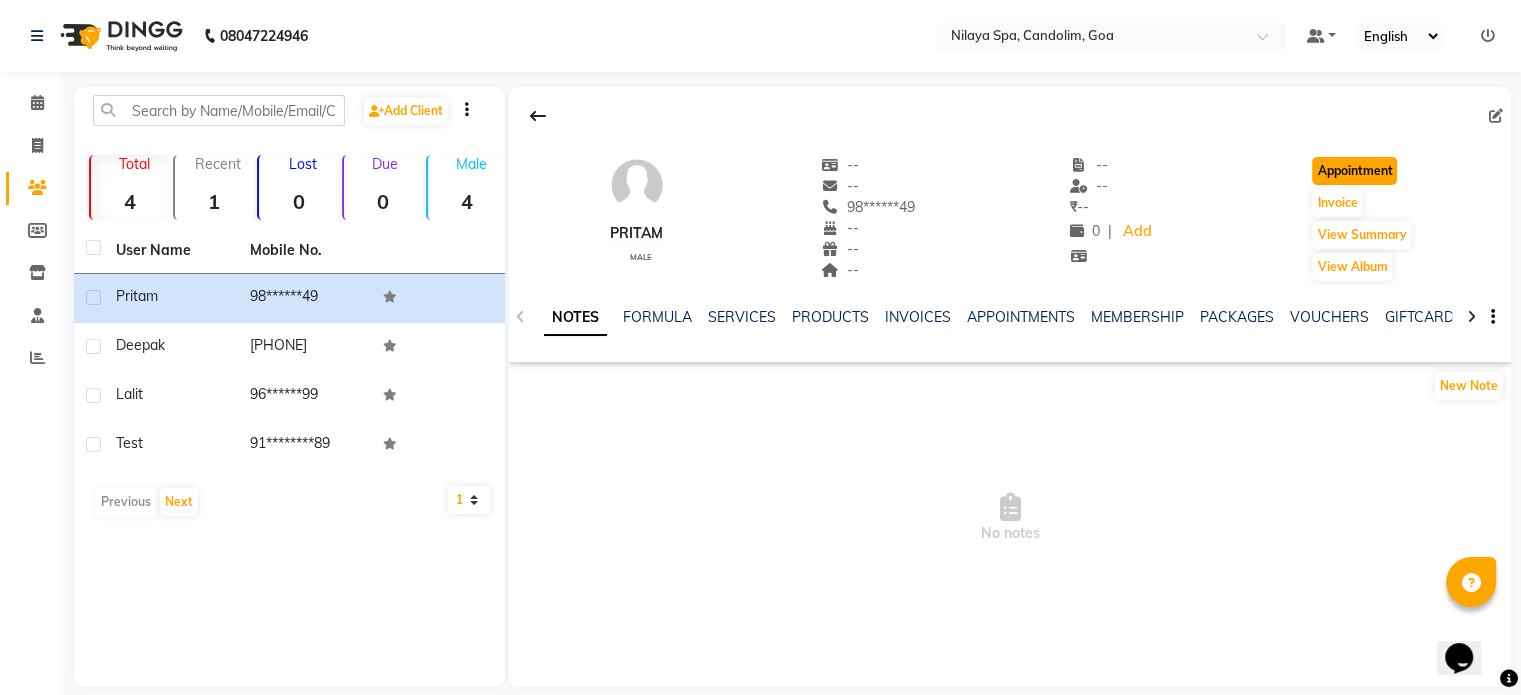 click on "Appointment" 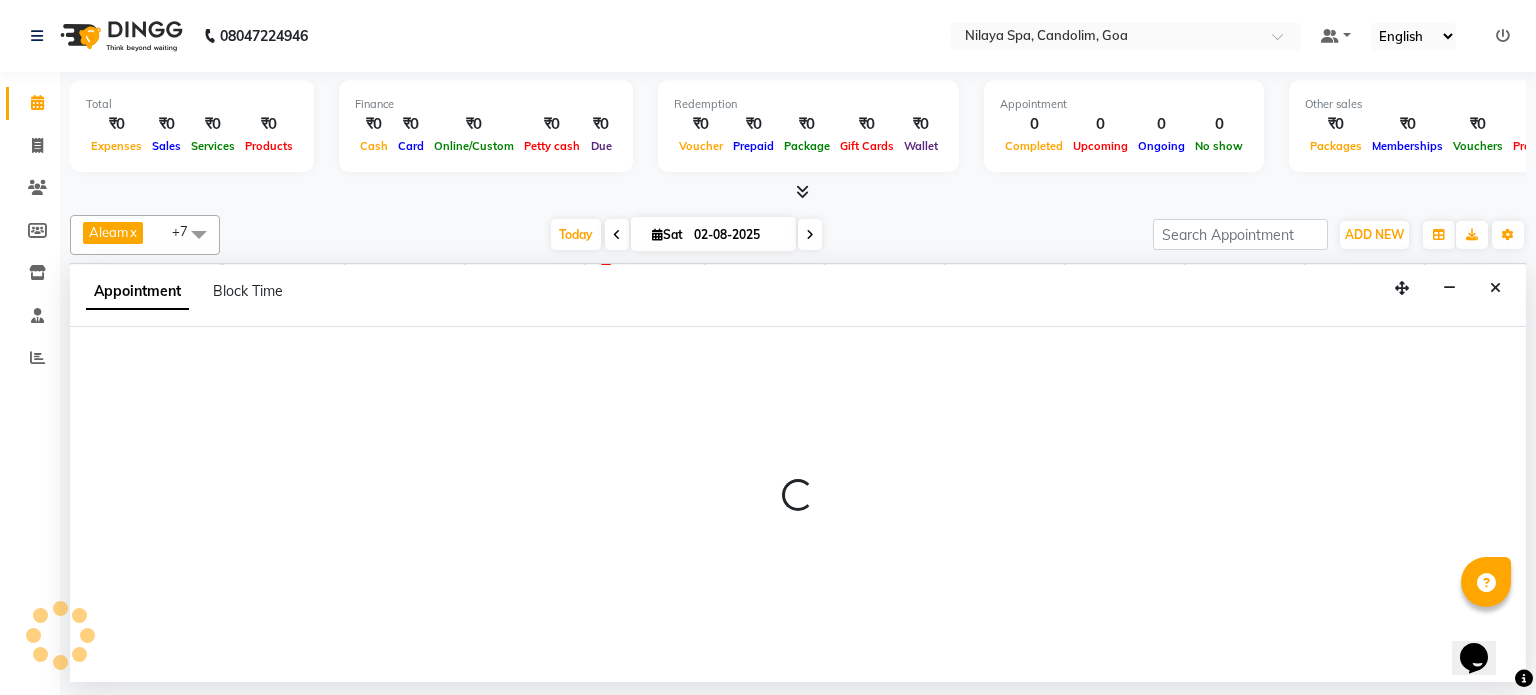 scroll, scrollTop: 0, scrollLeft: 258, axis: horizontal 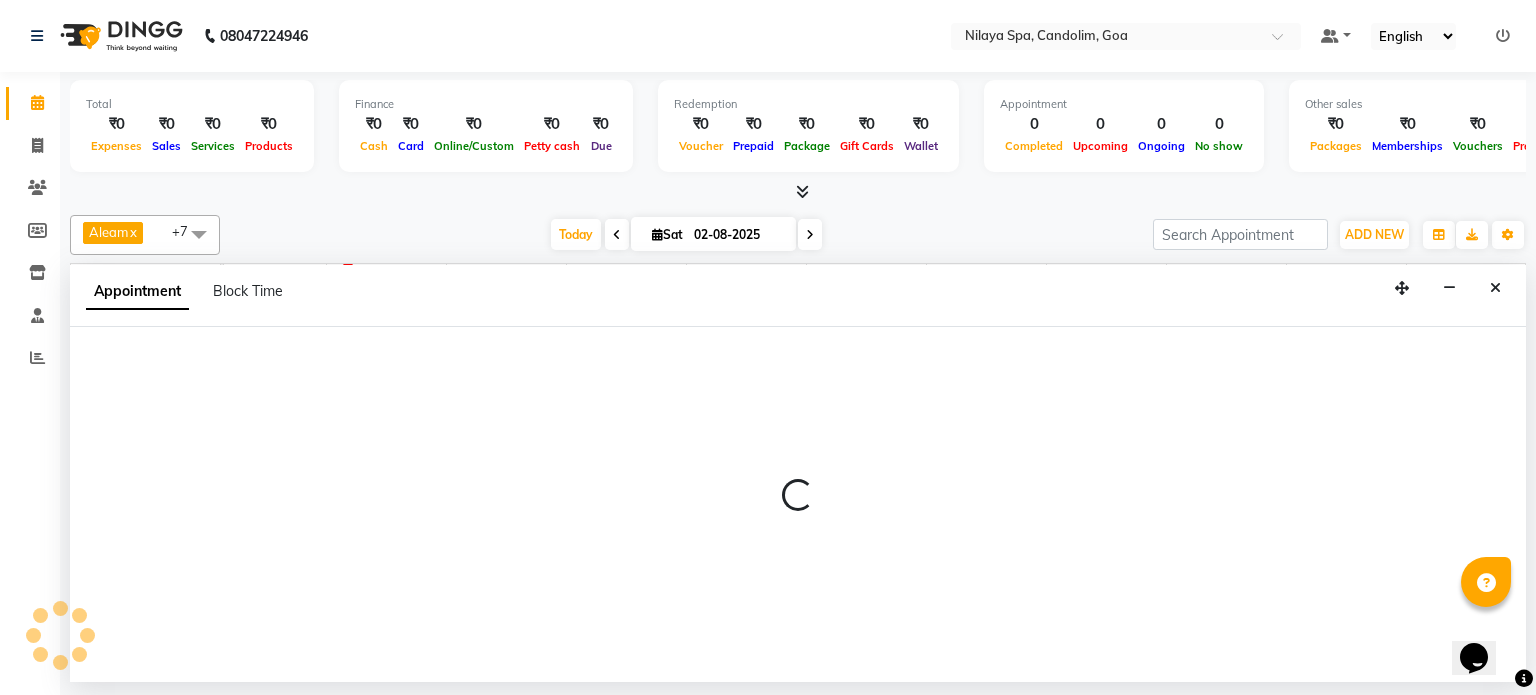 select on "540" 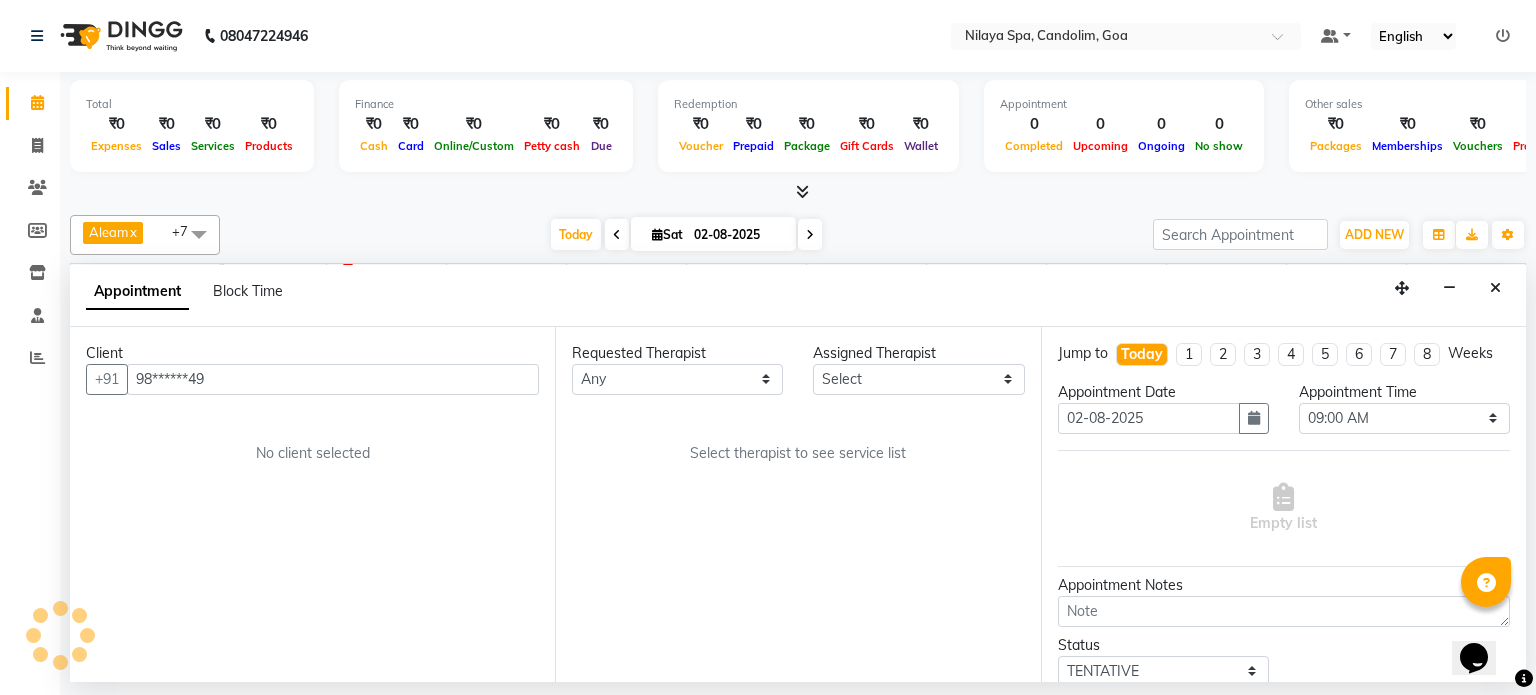 scroll, scrollTop: 0, scrollLeft: 258, axis: horizontal 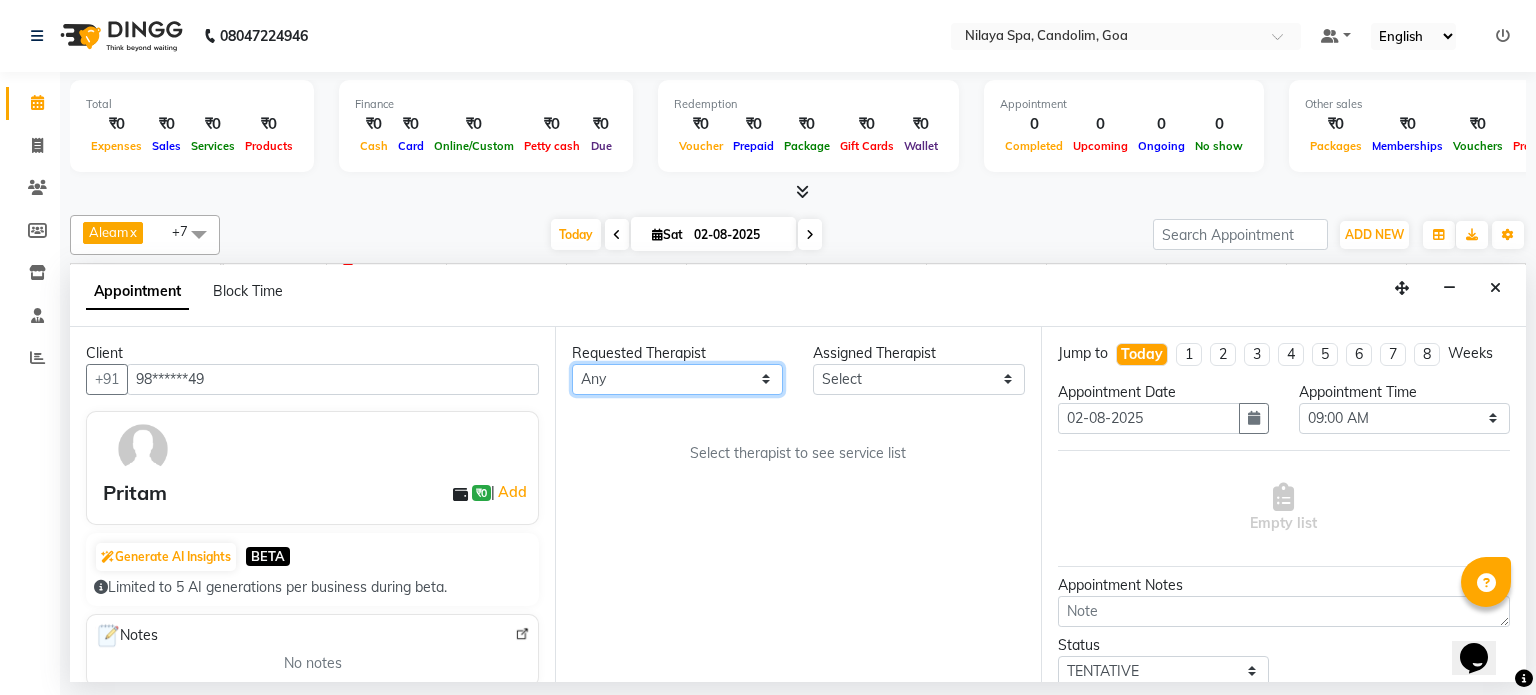 click on "Any Aleam Amisha Balari  Deepak Ratanpal Mahoi Mauni  Nora  Punjima Shailinda Tika" at bounding box center (677, 379) 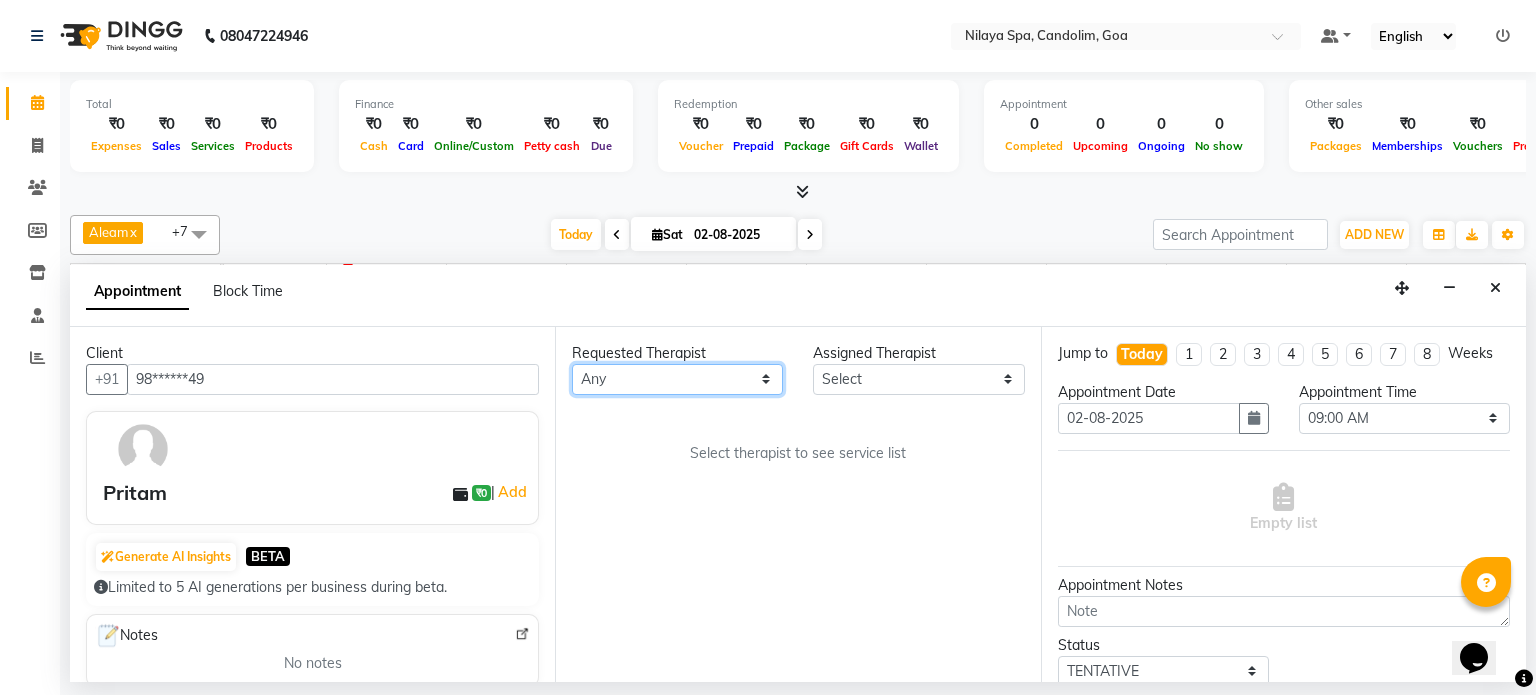 click on "Any Aleam Amisha Balari  Deepak Ratanpal Mahoi Mauni  Nora  Punjima Shailinda Tika" at bounding box center (677, 379) 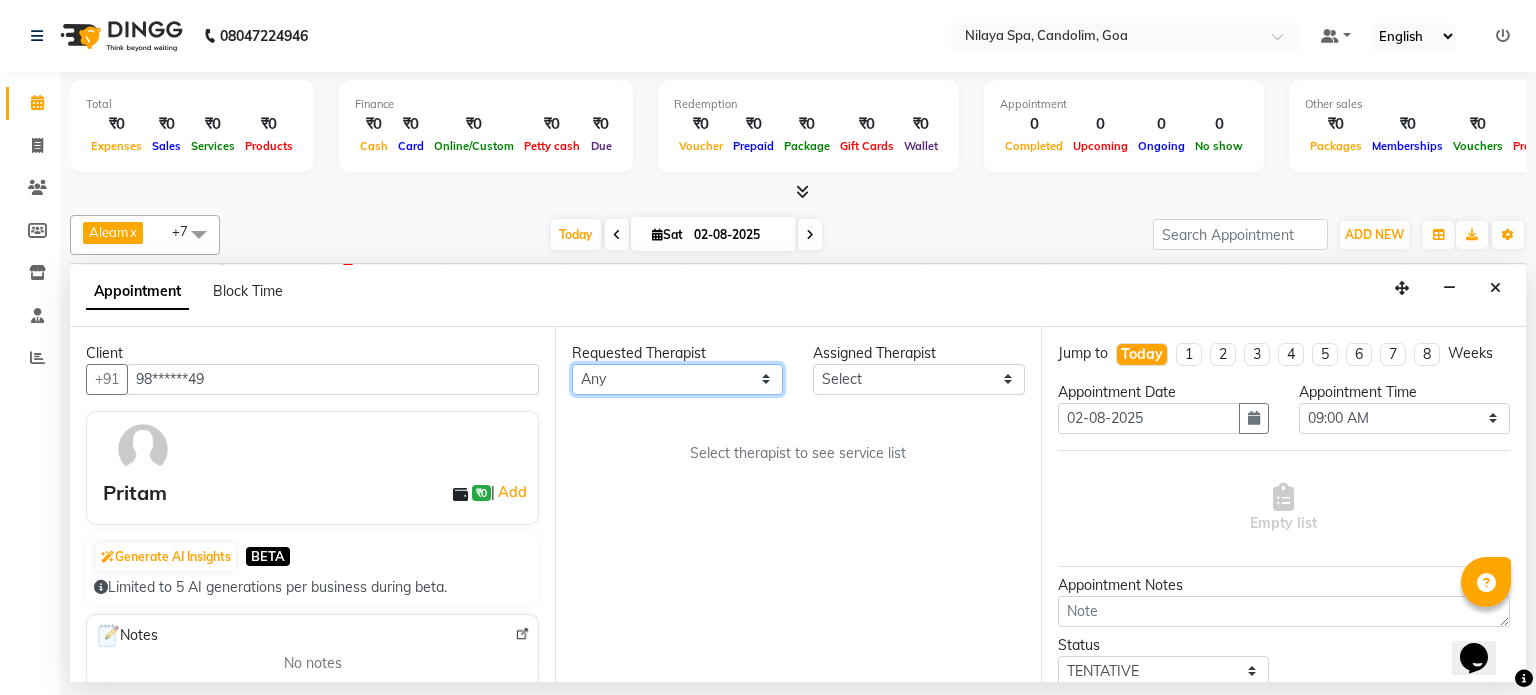 select on "87839" 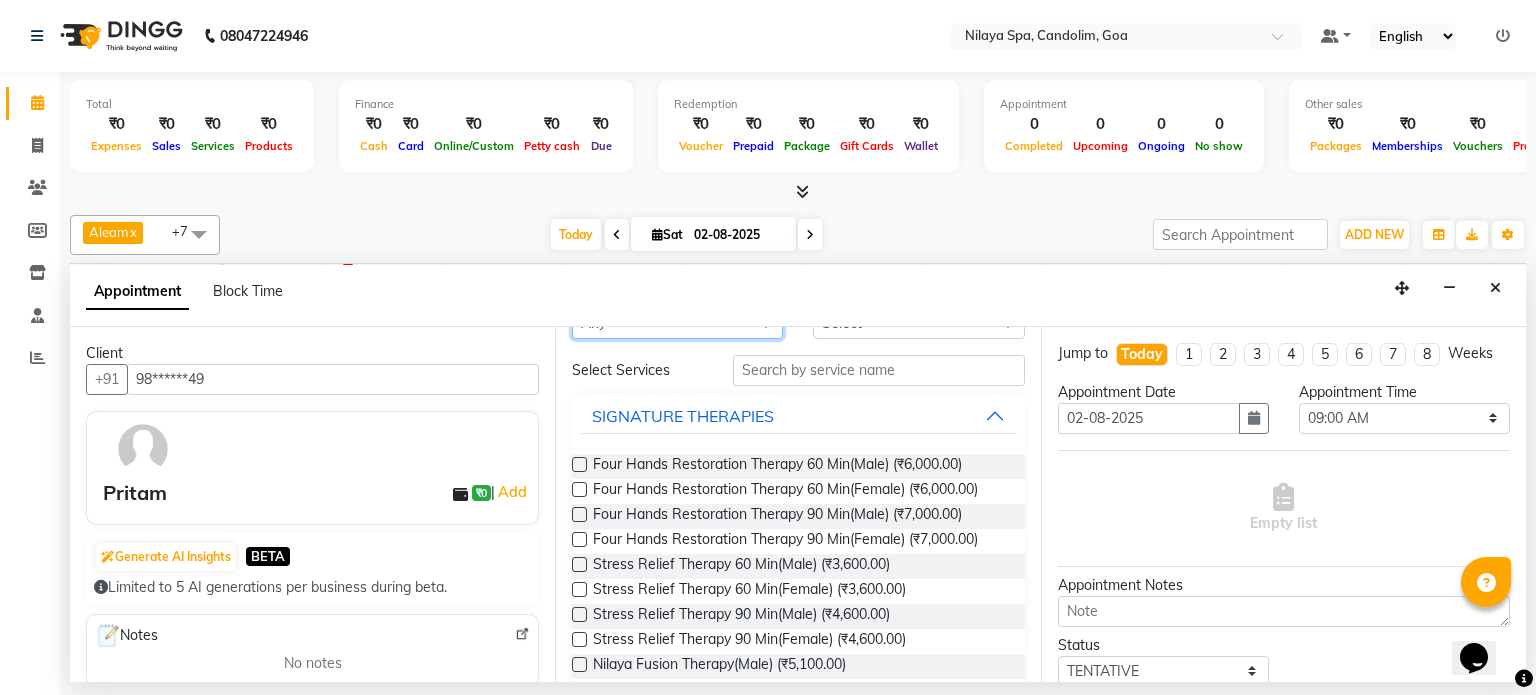 scroll, scrollTop: 0, scrollLeft: 0, axis: both 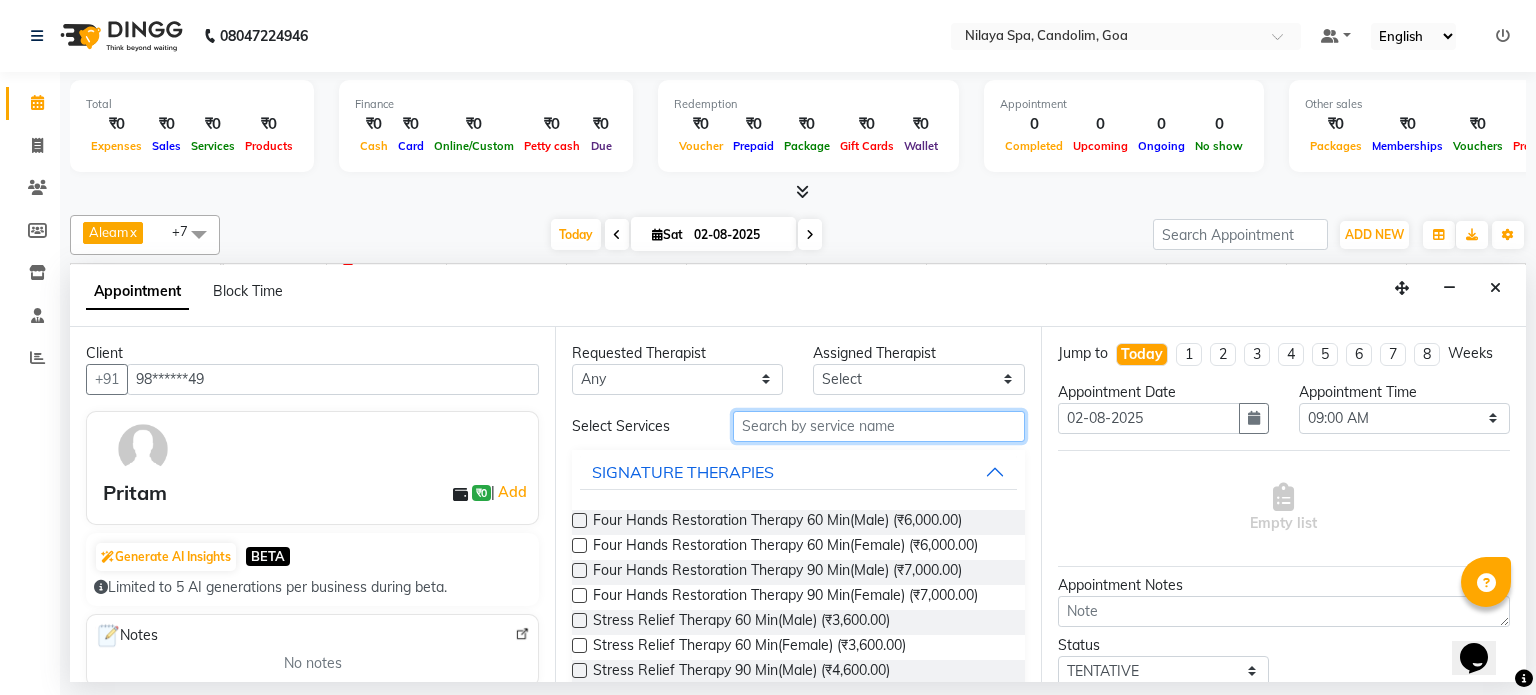 click at bounding box center (879, 426) 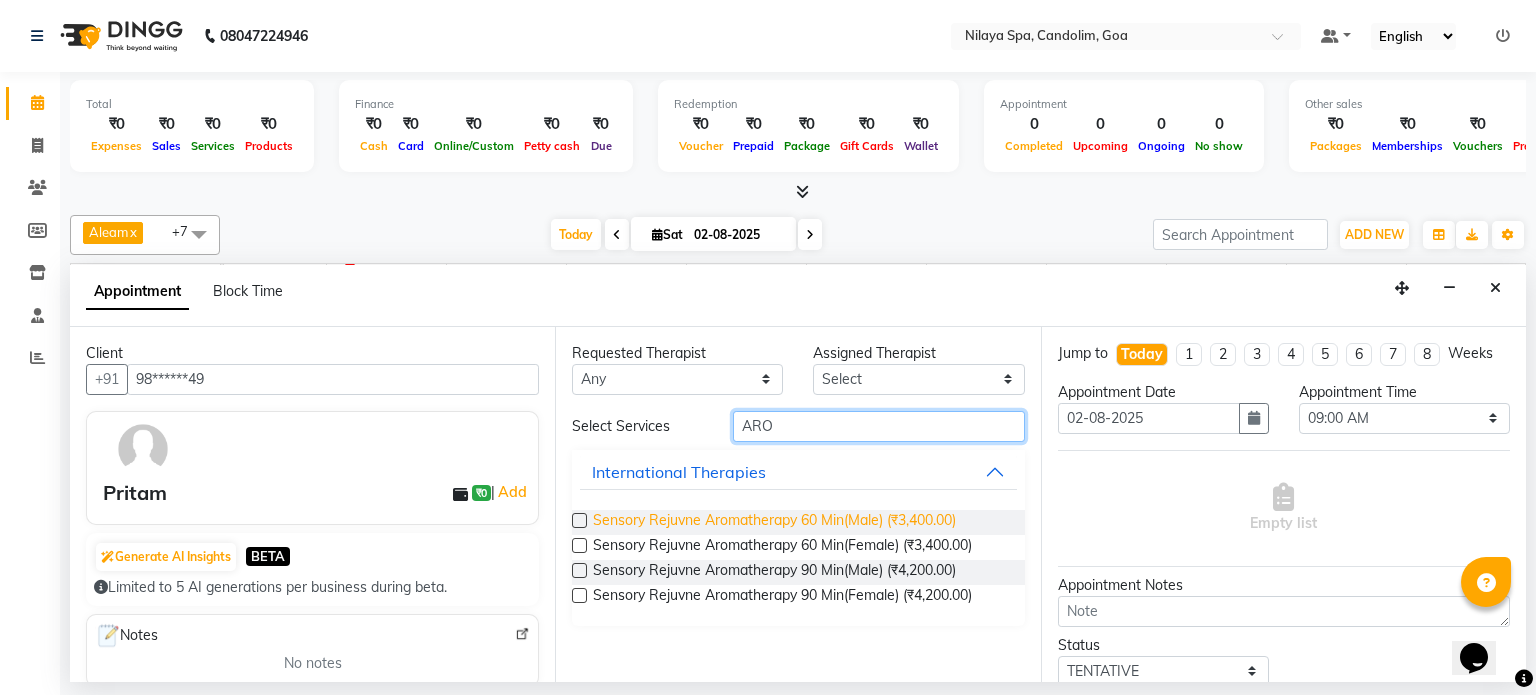 type on "ARO" 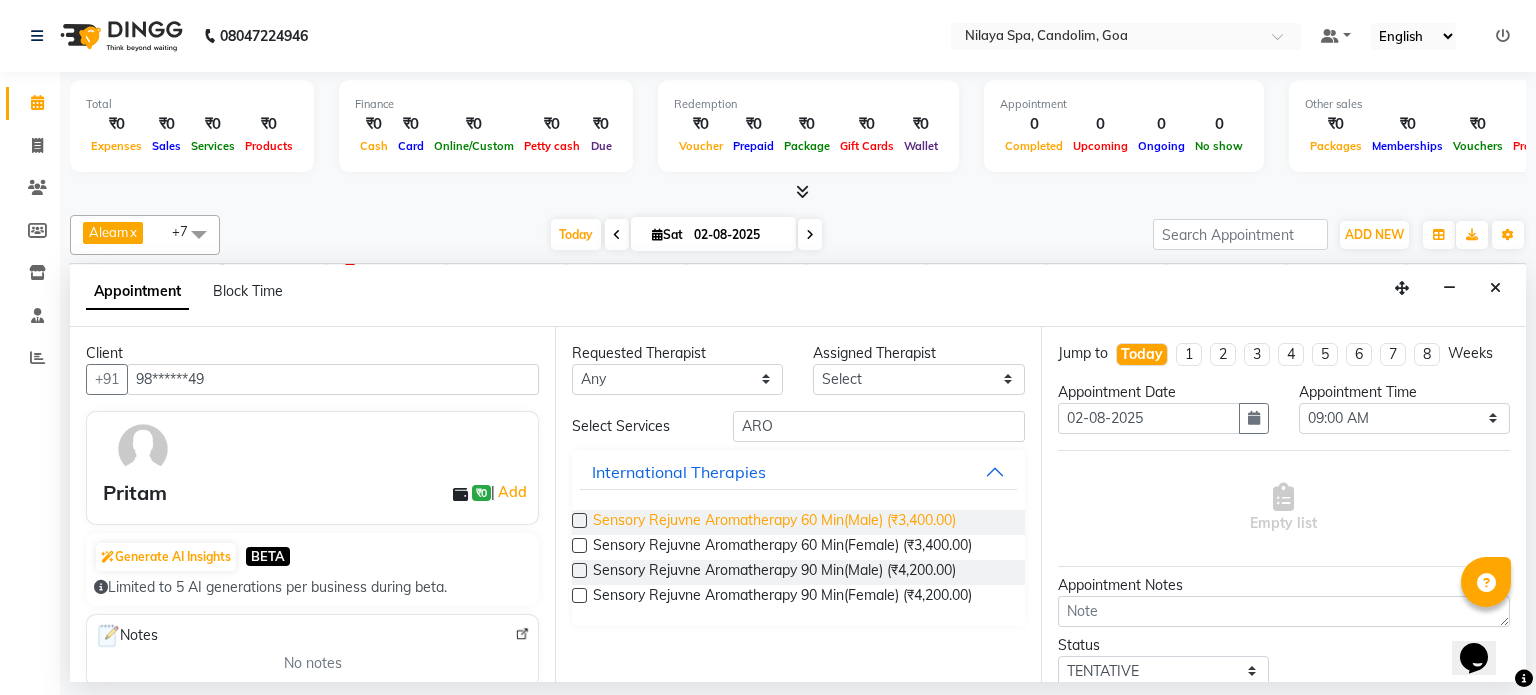 click on "Sensory Rejuvne Aromatherapy 60 Min(Male) (₹3,400.00)" at bounding box center (774, 522) 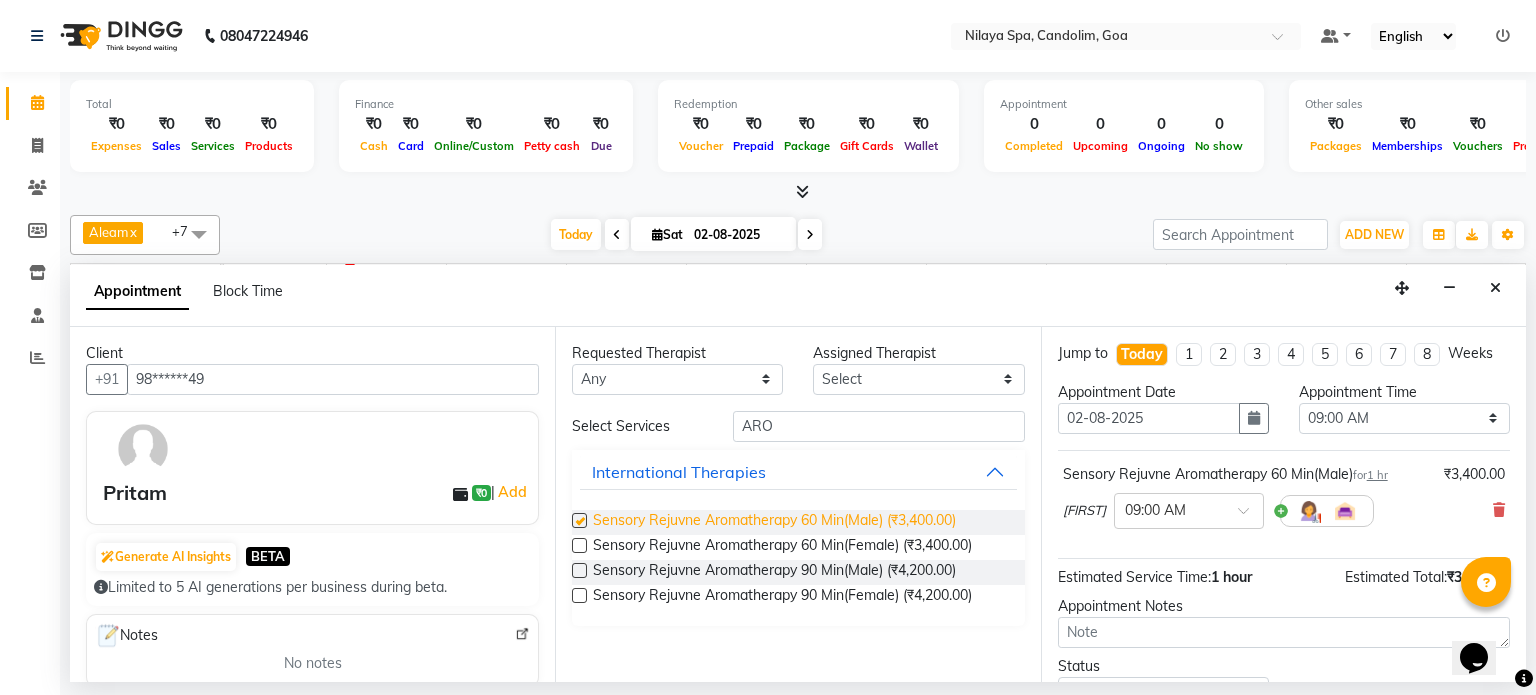 checkbox on "false" 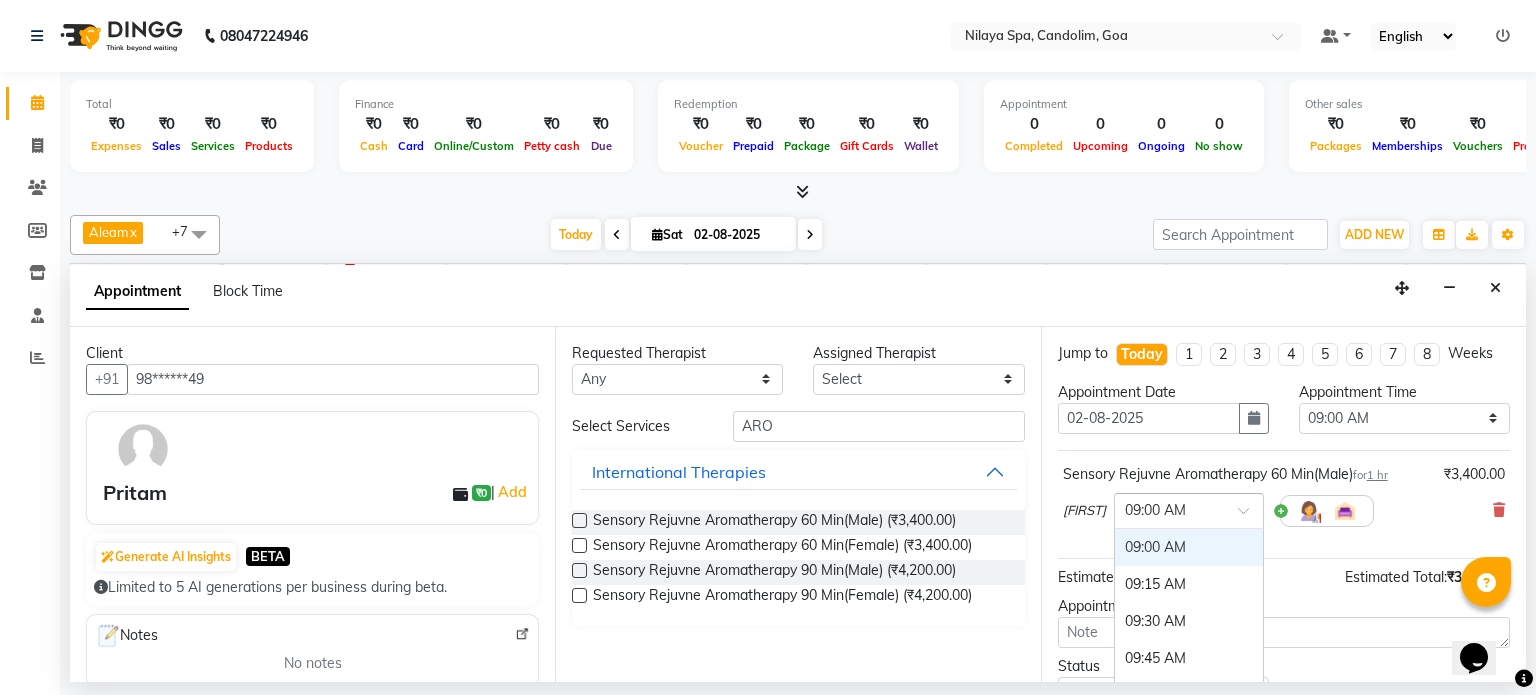click at bounding box center [1250, 516] 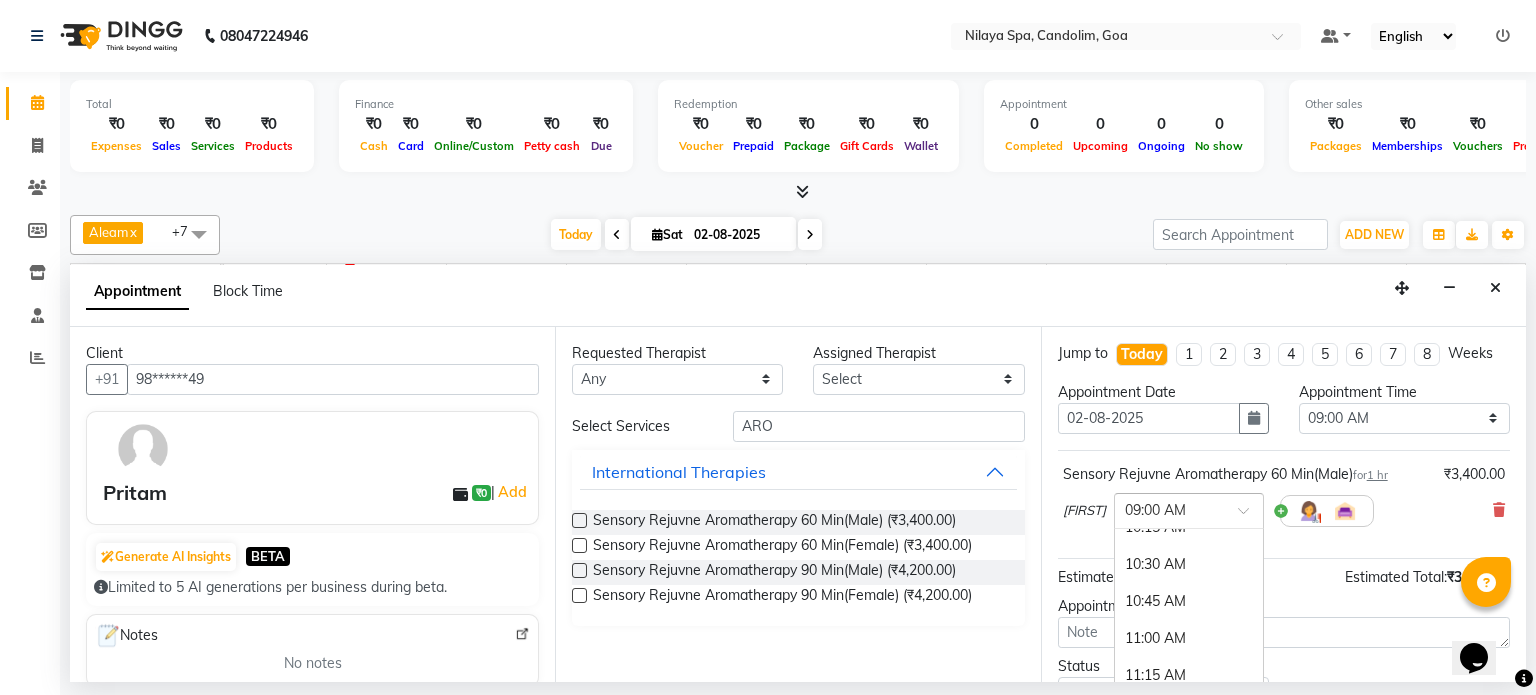 scroll, scrollTop: 179, scrollLeft: 0, axis: vertical 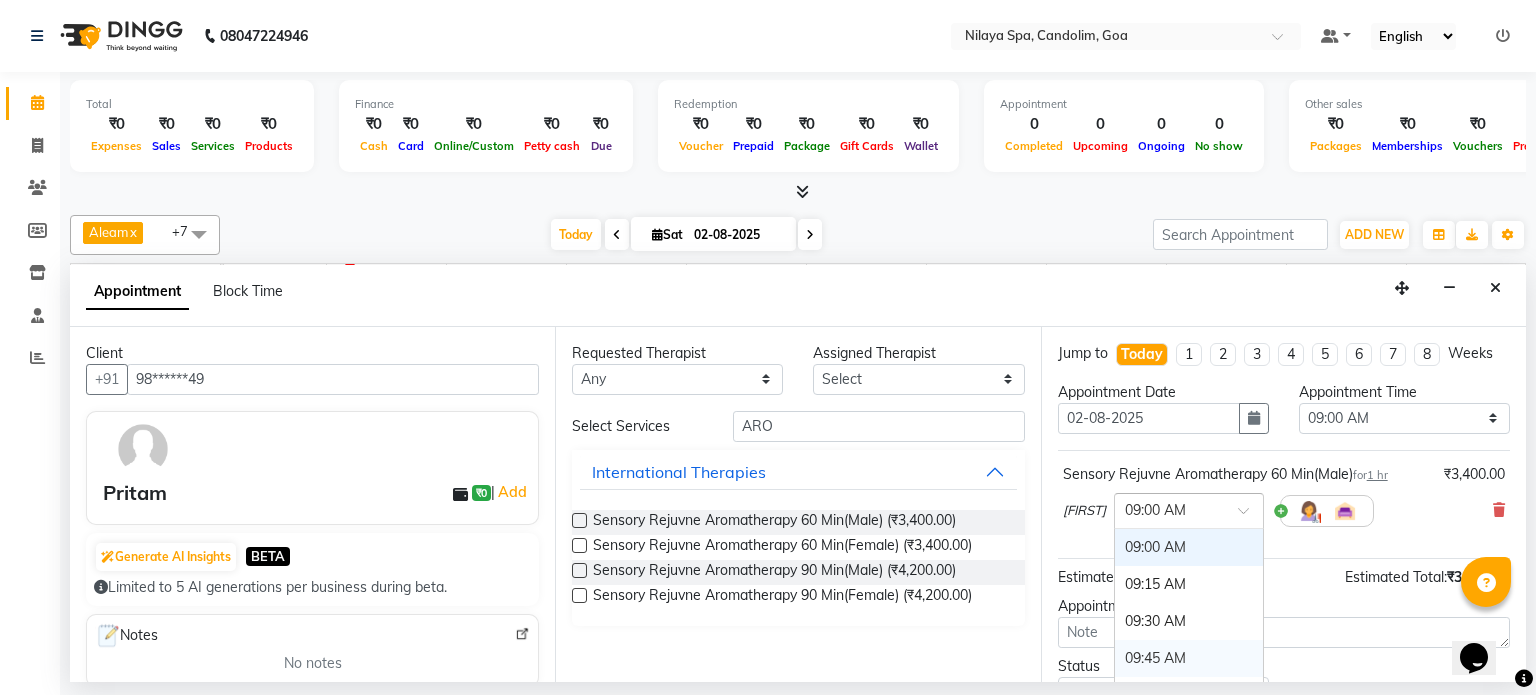 click on "09:45 AM" at bounding box center (1189, 658) 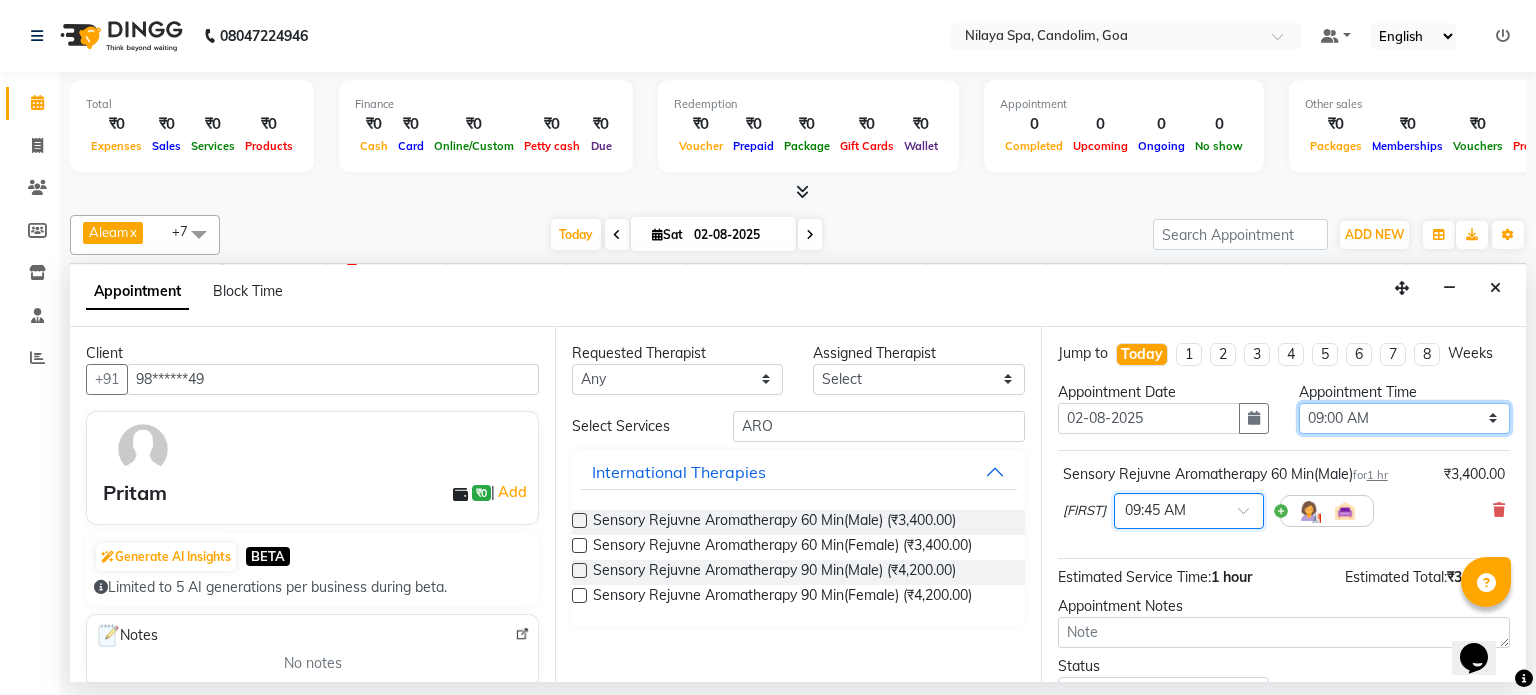 click on "Select 09:00 AM 09:15 AM 09:30 AM 09:45 AM 10:00 AM 10:15 AM 10:30 AM 10:45 AM 11:00 AM 11:15 AM 11:30 AM 11:45 AM 12:00 PM 12:15 PM 12:30 PM 12:45 PM 01:00 PM 01:15 PM 01:30 PM 01:45 PM 02:00 PM 02:15 PM 02:30 PM 02:45 PM 03:00 PM 03:15 PM 03:30 PM 03:45 PM 04:00 PM 04:15 PM 04:30 PM 04:45 PM 05:00 PM 05:15 PM 05:30 PM 05:45 PM 06:00 PM 06:15 PM 06:30 PM 06:45 PM 07:00 PM 07:15 PM 07:30 PM 07:45 PM 08:00 PM" at bounding box center [1404, 418] 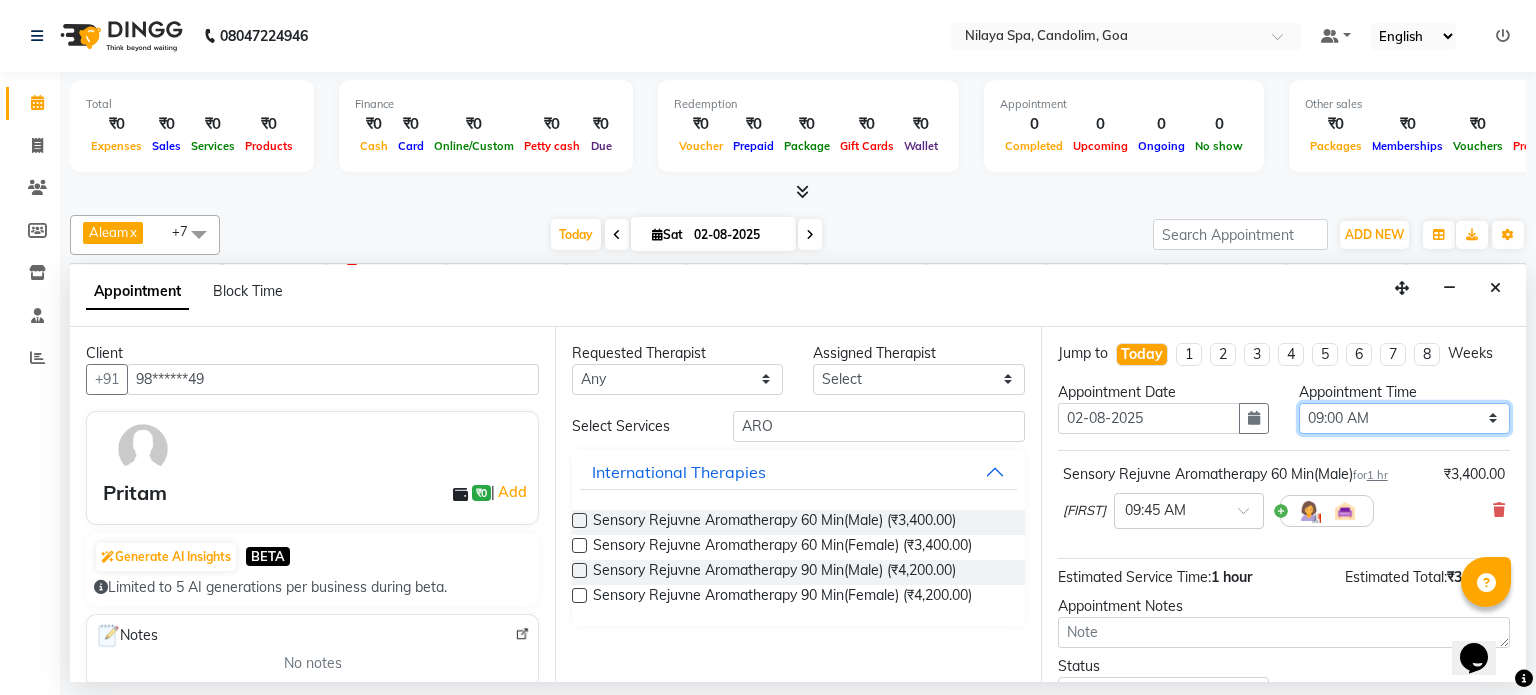 select on "585" 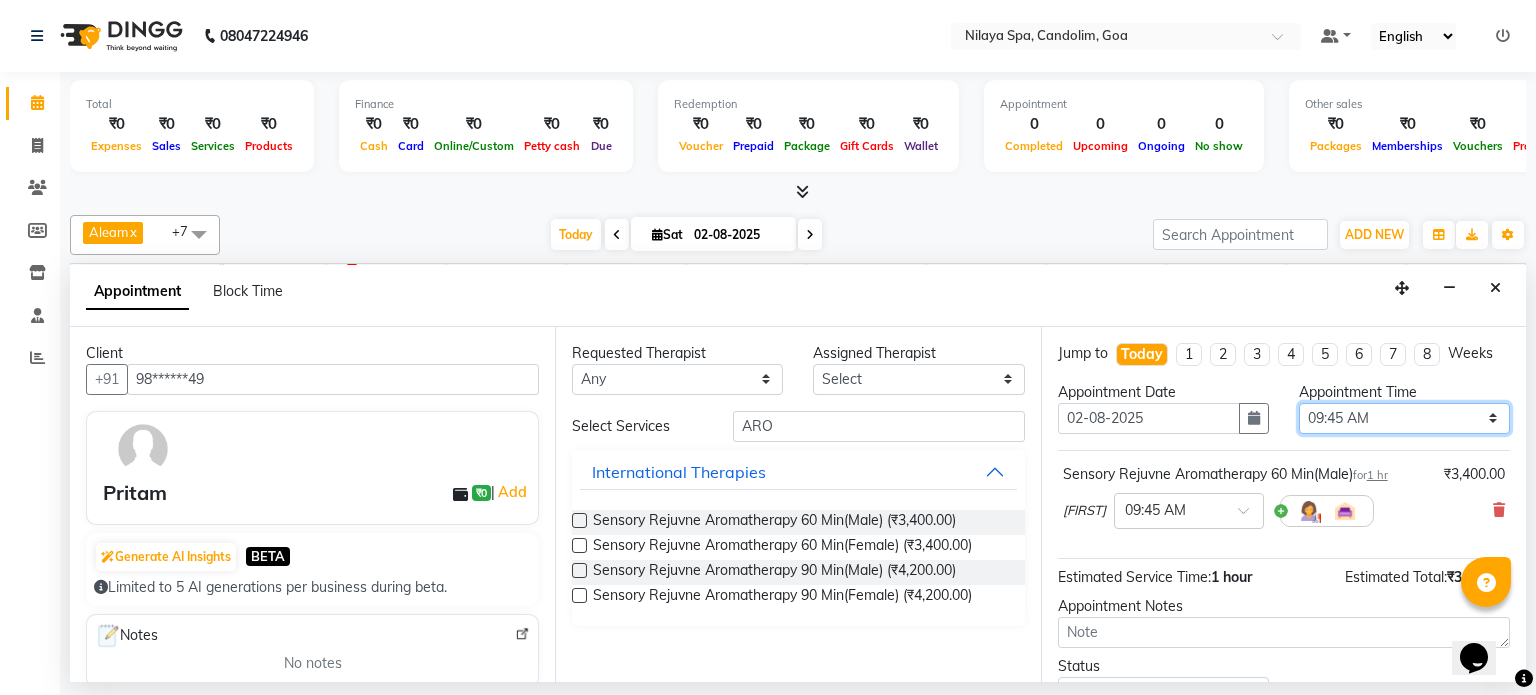 click on "Select 09:00 AM 09:15 AM 09:30 AM 09:45 AM 10:00 AM 10:15 AM 10:30 AM 10:45 AM 11:00 AM 11:15 AM 11:30 AM 11:45 AM 12:00 PM 12:15 PM 12:30 PM 12:45 PM 01:00 PM 01:15 PM 01:30 PM 01:45 PM 02:00 PM 02:15 PM 02:30 PM 02:45 PM 03:00 PM 03:15 PM 03:30 PM 03:45 PM 04:00 PM 04:15 PM 04:30 PM 04:45 PM 05:00 PM 05:15 PM 05:30 PM 05:45 PM 06:00 PM 06:15 PM 06:30 PM 06:45 PM 07:00 PM 07:15 PM 07:30 PM 07:45 PM 08:00 PM" at bounding box center (1404, 418) 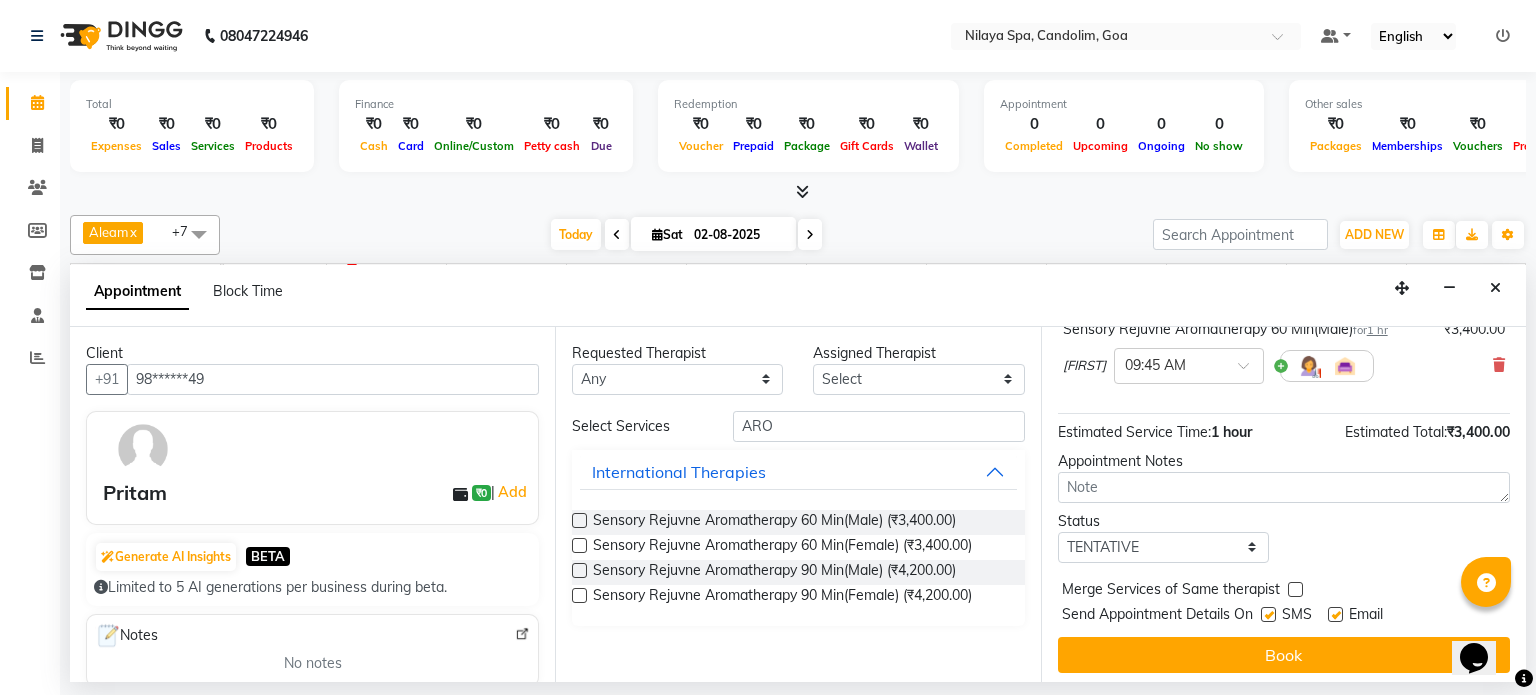 scroll, scrollTop: 151, scrollLeft: 0, axis: vertical 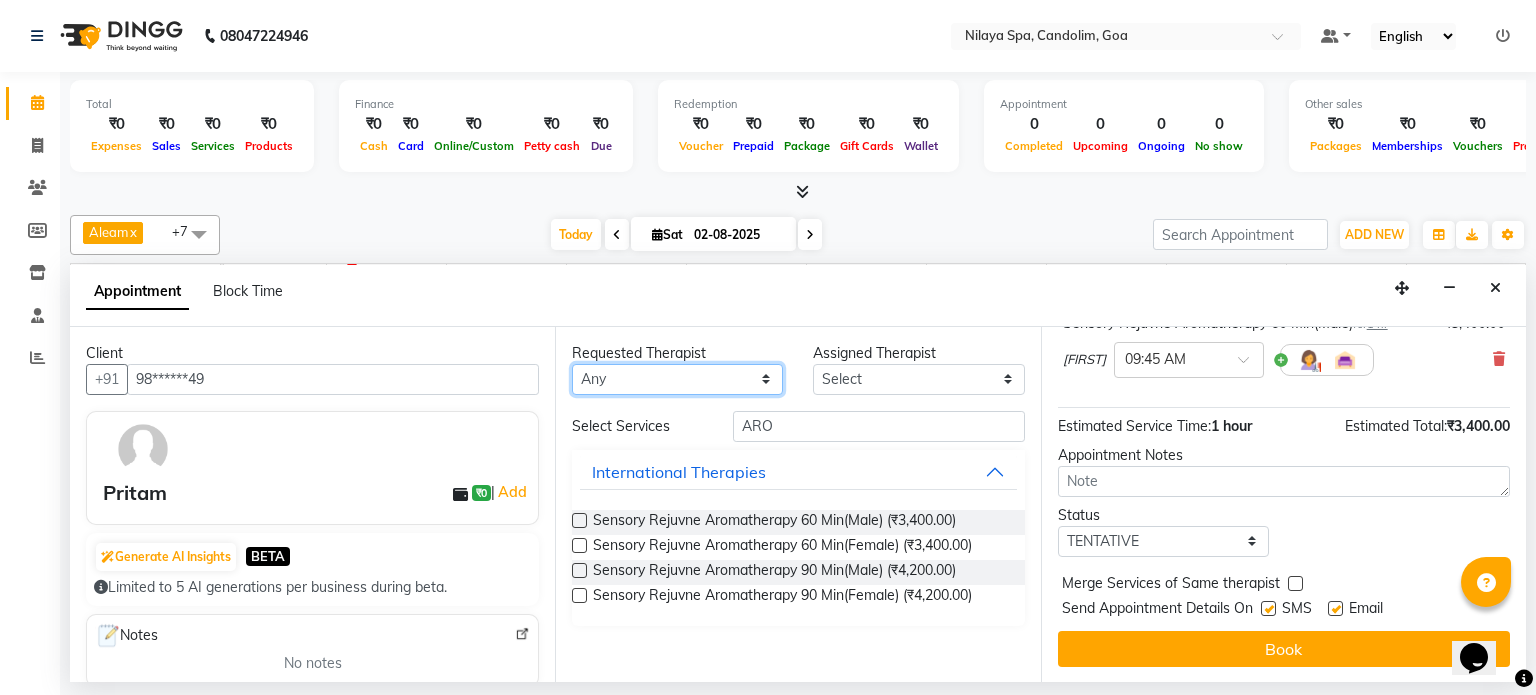 click on "Any Aleam Amisha Balari  Deepak Ratanpal Mahoi Mauni  Nora  Punjima Shailinda Tika" at bounding box center (677, 379) 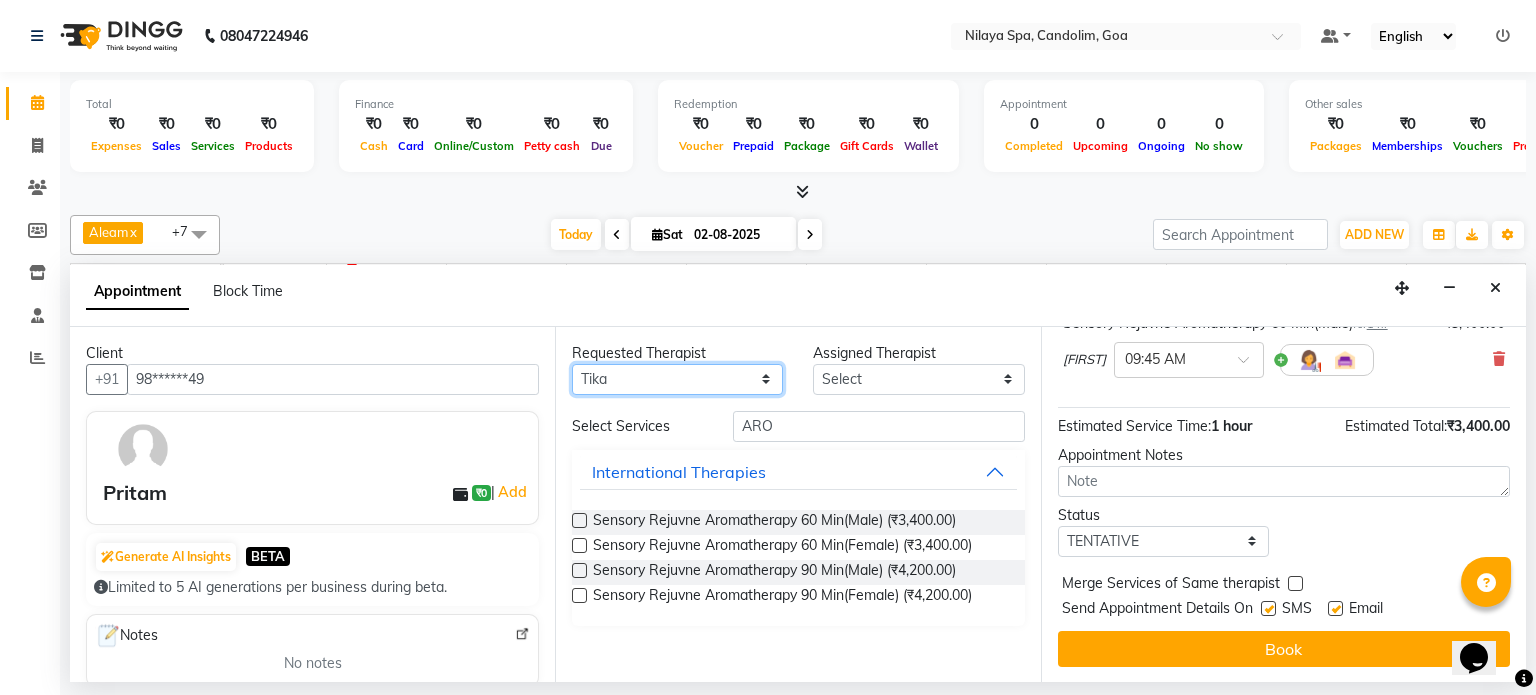 click on "Any Aleam Amisha Balari  Deepak Ratanpal Mahoi Mauni  Nora  Punjima Shailinda Tika" at bounding box center [677, 379] 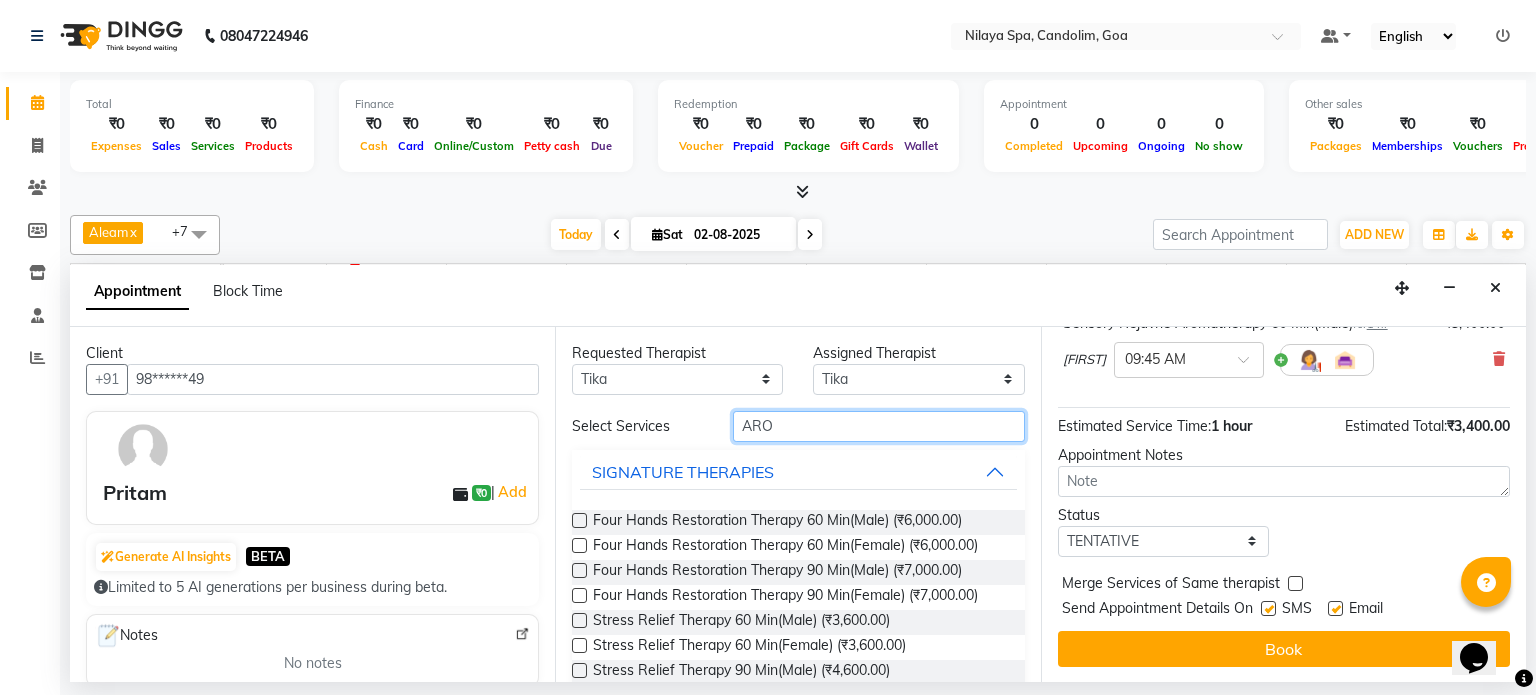 click on "ARO" at bounding box center (879, 426) 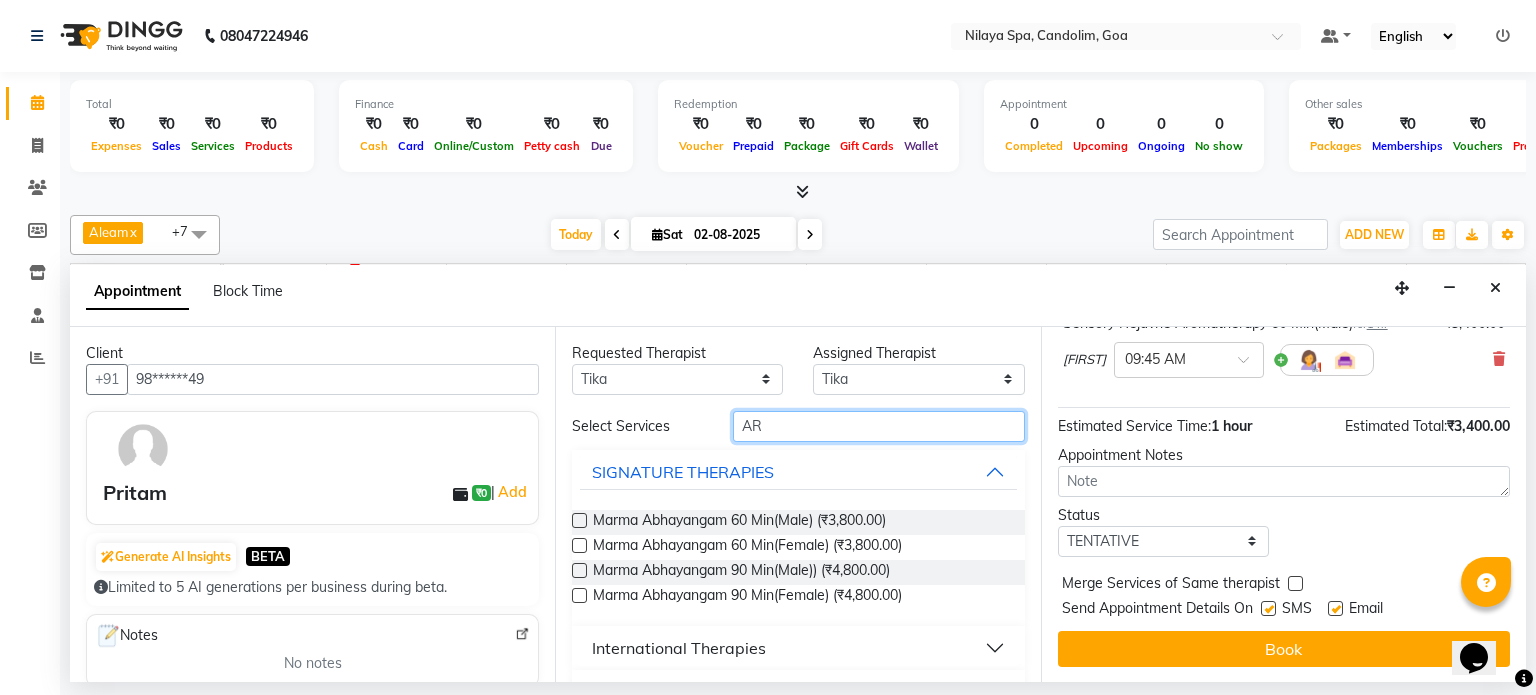 type on "A" 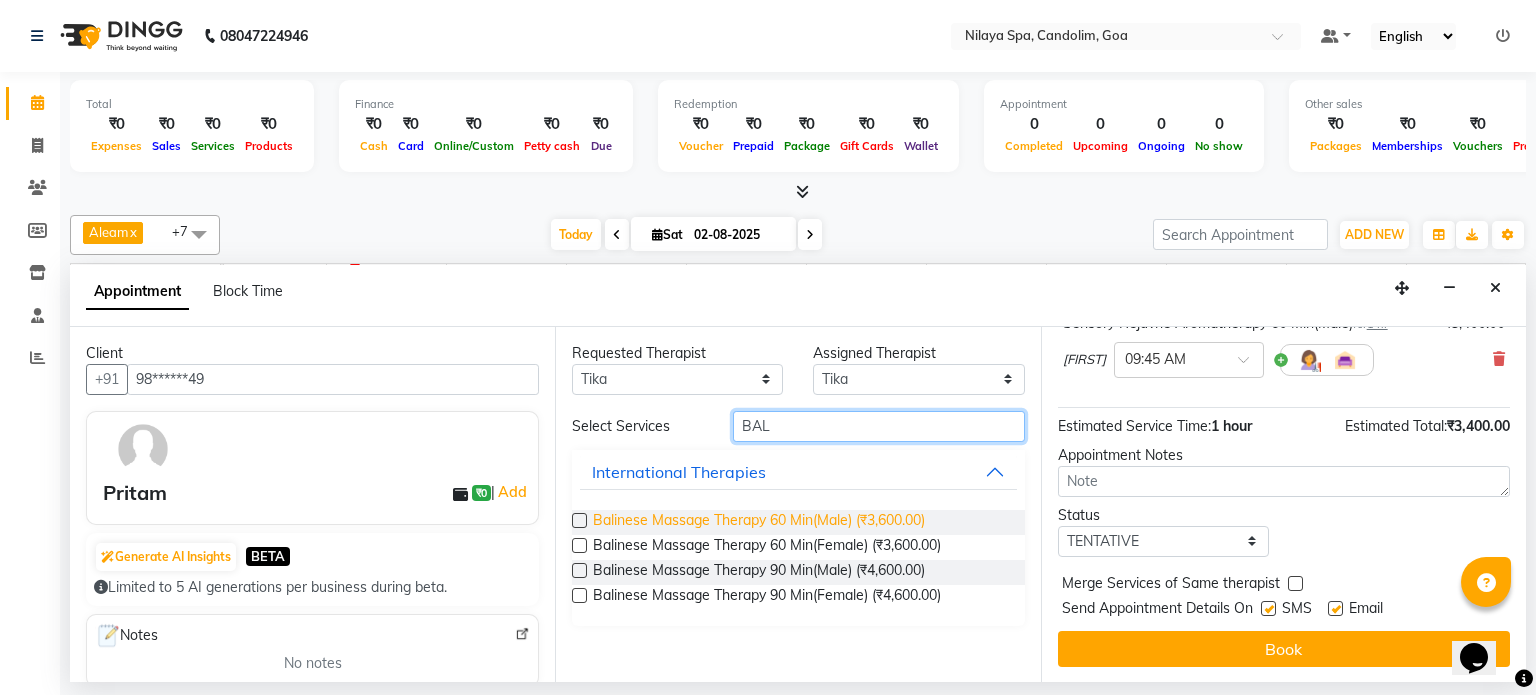 type on "BAL" 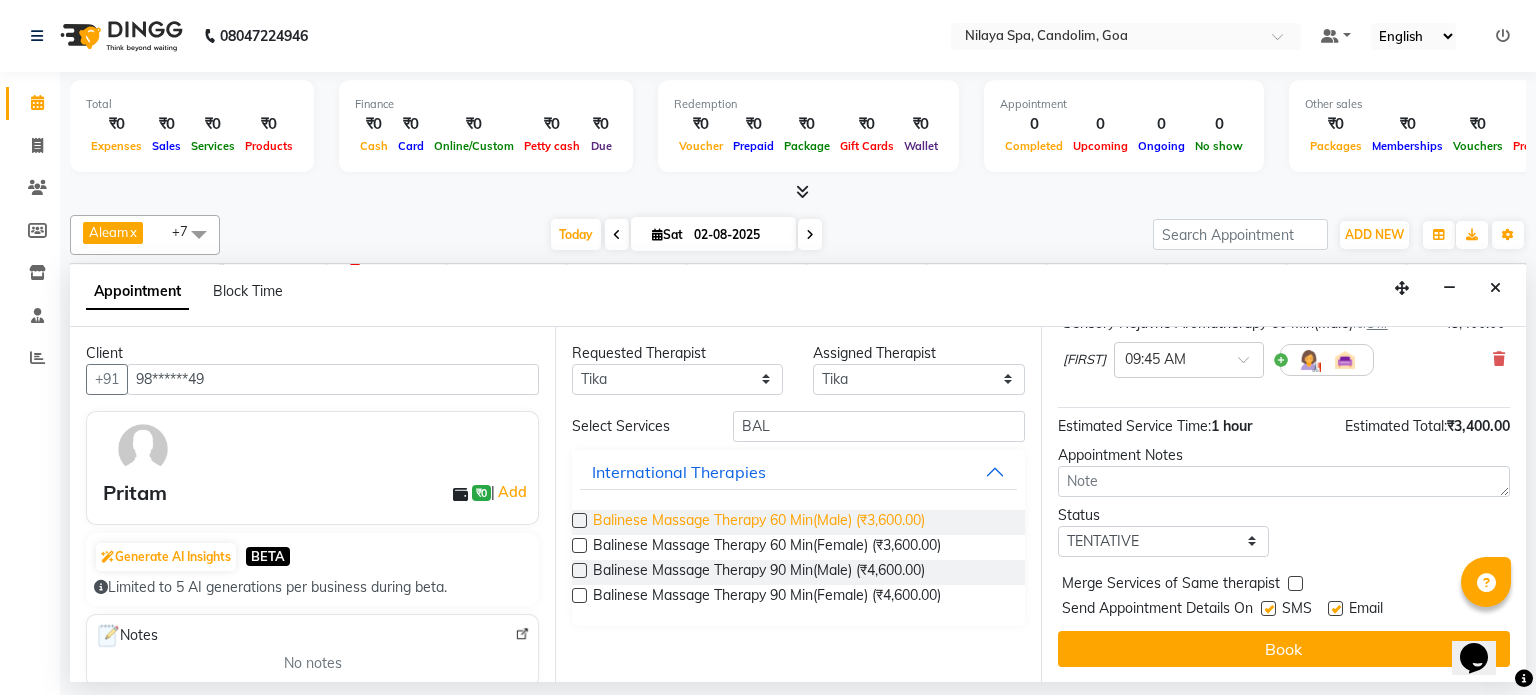 click on "Balinese Massage Therapy 60 Min(Male) (₹3,600.00)" at bounding box center [759, 522] 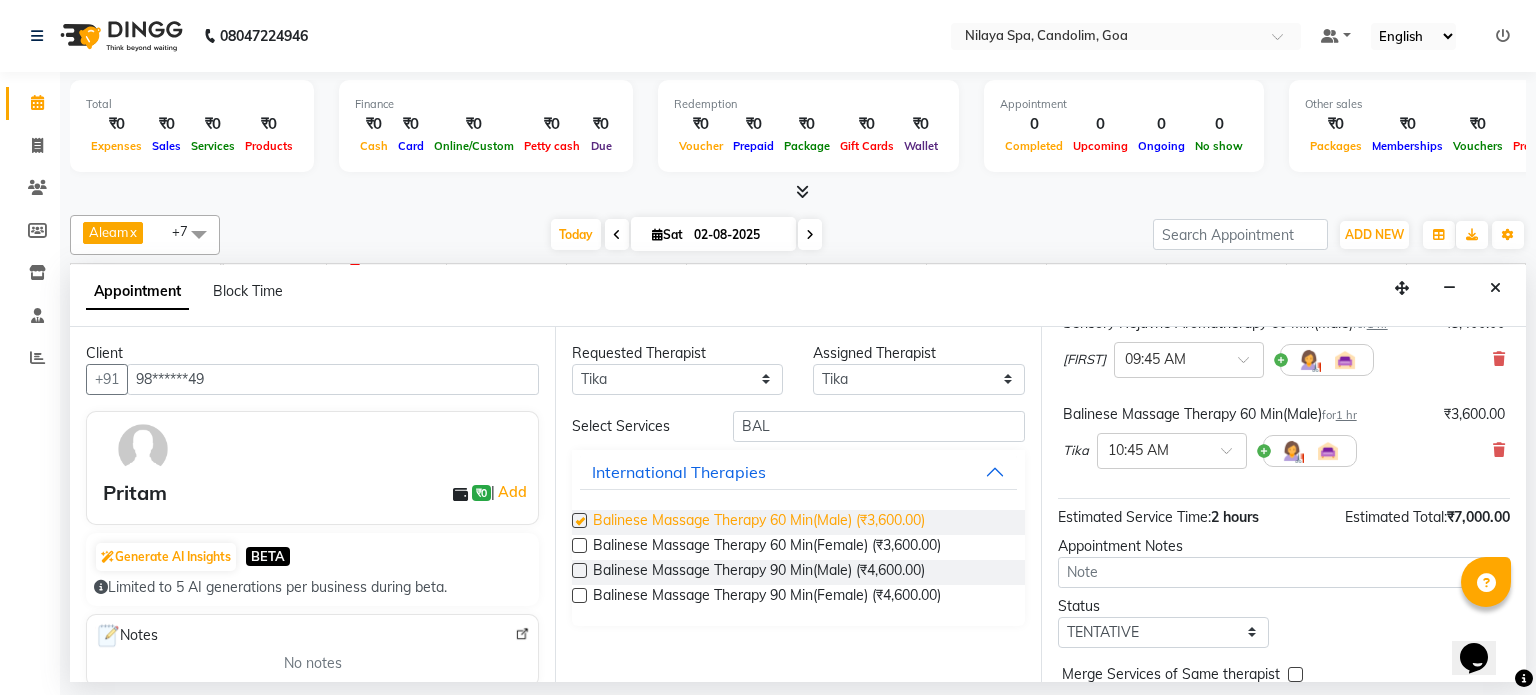 checkbox on "false" 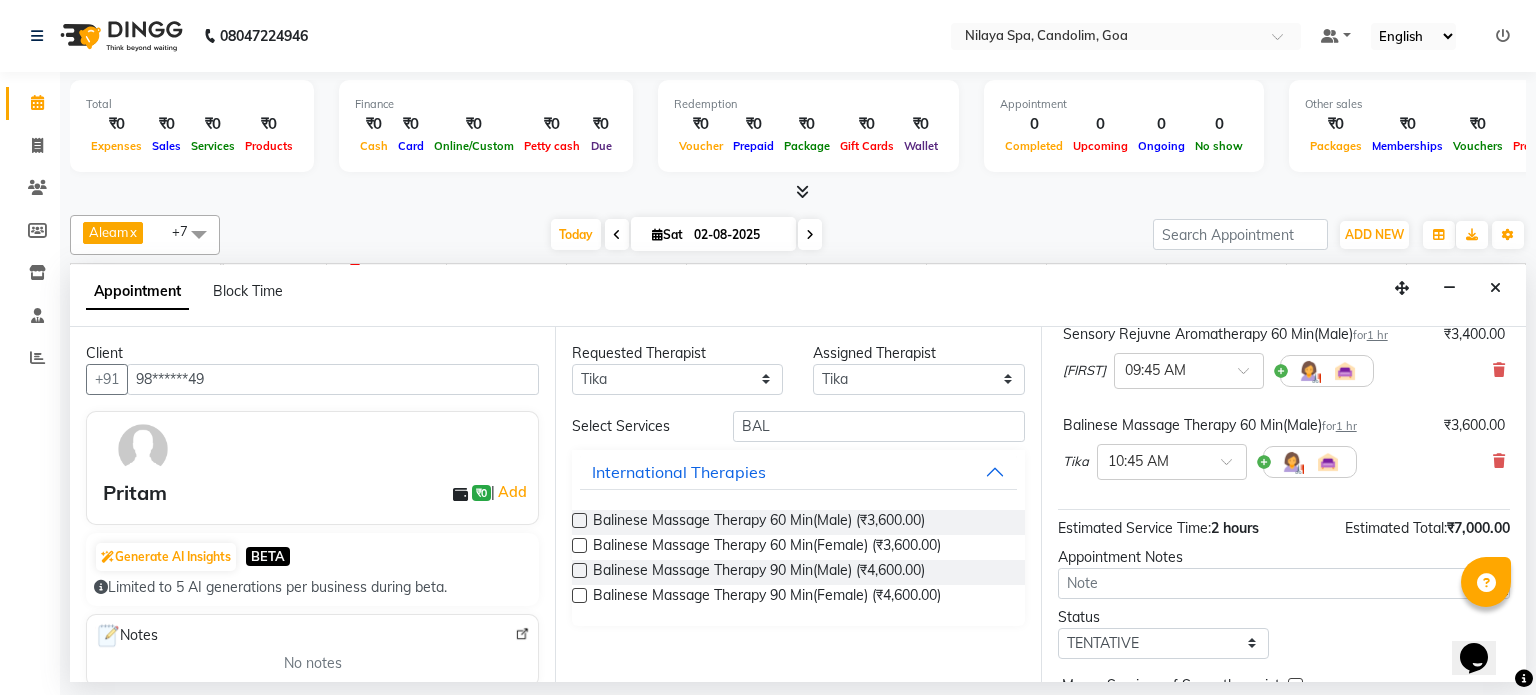 scroll, scrollTop: 200, scrollLeft: 0, axis: vertical 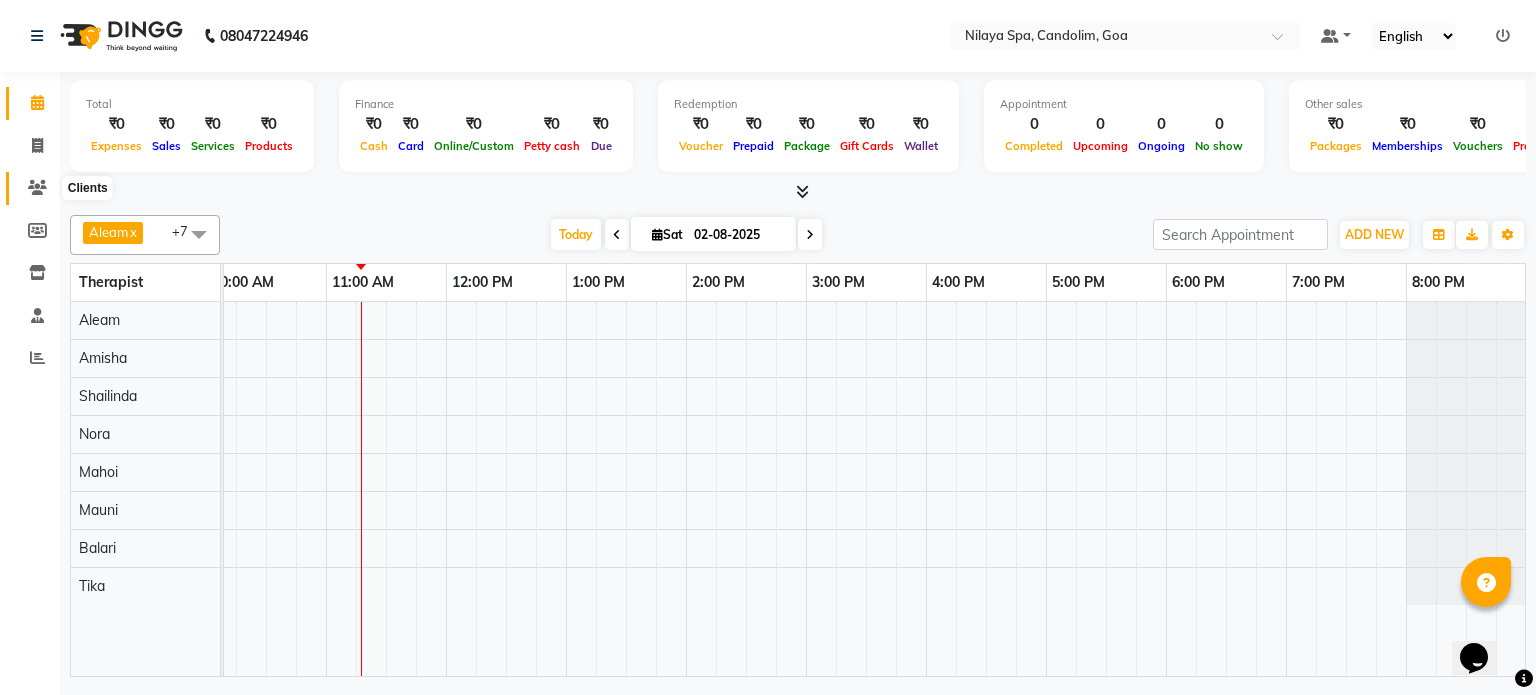 click 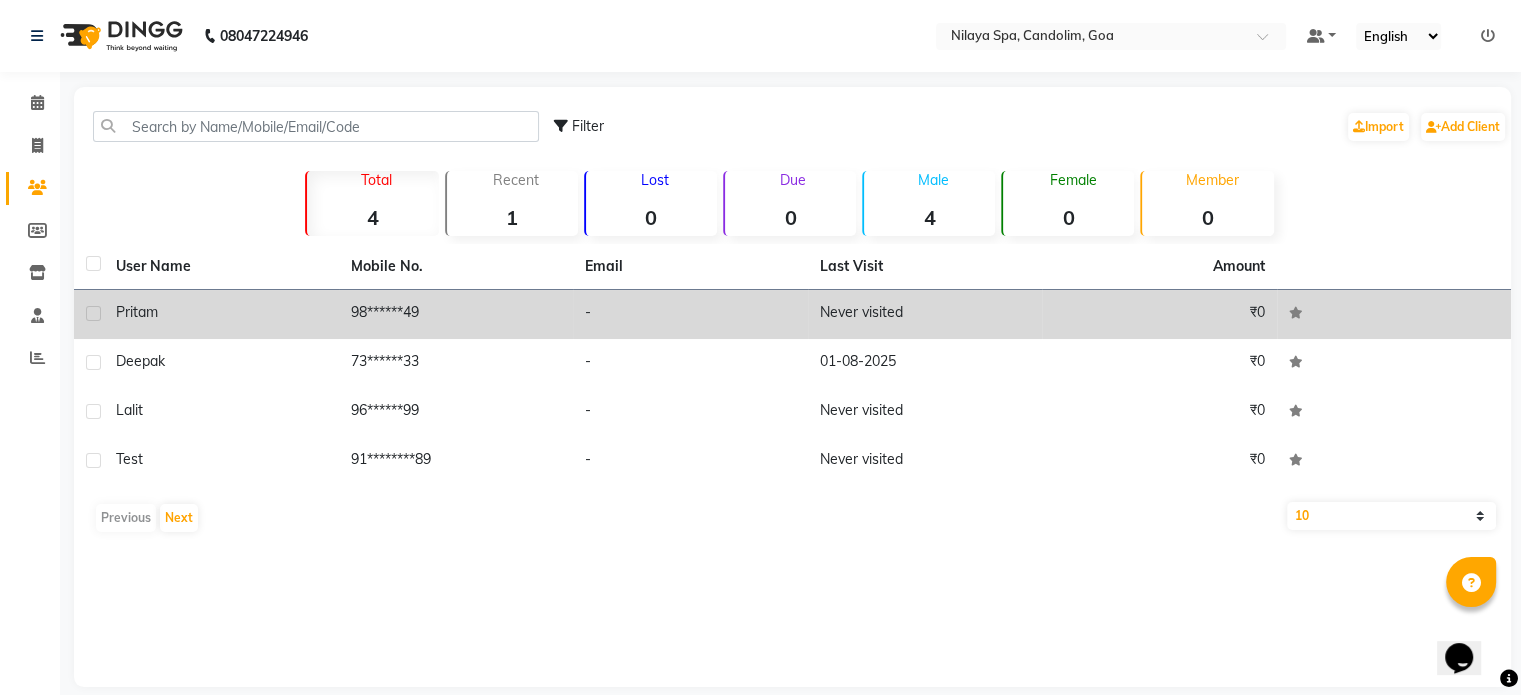 click on "98******49" 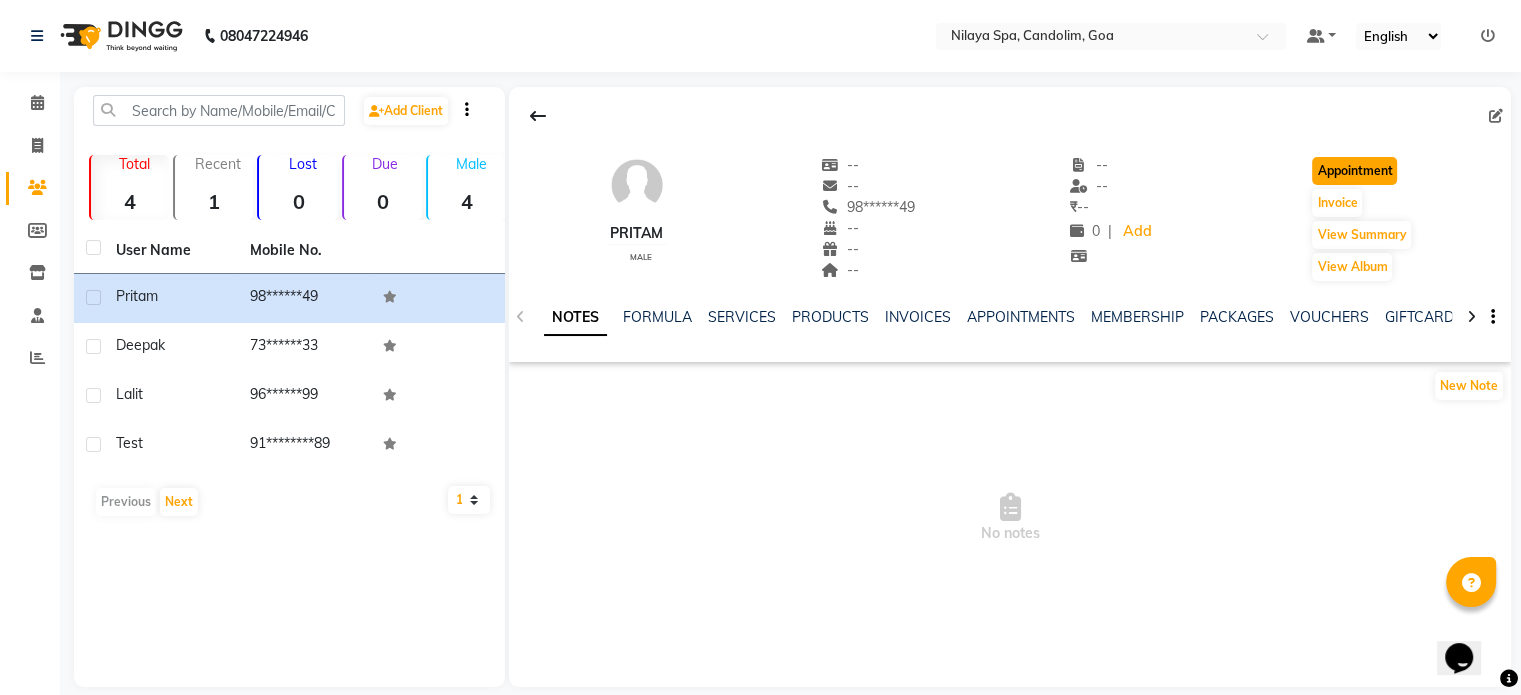 click on "Appointment" 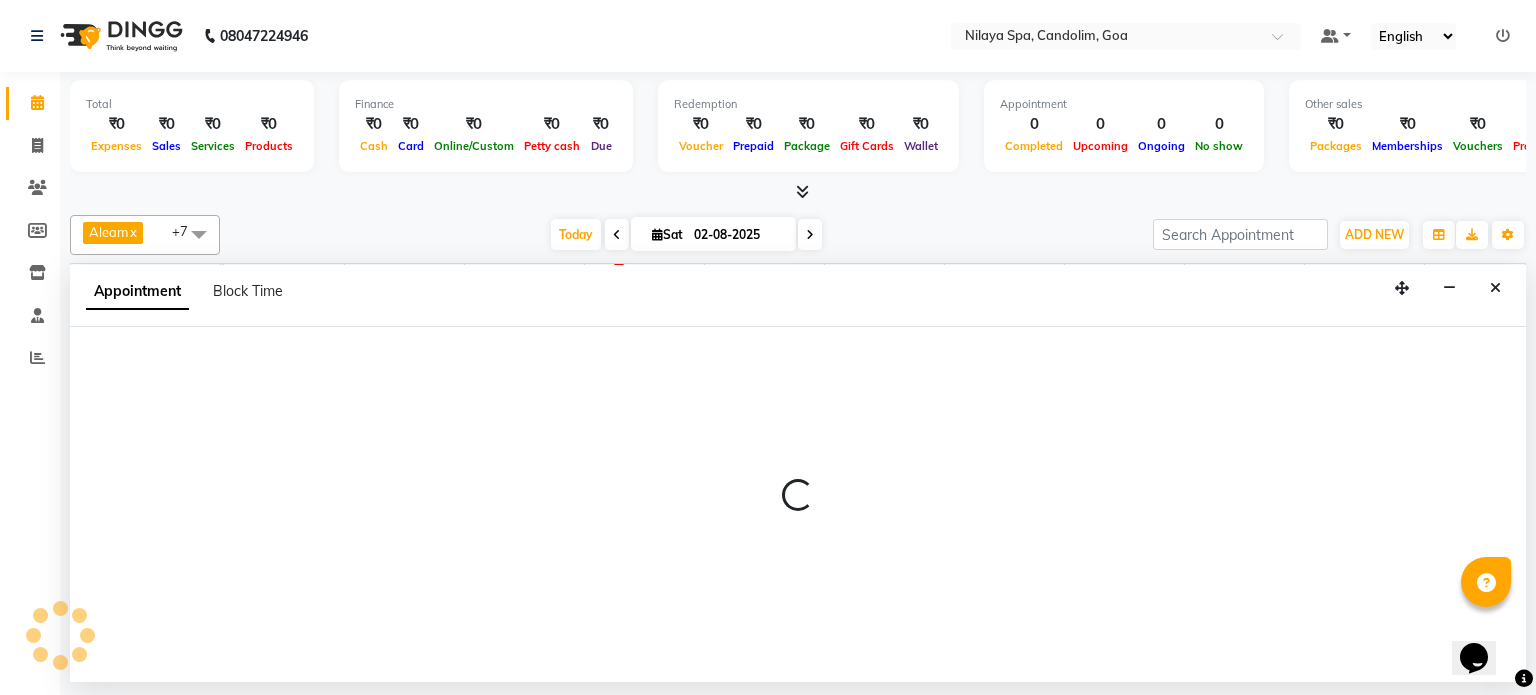 select on "tentative" 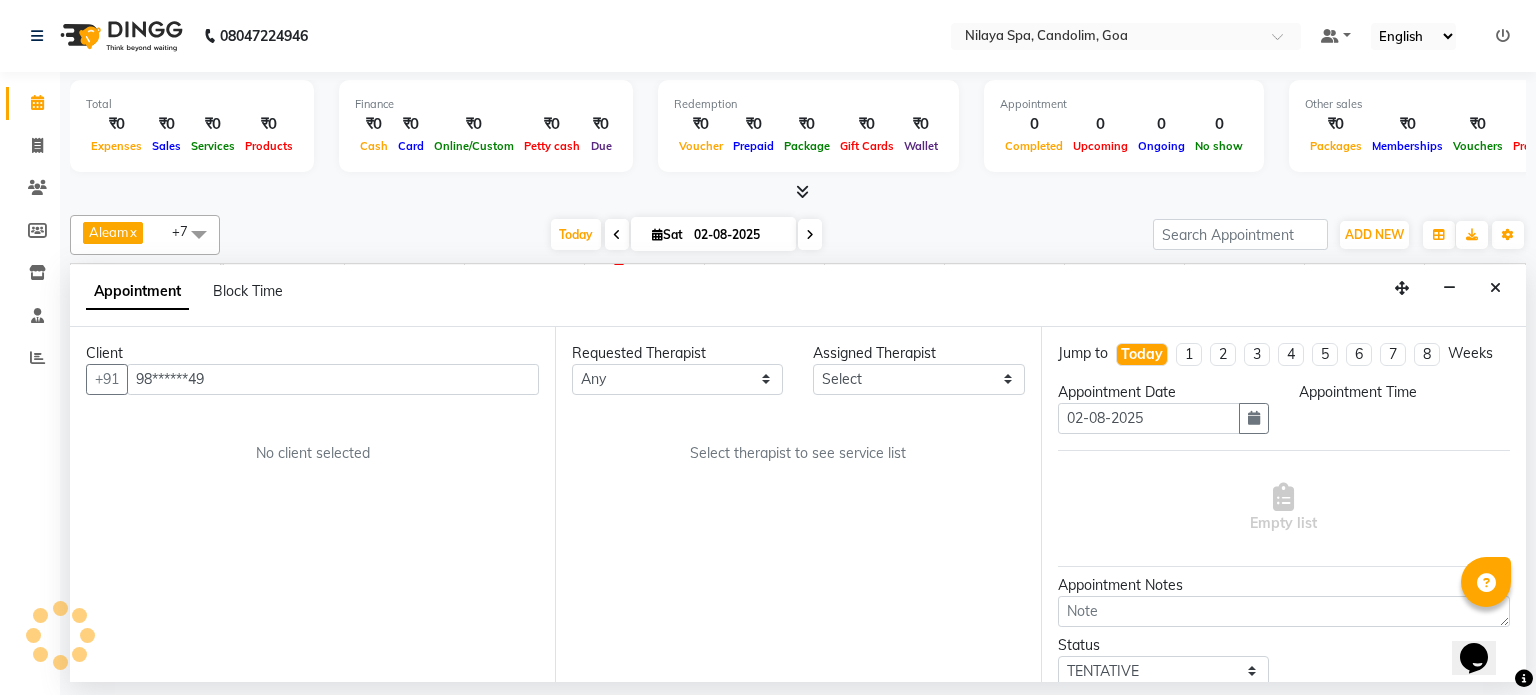 scroll, scrollTop: 0, scrollLeft: 0, axis: both 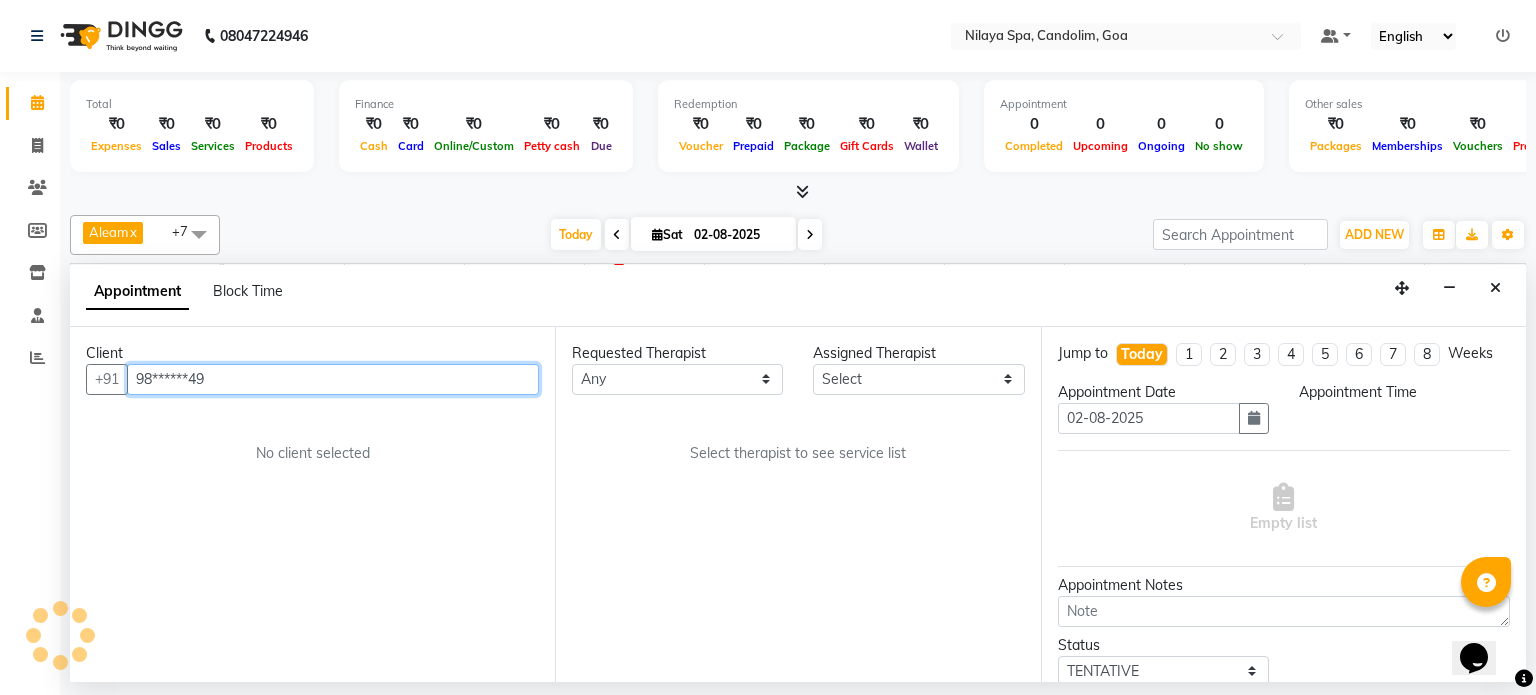 select on "540" 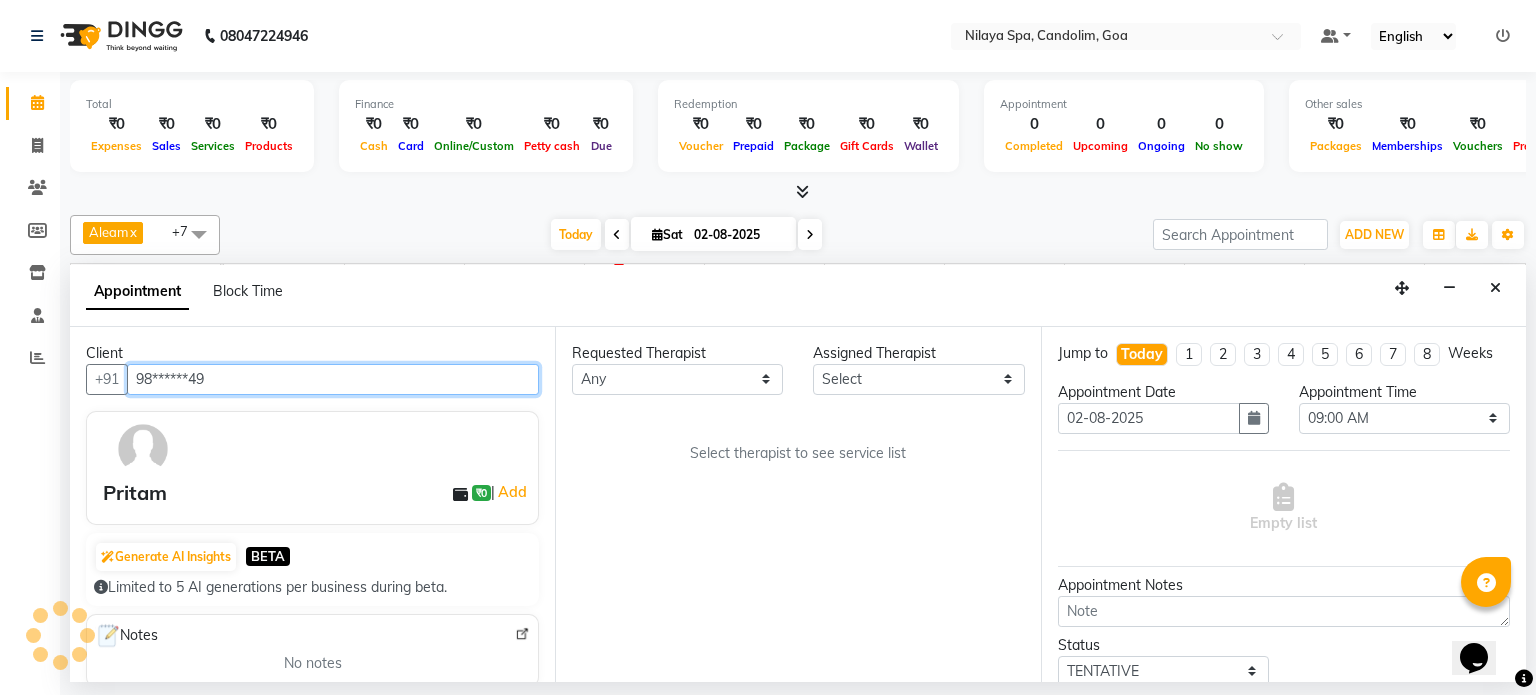 scroll, scrollTop: 0, scrollLeft: 258, axis: horizontal 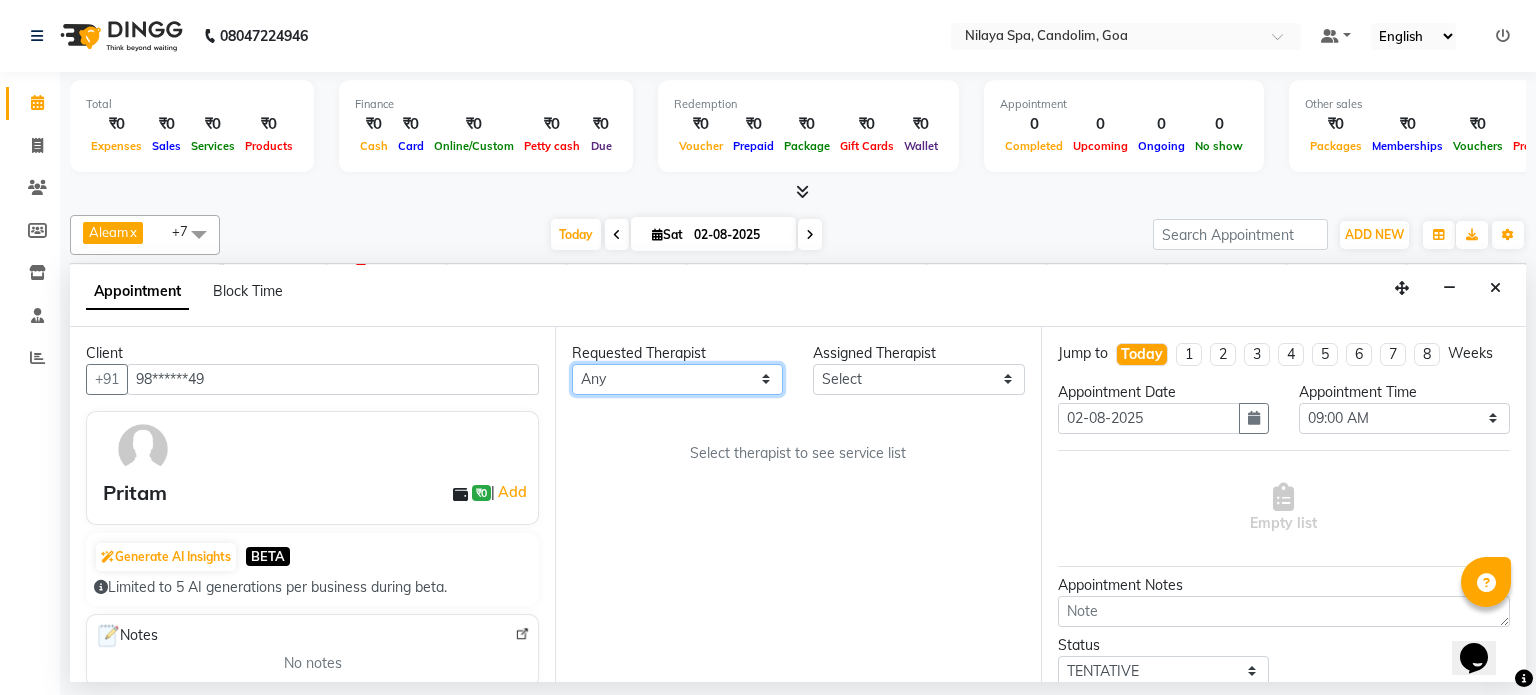 click on "Any Aleam Amisha Balari  Deepak Ratanpal Mahoi Mauni  Nora  Punjima Shailinda Tika" at bounding box center (677, 379) 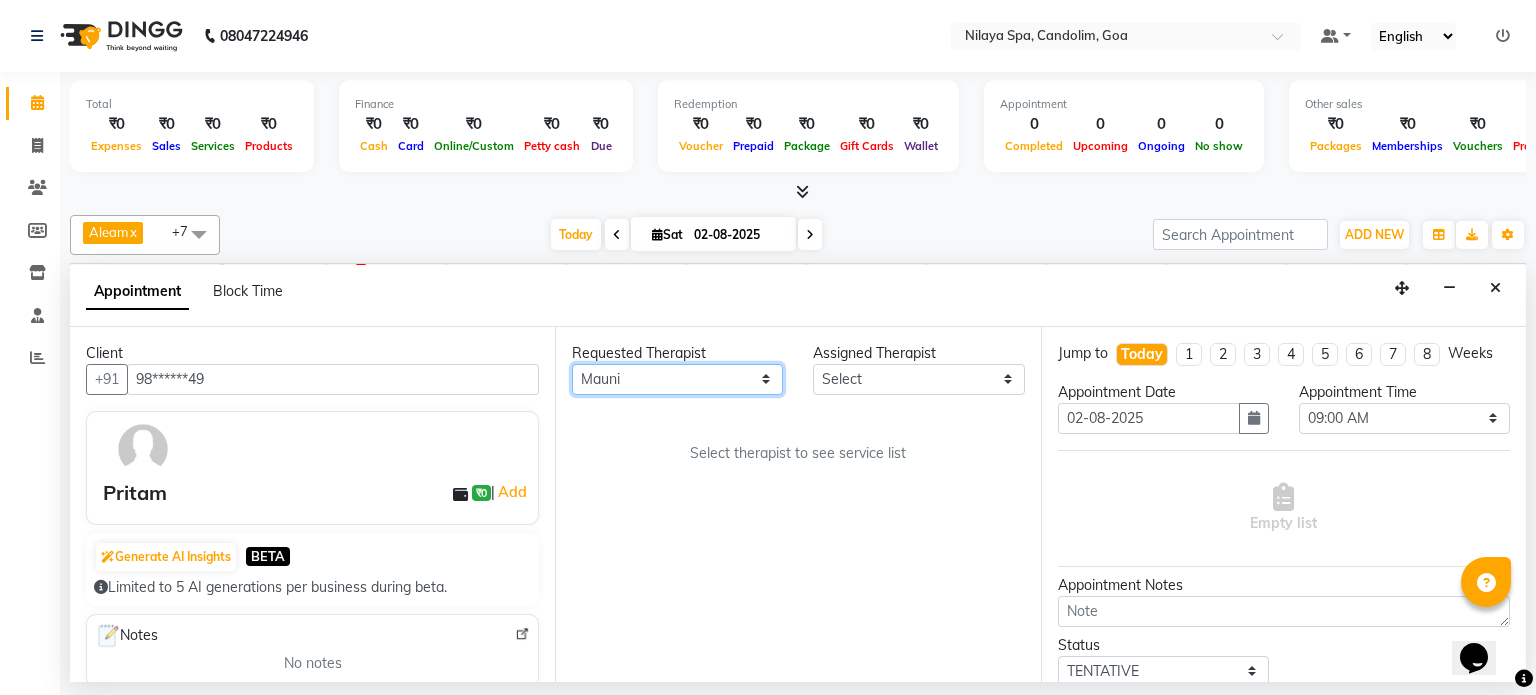 click on "Any Aleam Amisha Balari  Deepak Ratanpal Mahoi Mauni  Nora  Punjima Shailinda Tika" at bounding box center (677, 379) 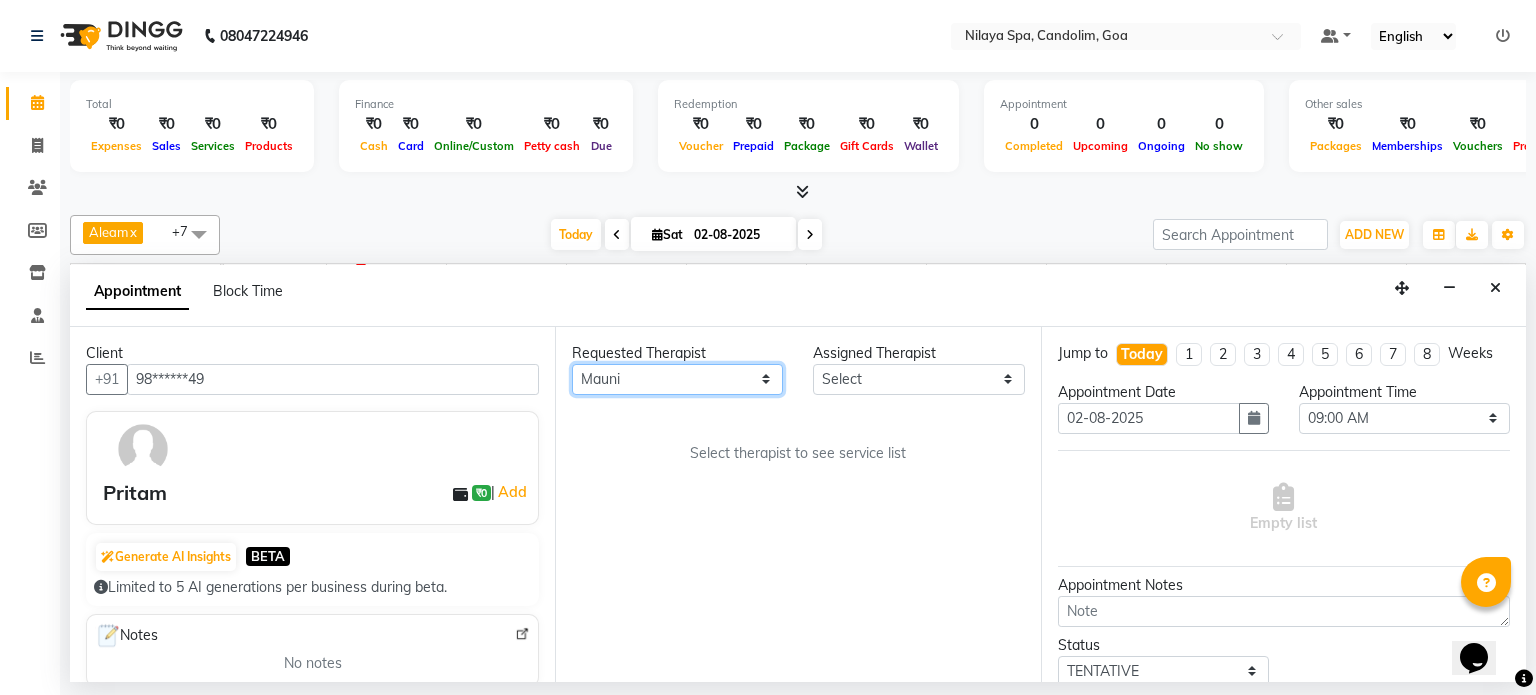 select on "87839" 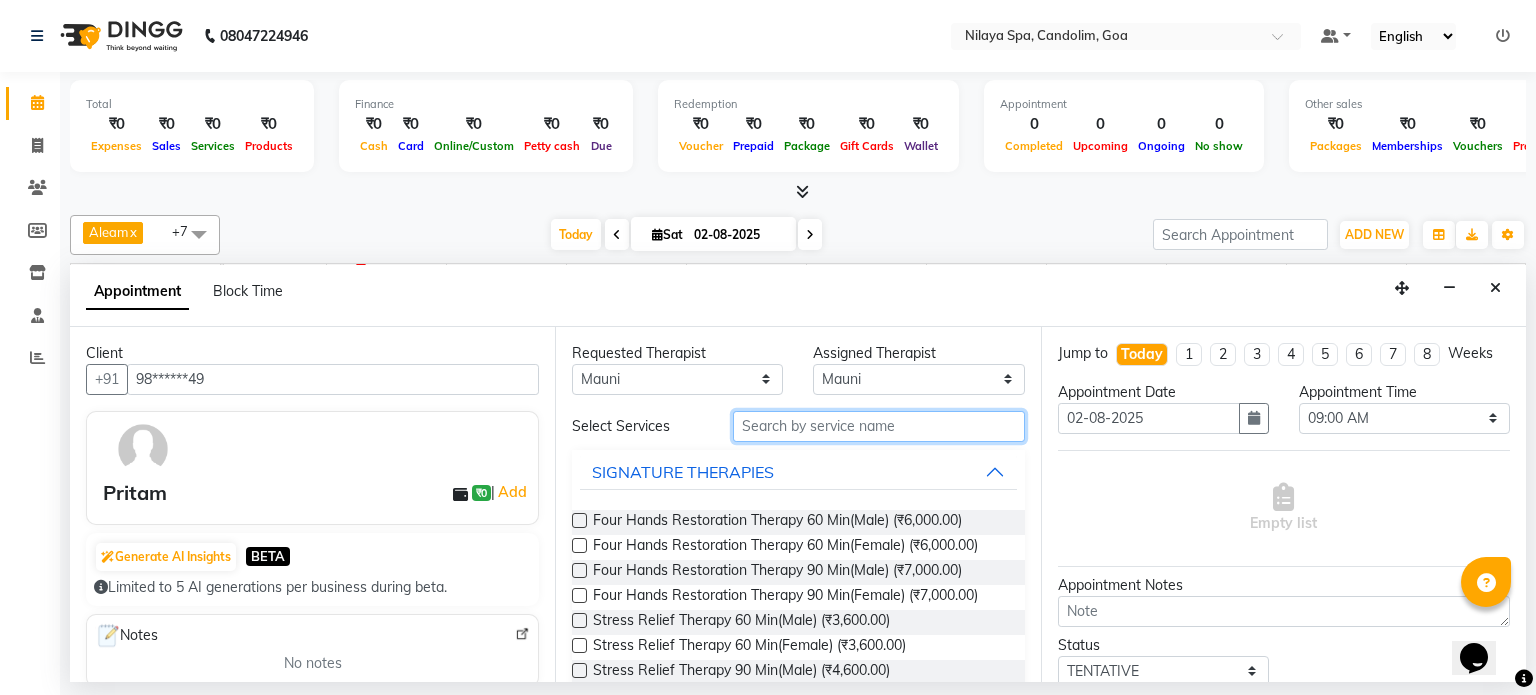 click at bounding box center (879, 426) 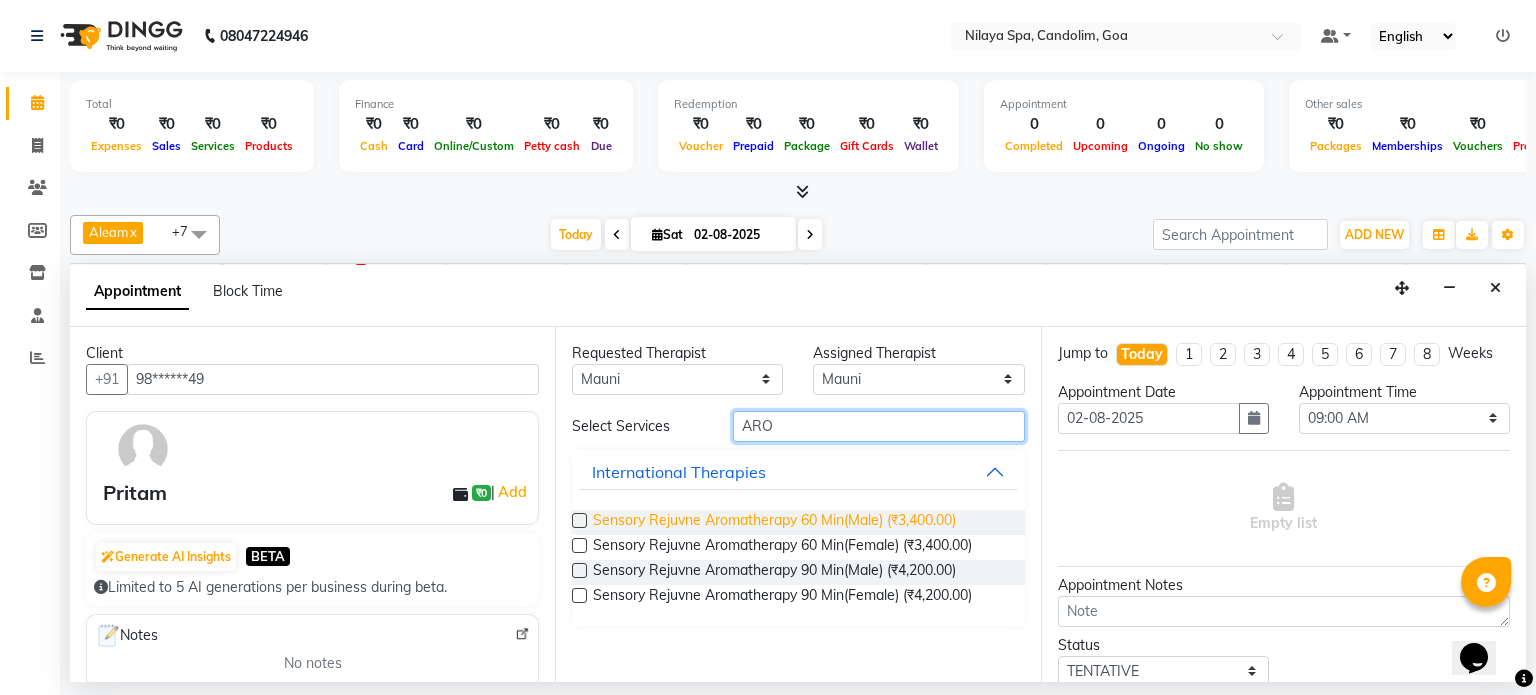 type on "ARO" 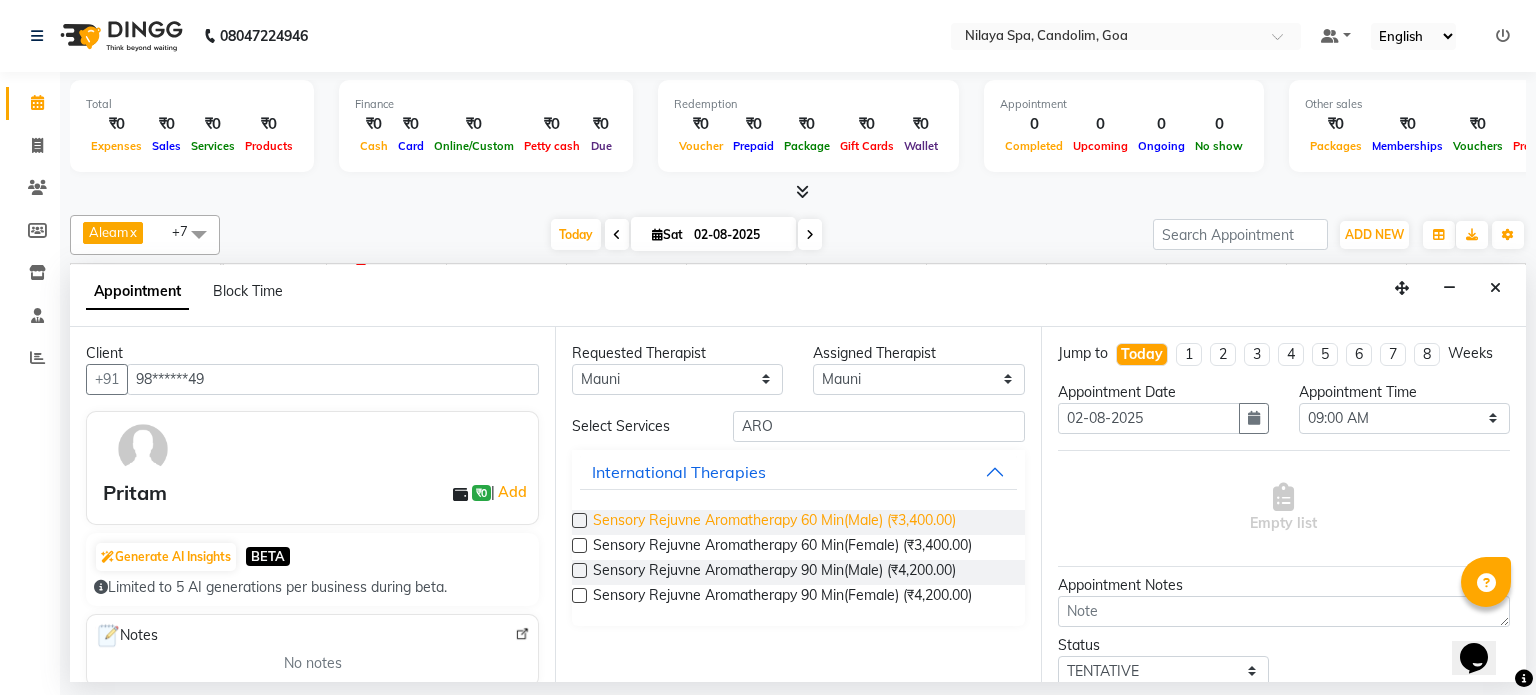 click on "Sensory Rejuvne Aromatherapy 60 Min(Male) (₹3,400.00)" at bounding box center (774, 522) 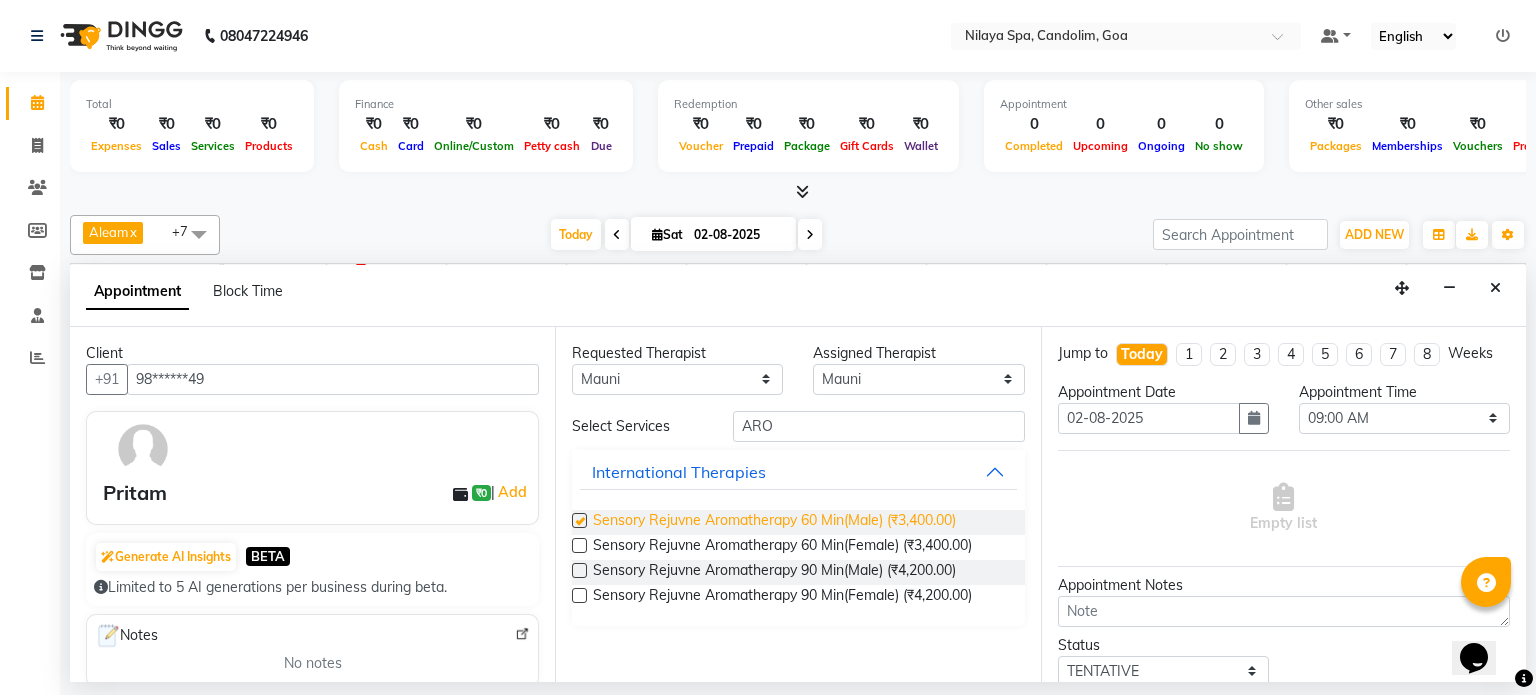 checkbox on "false" 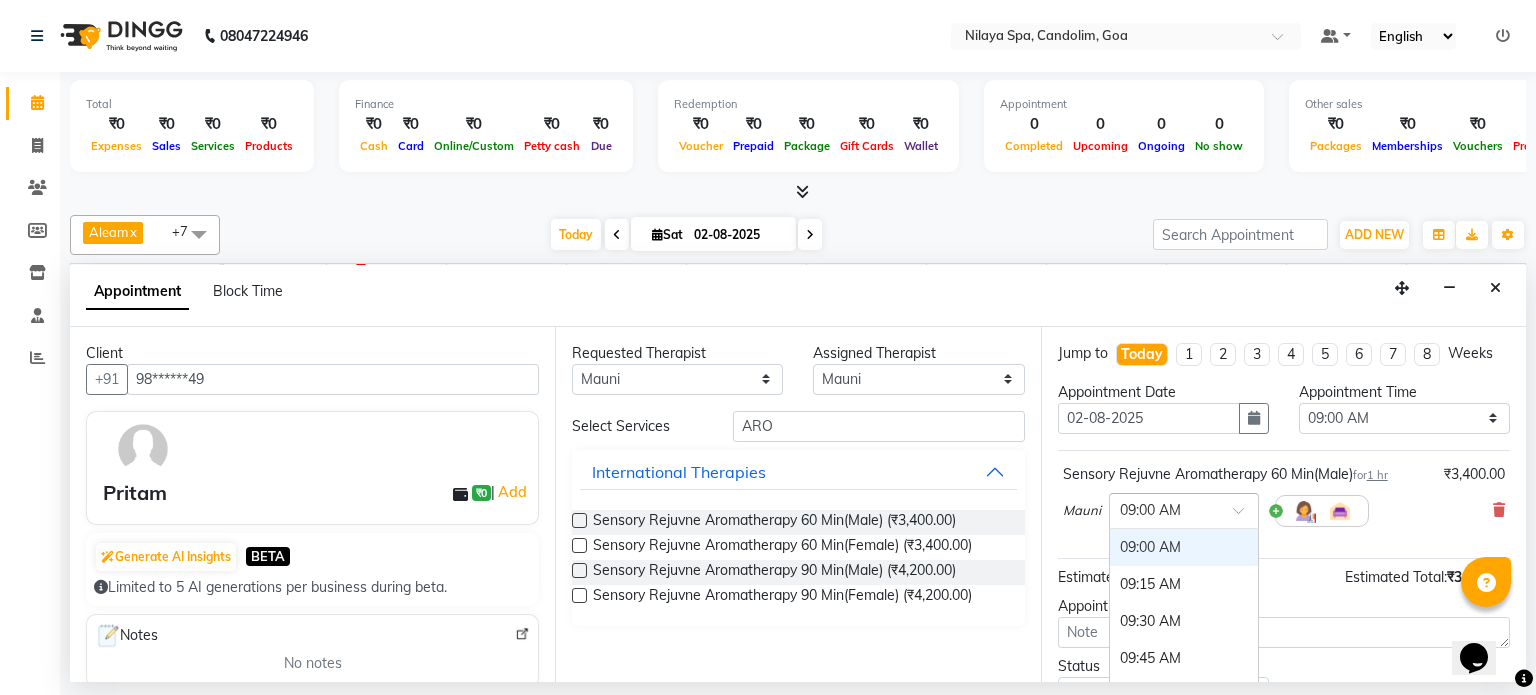 click at bounding box center (1184, 509) 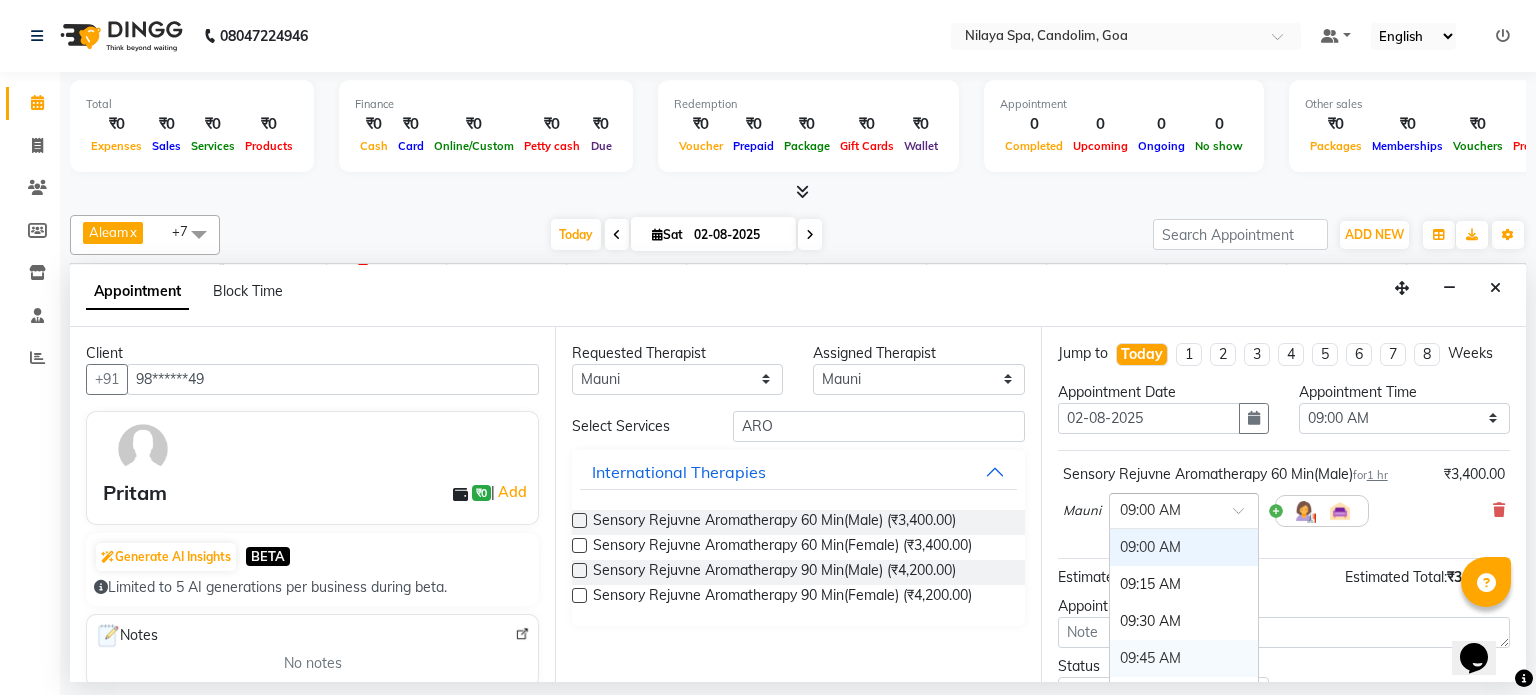 click on "09:45 AM" at bounding box center (1184, 658) 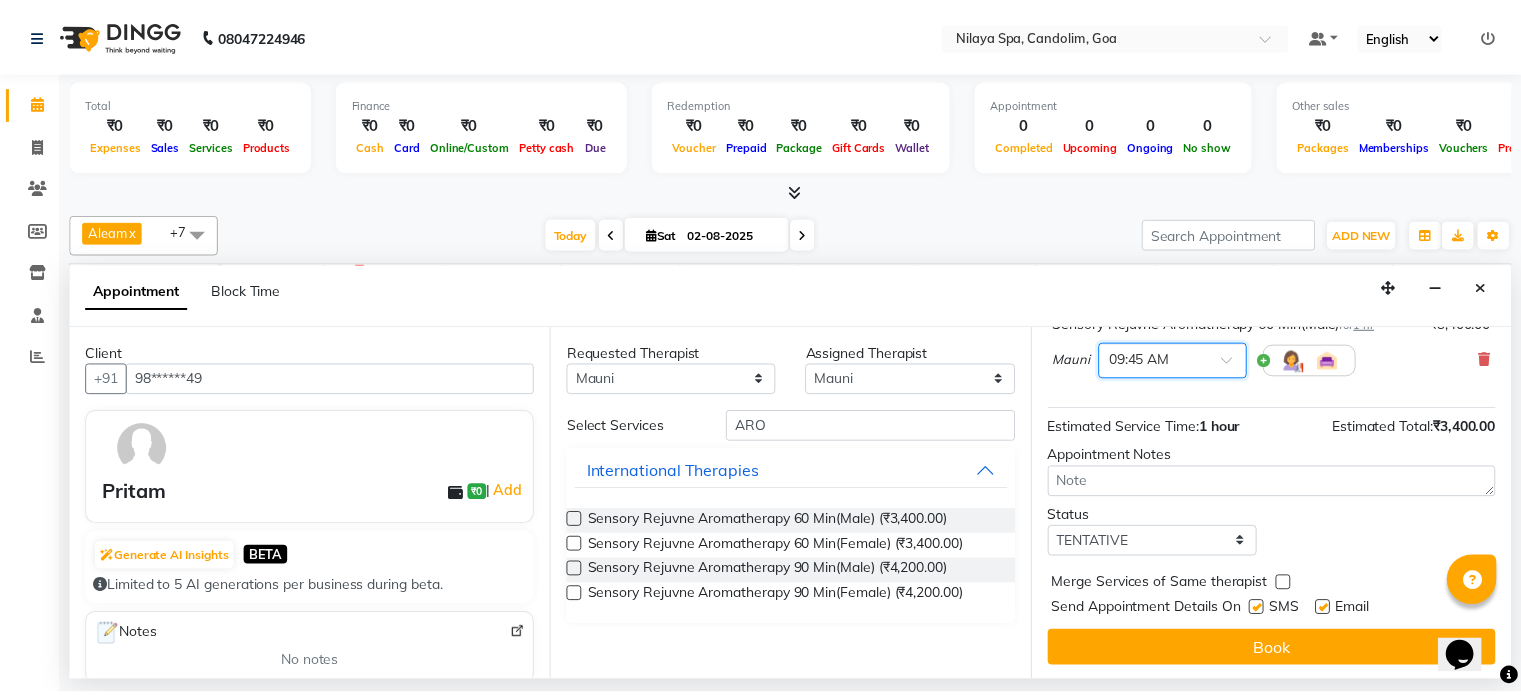 scroll, scrollTop: 151, scrollLeft: 0, axis: vertical 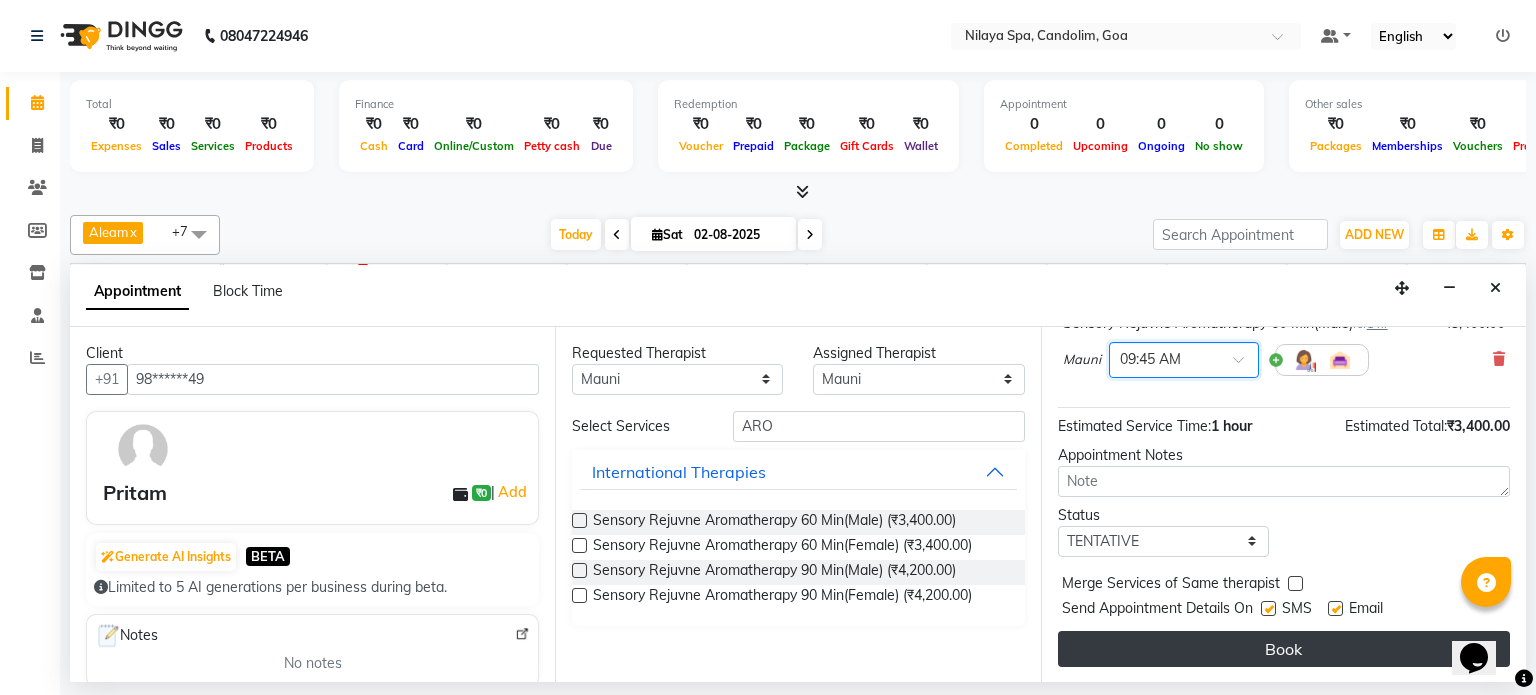 click on "Book" at bounding box center [1284, 649] 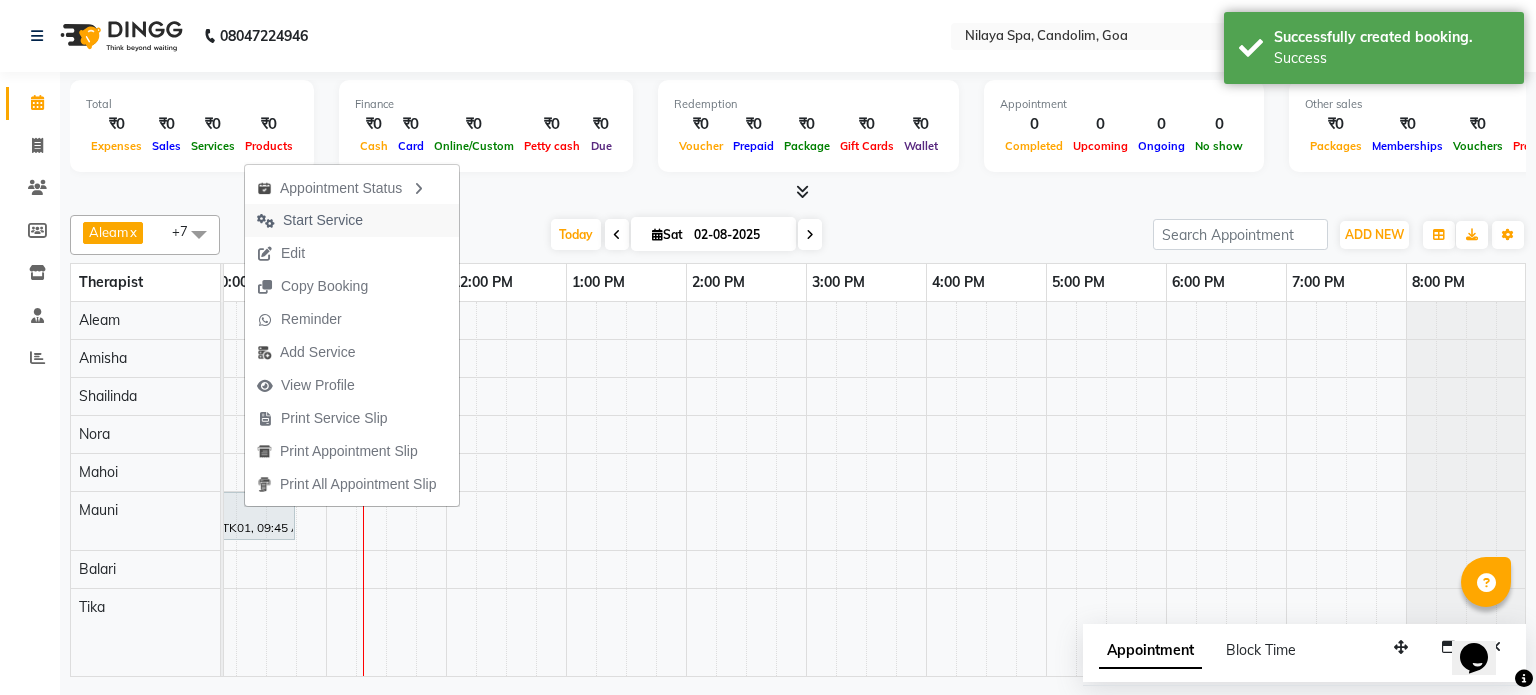 click on "Start Service" at bounding box center [323, 220] 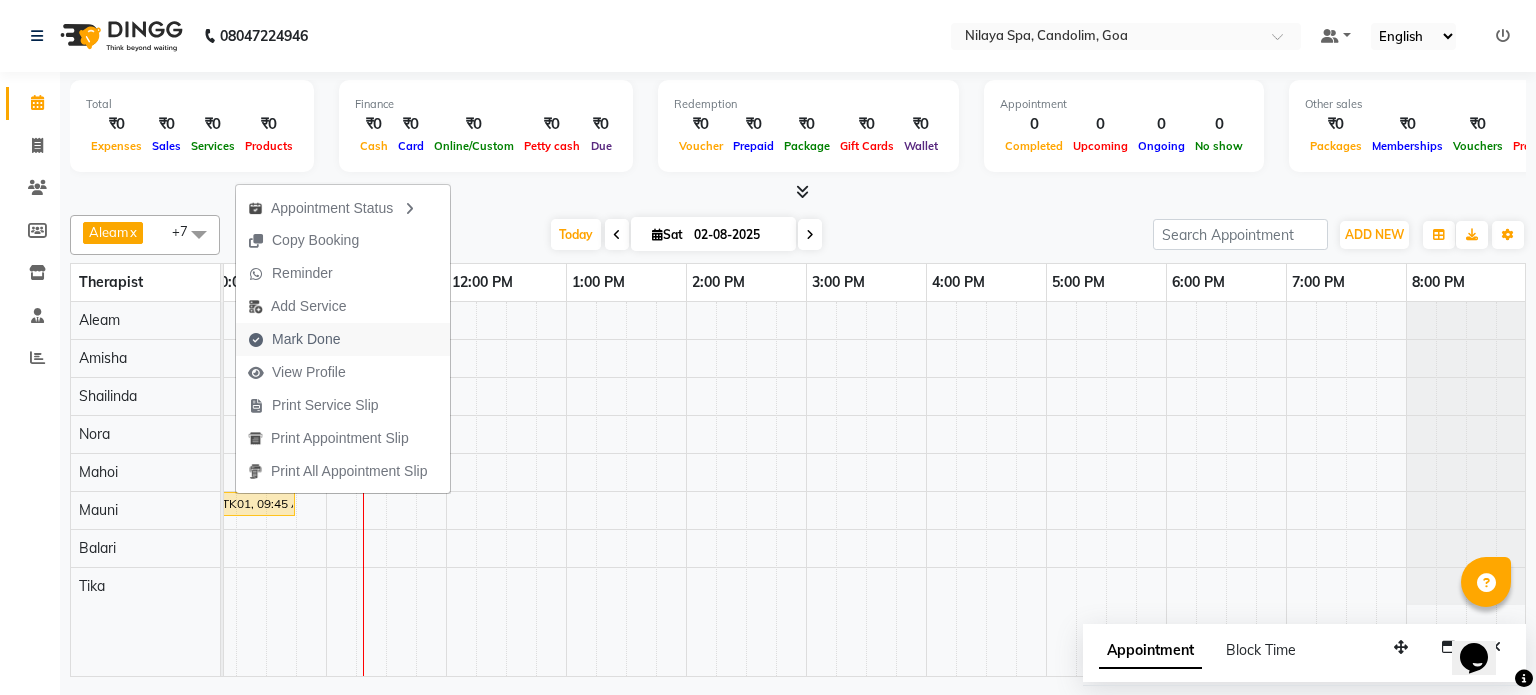 click on "Mark Done" at bounding box center [306, 339] 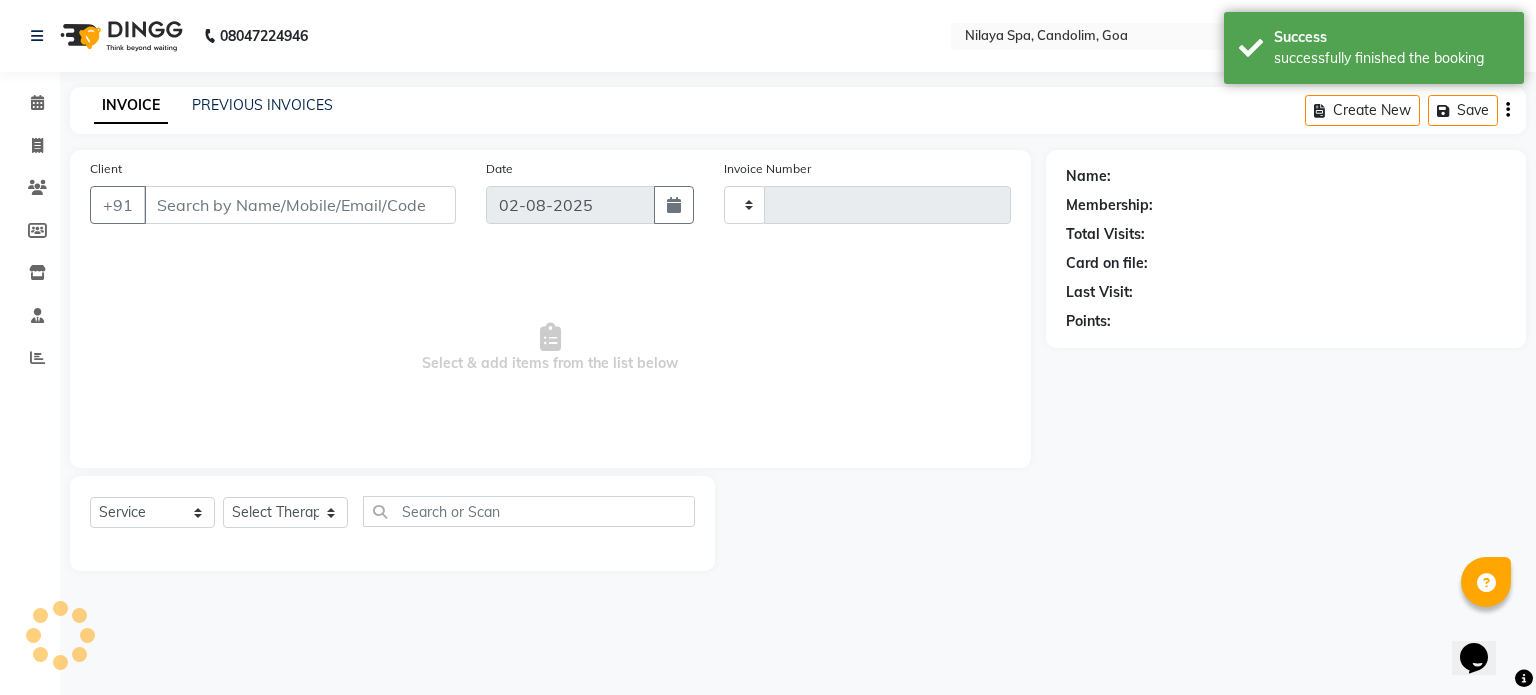 type on "0002" 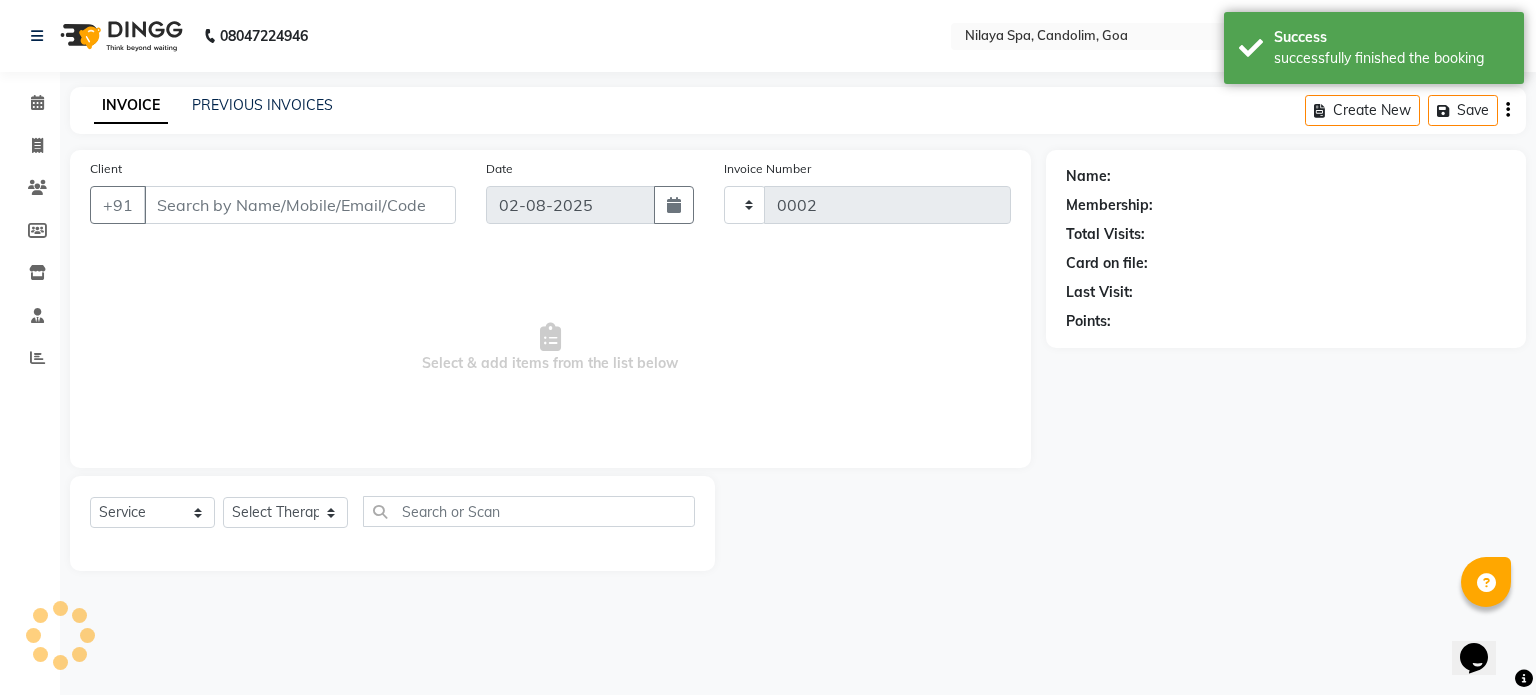 select on "8694" 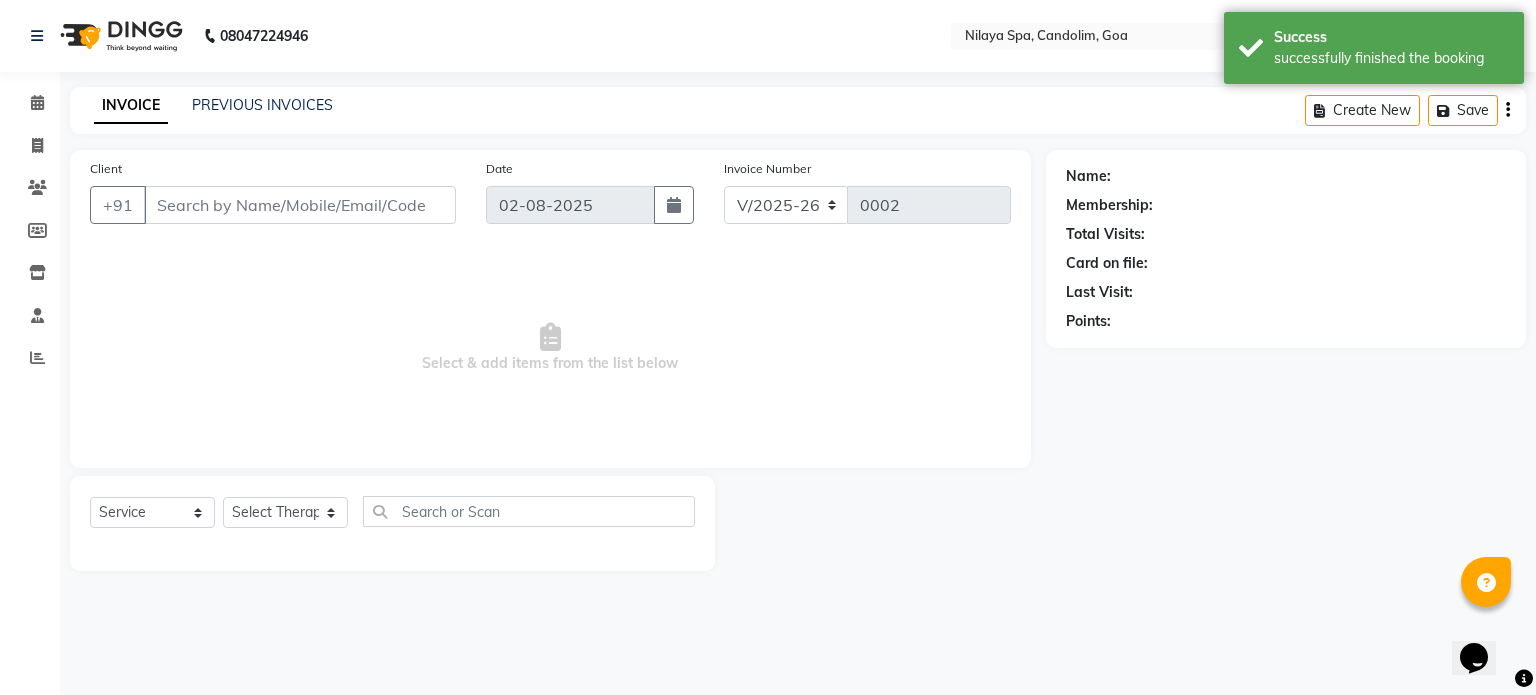 type on "98******49" 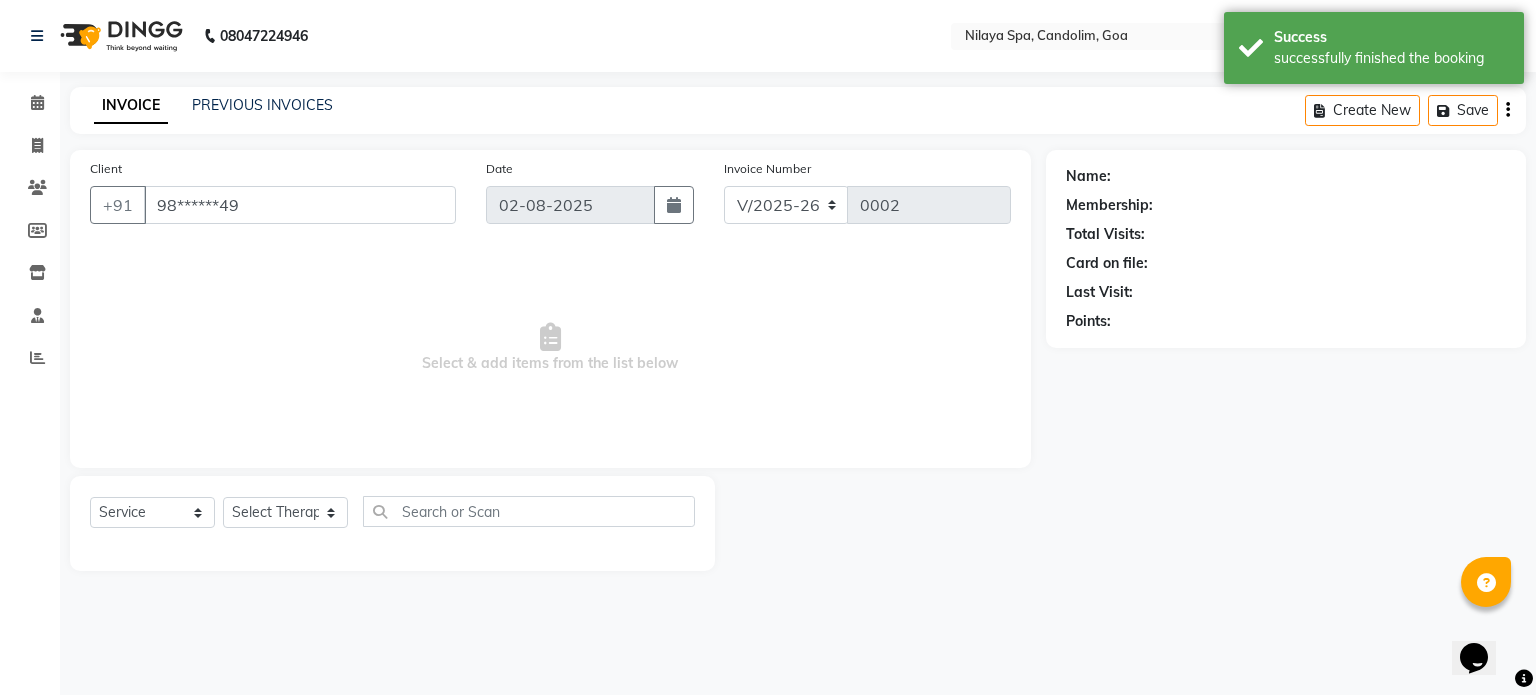 select on "87839" 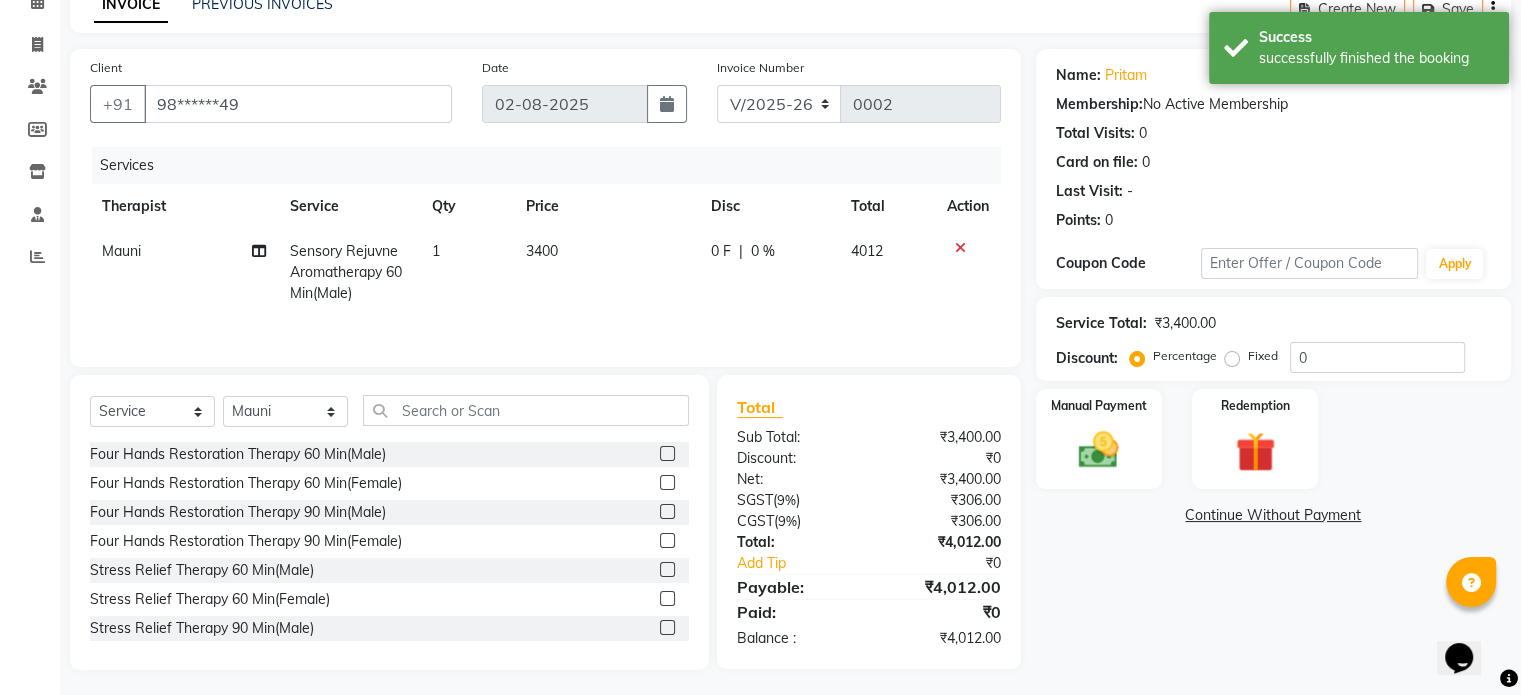 scroll, scrollTop: 107, scrollLeft: 0, axis: vertical 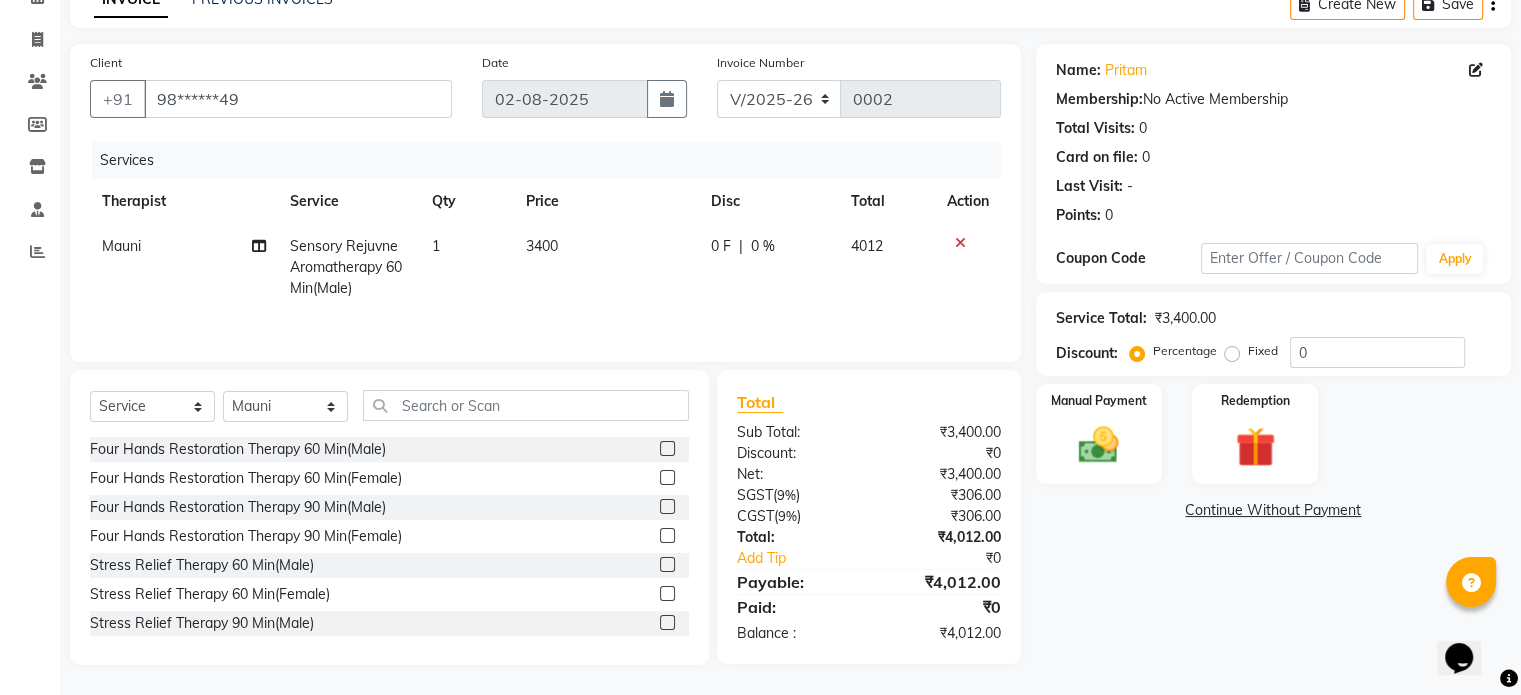 click on "0 %" 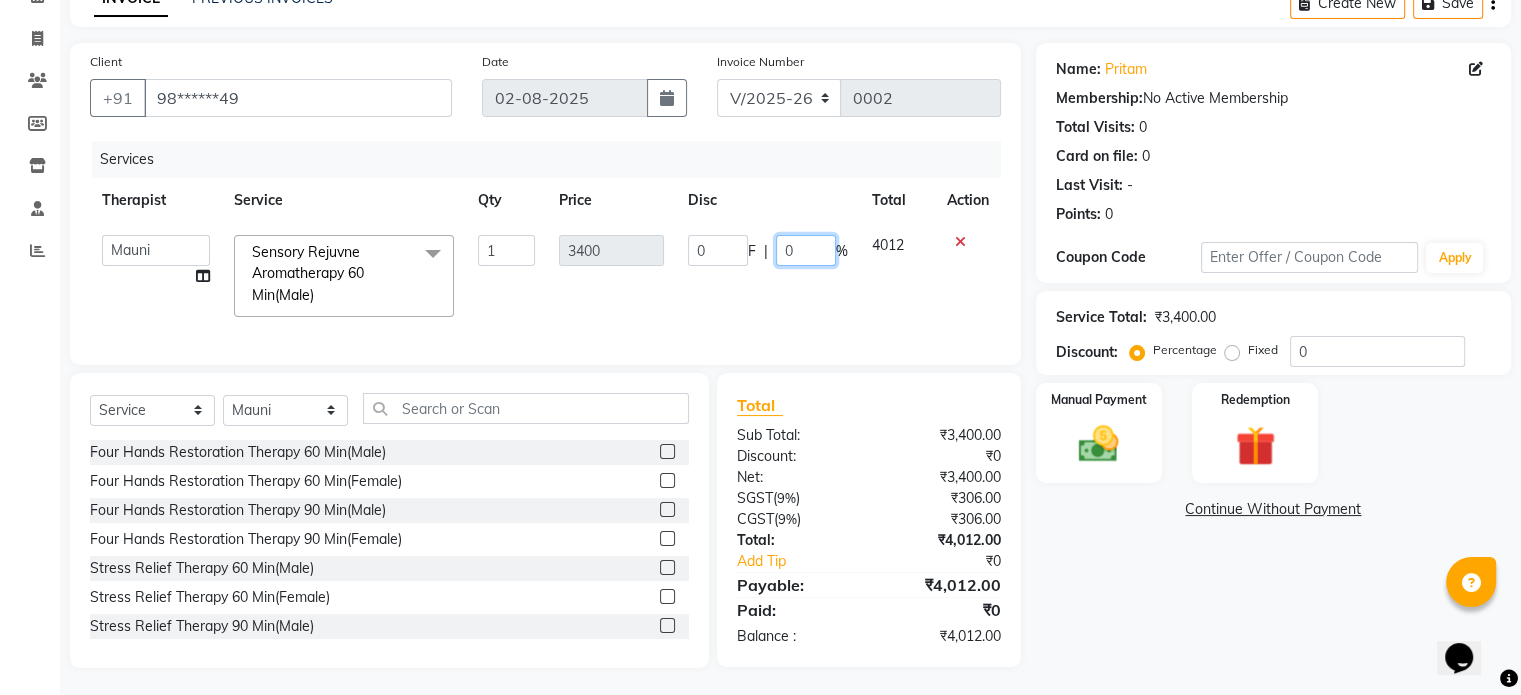 click on "0" 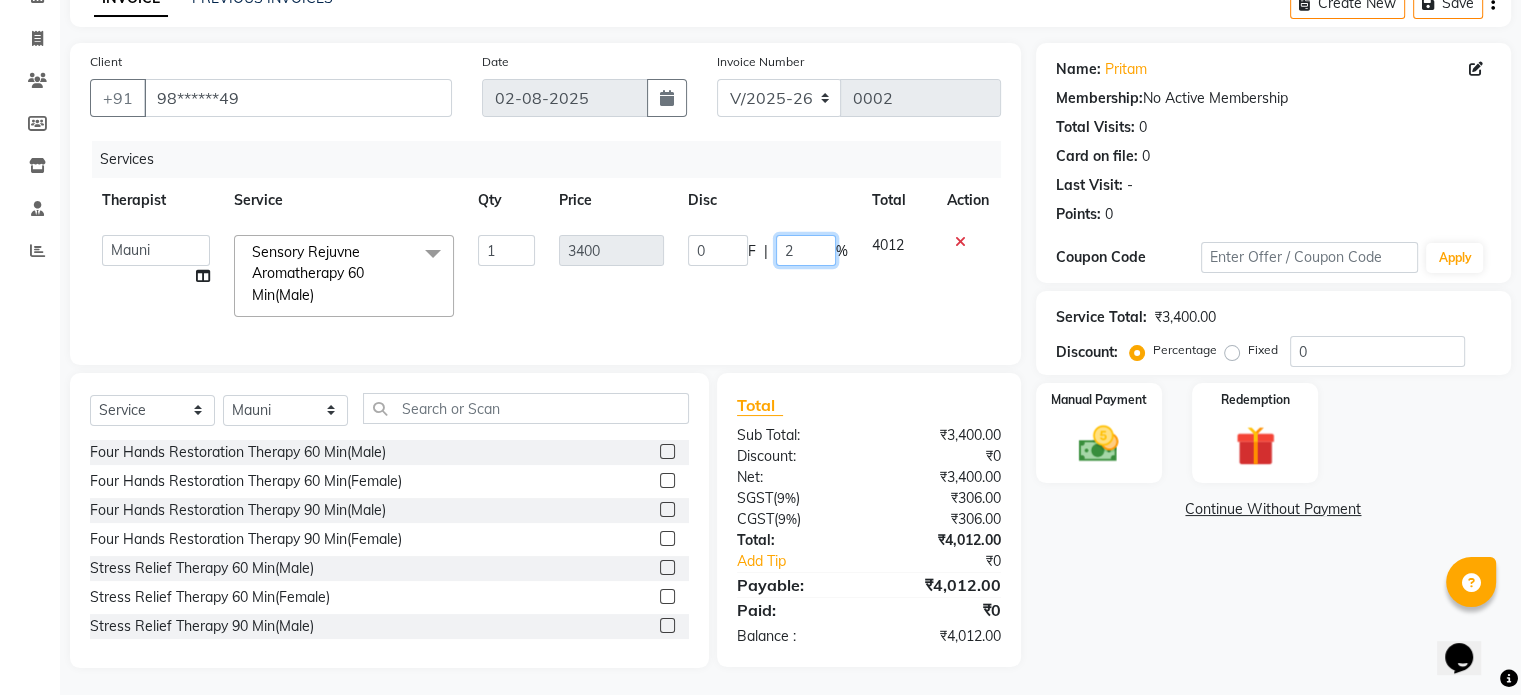 type on "20" 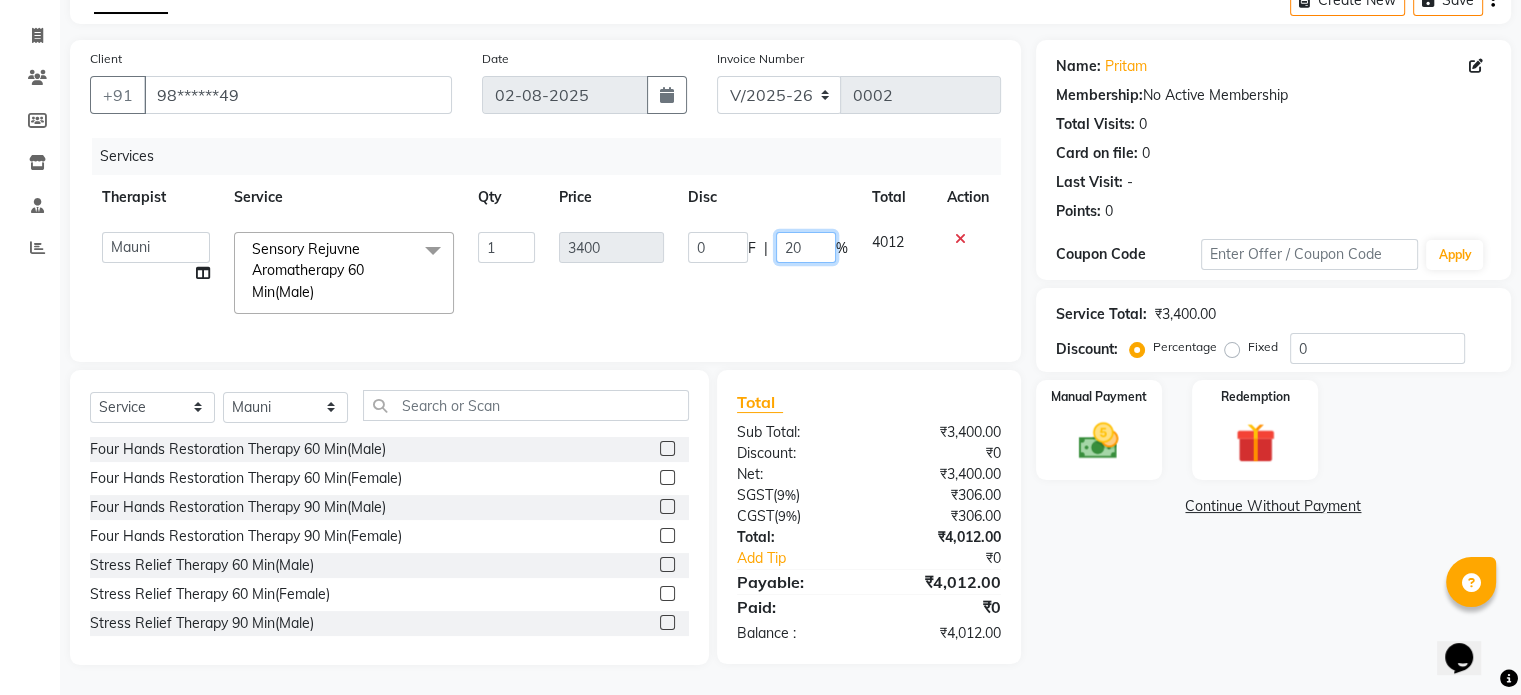 scroll, scrollTop: 125, scrollLeft: 0, axis: vertical 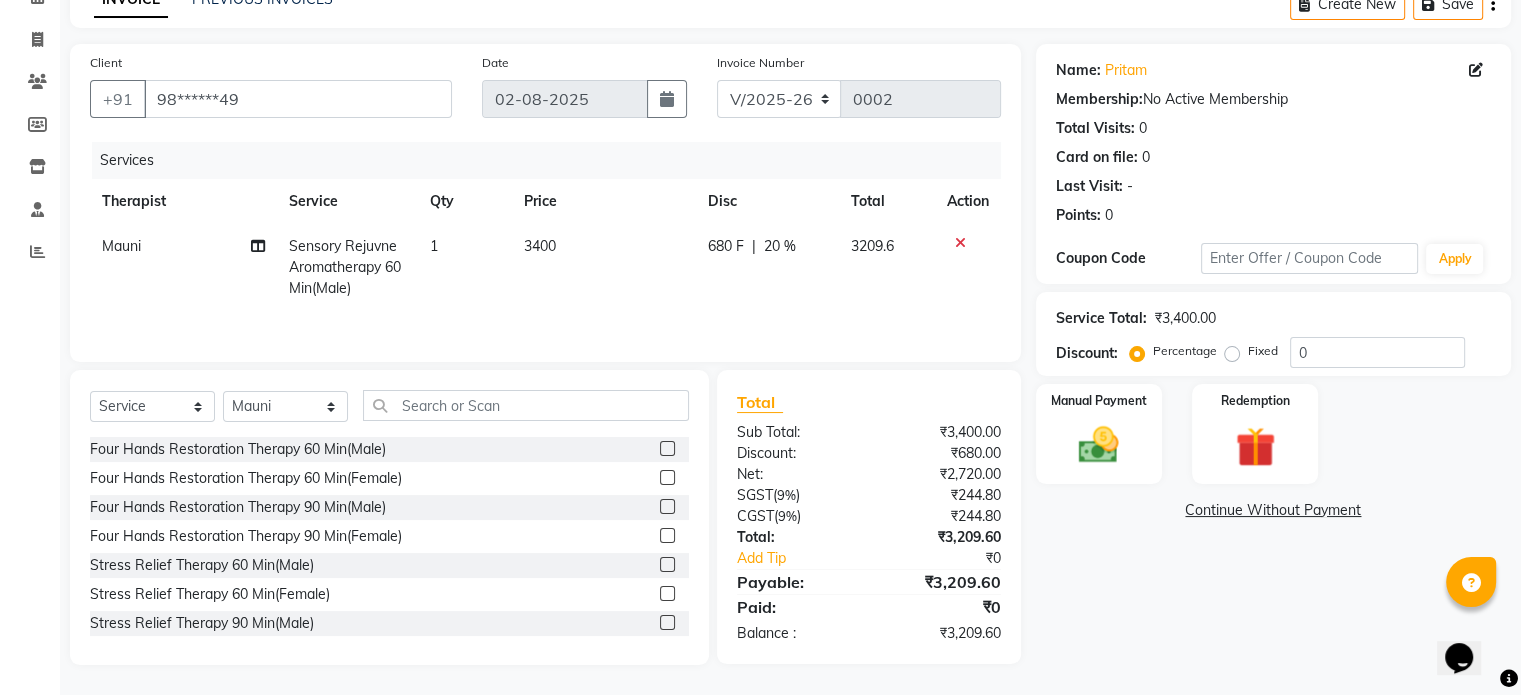 click on "Name: Pritam  Membership:  No Active Membership  Total Visits:  0 Card on file:  0 Last Visit:   - Points:   0  Coupon Code Apply Service Total:  ₹3,400.00  Discount:  Percentage   Fixed  0 Manual Payment Redemption  Continue Without Payment" 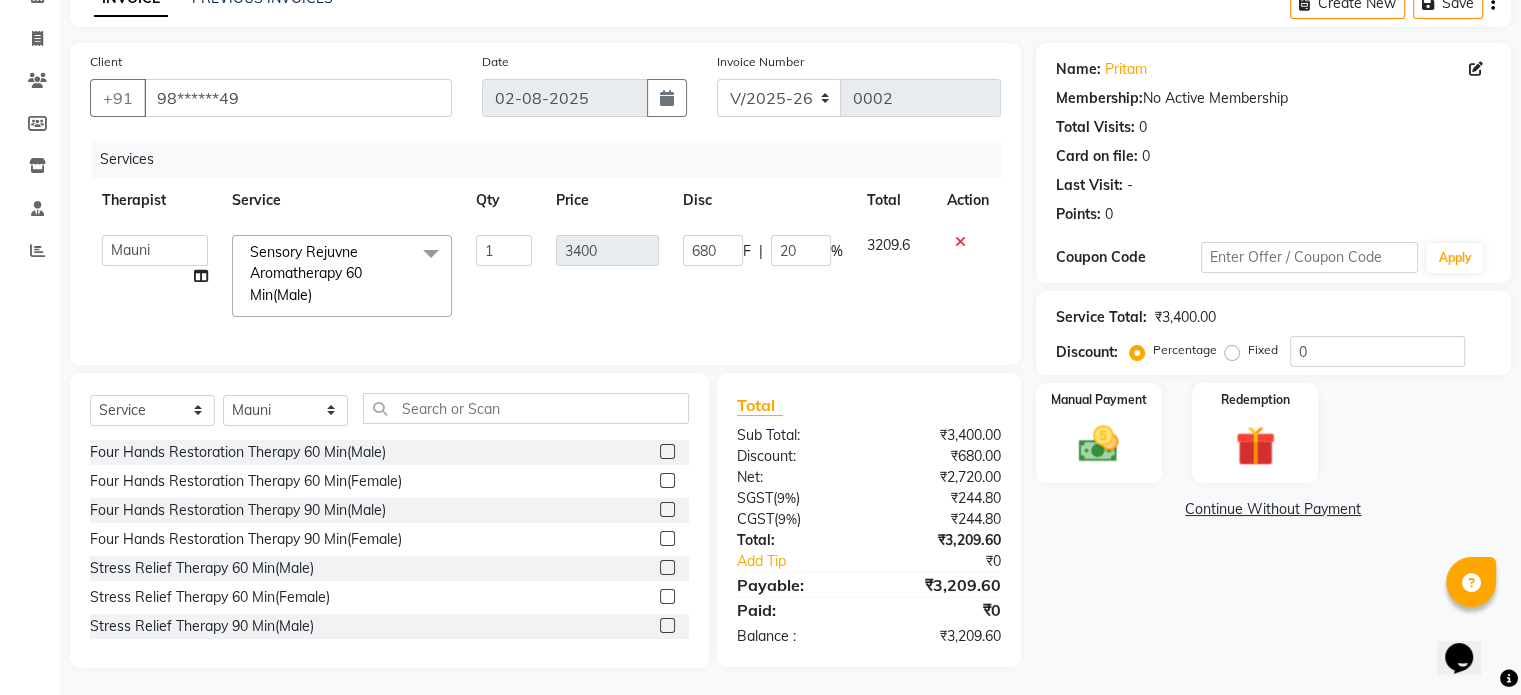 scroll, scrollTop: 125, scrollLeft: 0, axis: vertical 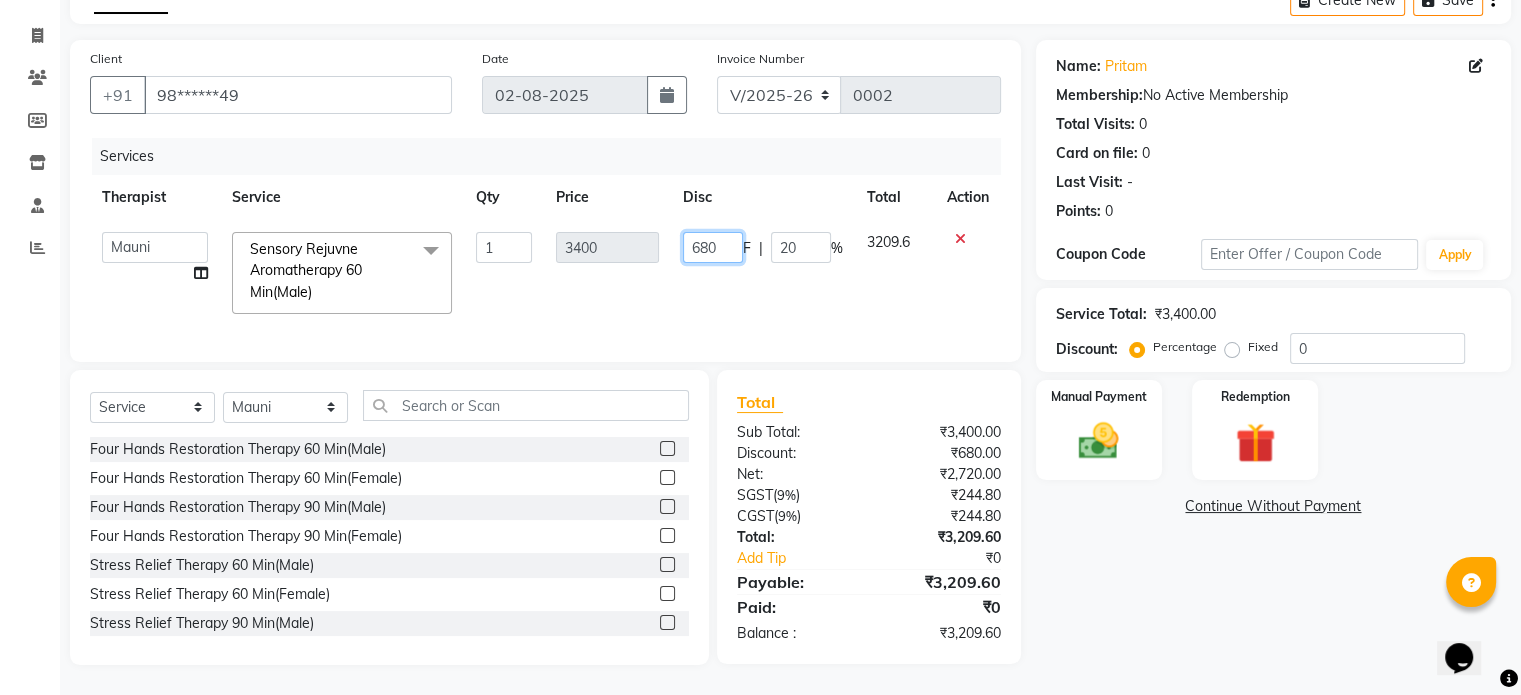 click on "680" 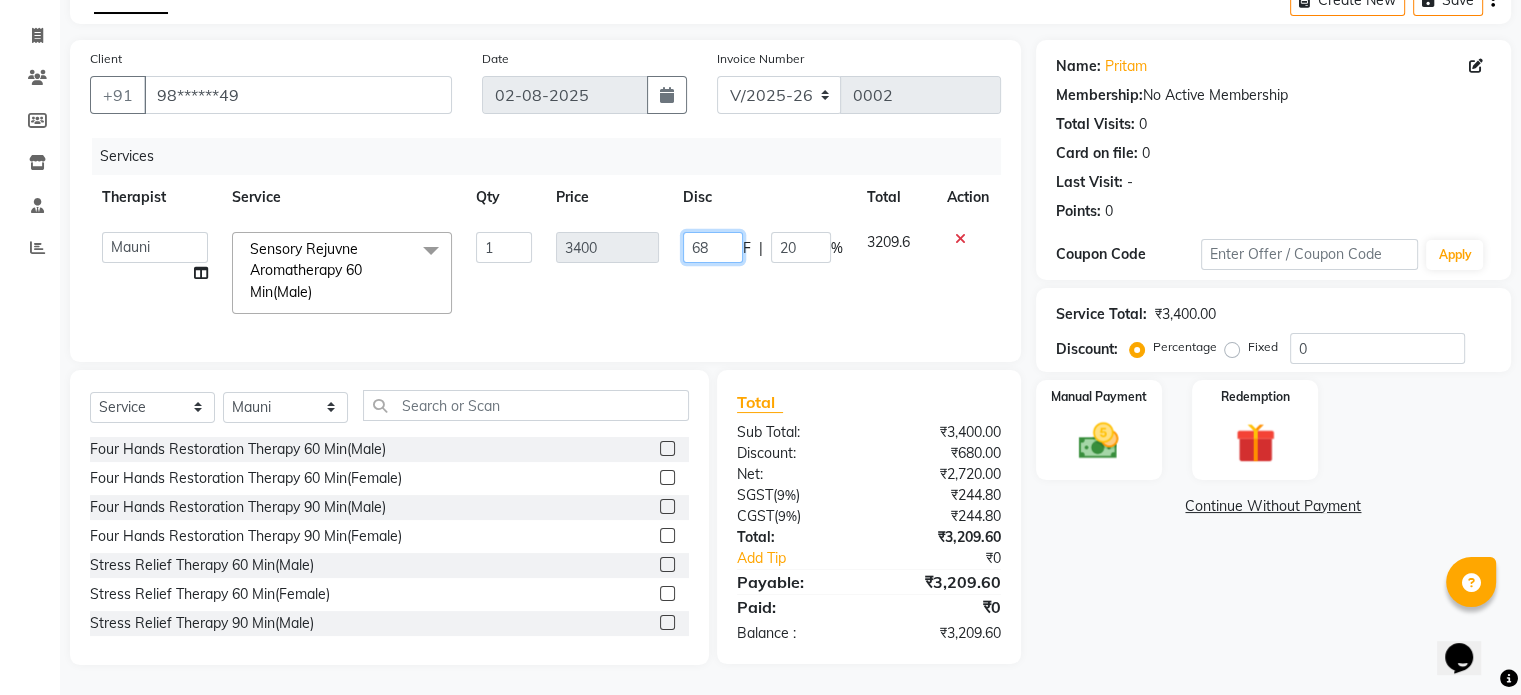 type on "6" 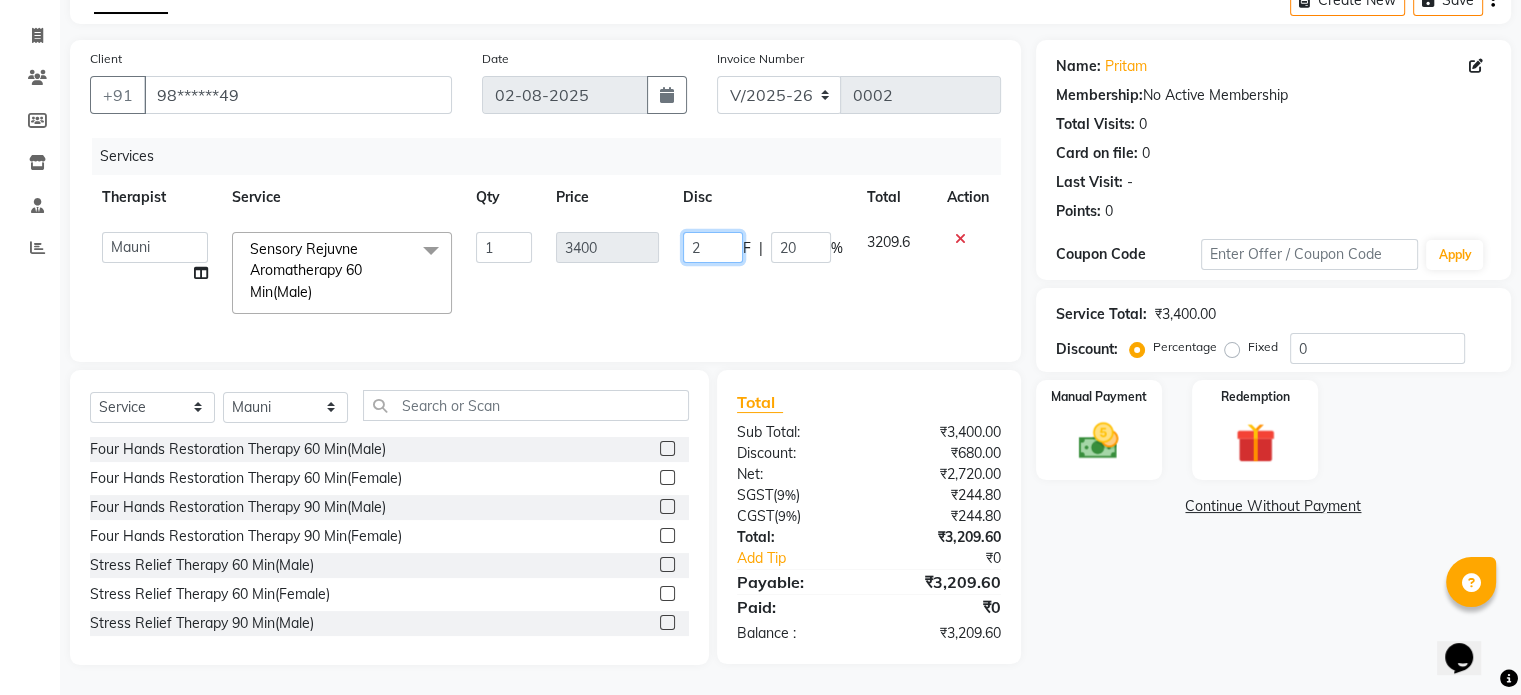 type on "20" 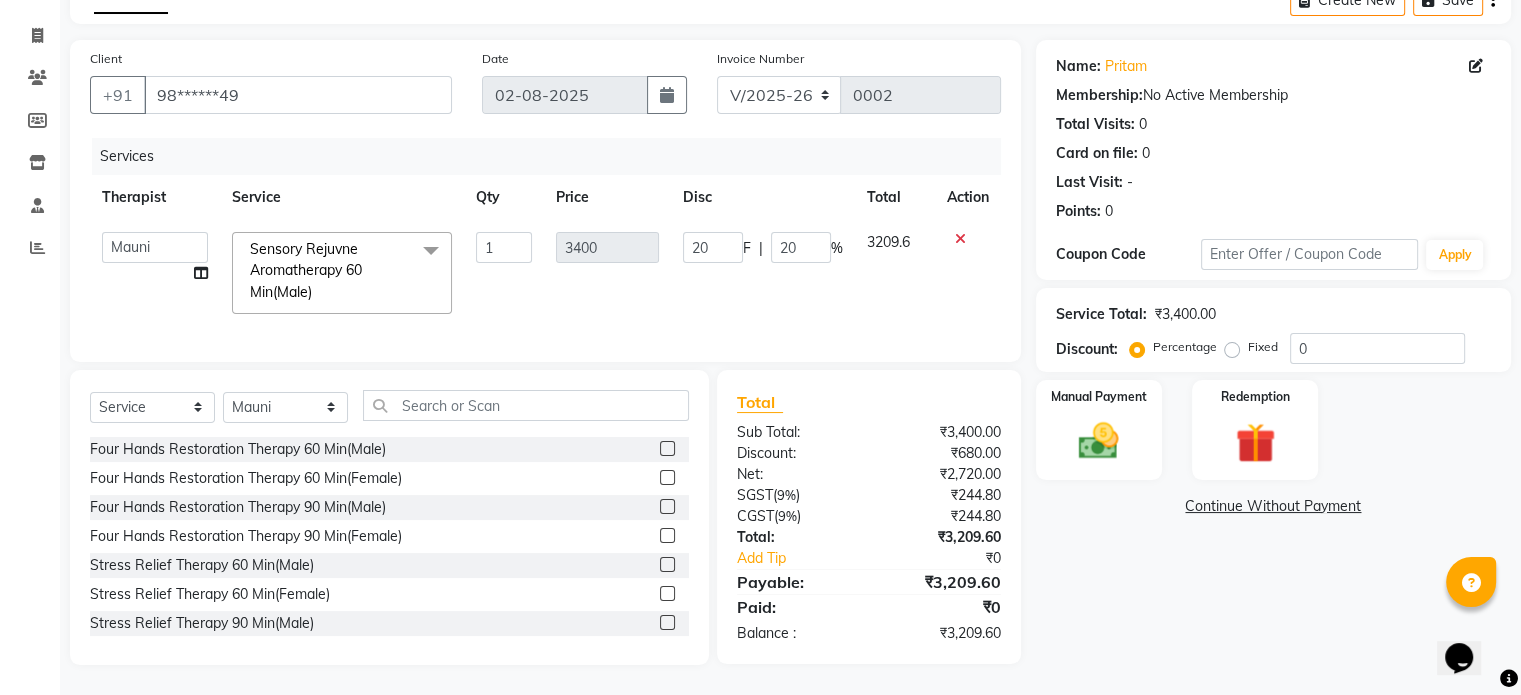 scroll, scrollTop: 107, scrollLeft: 0, axis: vertical 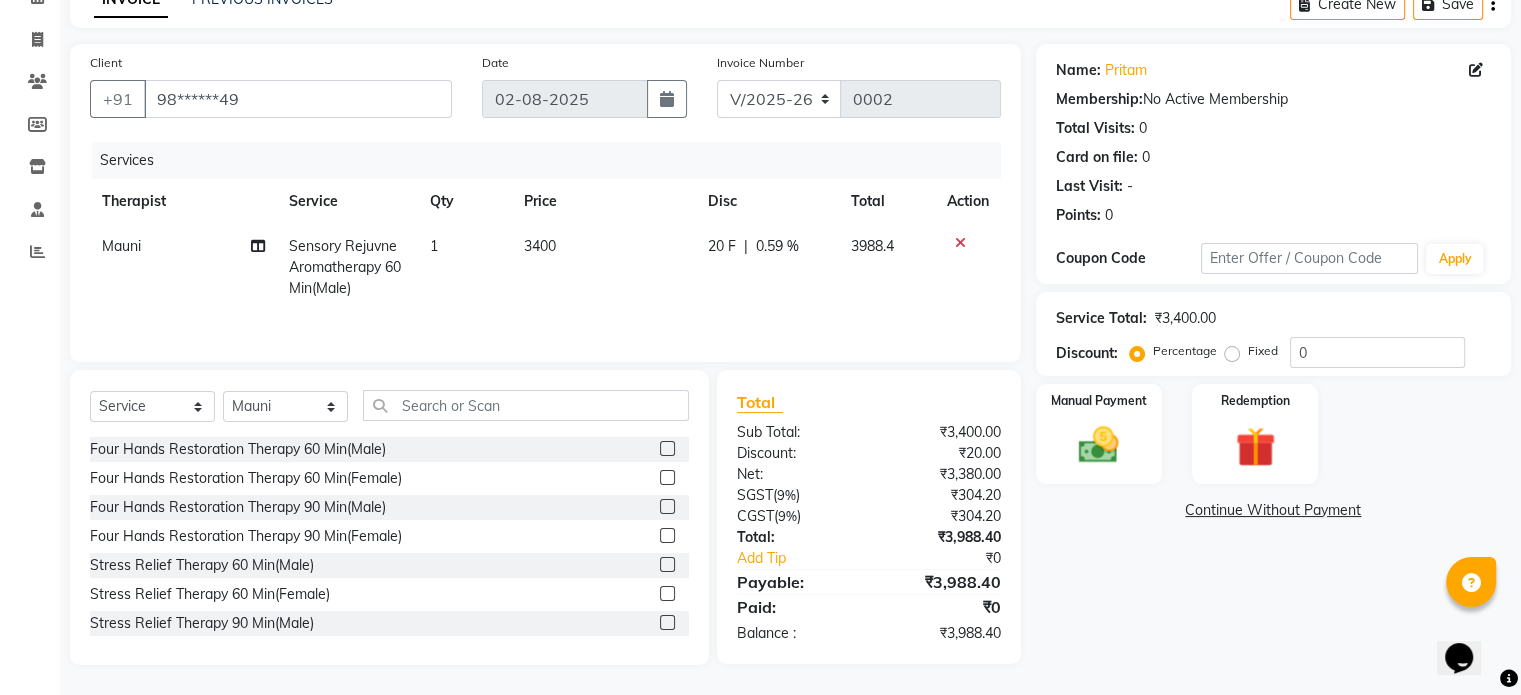 click on "0.59 %" 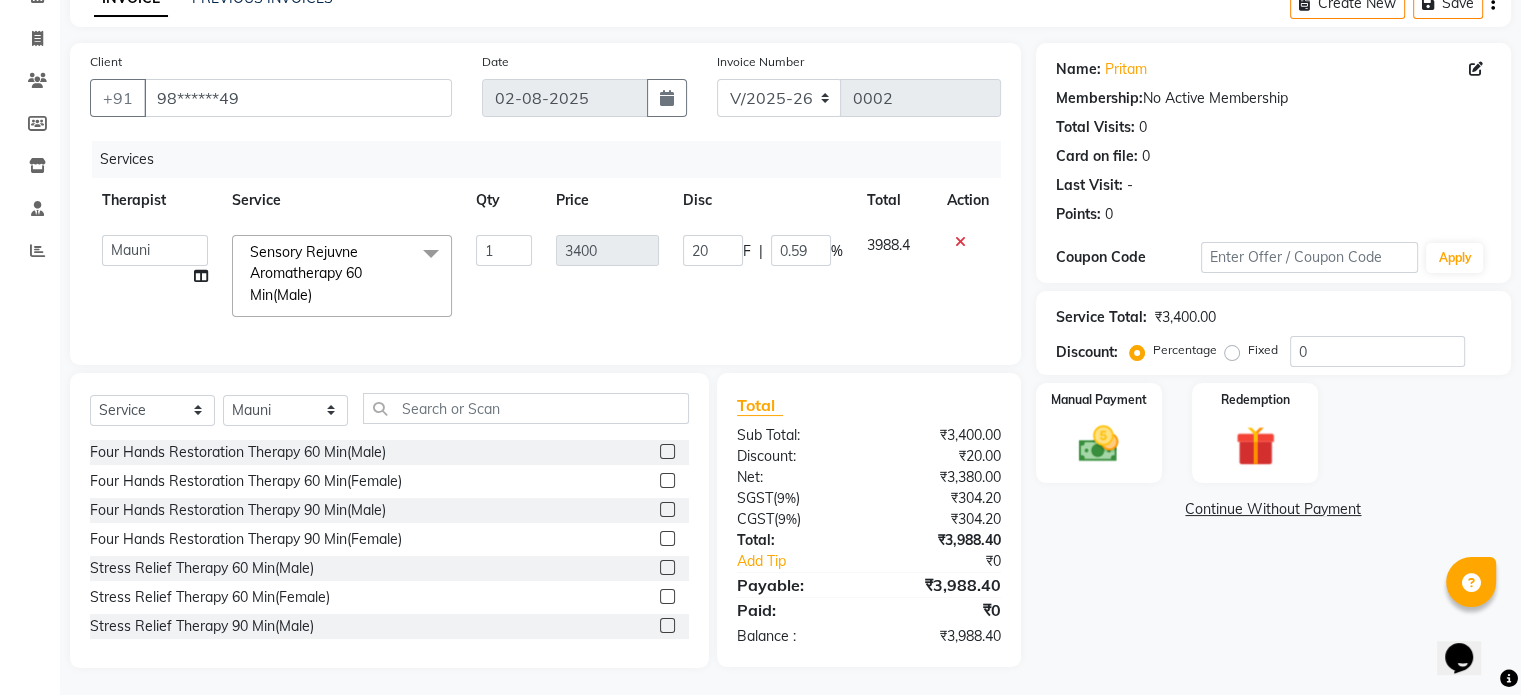 scroll, scrollTop: 125, scrollLeft: 0, axis: vertical 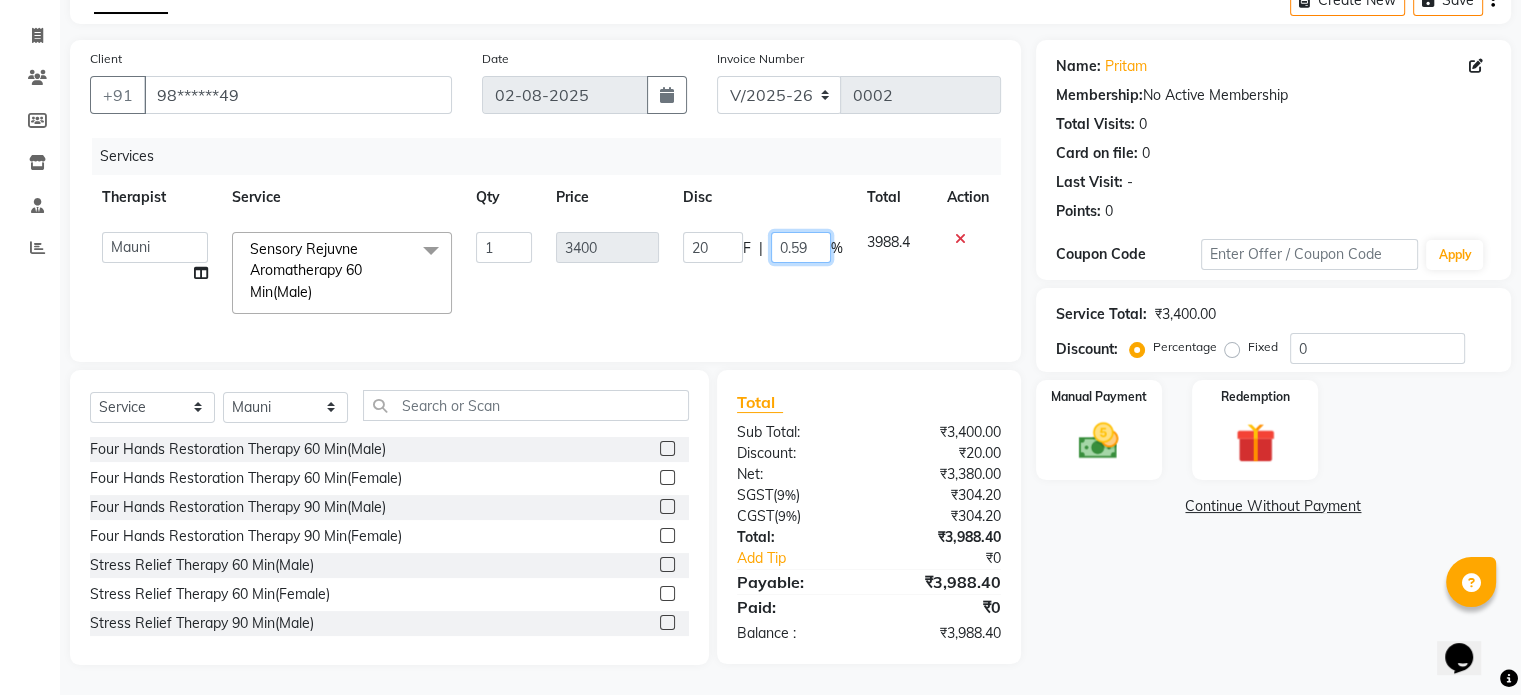 click on "0.59" 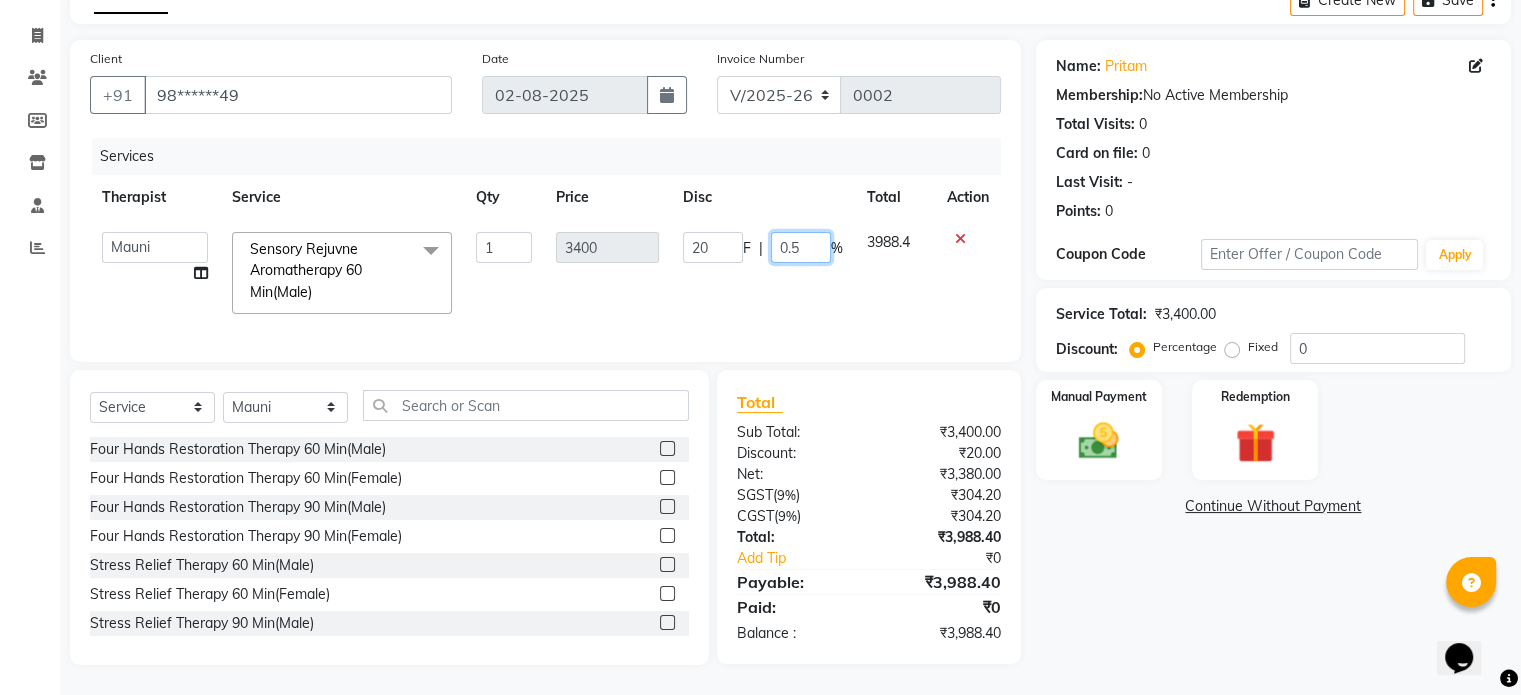 type on "0" 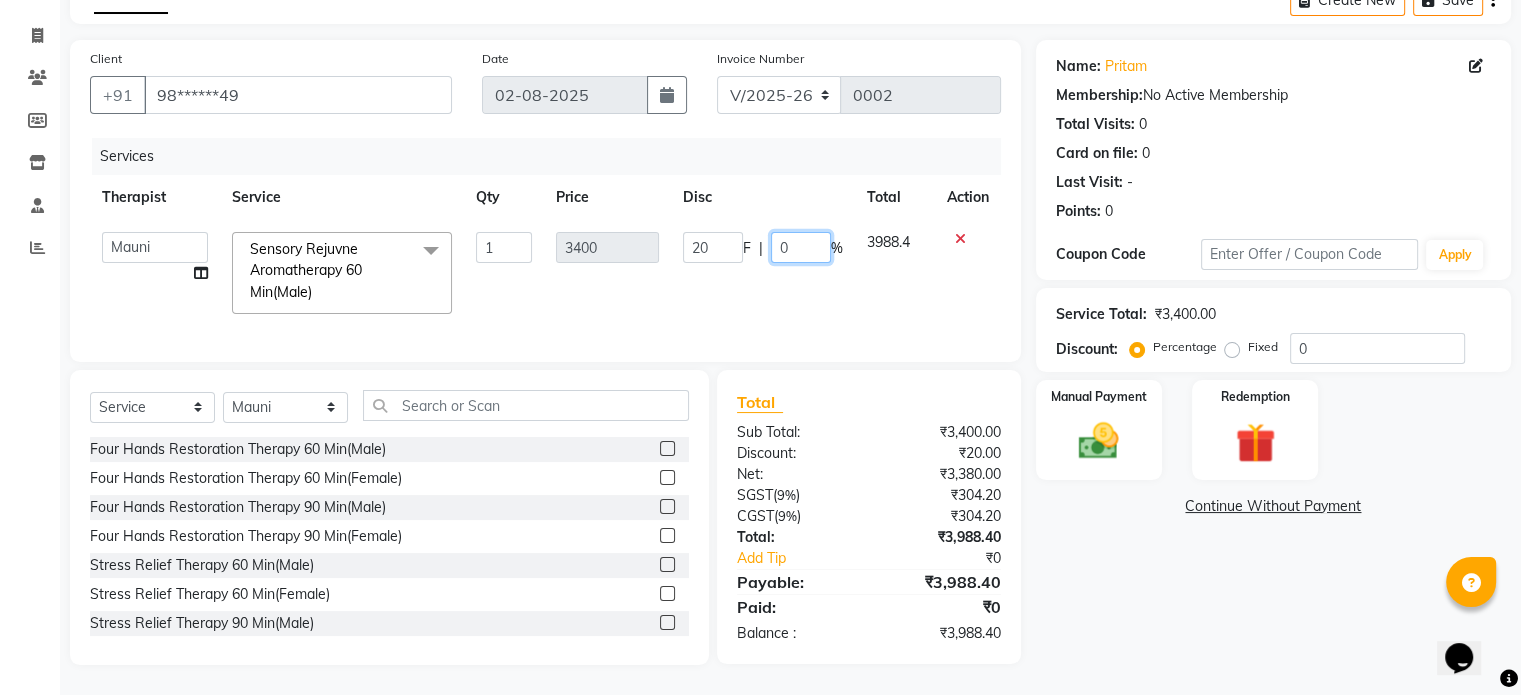 type 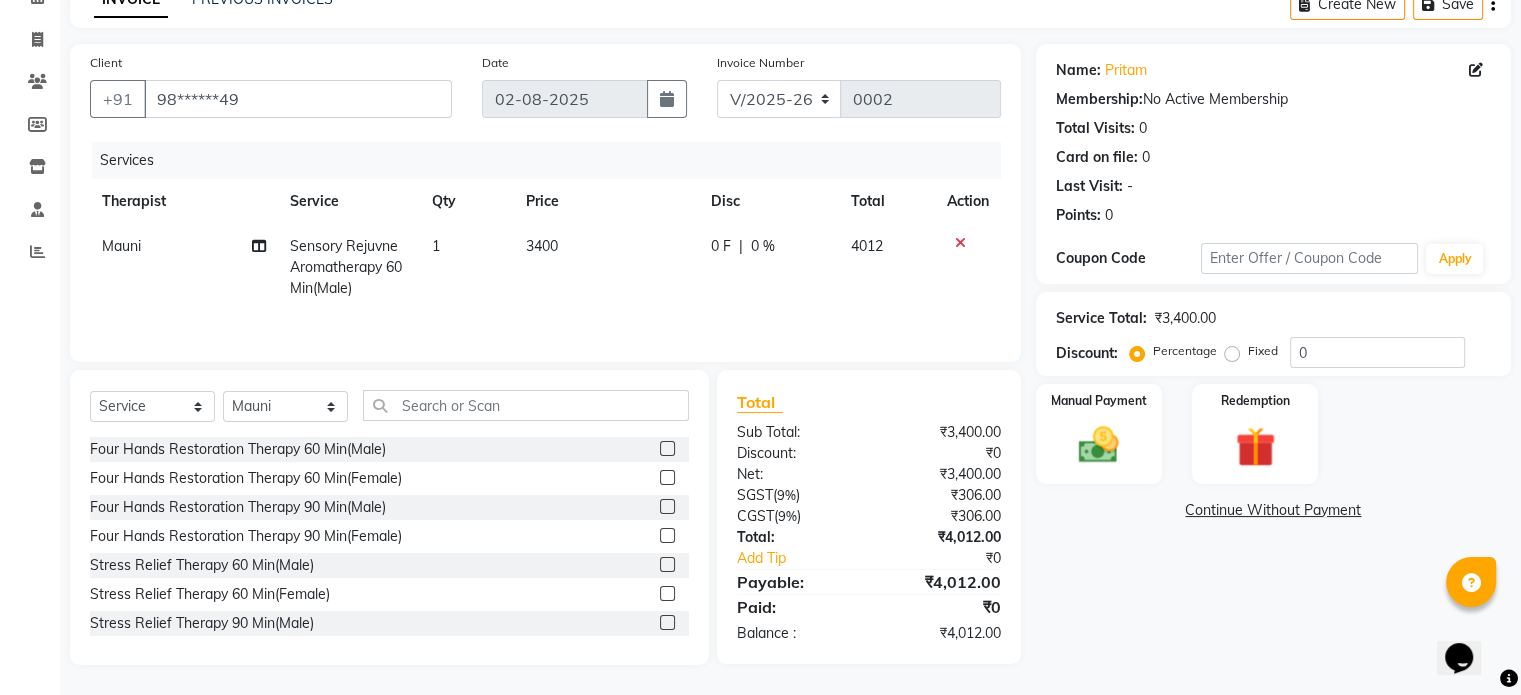 click on "0 F | 0 %" 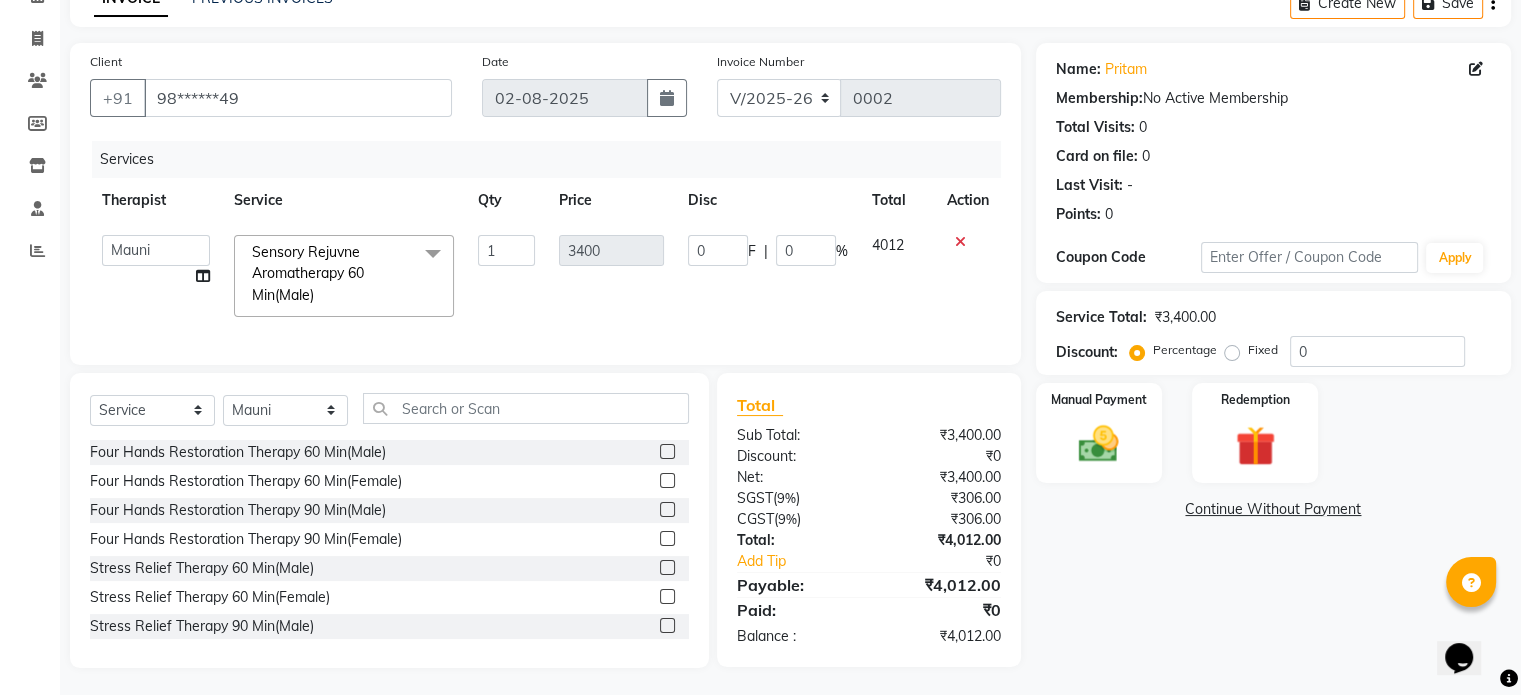 scroll, scrollTop: 125, scrollLeft: 0, axis: vertical 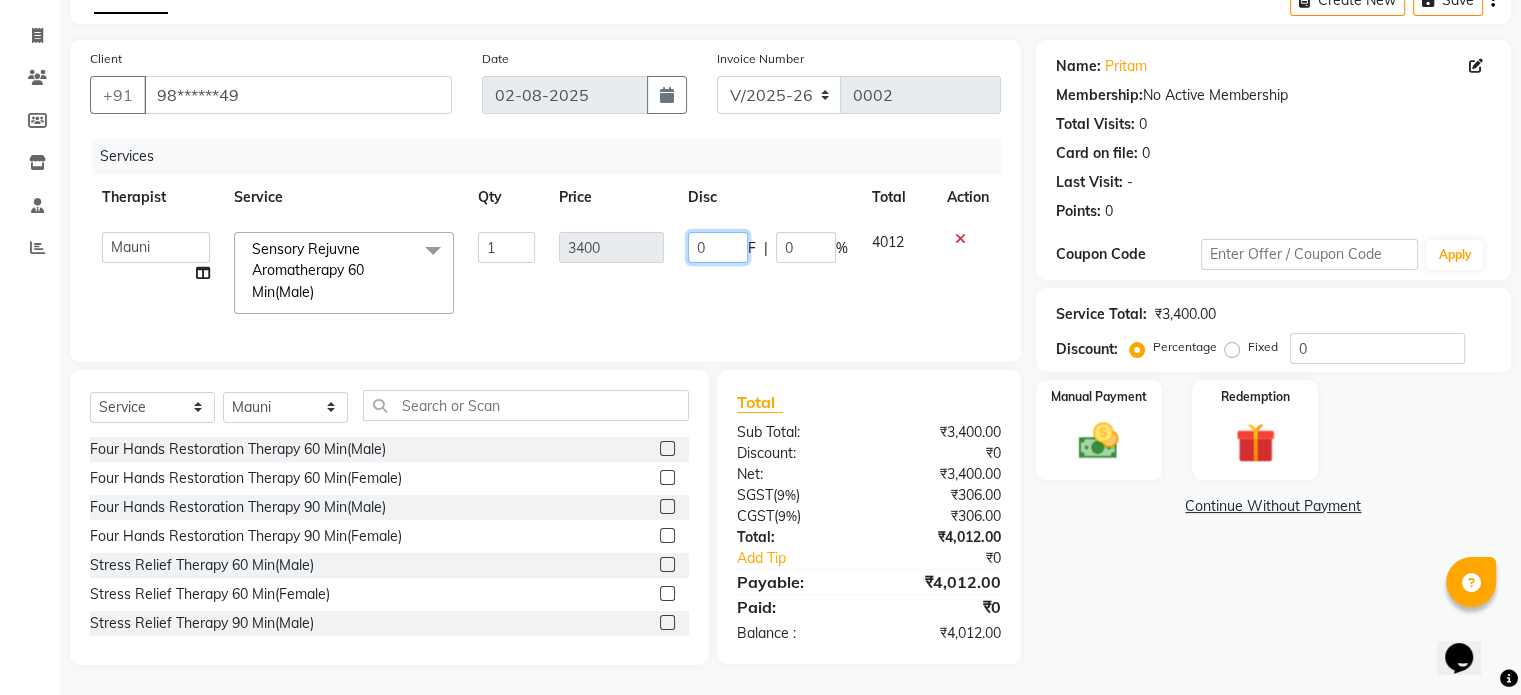 click on "0" 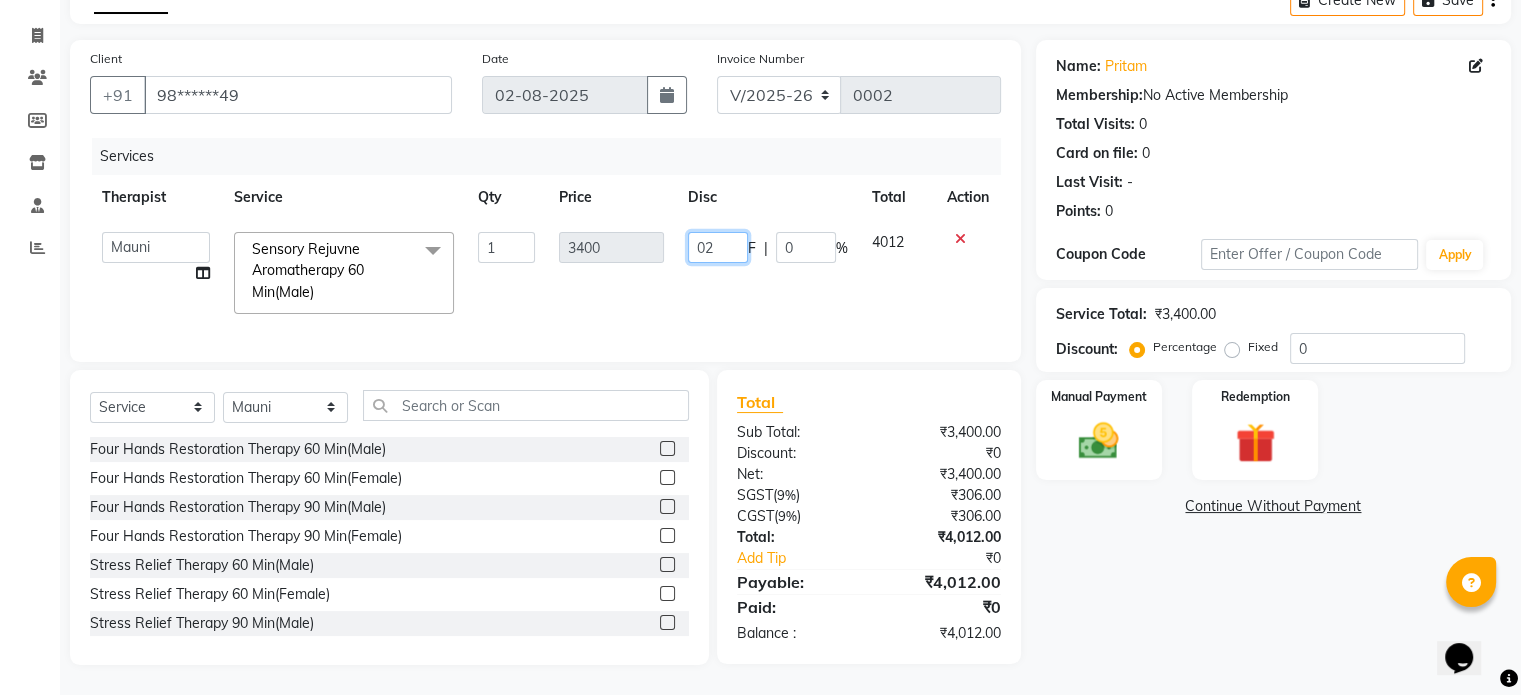 type on "0" 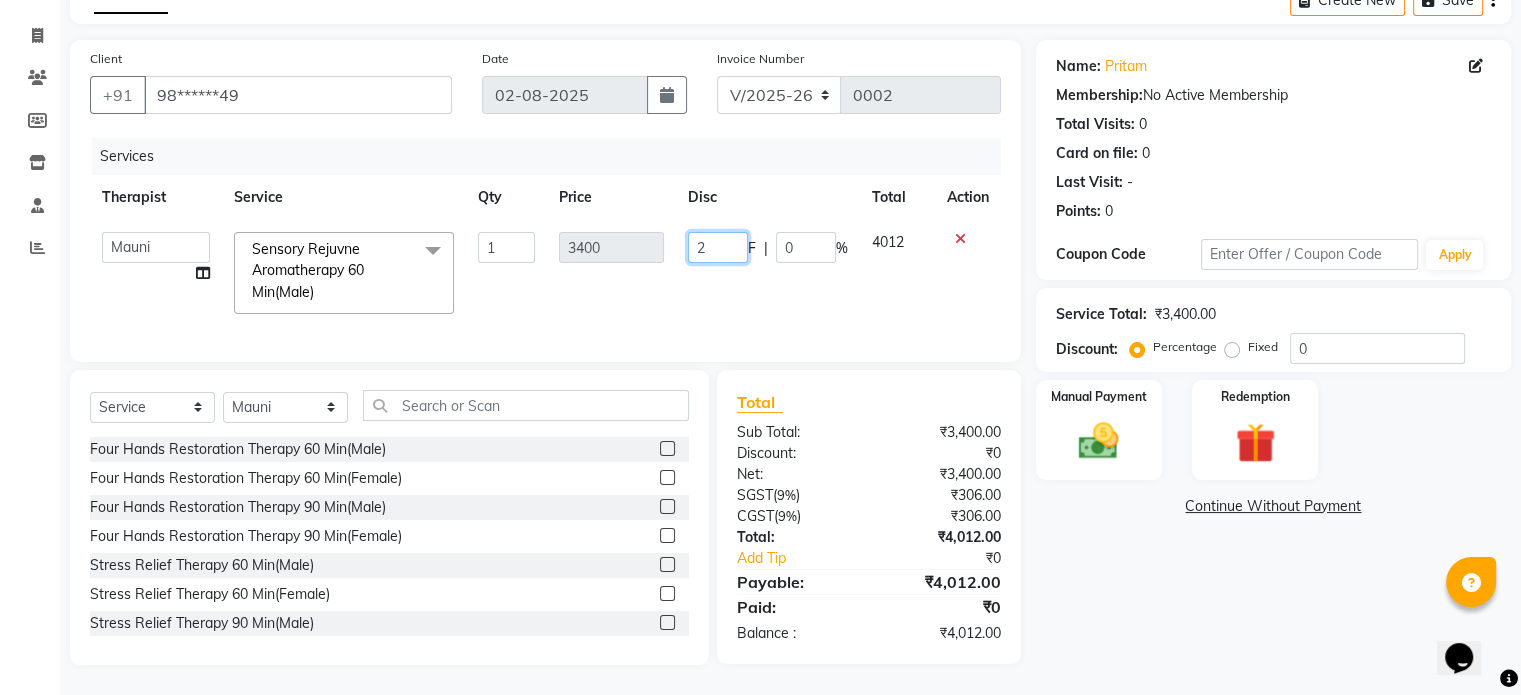 type on "20" 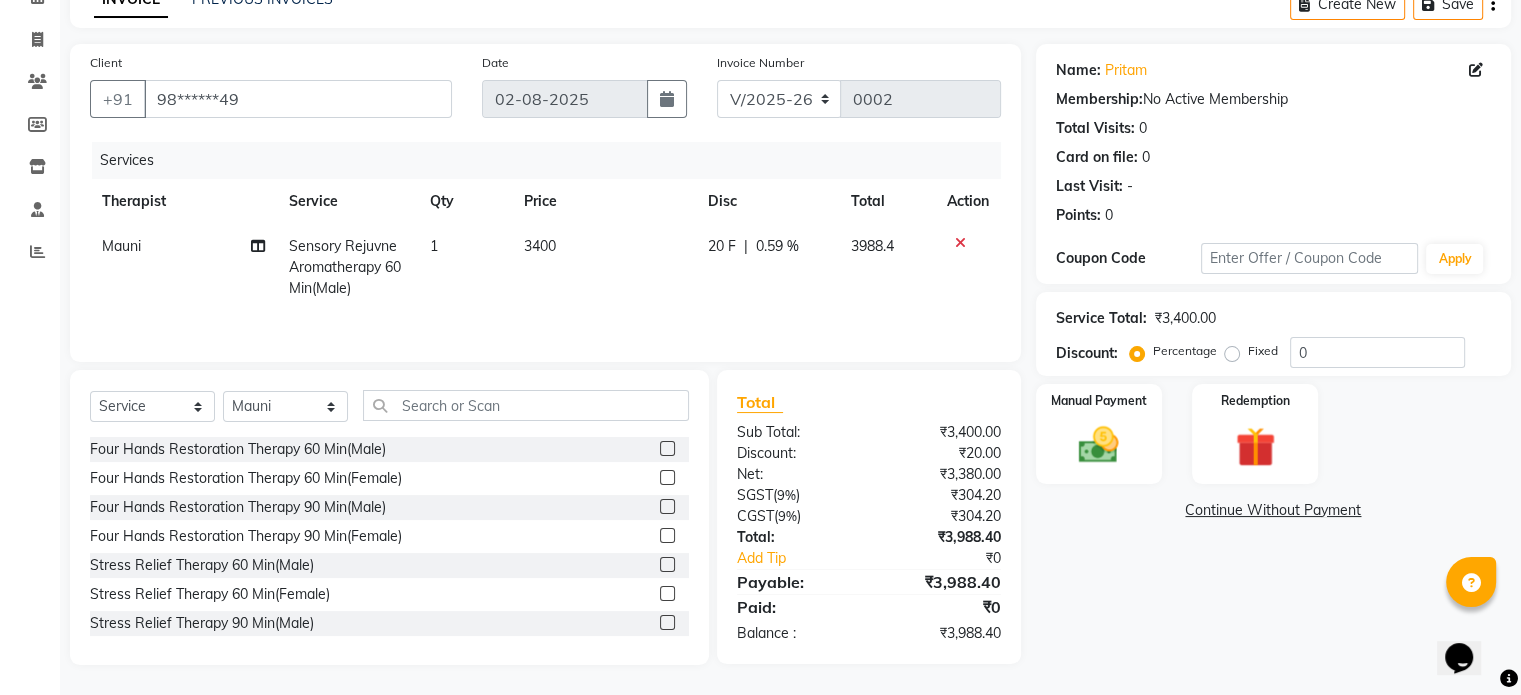 scroll, scrollTop: 107, scrollLeft: 0, axis: vertical 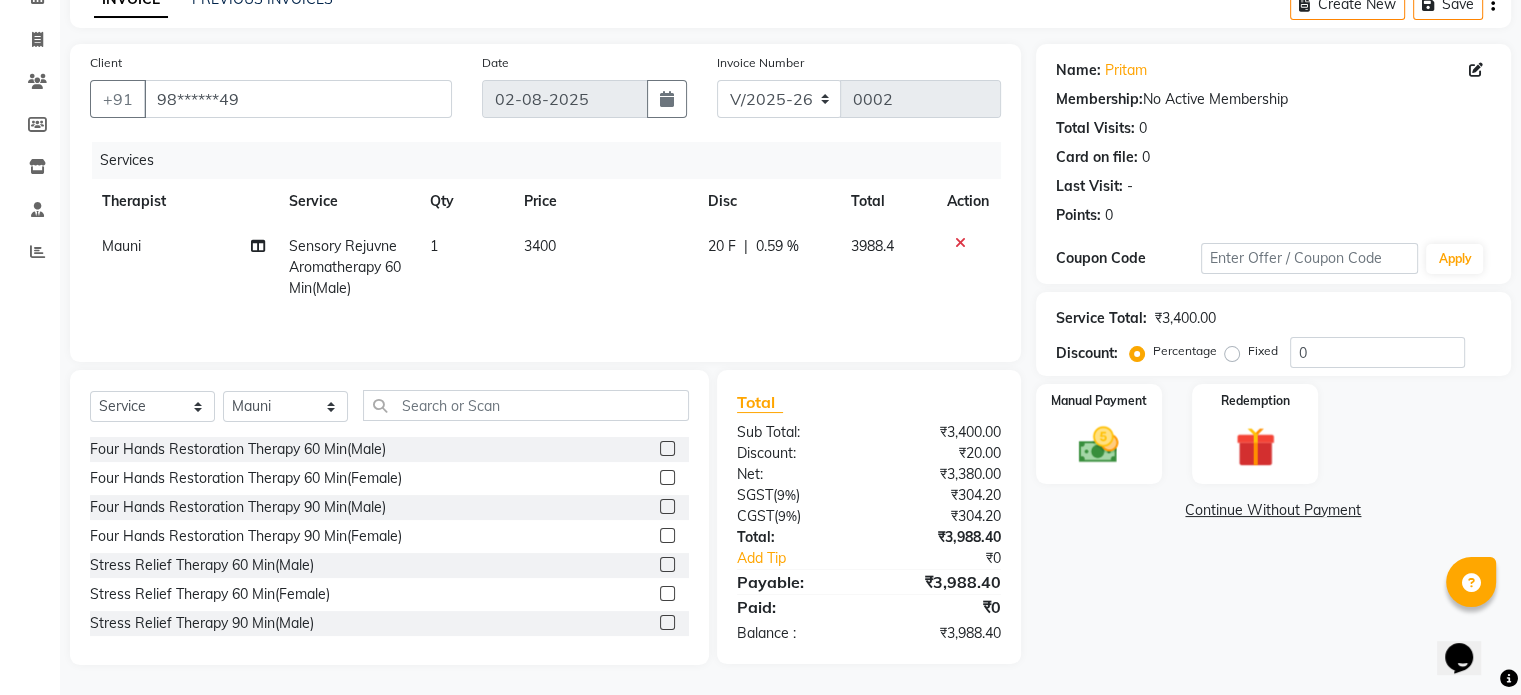 click on "Mauni  Sensory Rejuvne Aromatherapy 60 Min(Male) 1 3400 20 F | 0.59 % 3988.4" 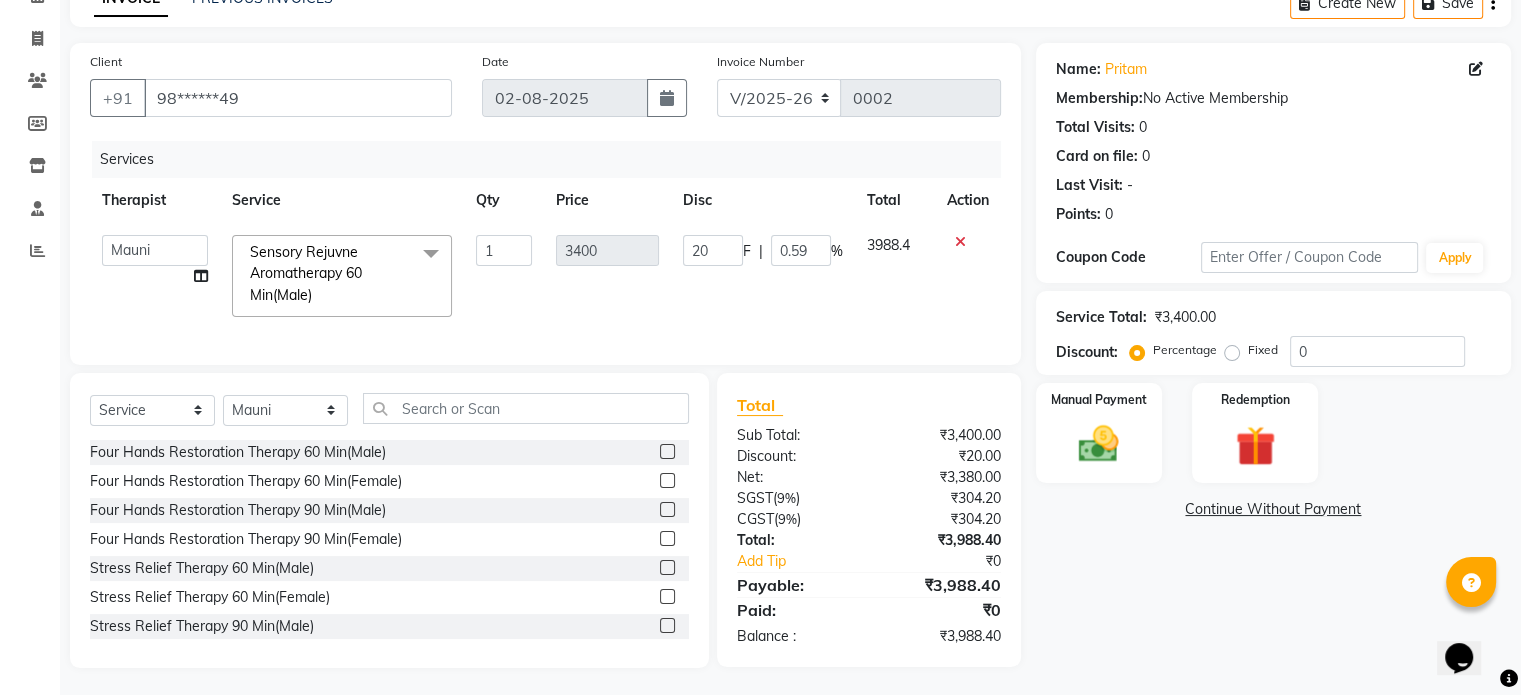 scroll, scrollTop: 125, scrollLeft: 0, axis: vertical 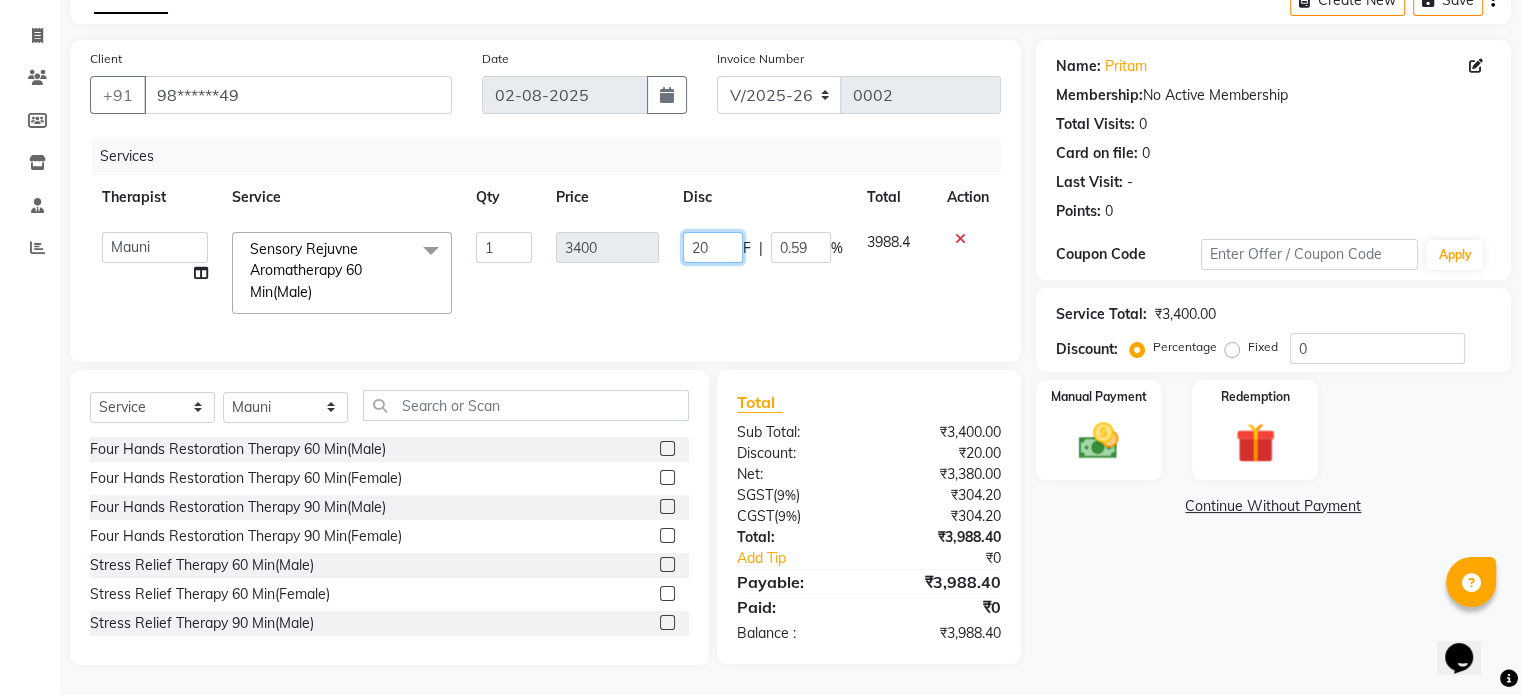 click on "20" 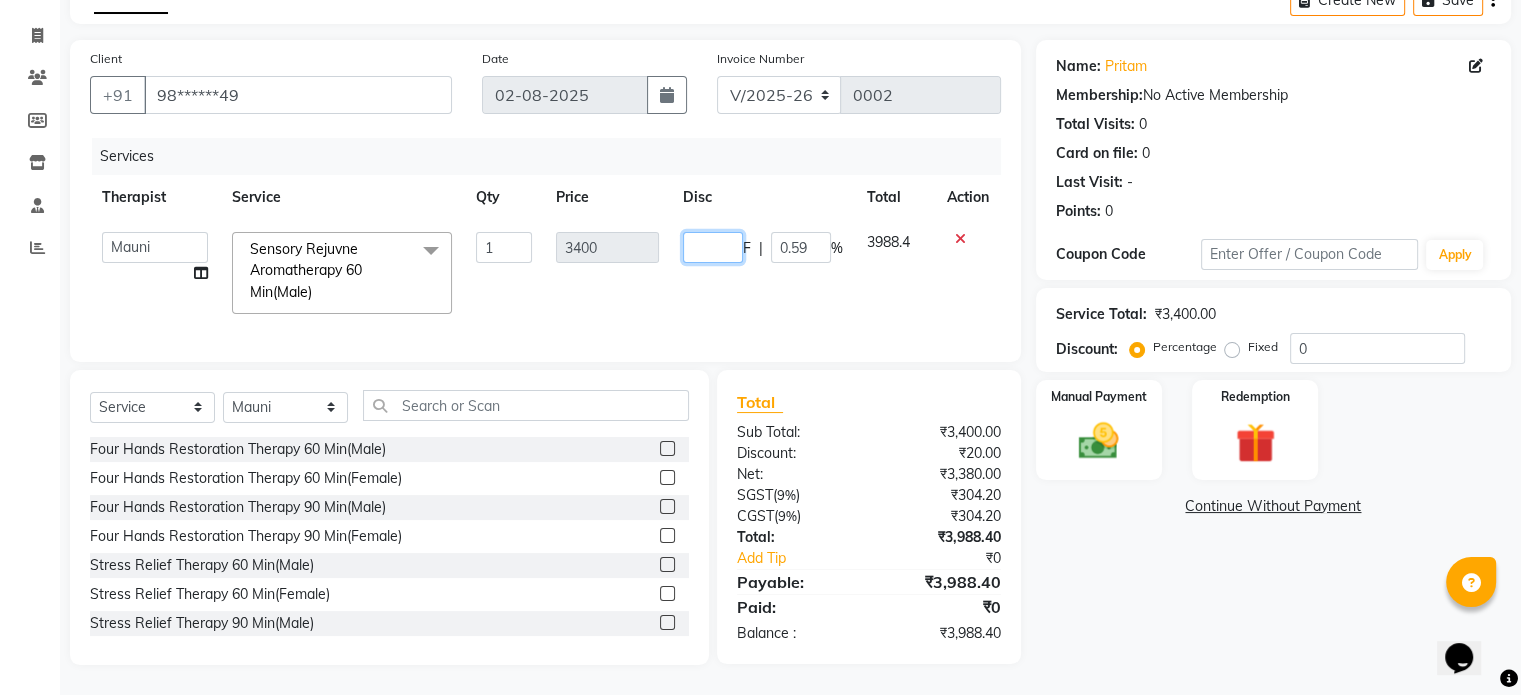 type on "0" 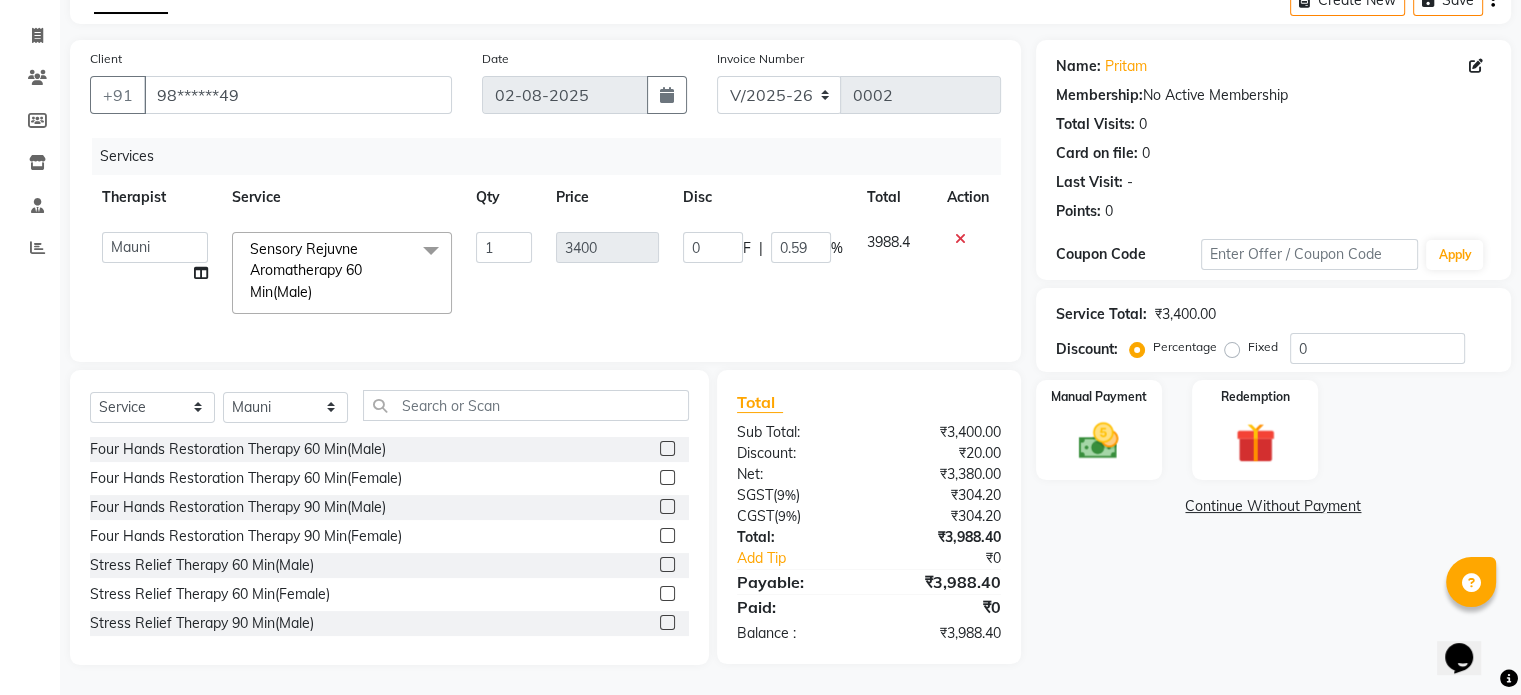 scroll, scrollTop: 107, scrollLeft: 0, axis: vertical 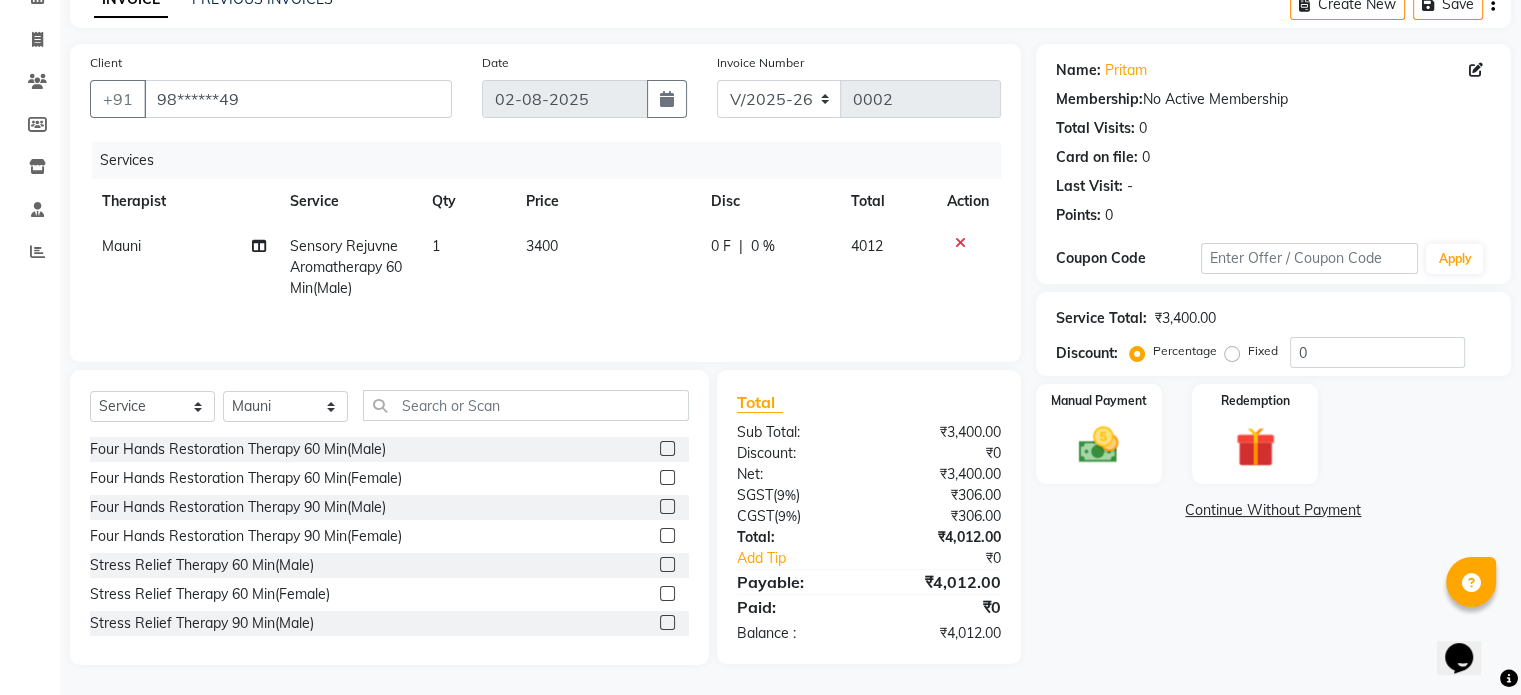 click on "Disc" 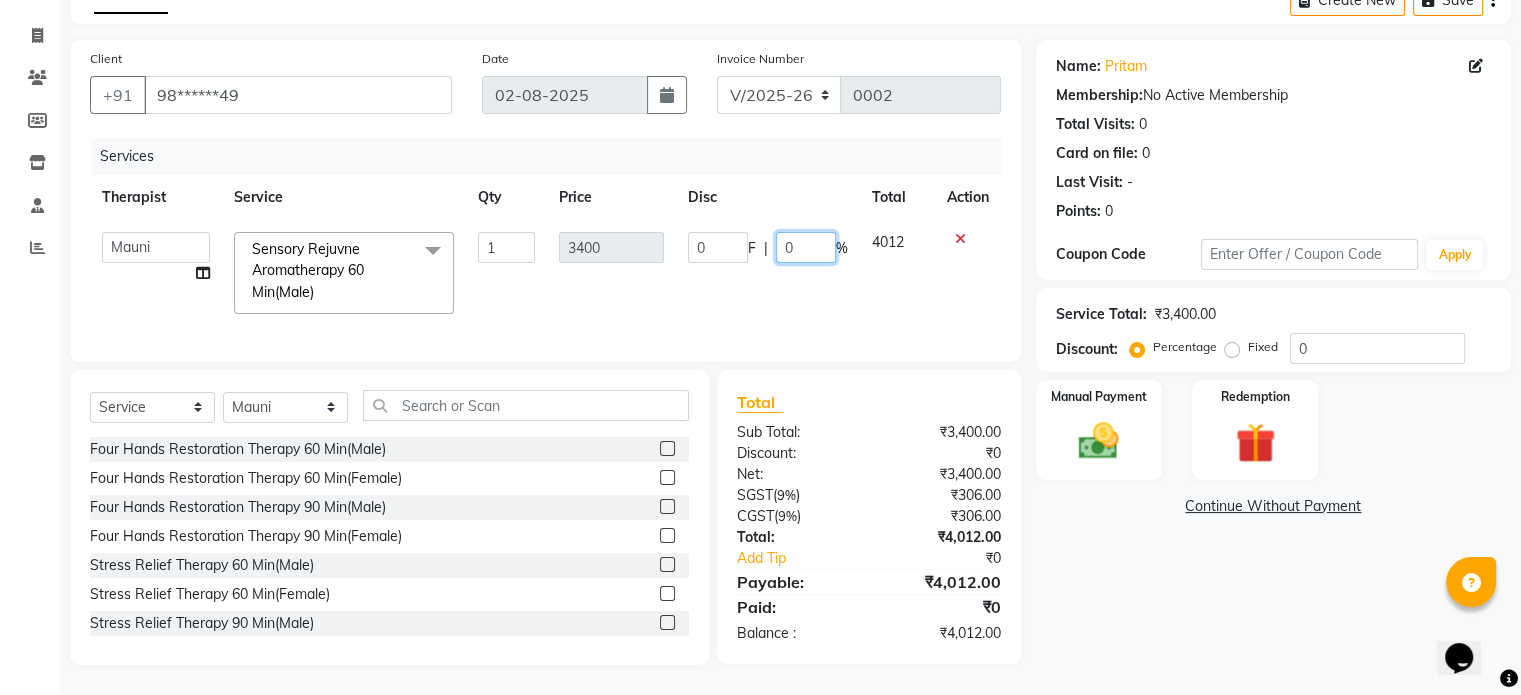 click on "0" 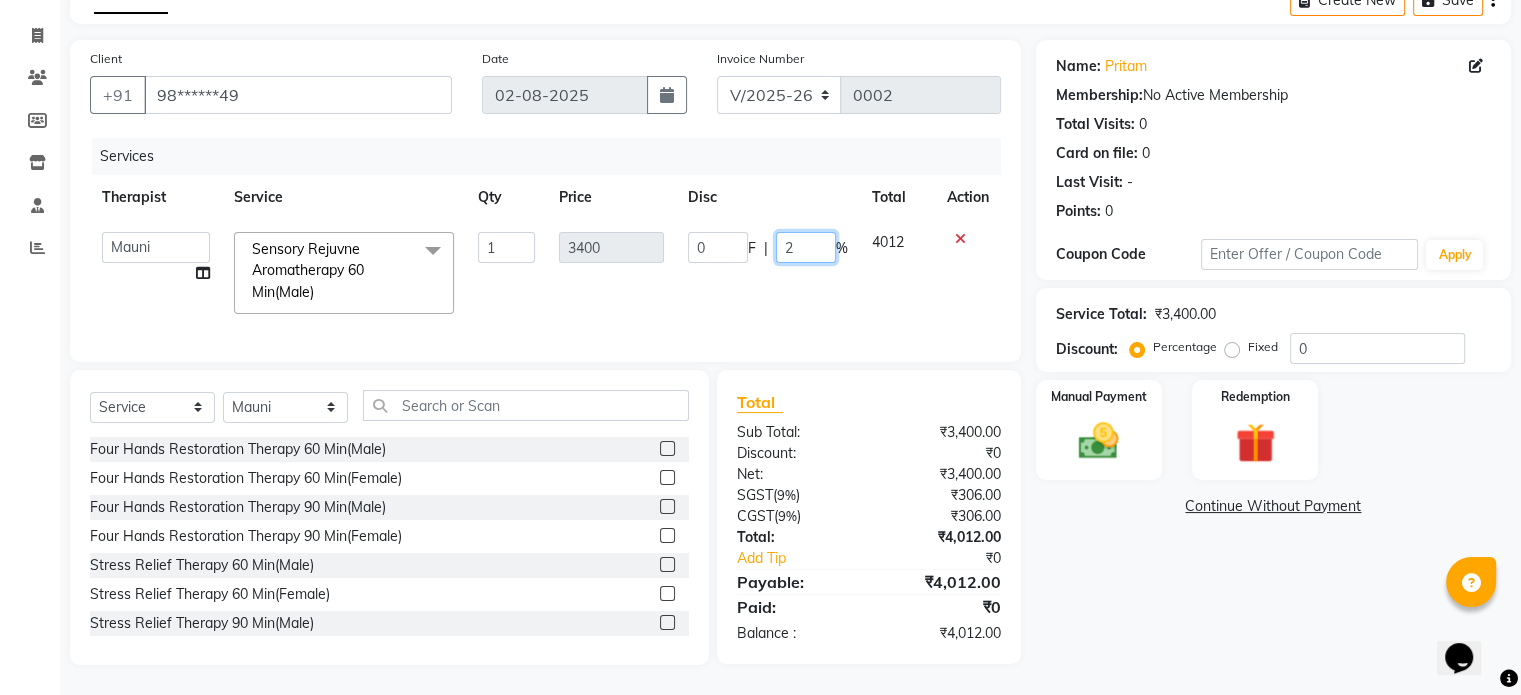 type on "20" 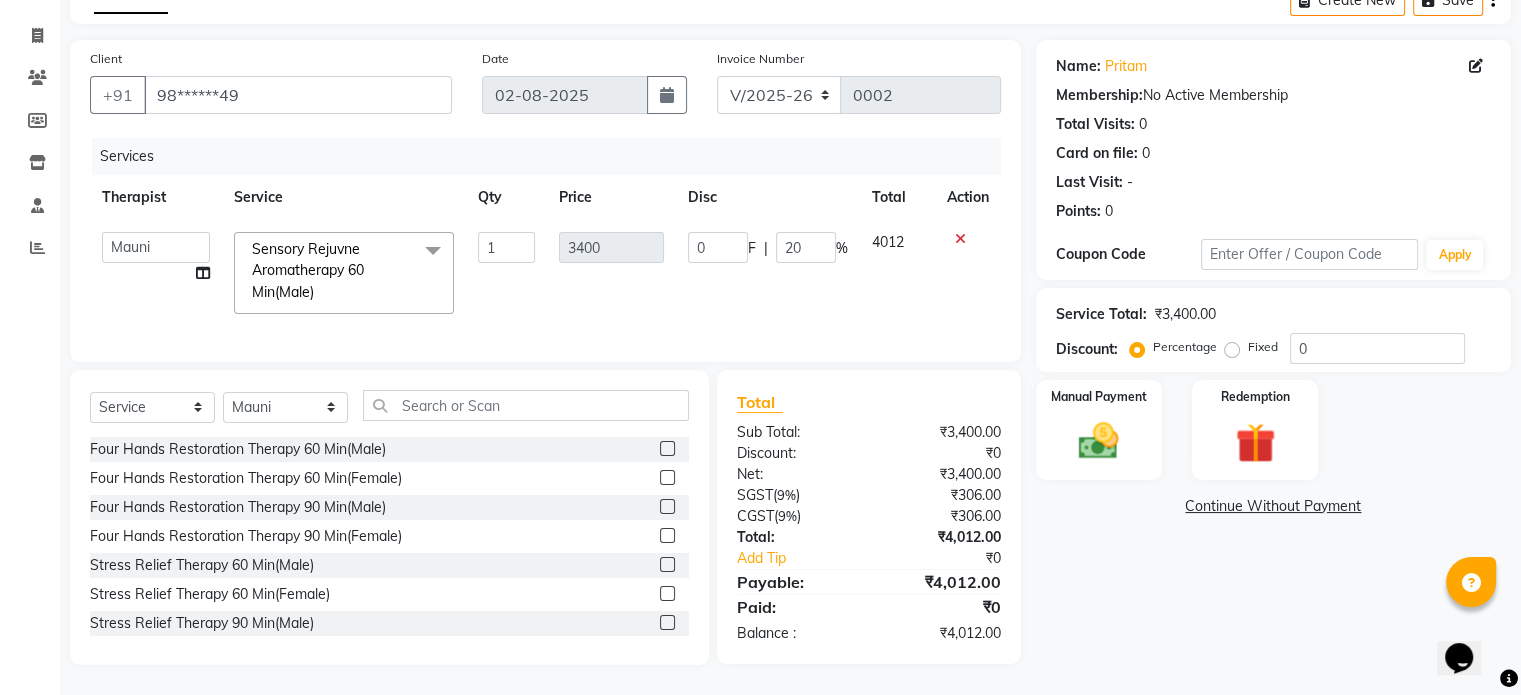 scroll, scrollTop: 107, scrollLeft: 0, axis: vertical 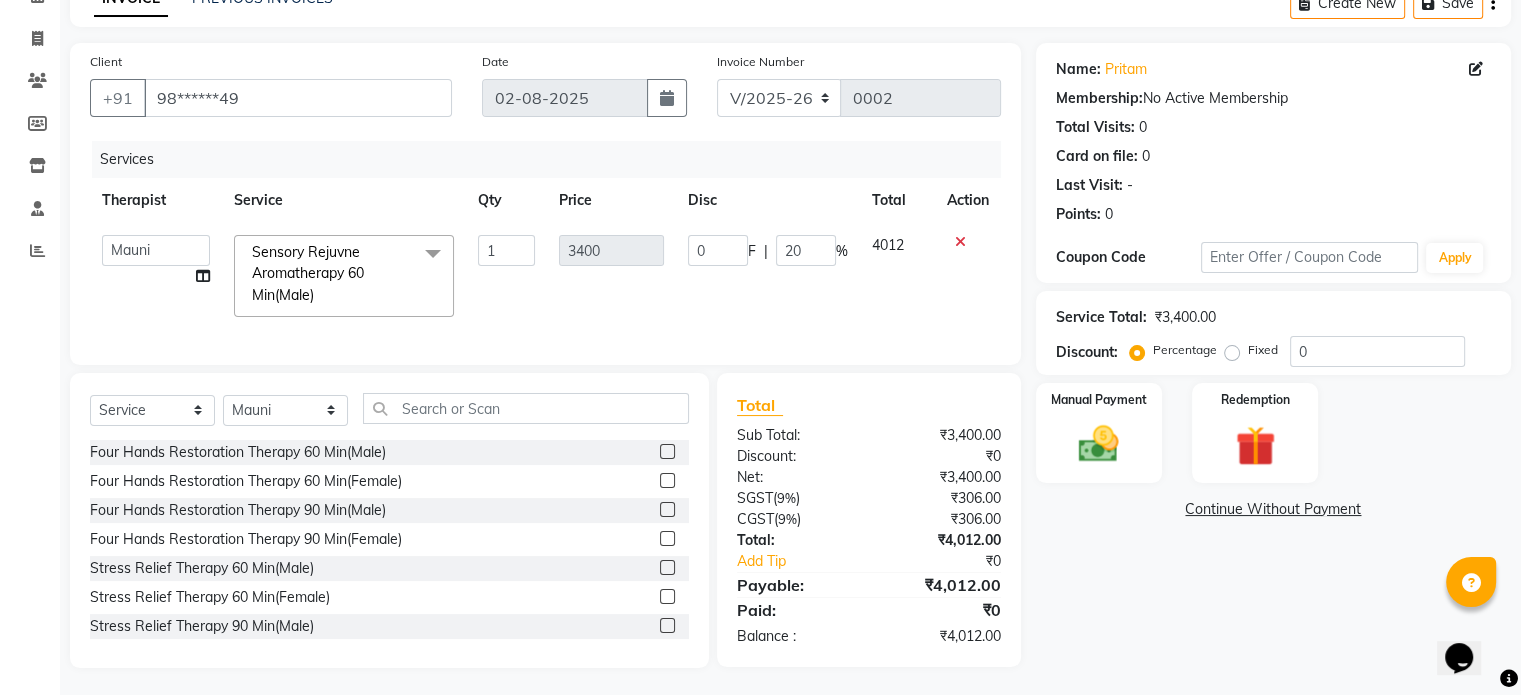 click on "Name: Pritam  Membership:  No Active Membership  Total Visits:  0 Card on file:  0 Last Visit:   - Points:   0  Coupon Code Apply Service Total:  ₹3,400.00  Discount:  Percentage   Fixed  0 Manual Payment Redemption  Continue Without Payment" 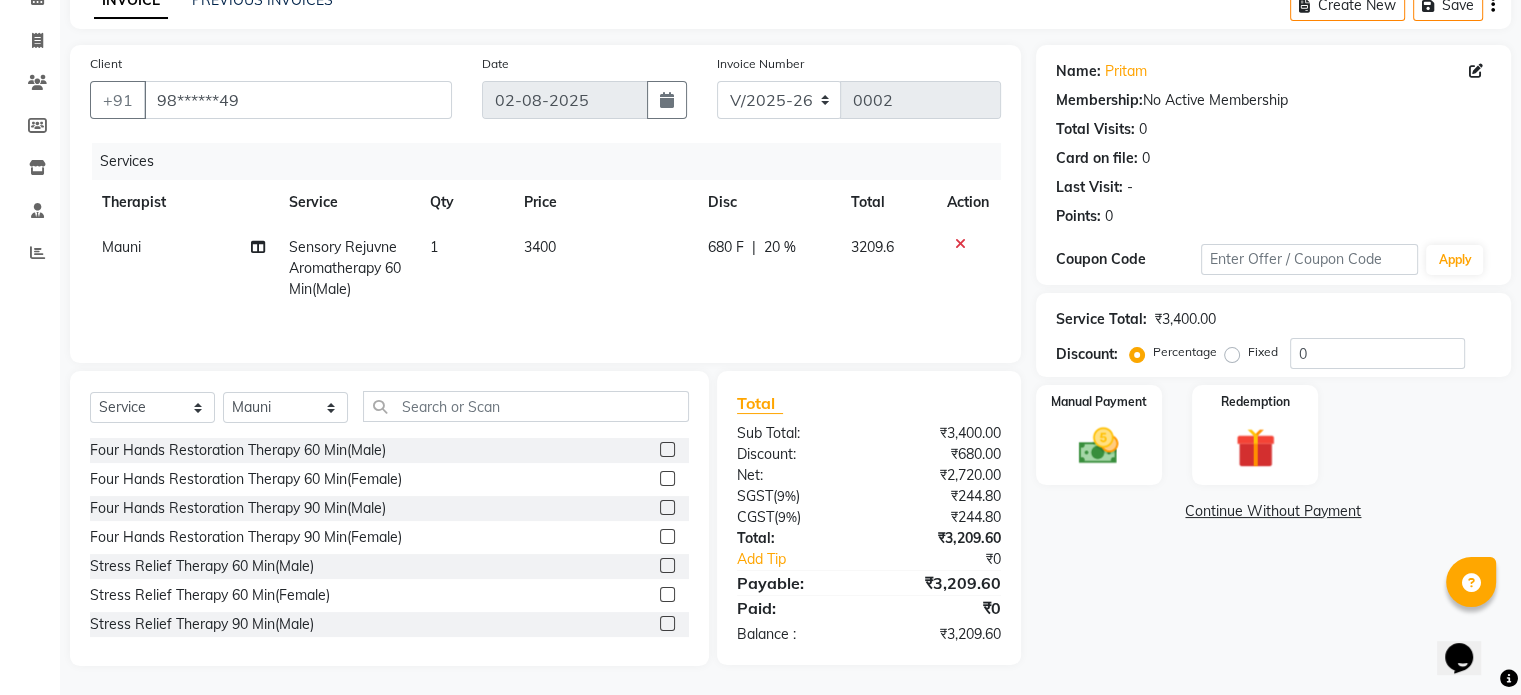 scroll, scrollTop: 107, scrollLeft: 0, axis: vertical 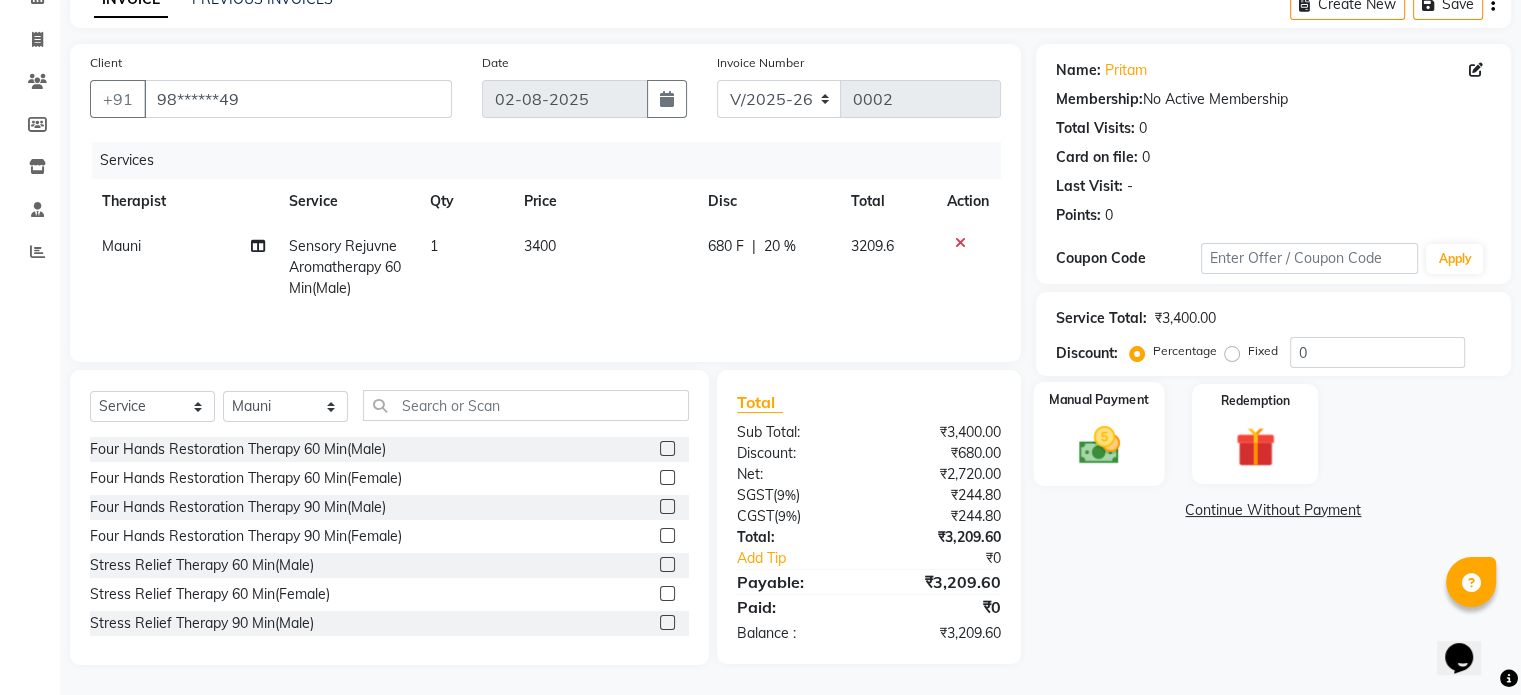 click 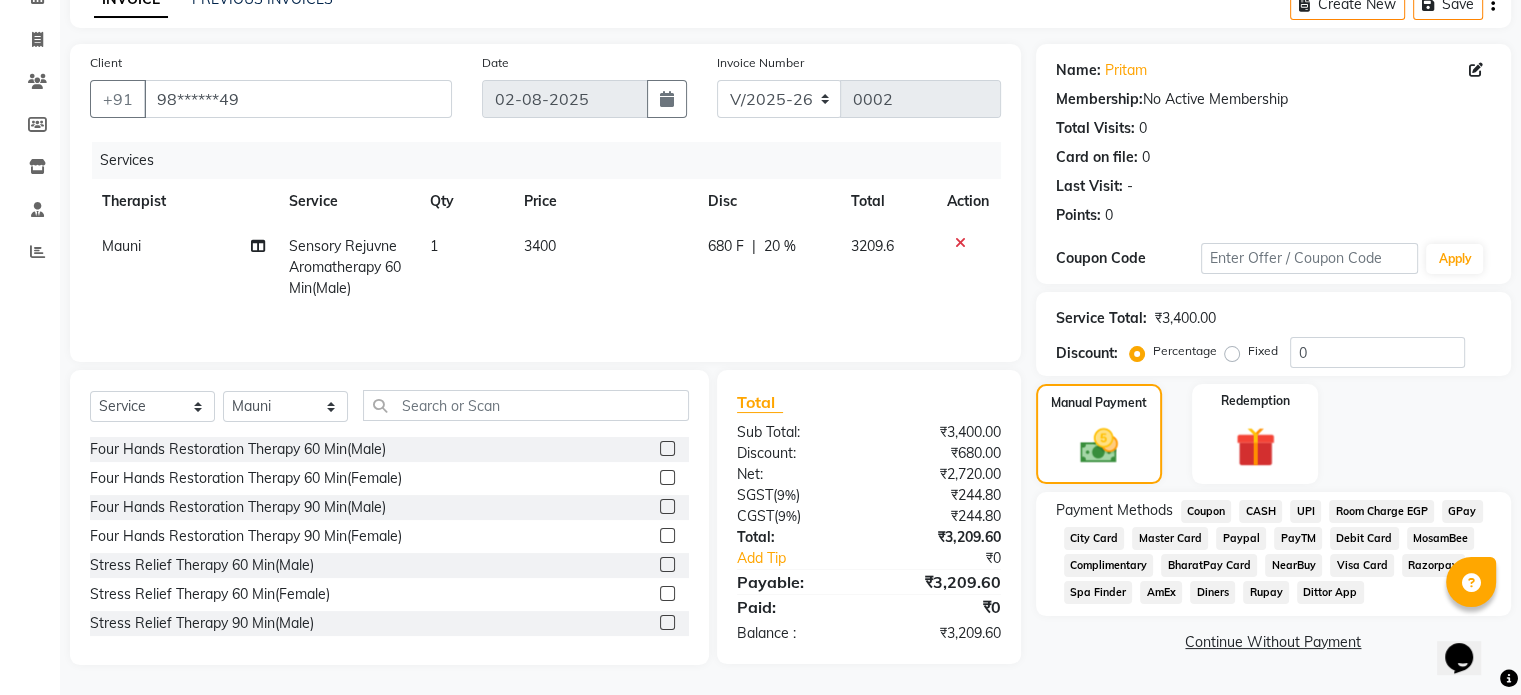 click on "UPI" 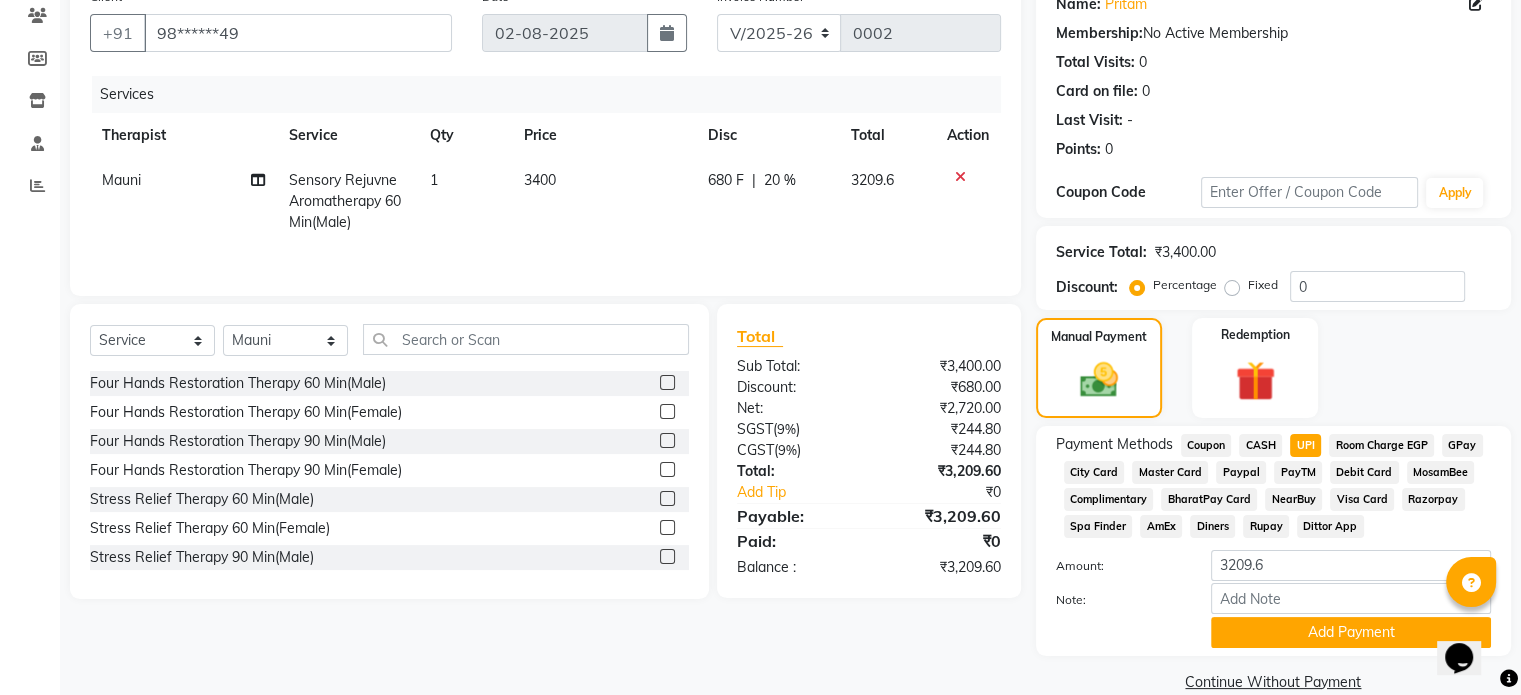 scroll, scrollTop: 207, scrollLeft: 0, axis: vertical 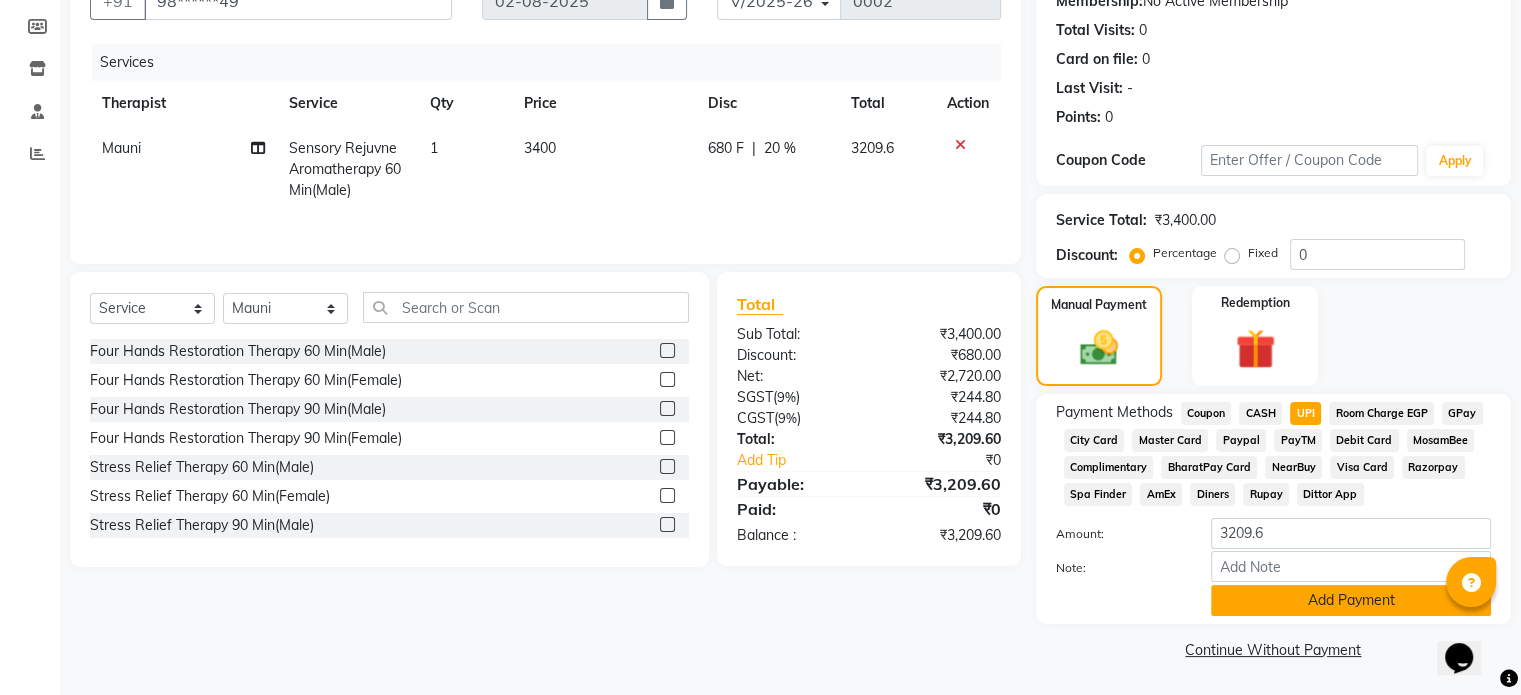 click on "Add Payment" 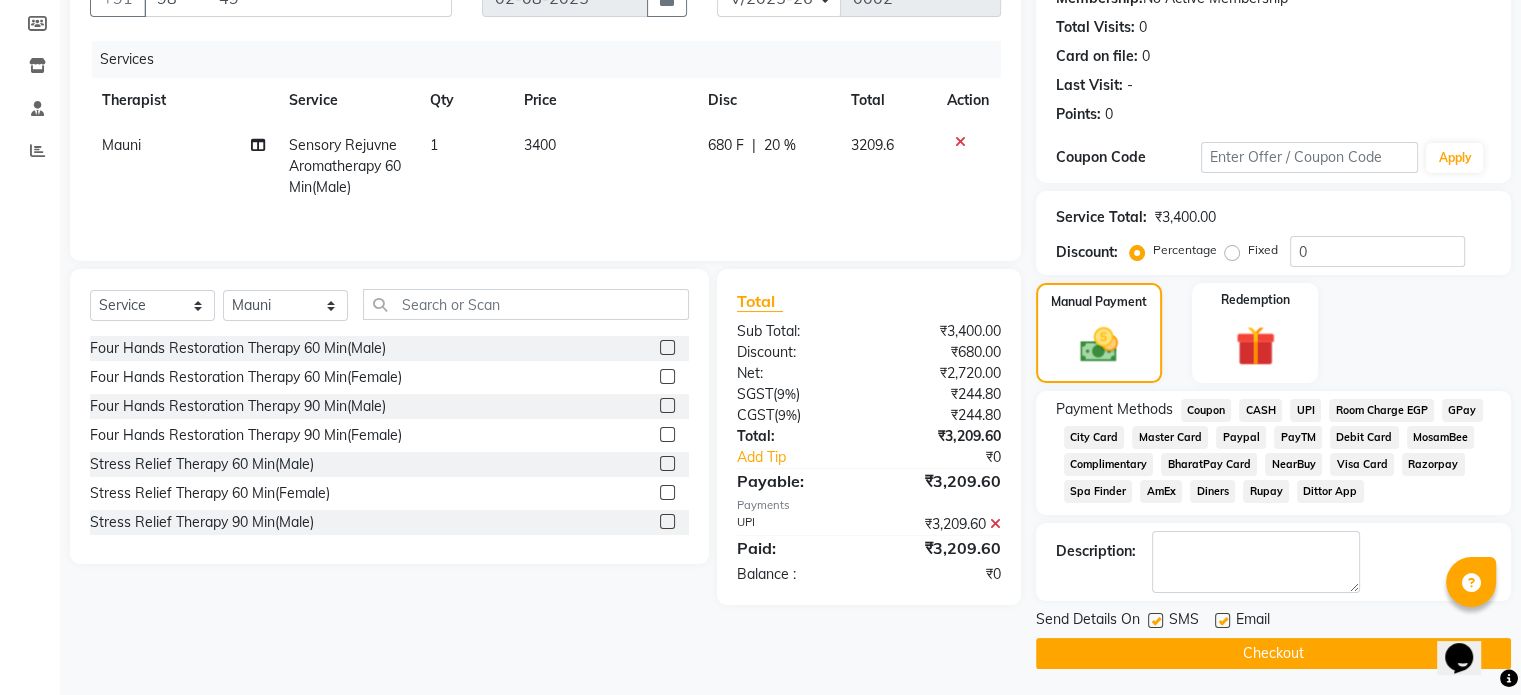 click on "Checkout" 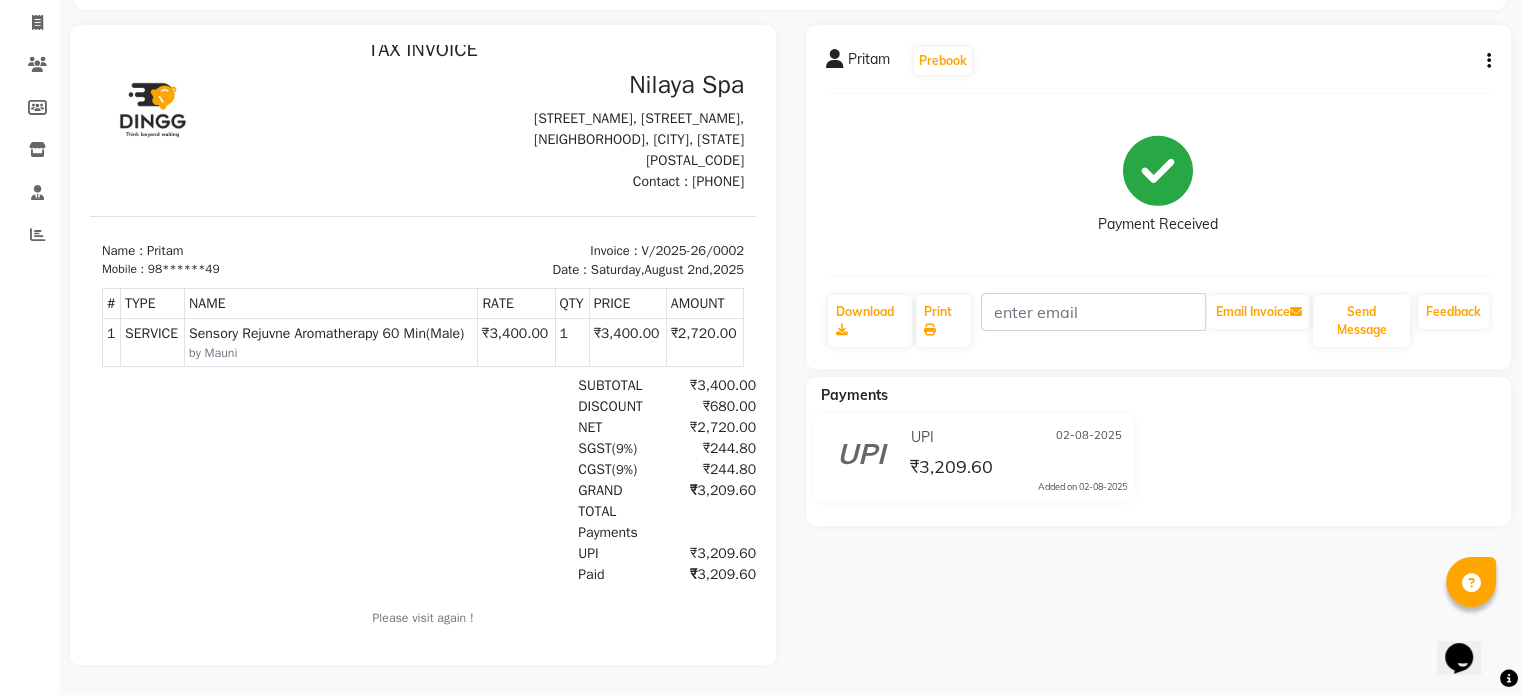scroll, scrollTop: 136, scrollLeft: 0, axis: vertical 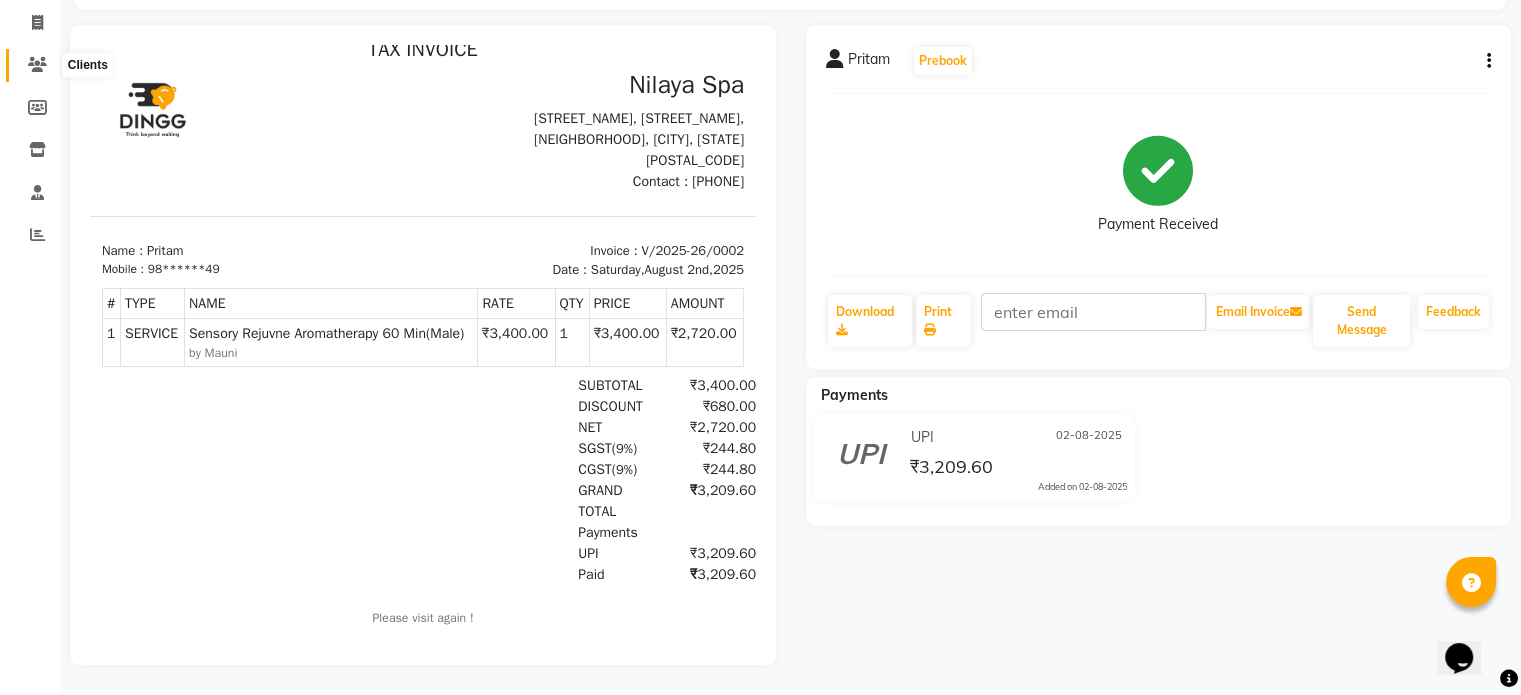 click 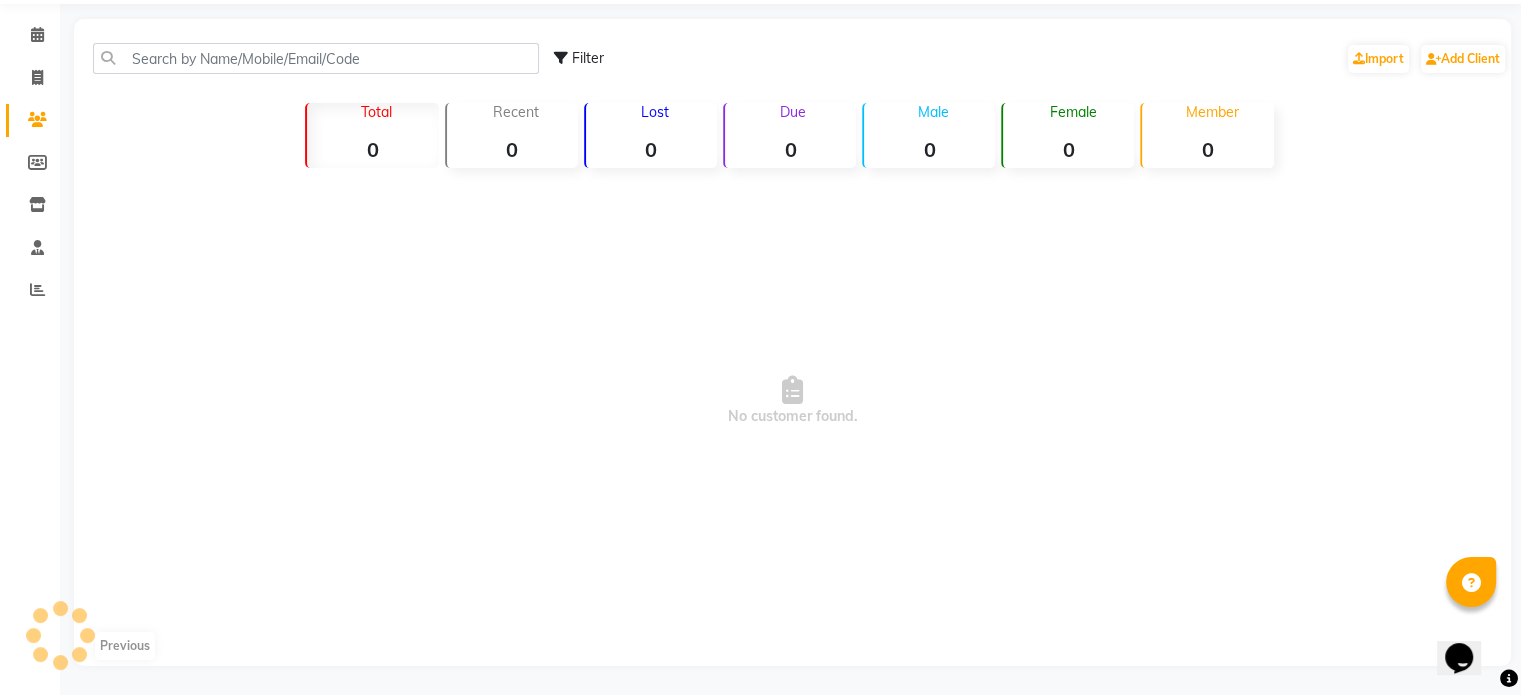 scroll, scrollTop: 21, scrollLeft: 0, axis: vertical 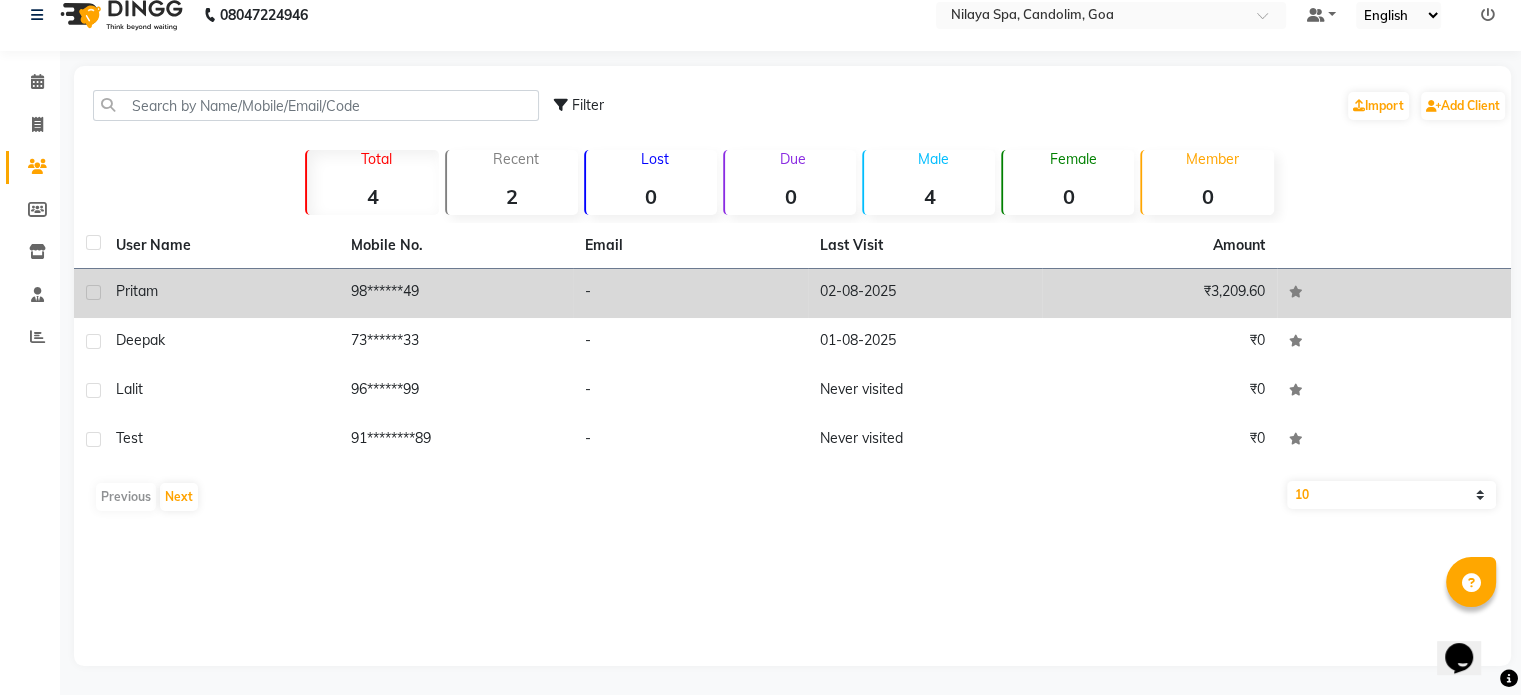 click on "98******49" 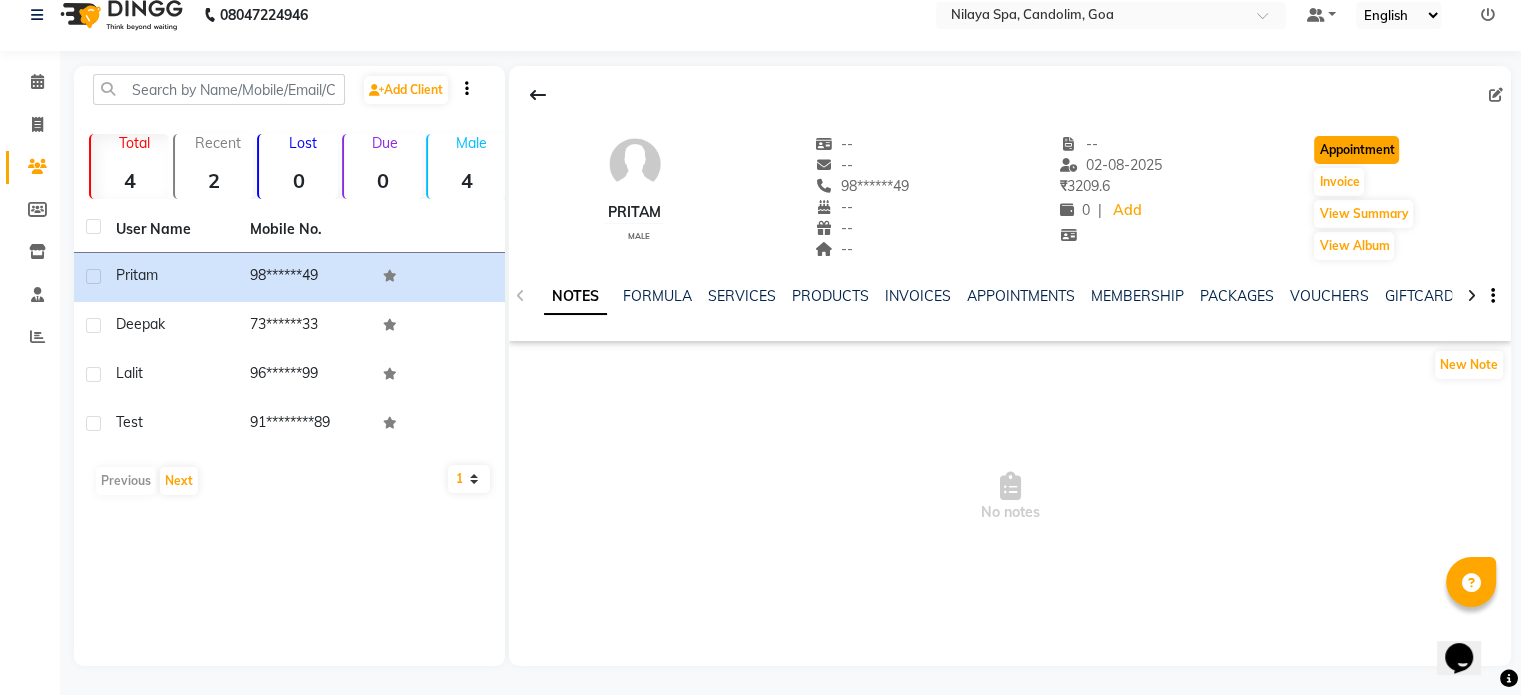 click on "Appointment" 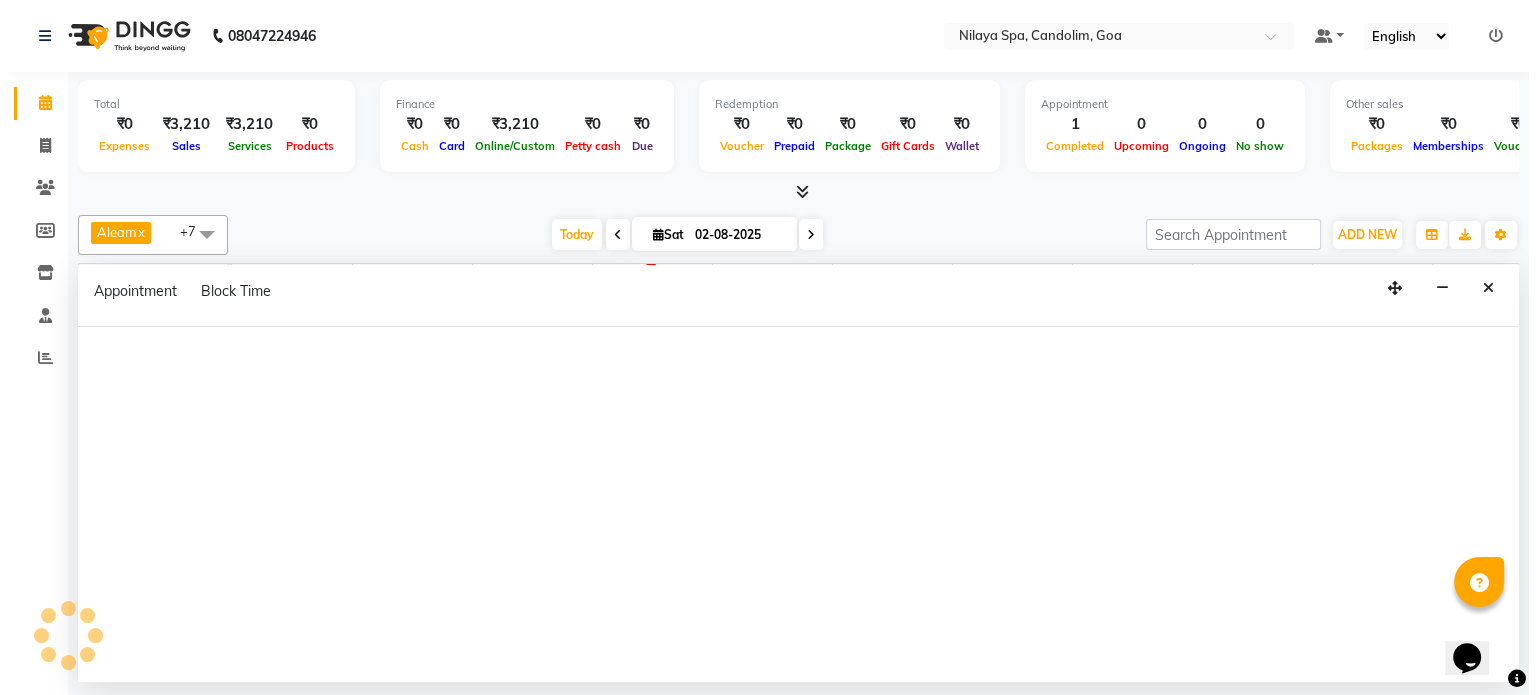 scroll, scrollTop: 0, scrollLeft: 0, axis: both 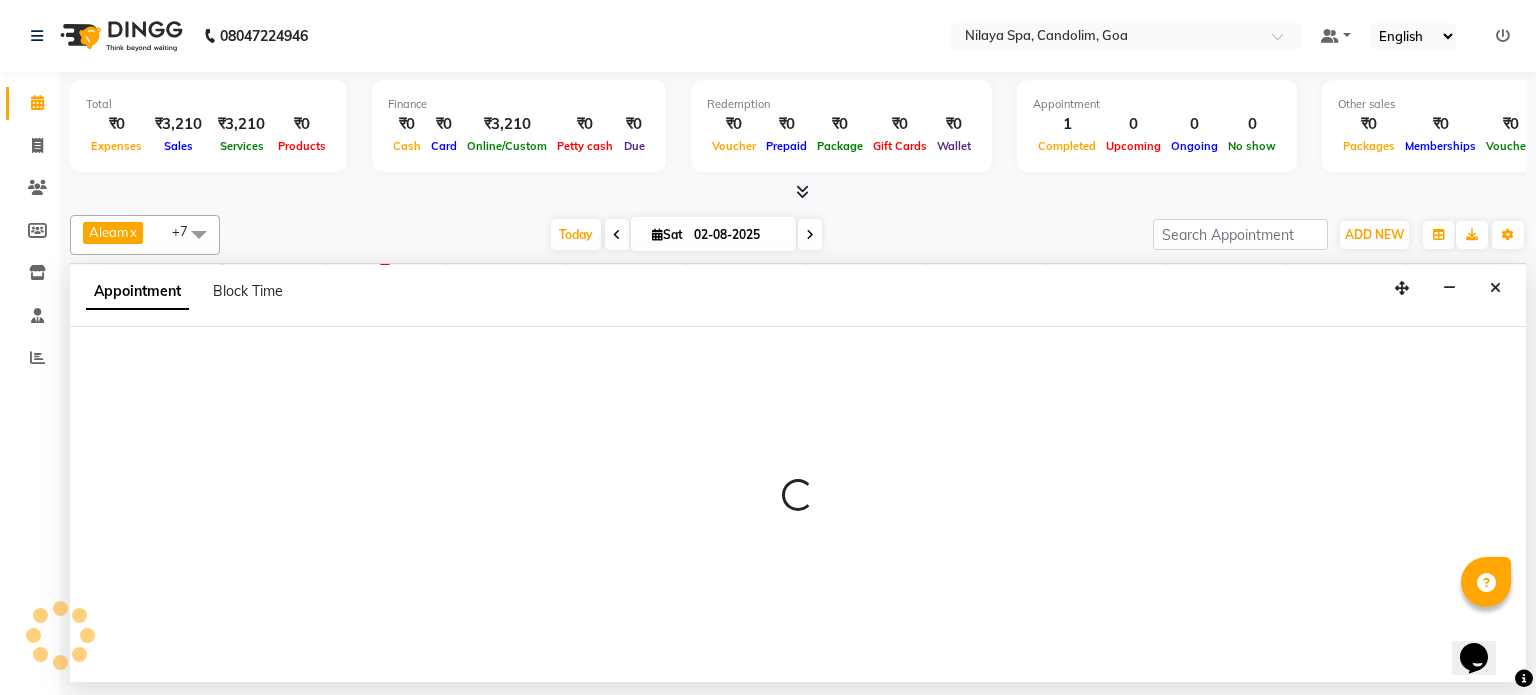 select on "540" 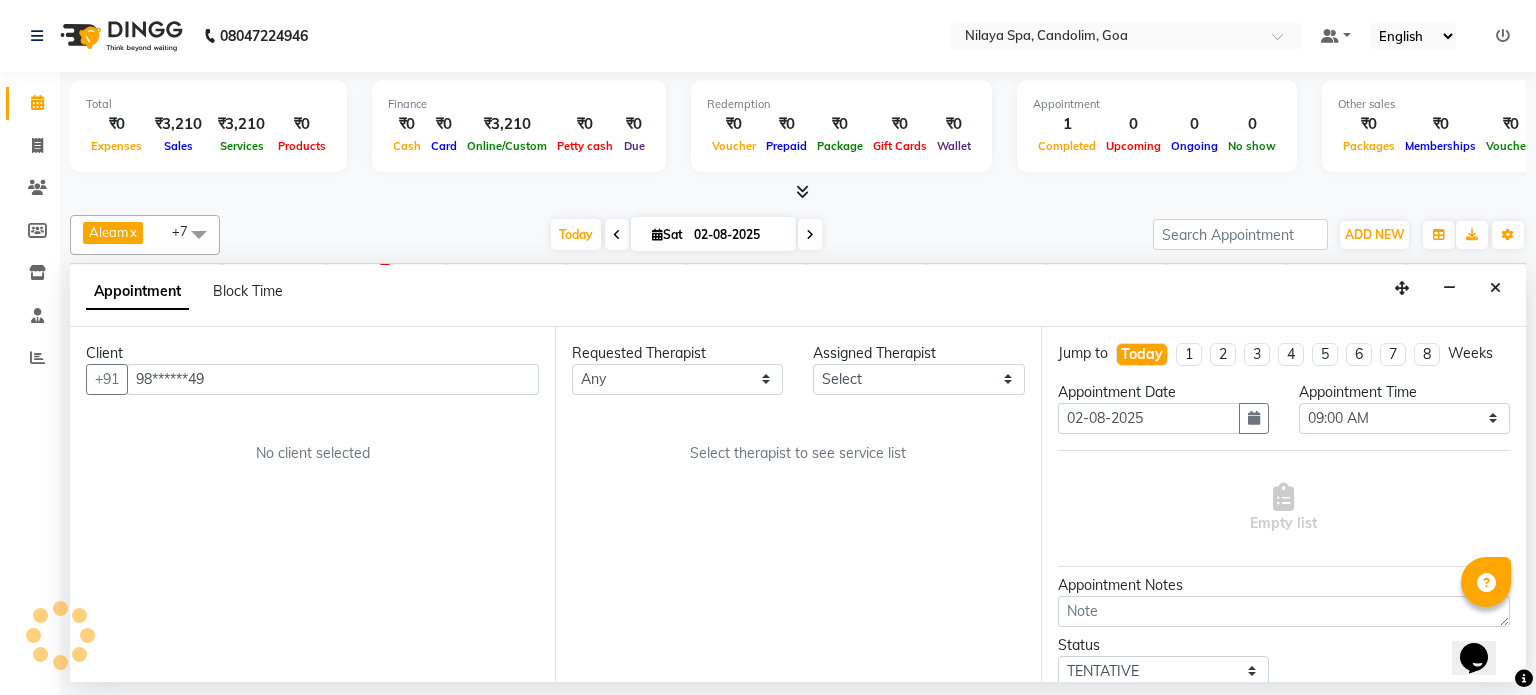 scroll, scrollTop: 0, scrollLeft: 258, axis: horizontal 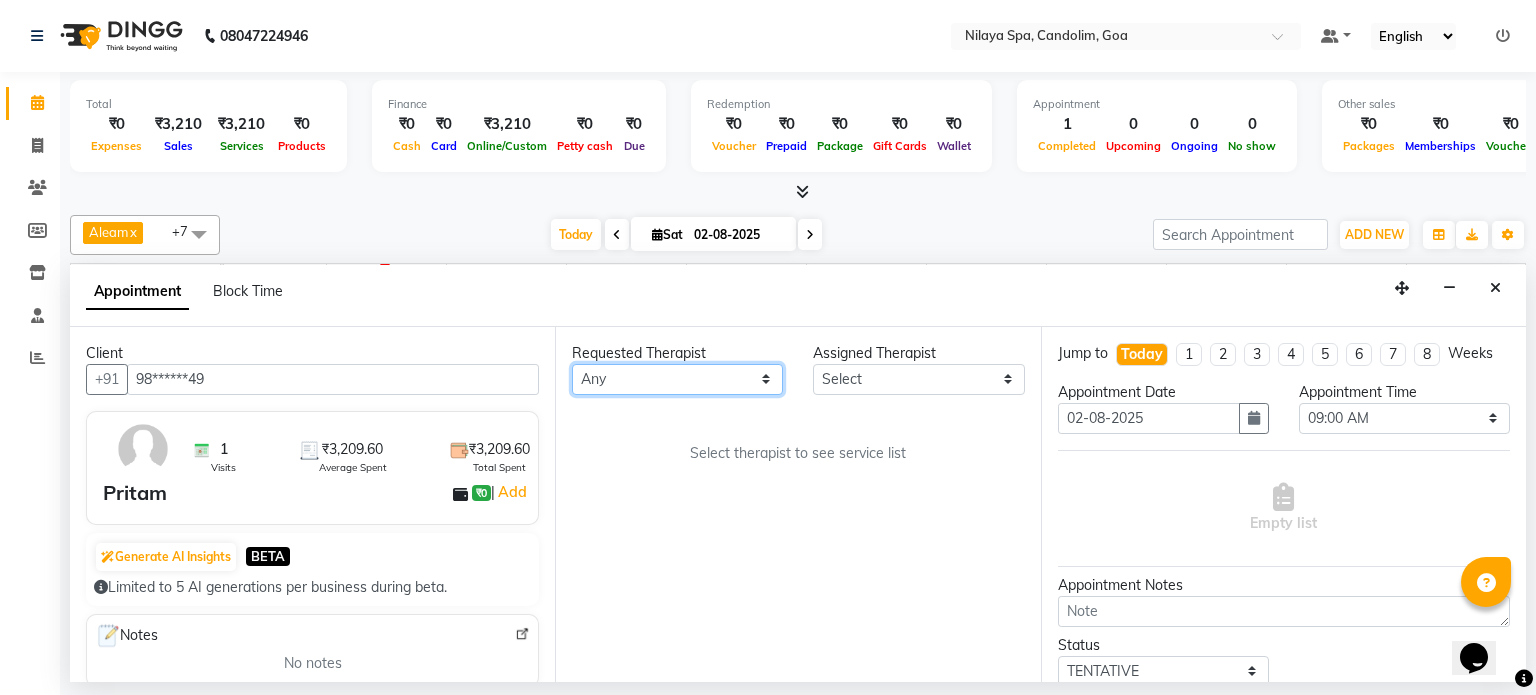 click on "Any Aleam Amisha Balari  Deepak Ratanpal Mahoi Mauni  Nora  Punjima Shailinda Tika" at bounding box center (677, 379) 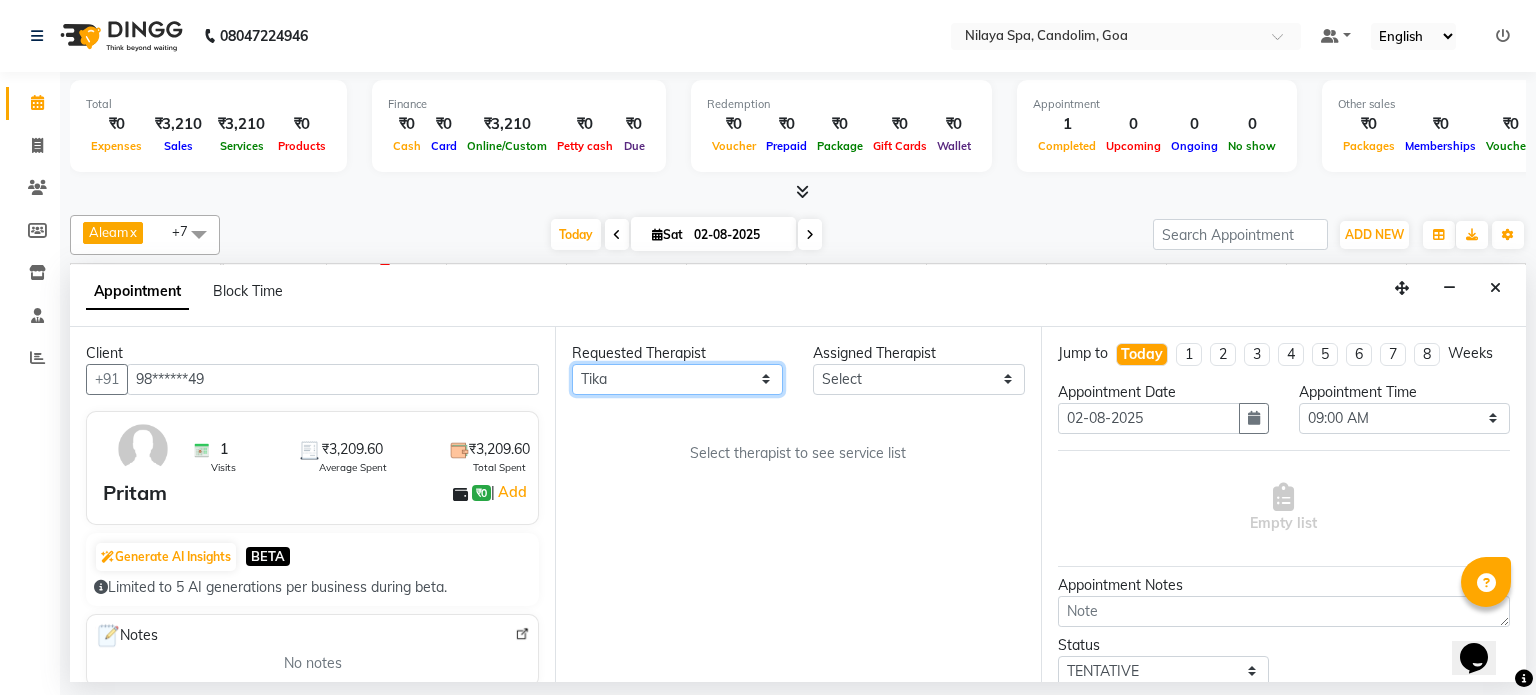 click on "Any Aleam Amisha Balari  Deepak Ratanpal Mahoi Mauni  Nora  Punjima Shailinda Tika" at bounding box center [677, 379] 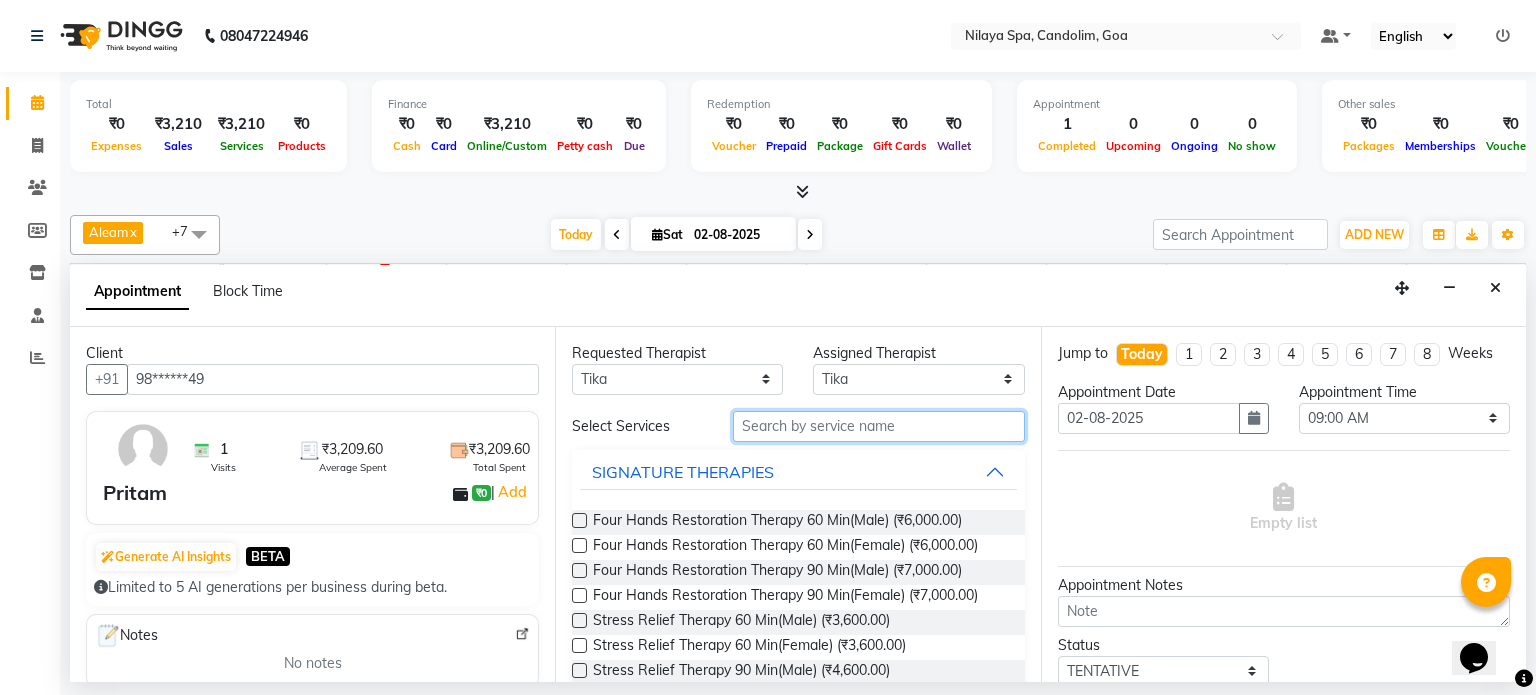 click at bounding box center (879, 426) 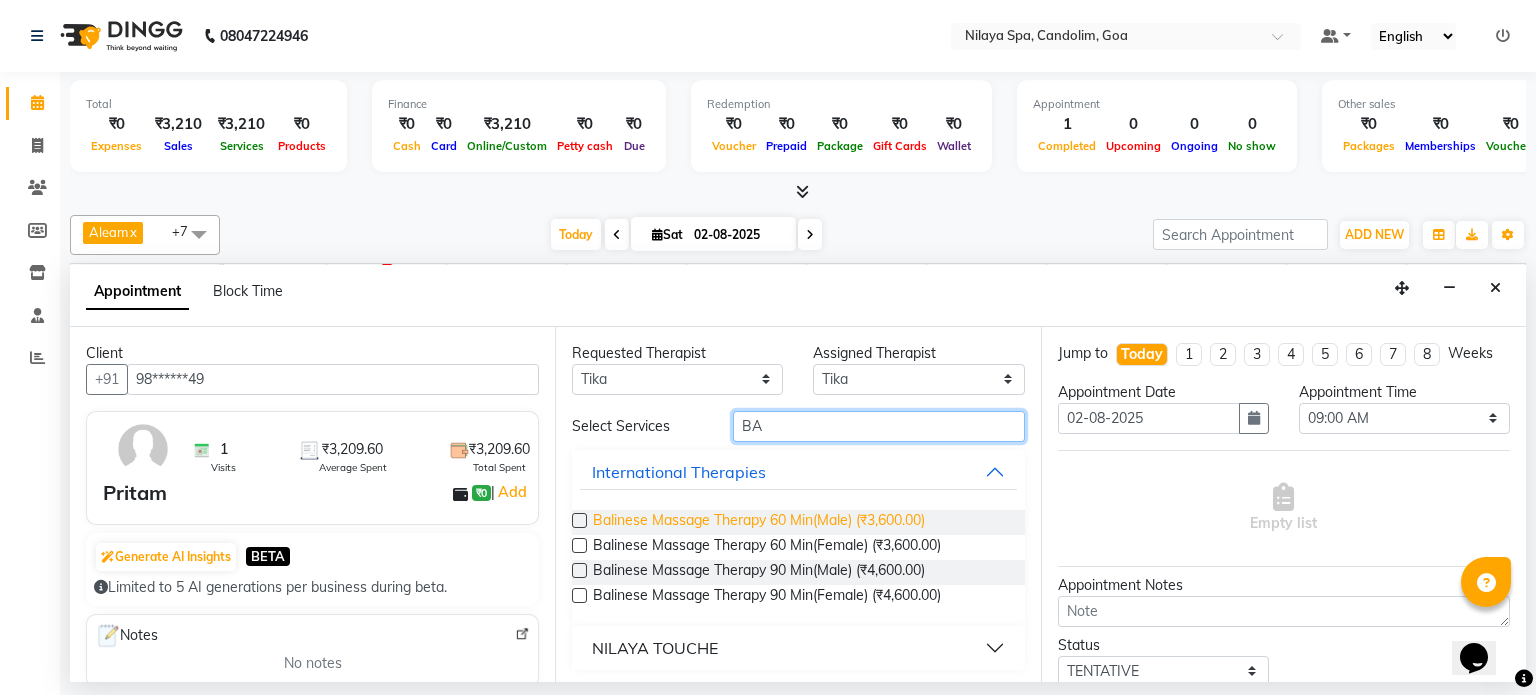 type on "BA" 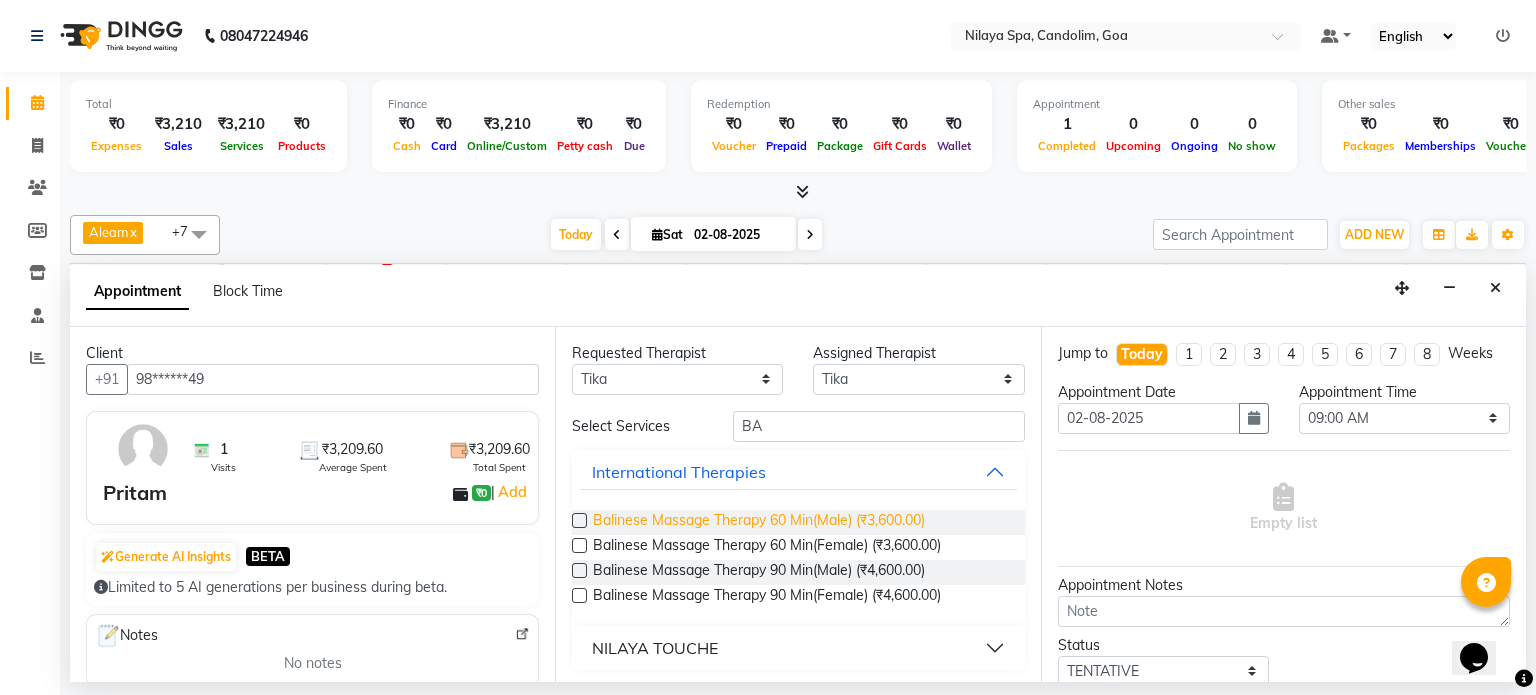 click on "Balinese Massage Therapy 60 Min(Male) (₹3,600.00)" at bounding box center [759, 522] 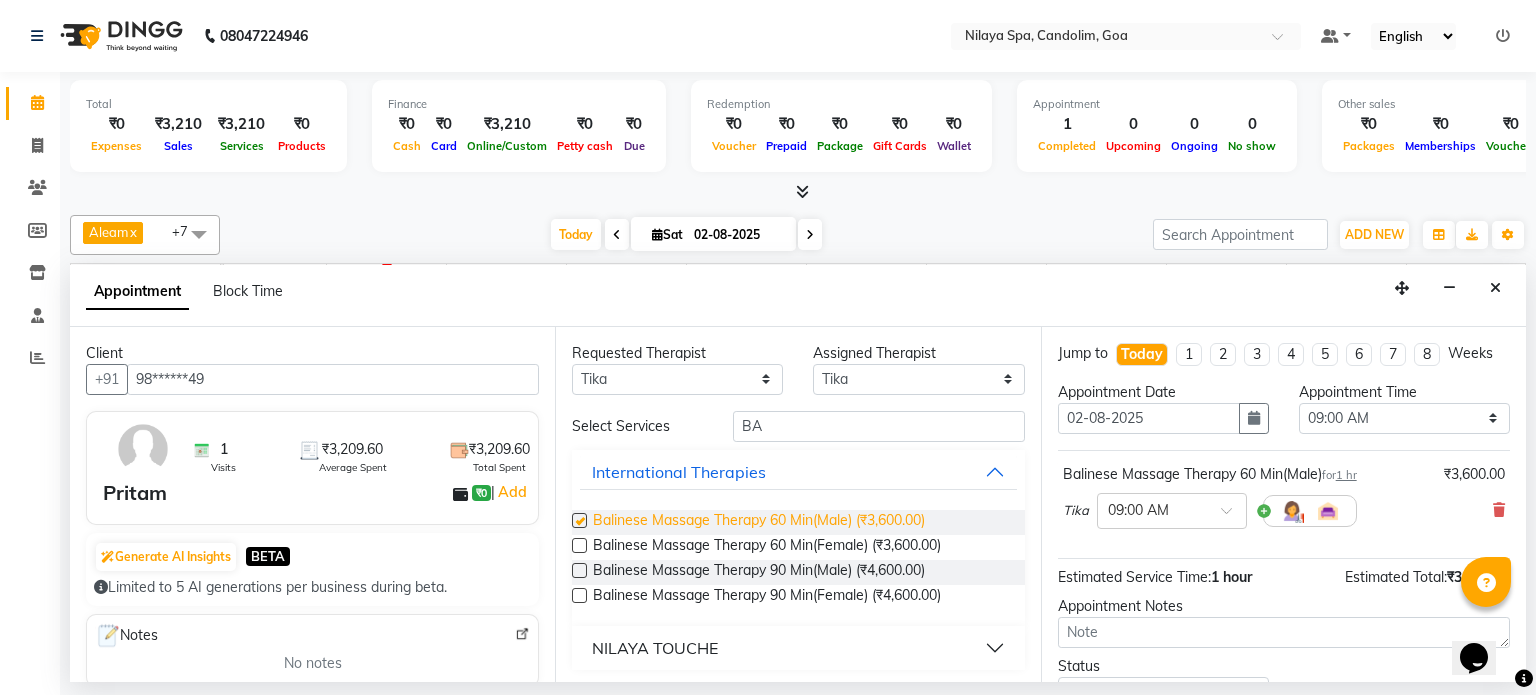 checkbox on "false" 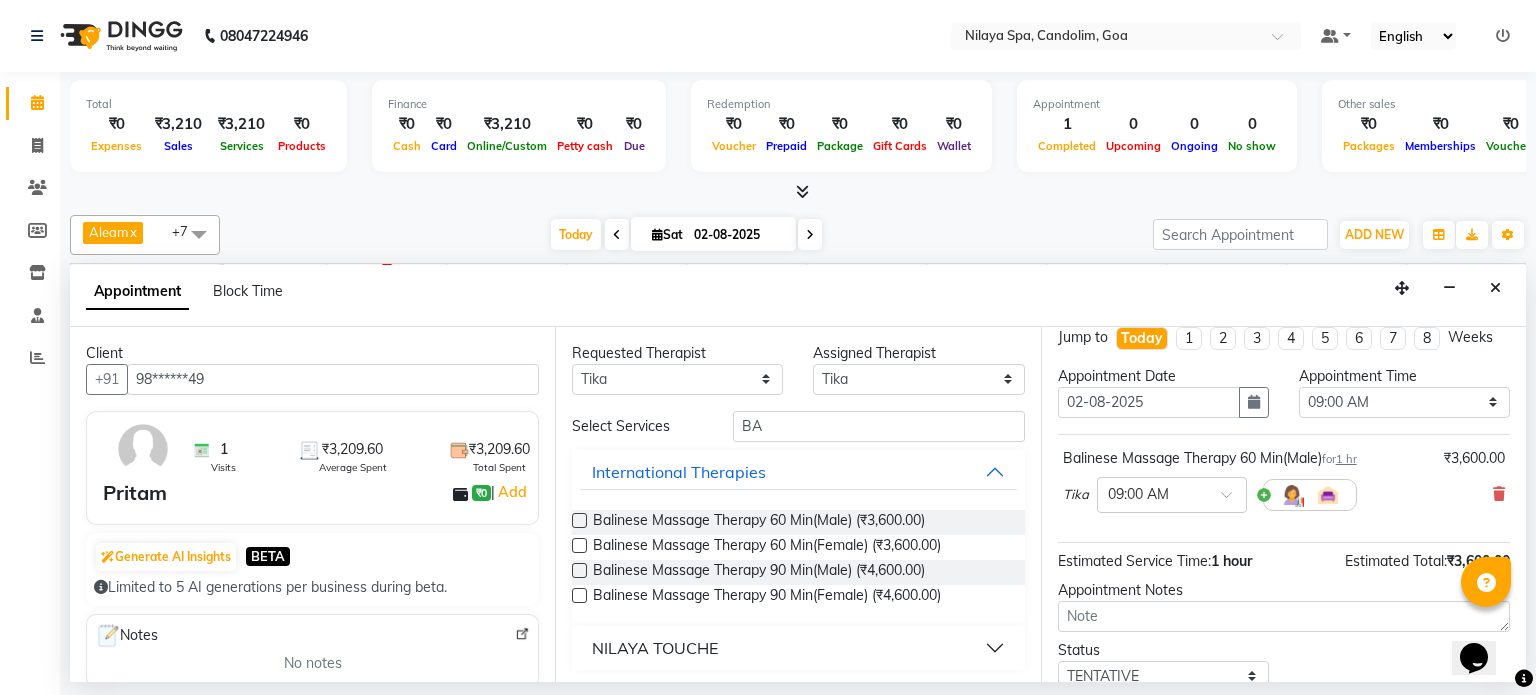 scroll, scrollTop: 0, scrollLeft: 0, axis: both 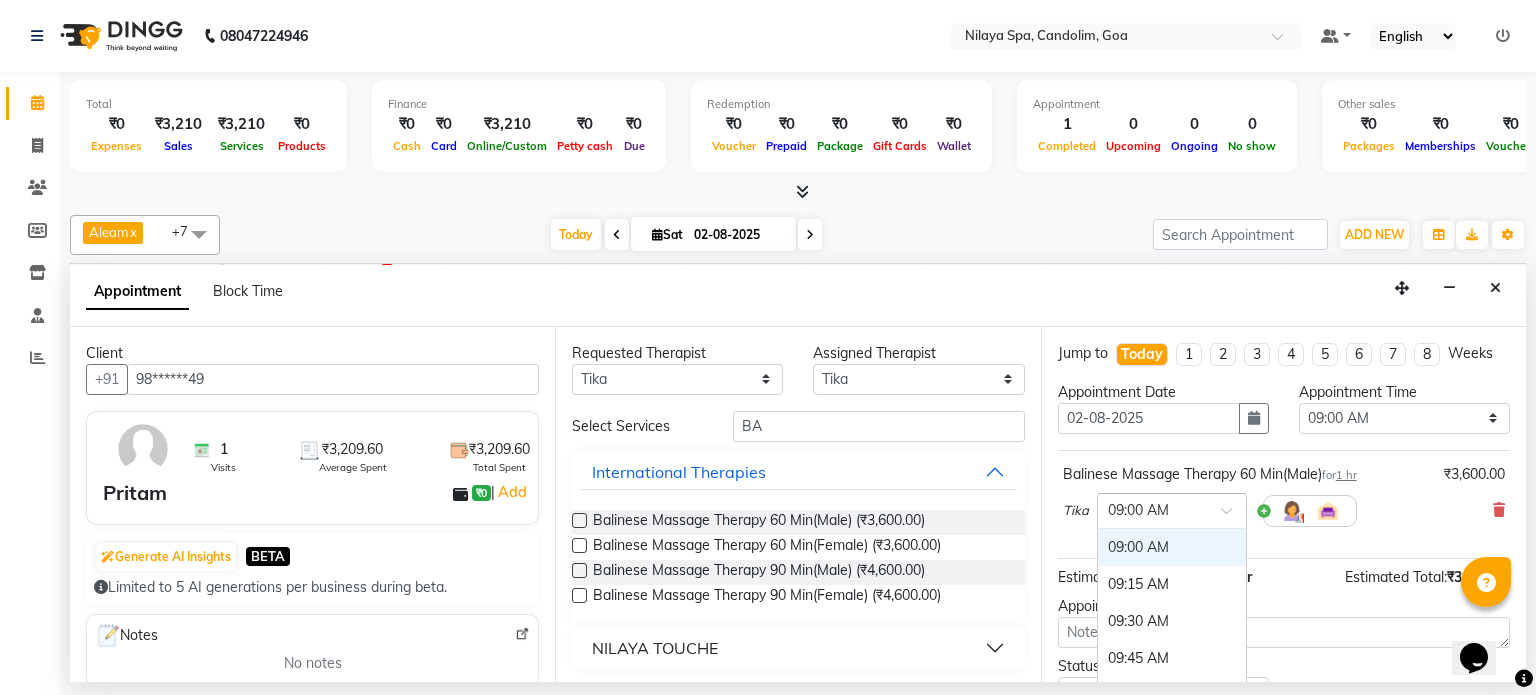 click at bounding box center [1233, 516] 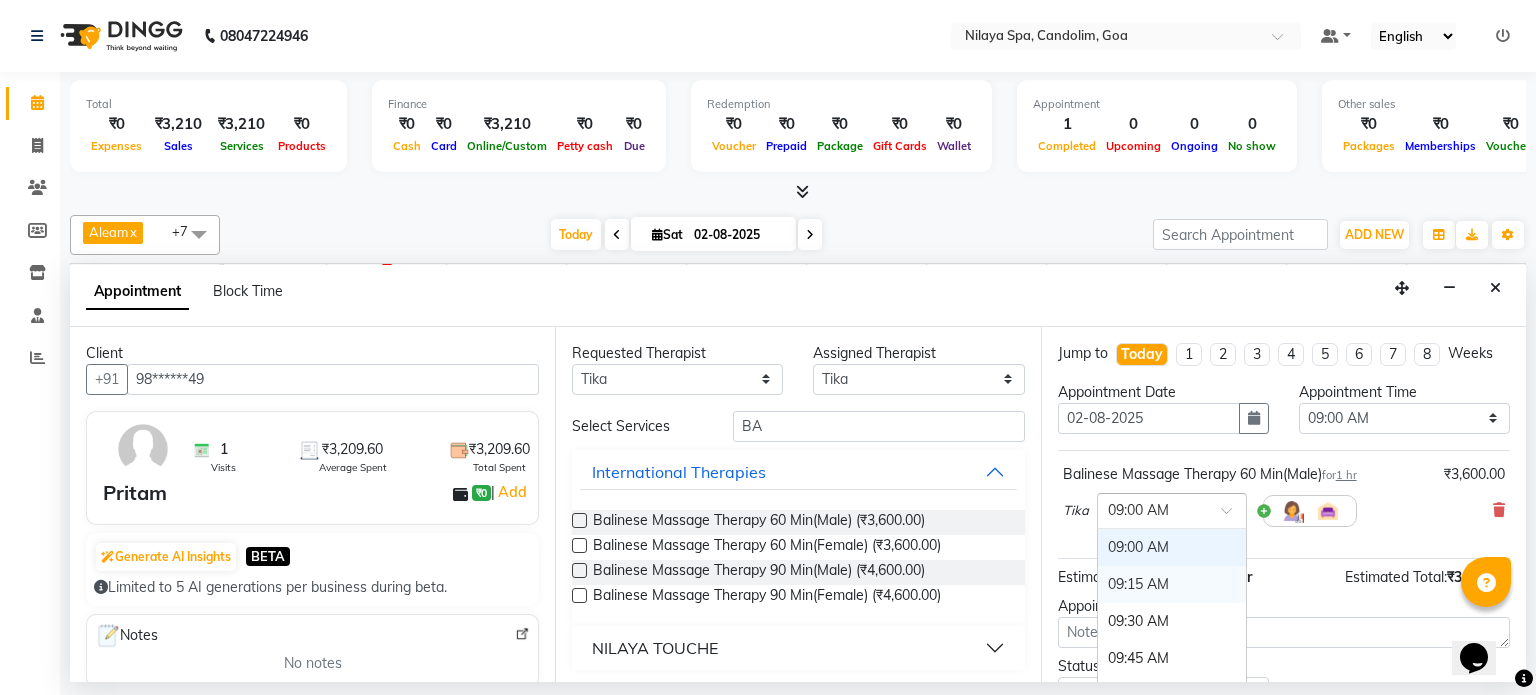 scroll, scrollTop: 100, scrollLeft: 0, axis: vertical 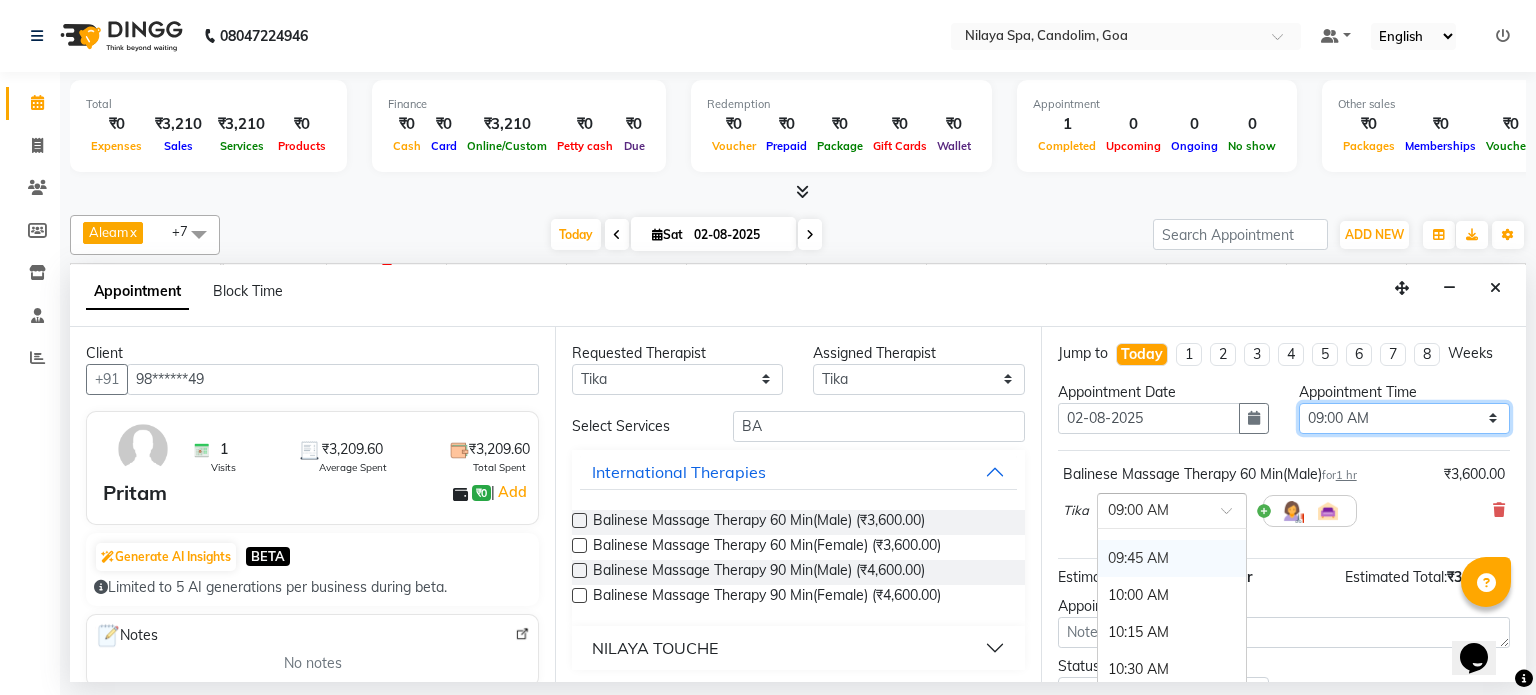 click on "Select 09:00 AM 09:15 AM 09:30 AM 09:45 AM 10:00 AM 10:15 AM 10:30 AM 10:45 AM 11:00 AM 11:15 AM 11:30 AM 11:45 AM 12:00 PM 12:15 PM 12:30 PM 12:45 PM 01:00 PM 01:15 PM 01:30 PM 01:45 PM 02:00 PM 02:15 PM 02:30 PM 02:45 PM 03:00 PM 03:15 PM 03:30 PM 03:45 PM 04:00 PM 04:15 PM 04:30 PM 04:45 PM 05:00 PM 05:15 PM 05:30 PM 05:45 PM 06:00 PM 06:15 PM 06:30 PM 06:45 PM 07:00 PM 07:15 PM 07:30 PM 07:45 PM 08:00 PM" at bounding box center [1404, 418] 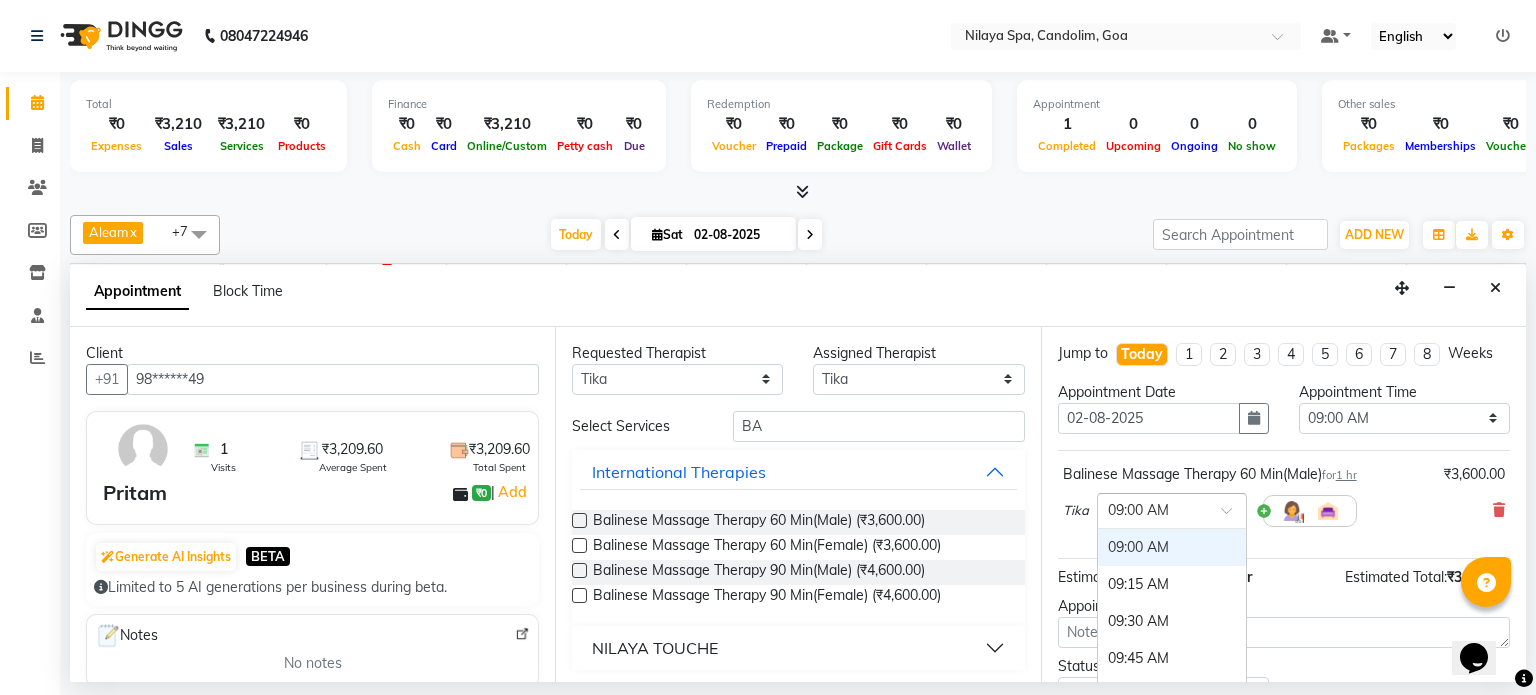 click at bounding box center (1172, 509) 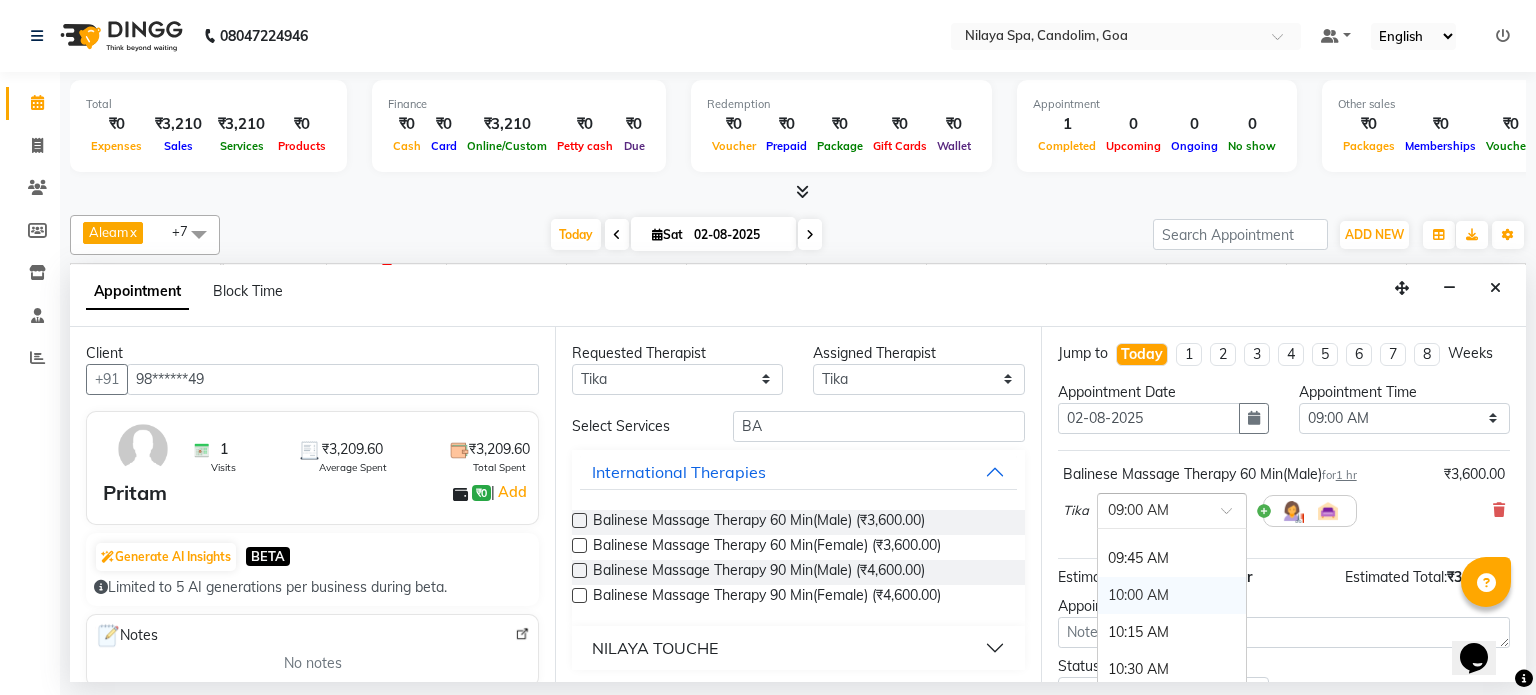 scroll, scrollTop: 200, scrollLeft: 0, axis: vertical 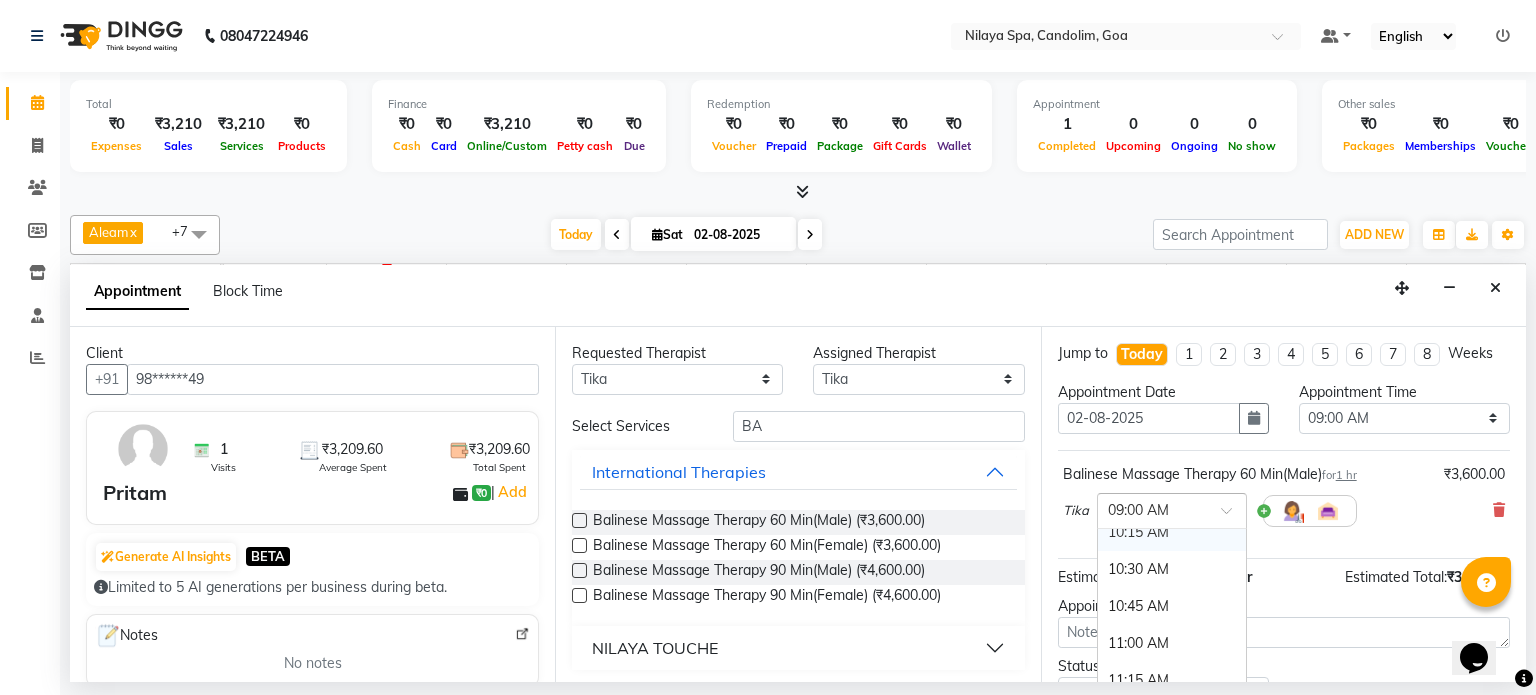 click on "10:15 AM" at bounding box center [1172, 532] 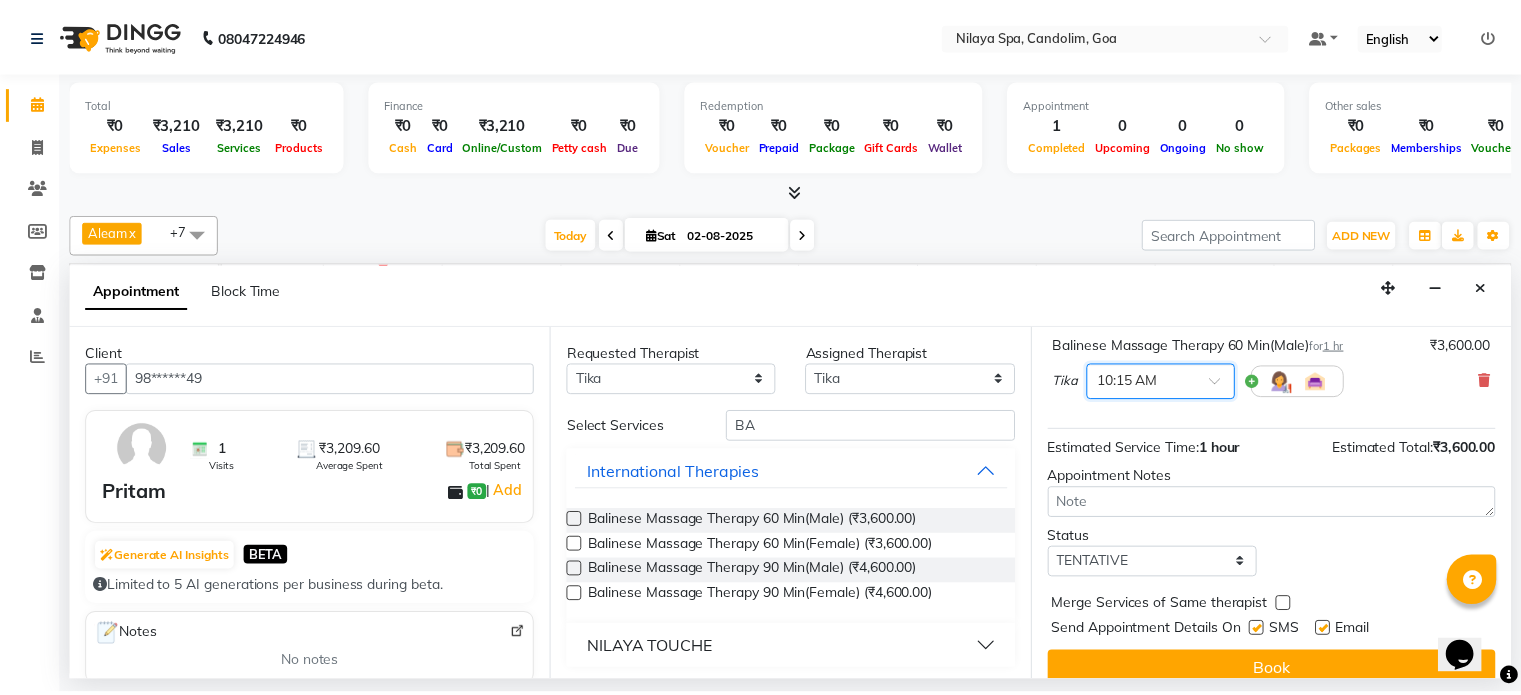 scroll, scrollTop: 151, scrollLeft: 0, axis: vertical 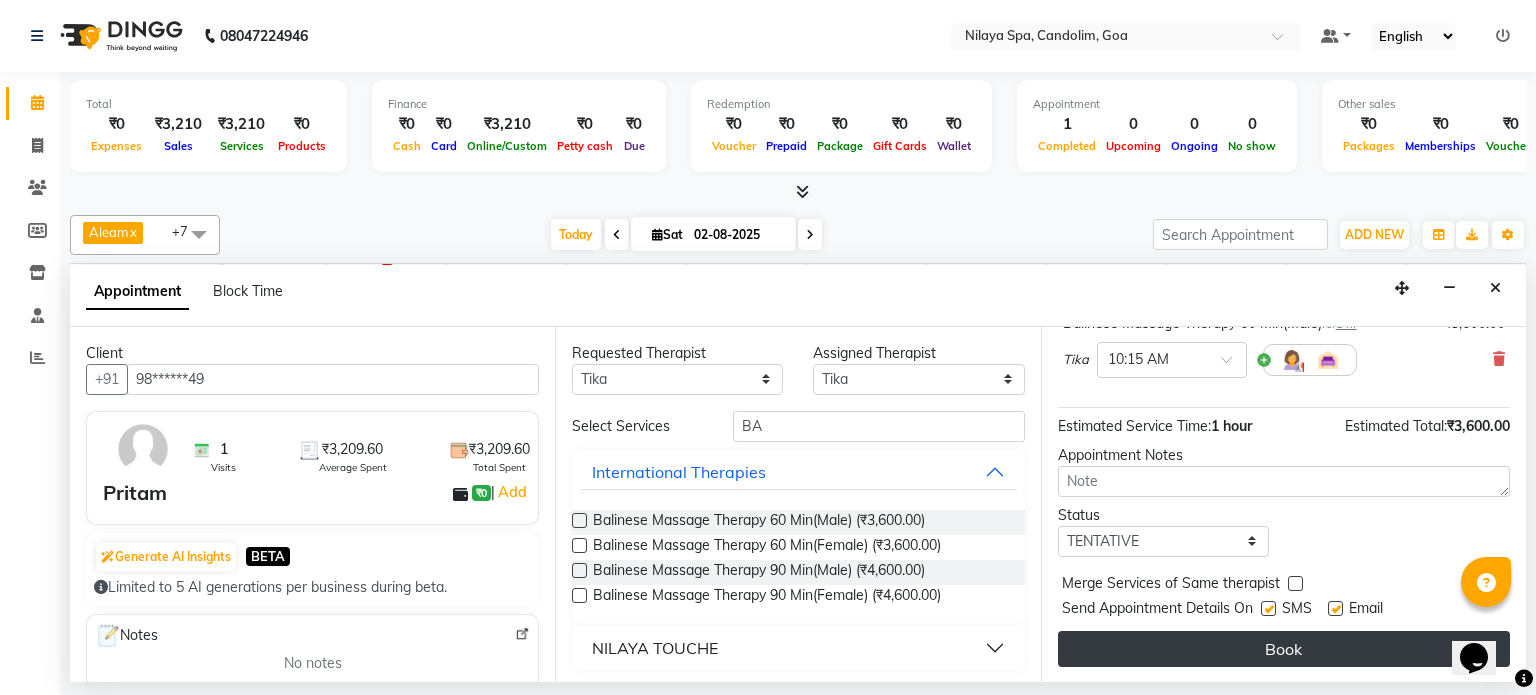 click on "Book" at bounding box center (1284, 649) 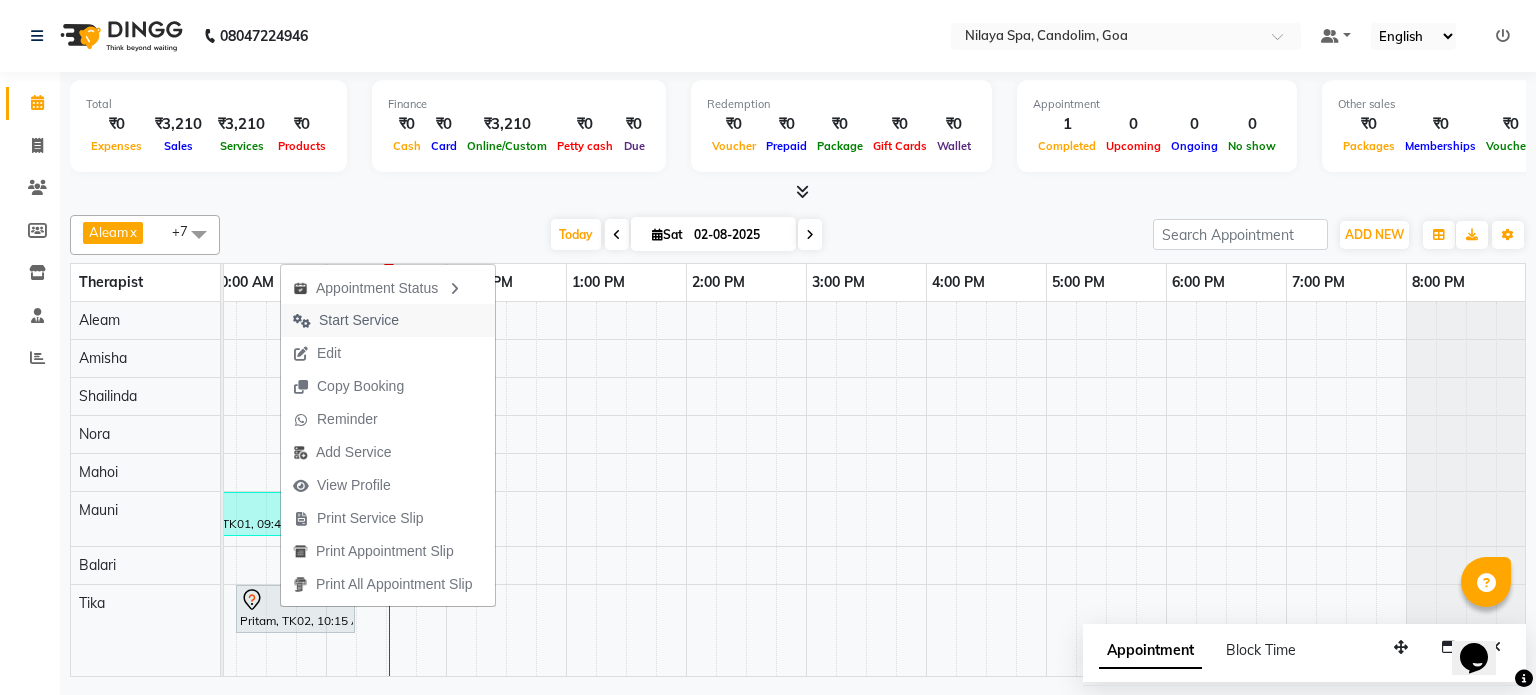 click on "Start Service" at bounding box center [359, 320] 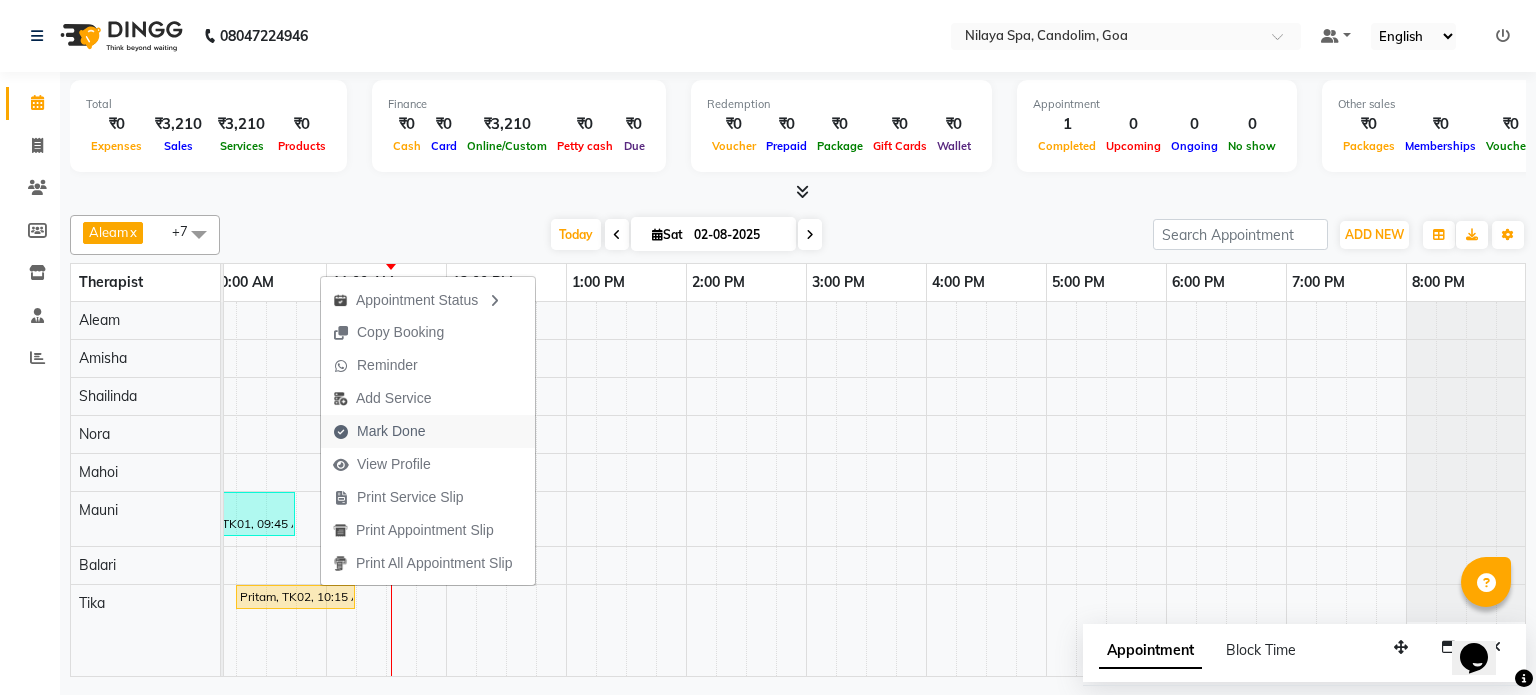 click on "Mark Done" at bounding box center [391, 431] 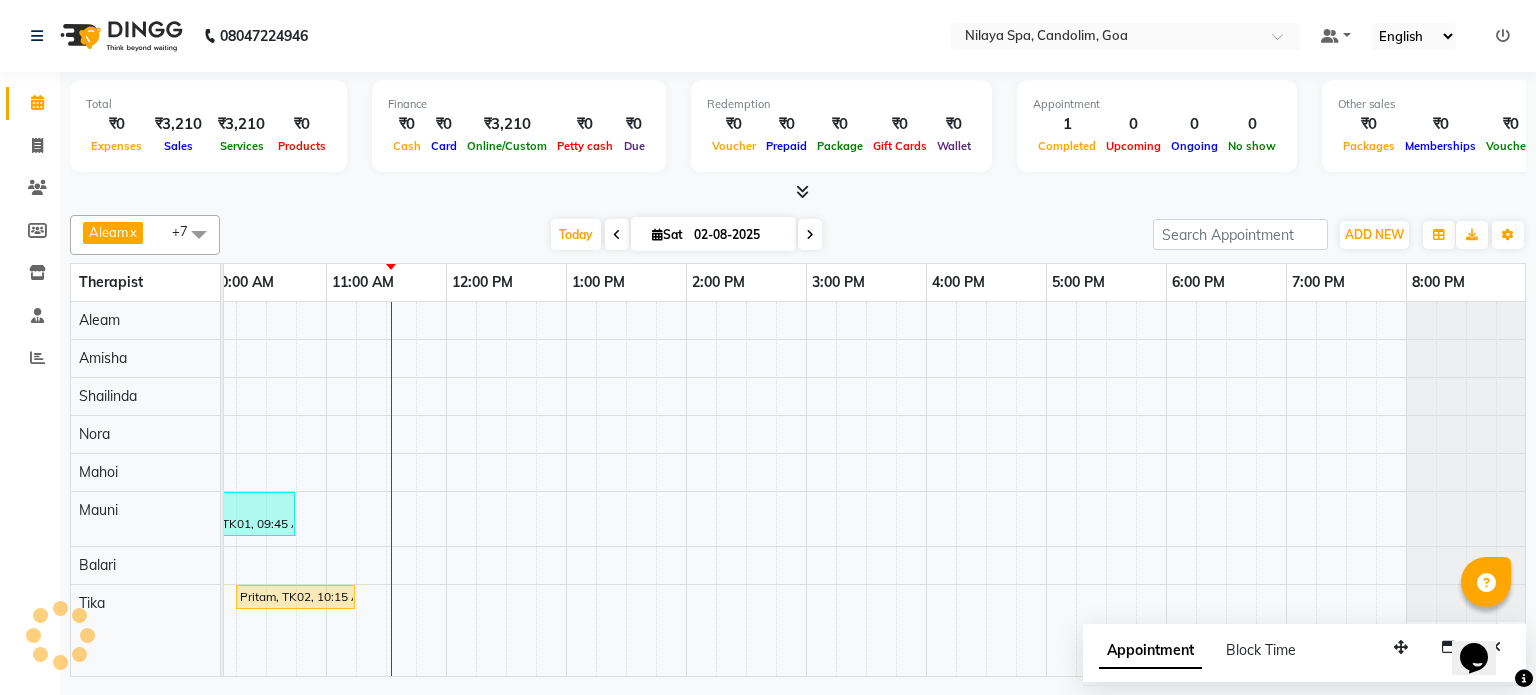 select on "8694" 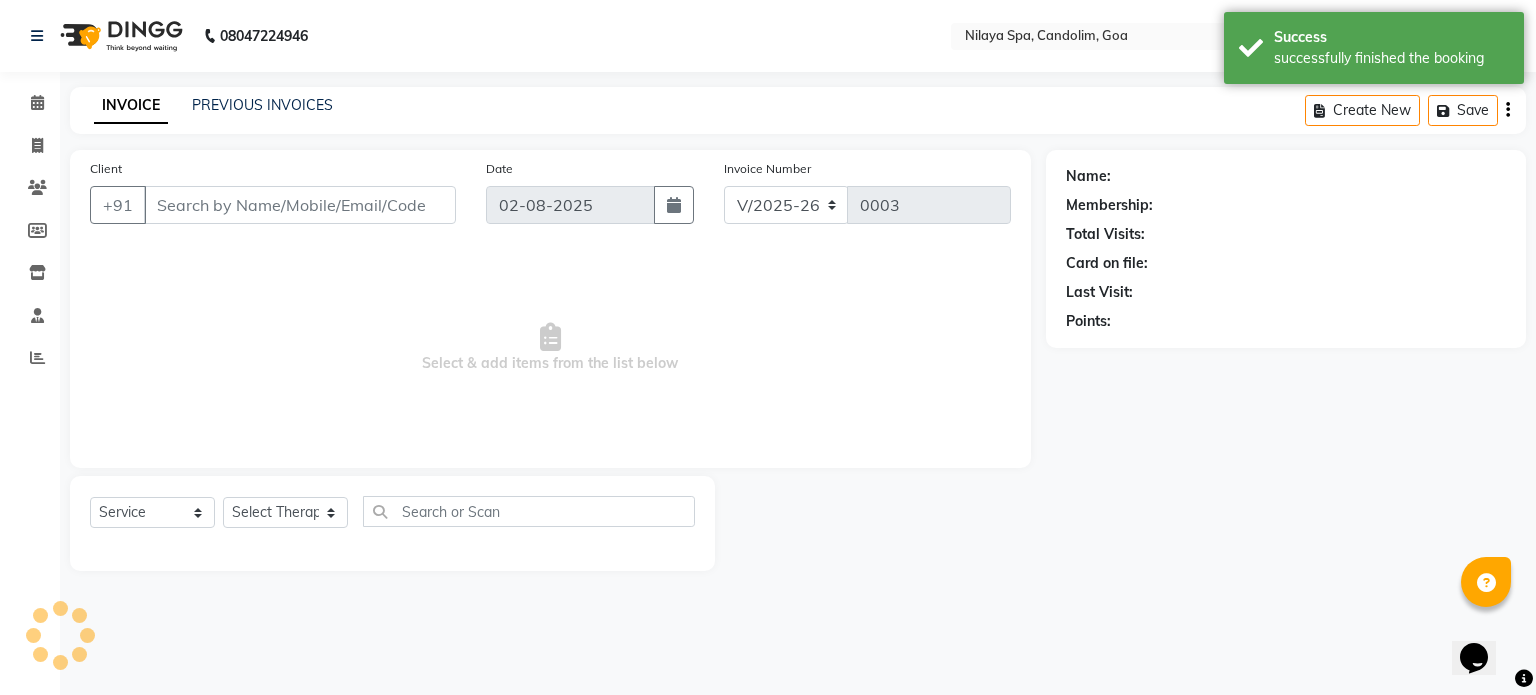 type on "98******49" 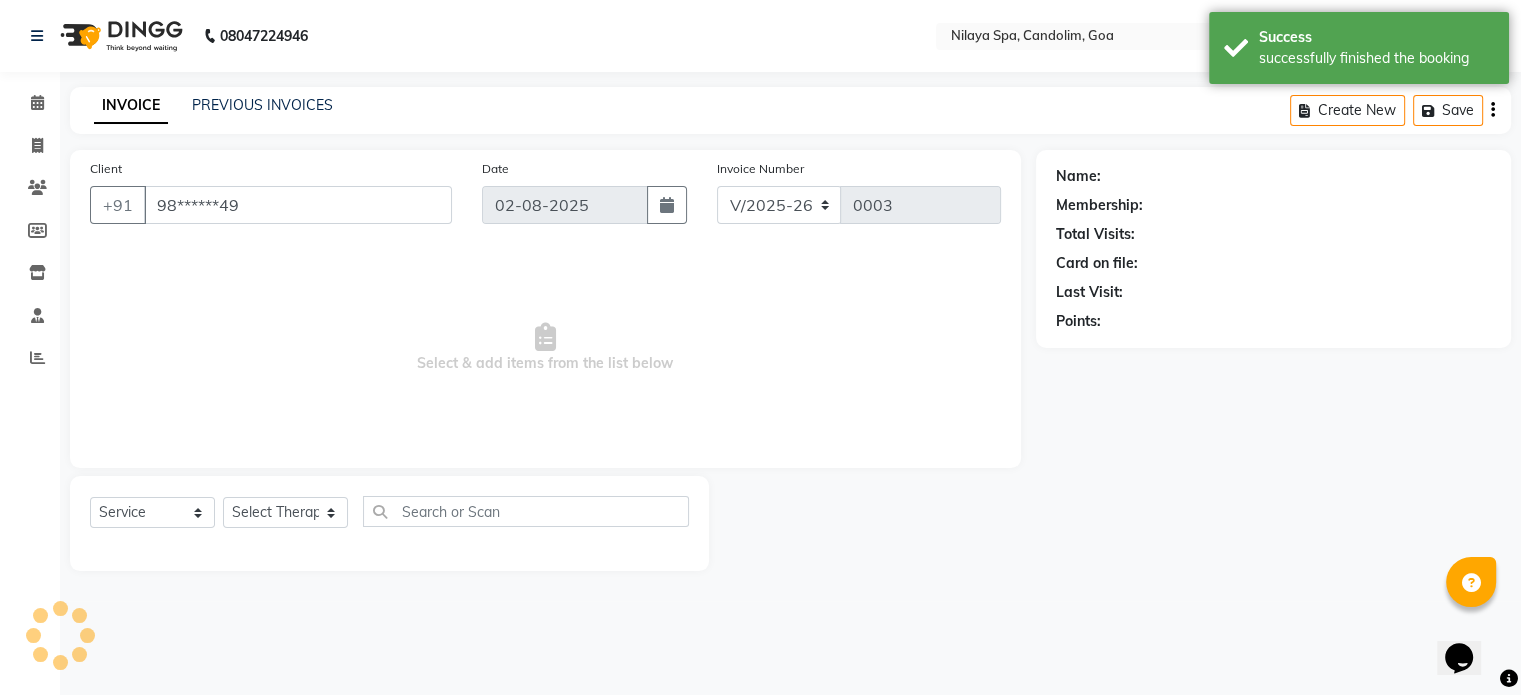 select on "87841" 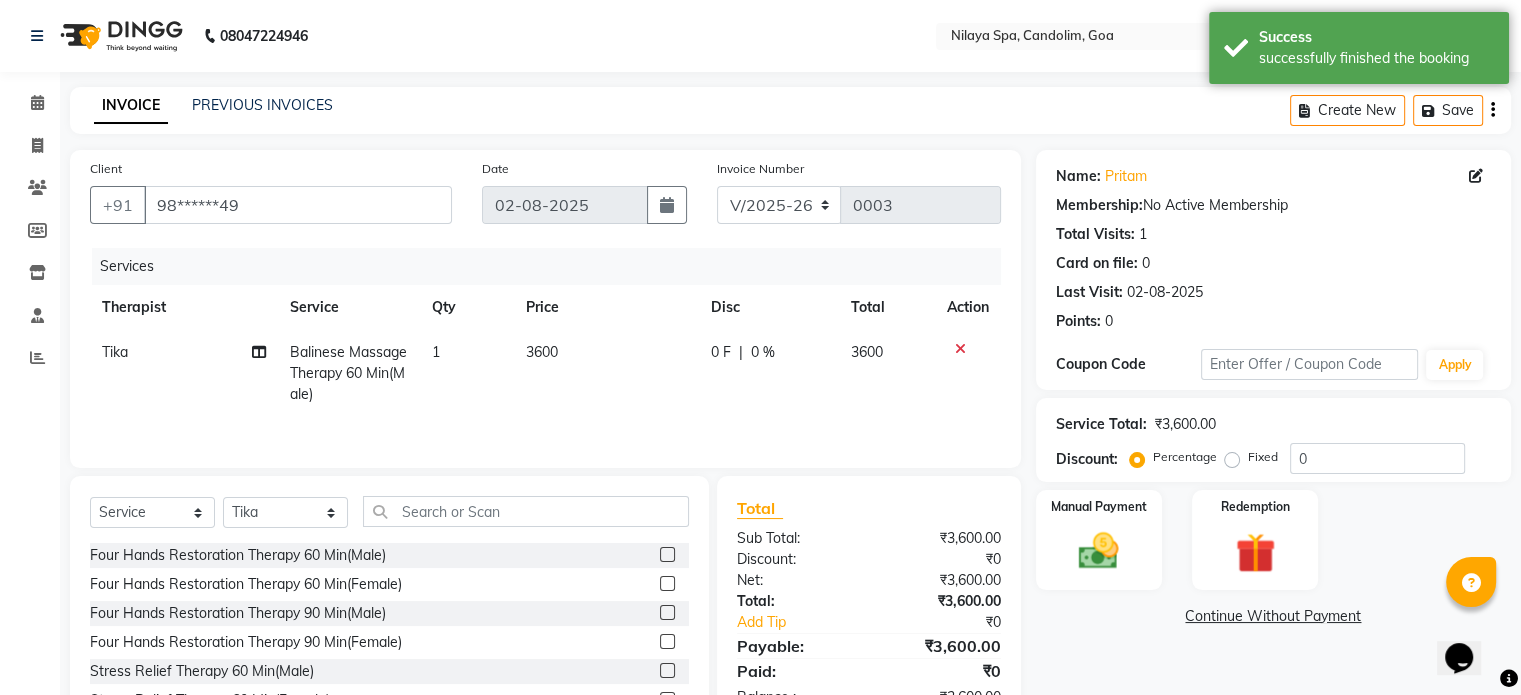 click on "0 %" 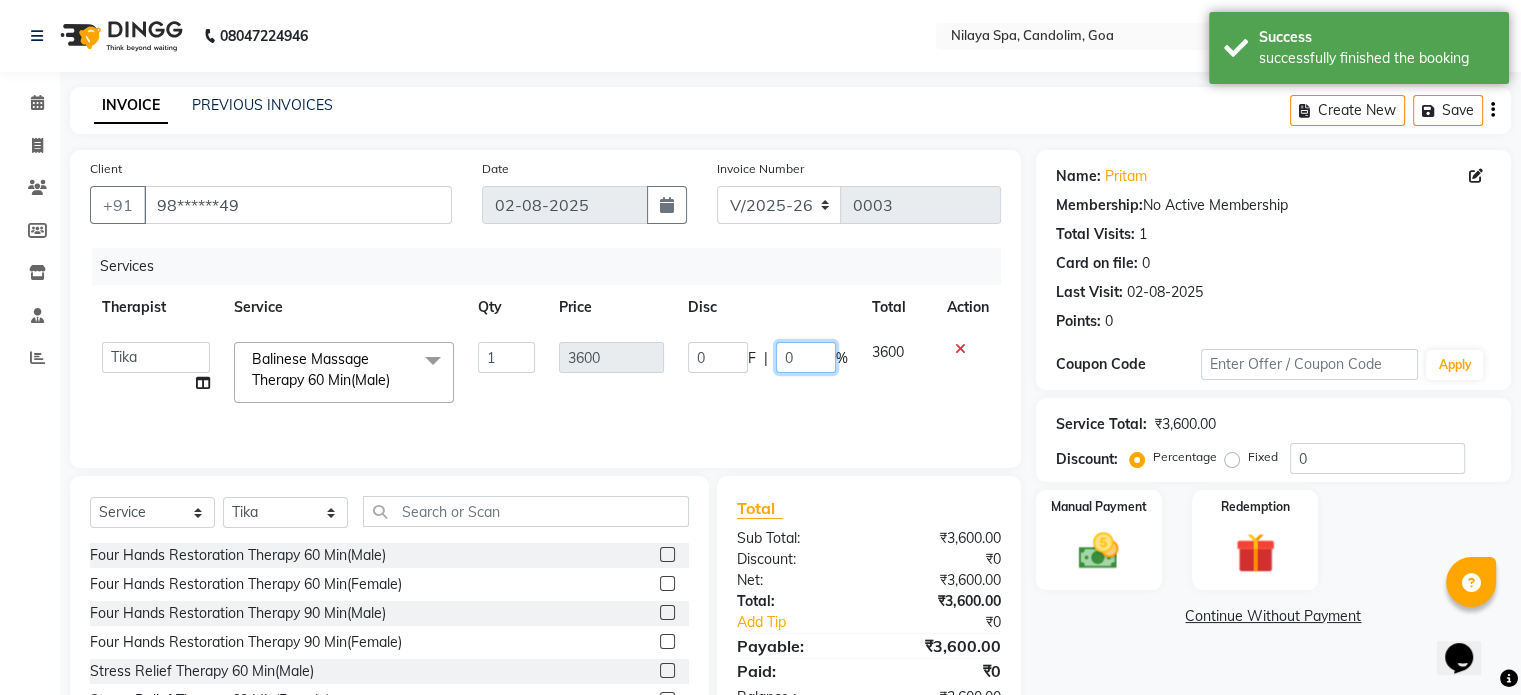 click on "0" 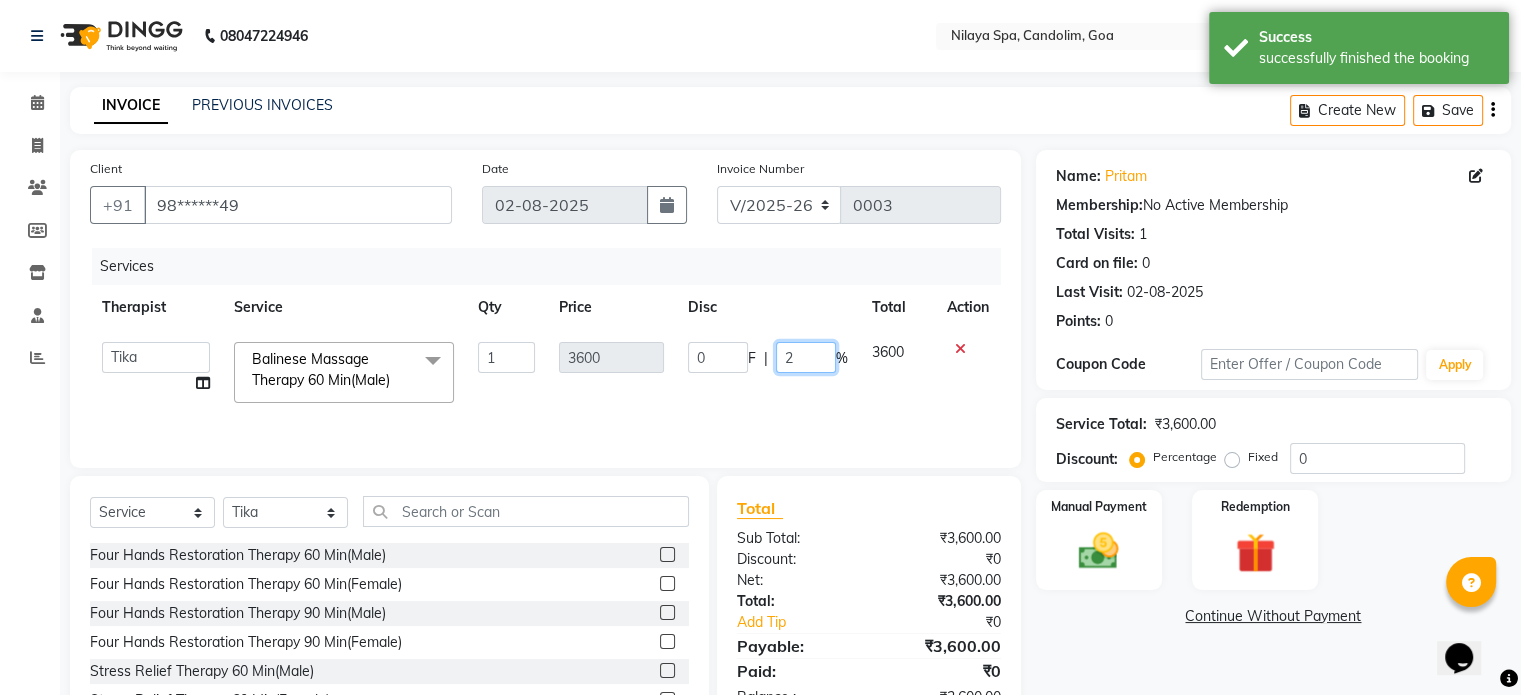 type on "20" 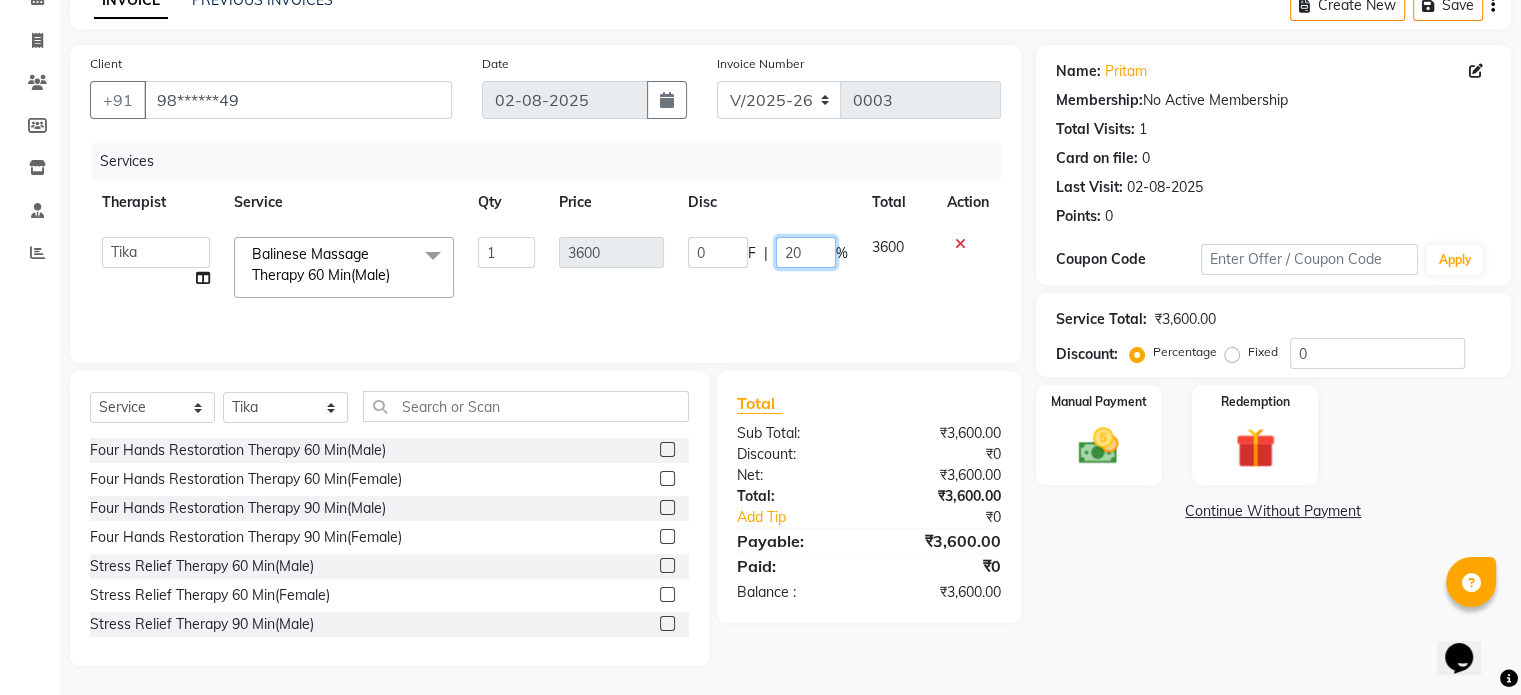 scroll, scrollTop: 106, scrollLeft: 0, axis: vertical 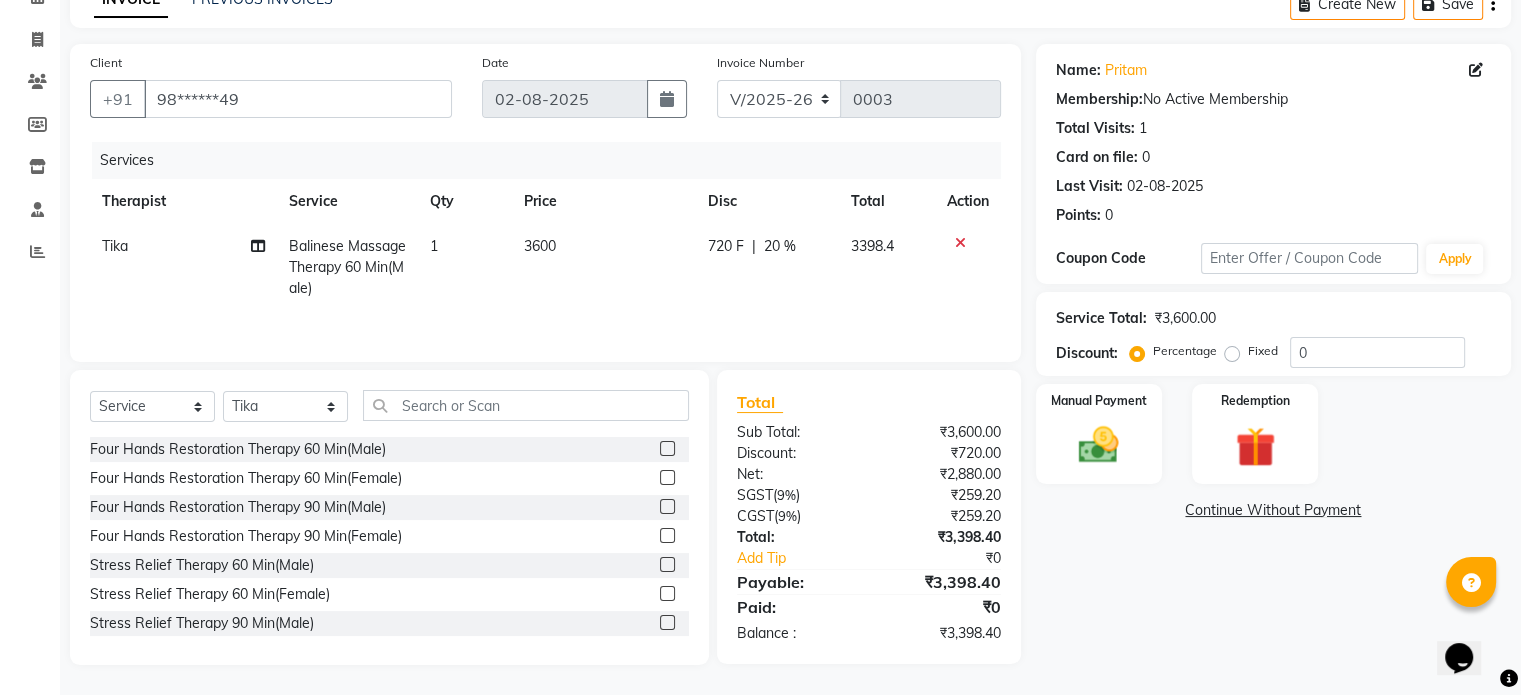 click on "Name: Pritam  Membership:  No Active Membership  Total Visits:  1 Card on file:  0 Last Visit:   02-08-2025 Points:   0  Coupon Code Apply Service Total:  ₹3,600.00  Discount:  Percentage   Fixed  0 Manual Payment Redemption  Continue Without Payment" 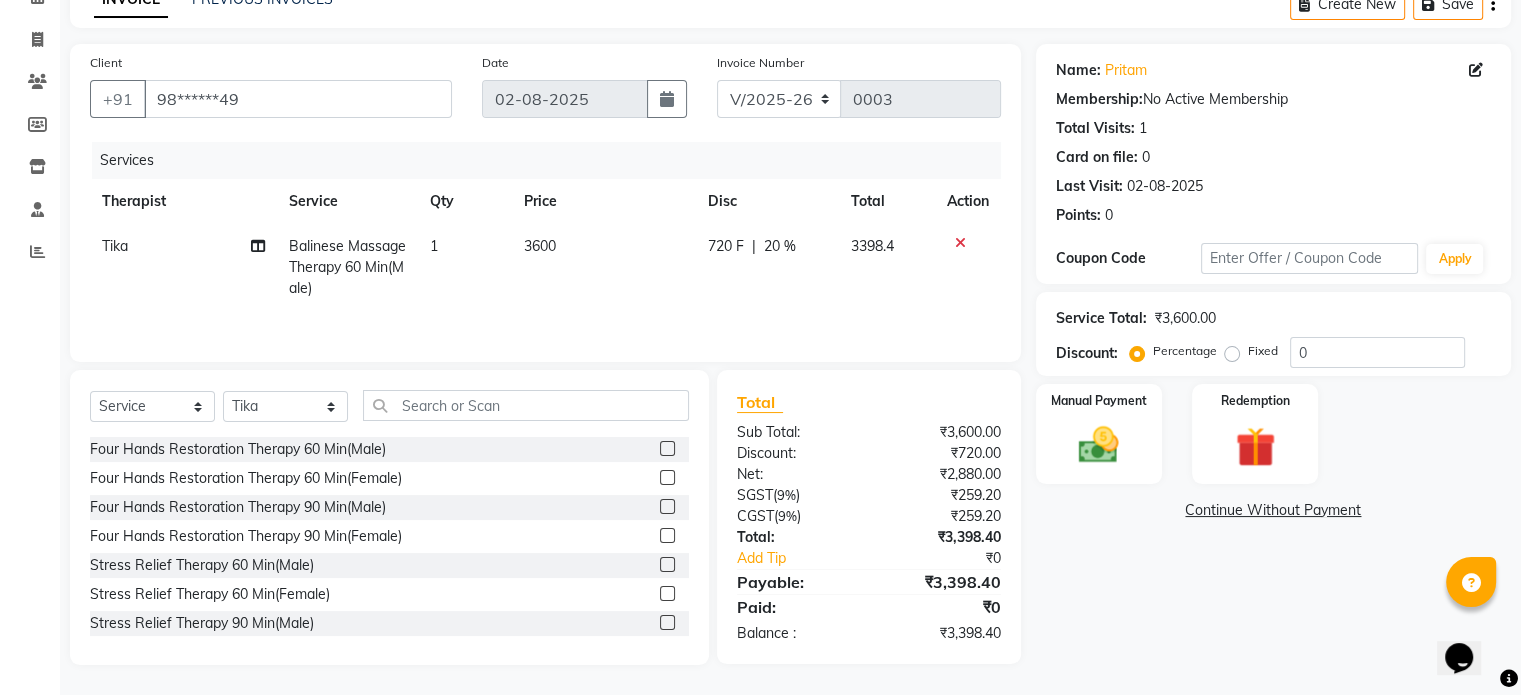 scroll, scrollTop: 107, scrollLeft: 0, axis: vertical 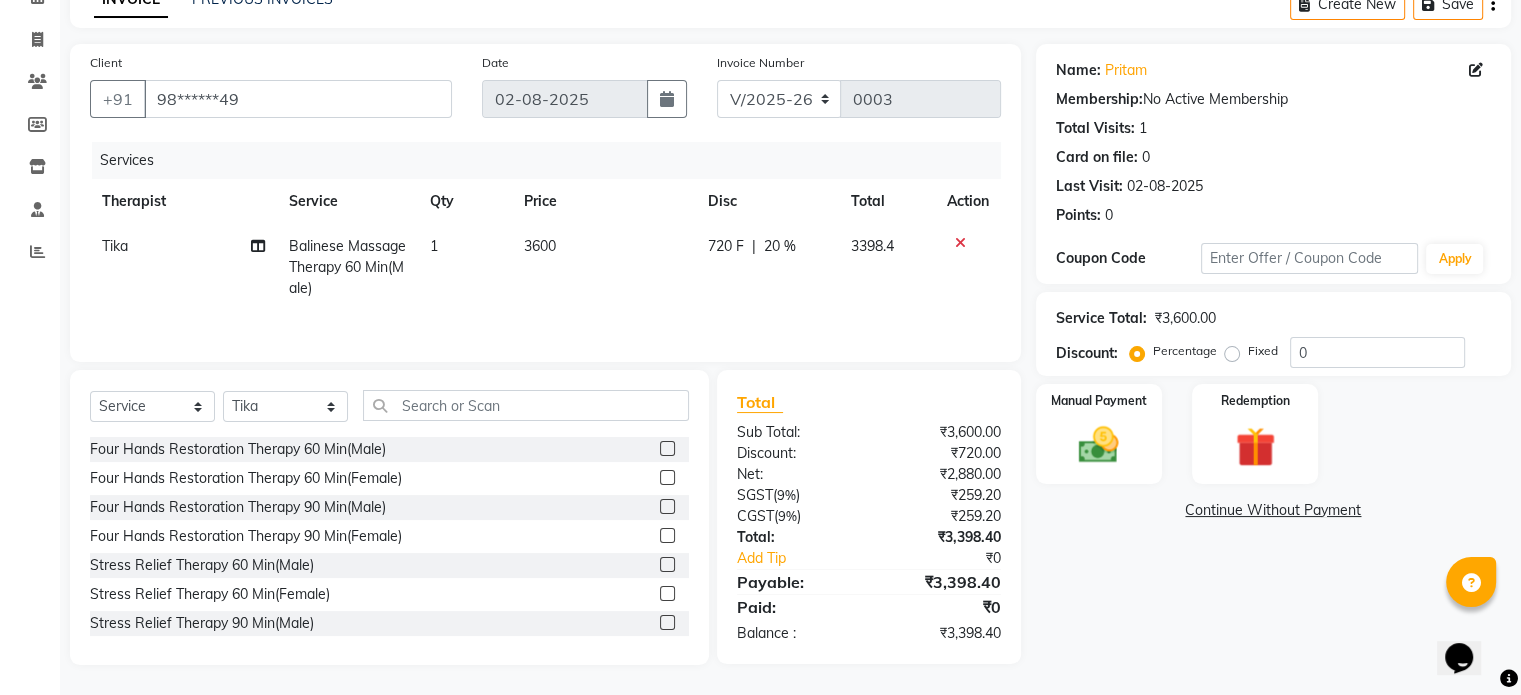 click on "Name: Pritam  Membership:  No Active Membership  Total Visits:  1 Card on file:  0 Last Visit:   02-08-2025 Points:   0  Coupon Code Apply Service Total:  ₹3,600.00  Discount:  Percentage   Fixed  0 Manual Payment Redemption  Continue Without Payment" 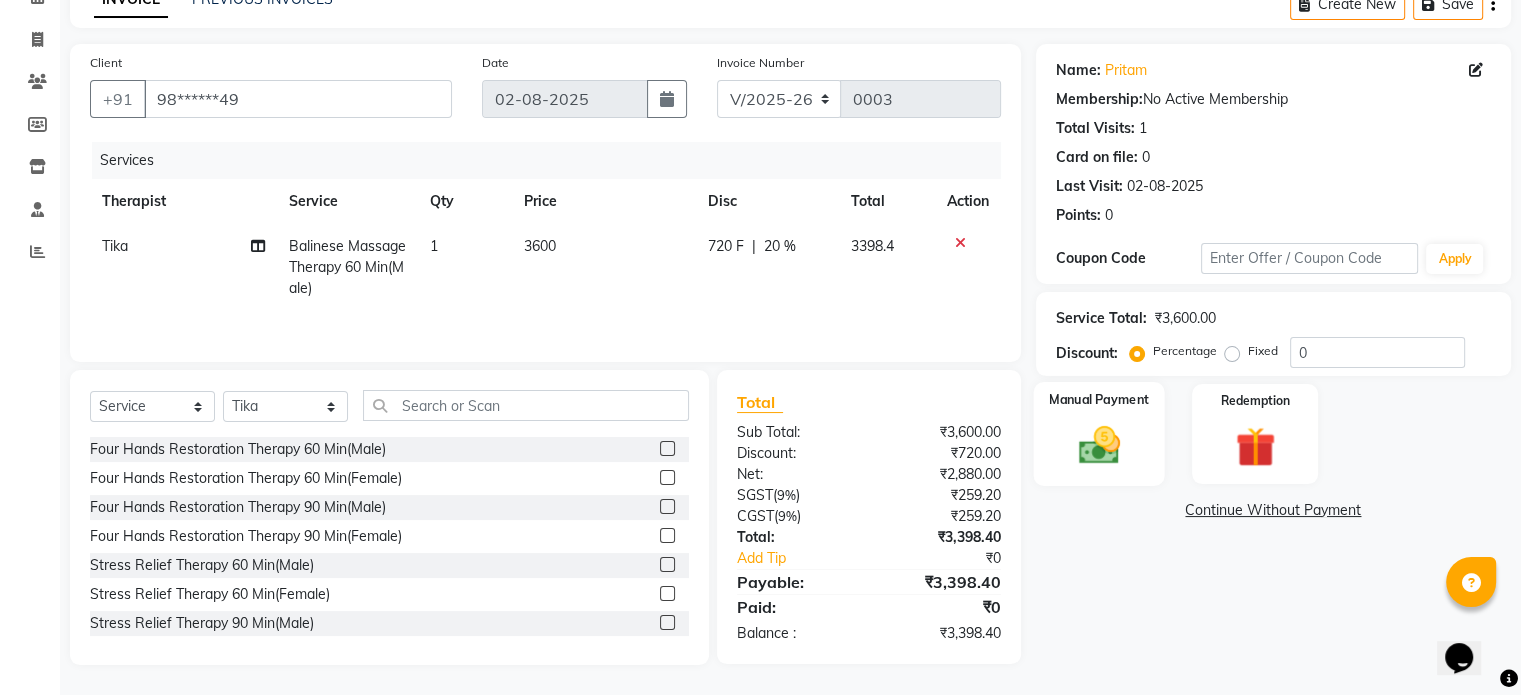 click 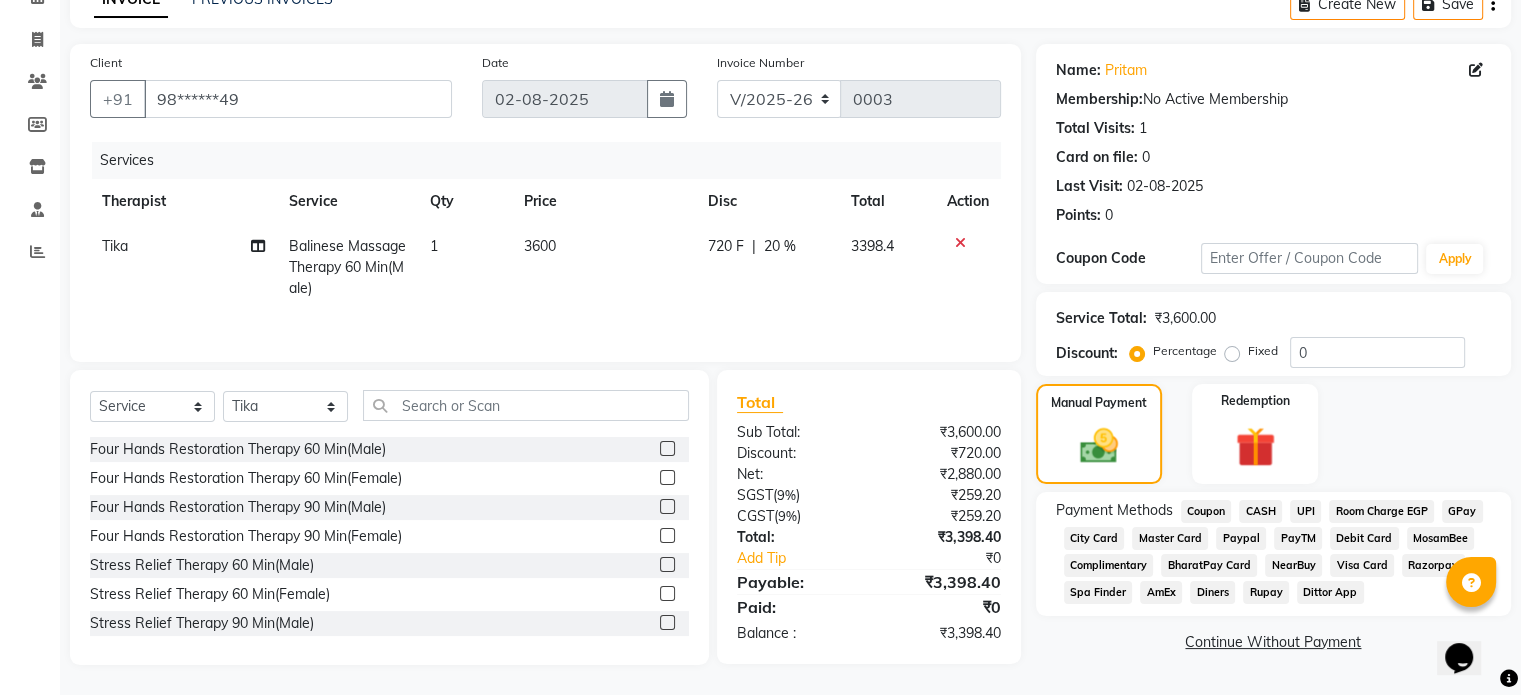 click on "UPI" 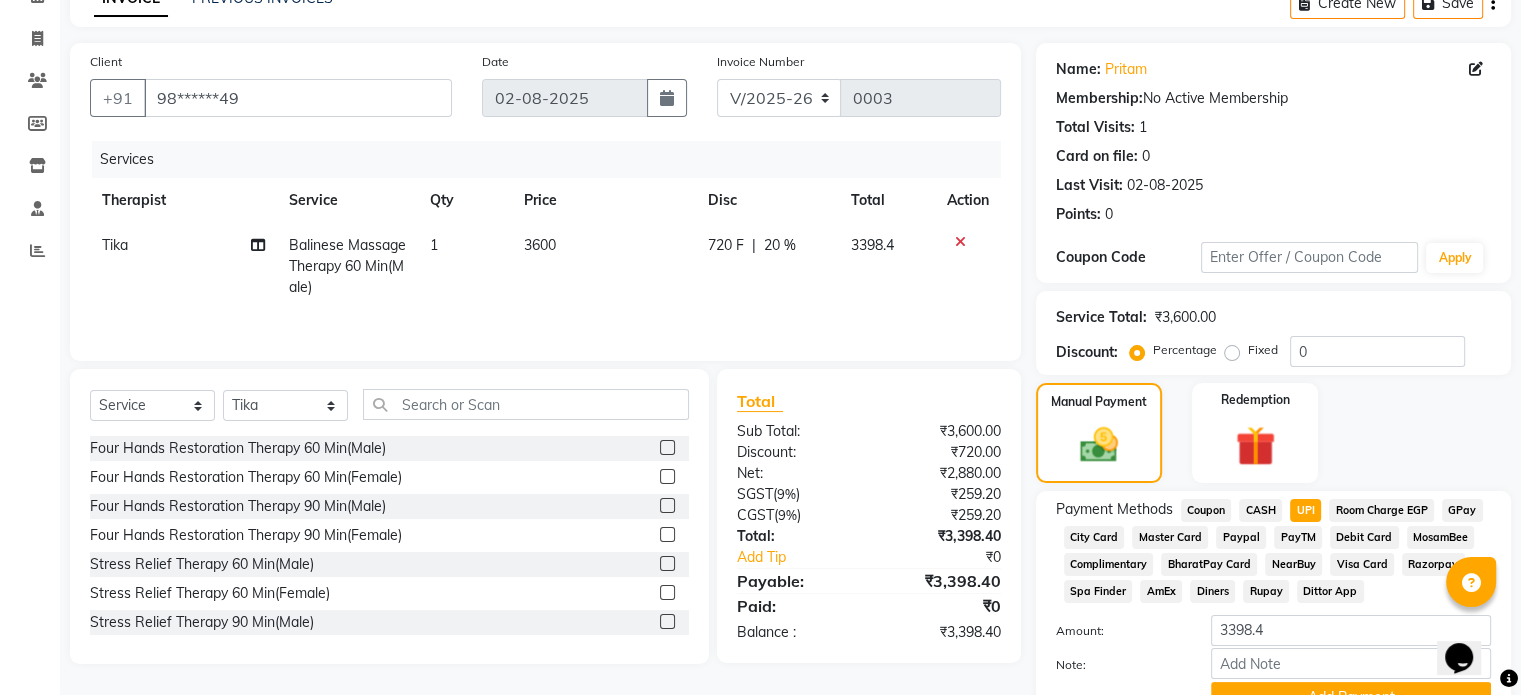 scroll, scrollTop: 207, scrollLeft: 0, axis: vertical 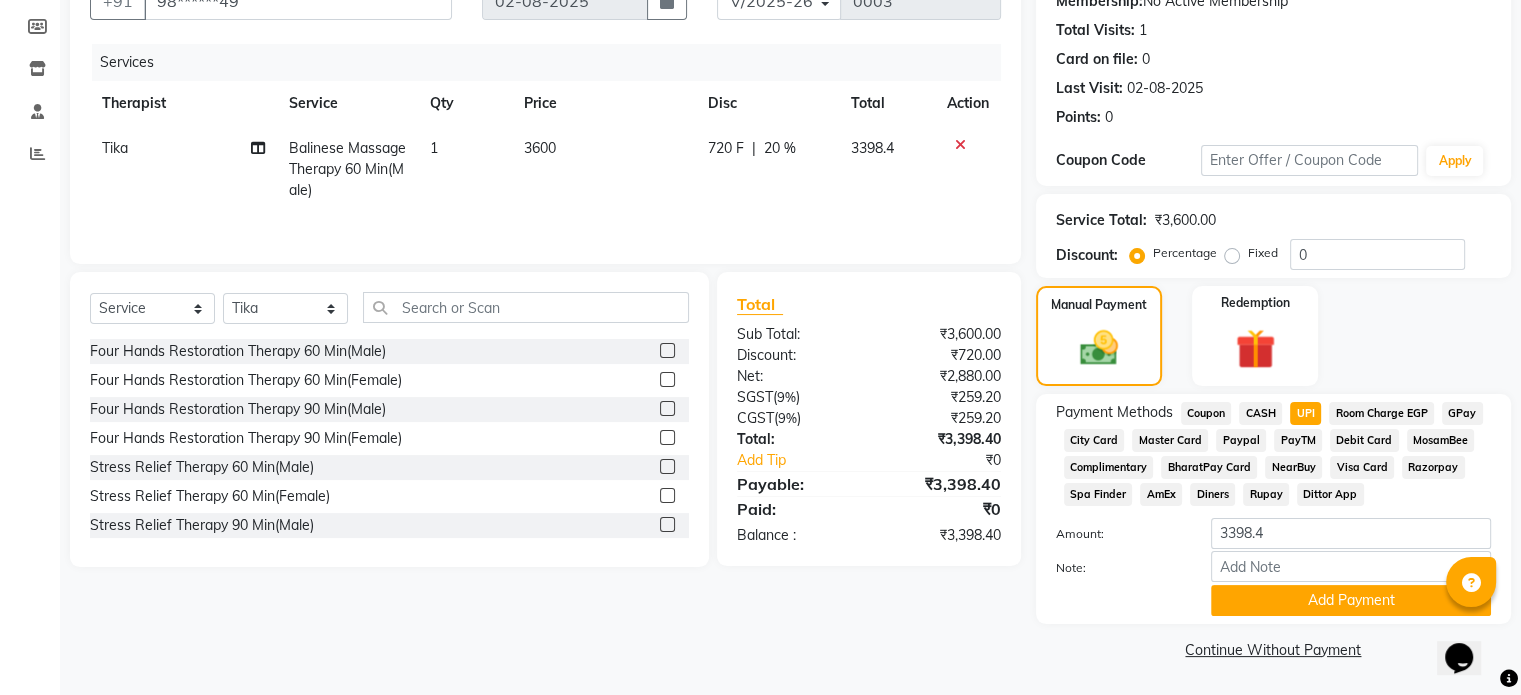 click on "20 %" 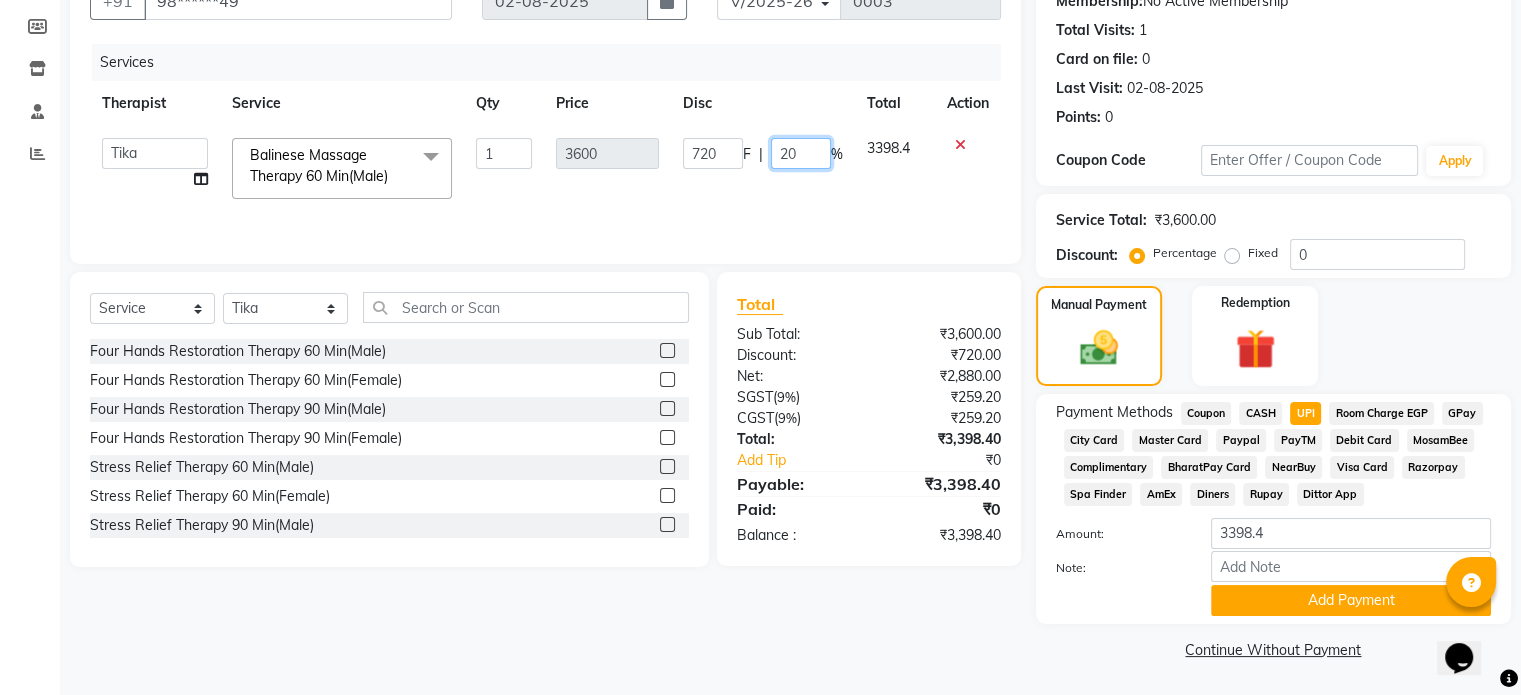 click on "20" 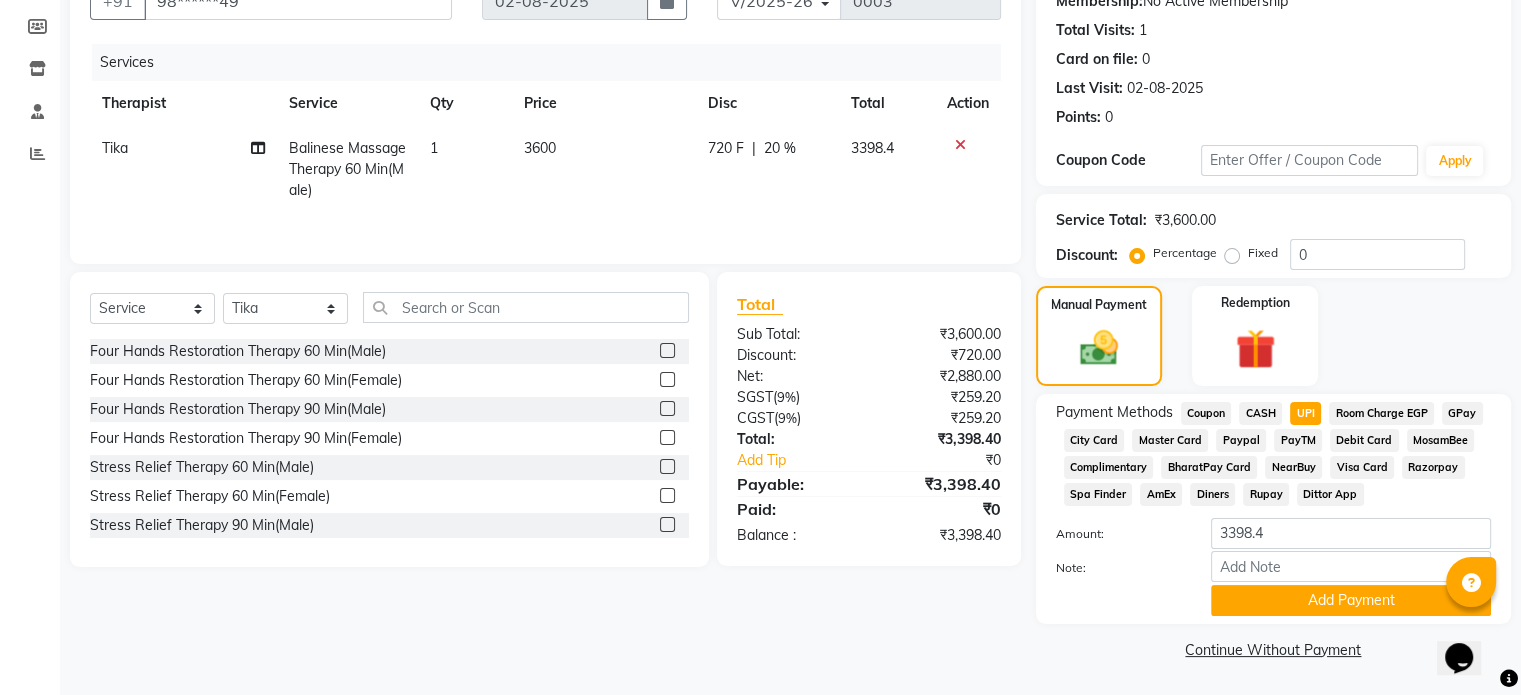 click on "720 F" 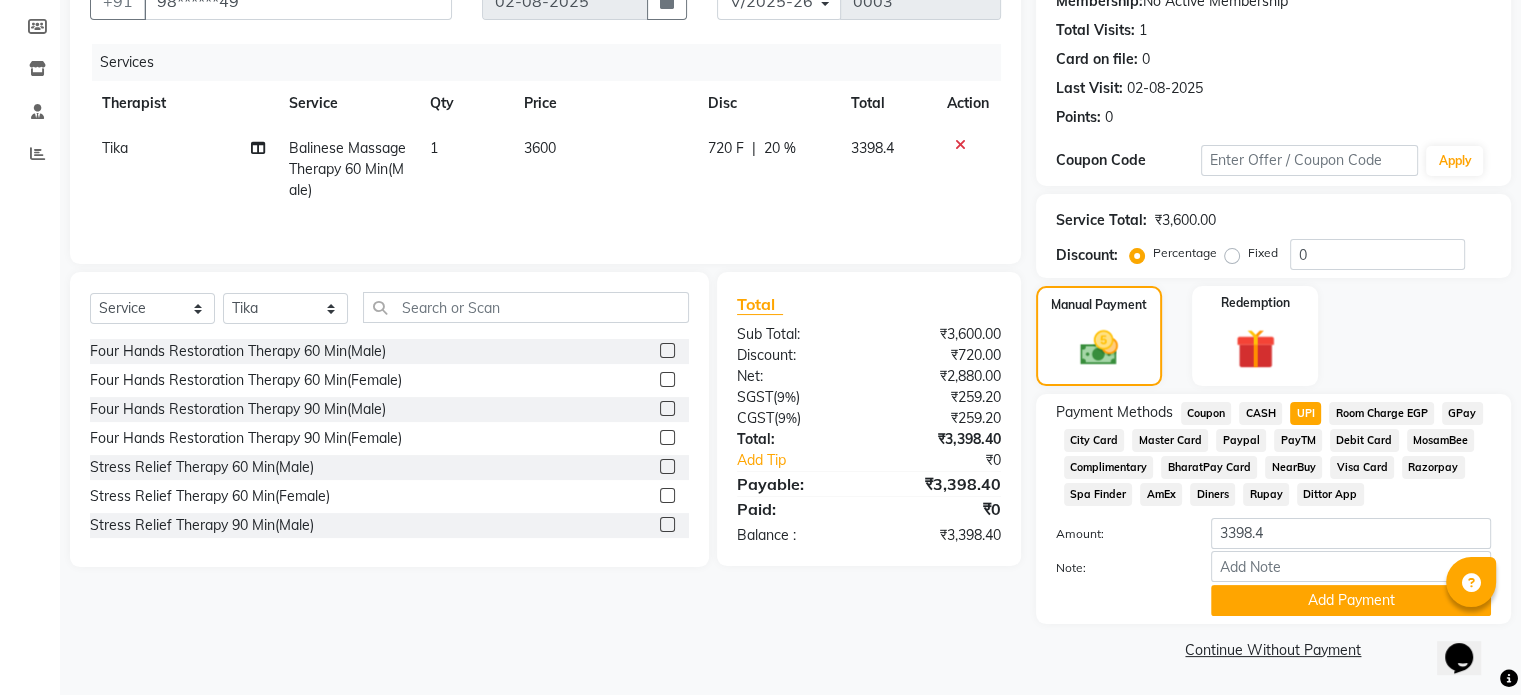 select on "87841" 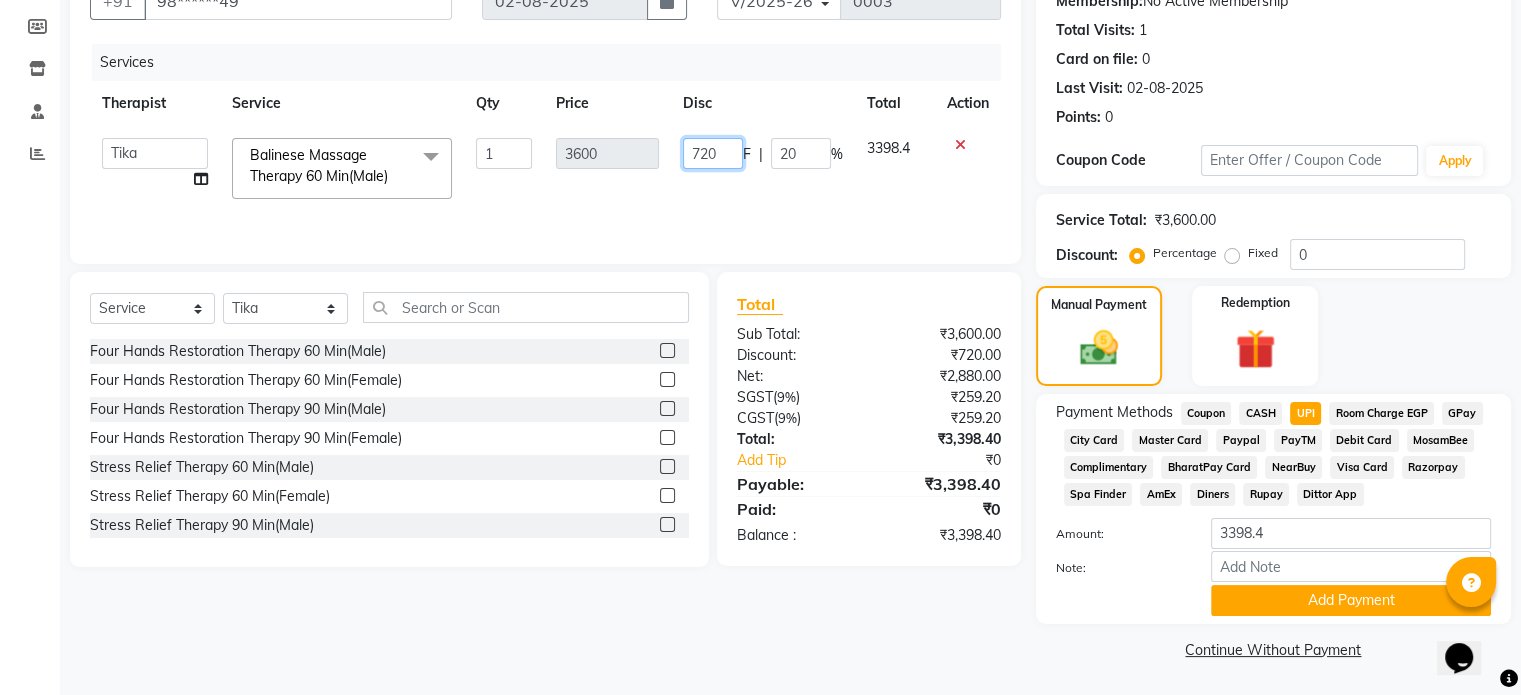 click on "720" 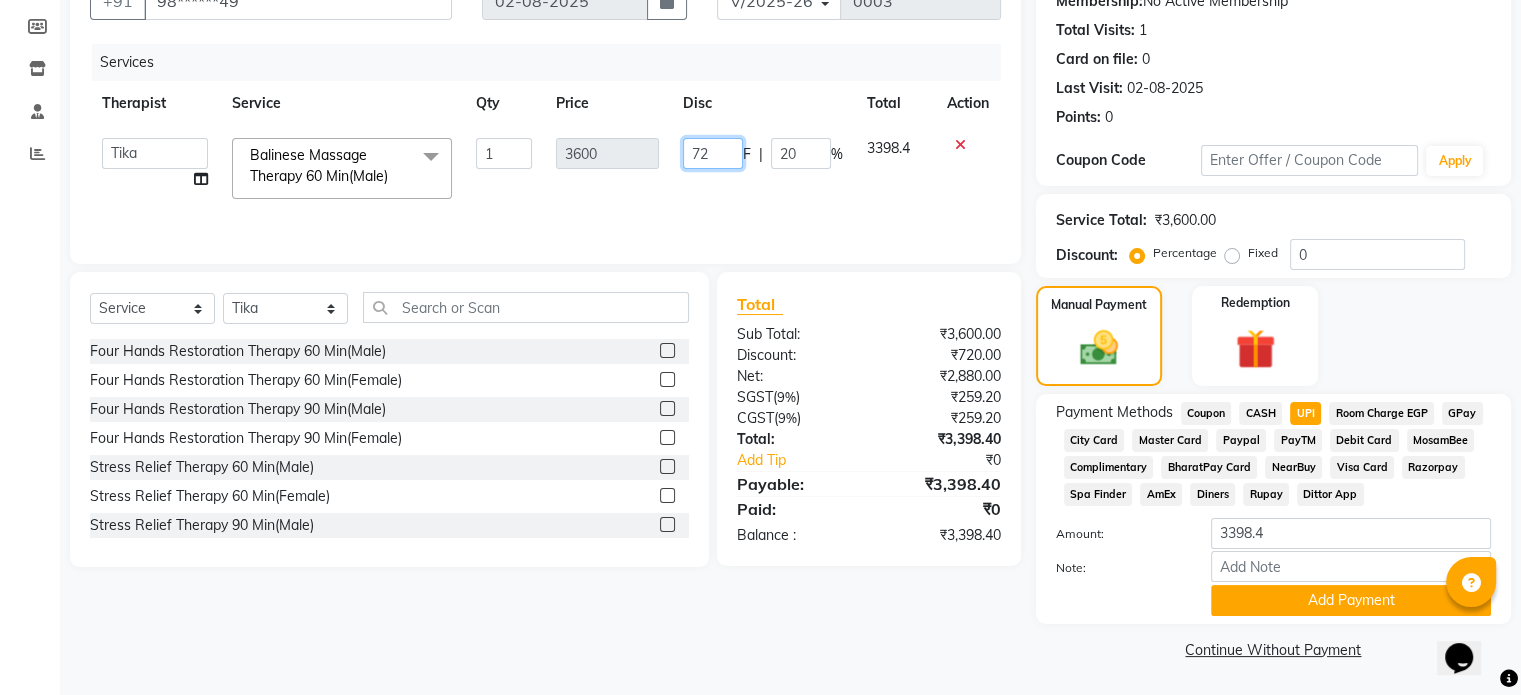 type on "7" 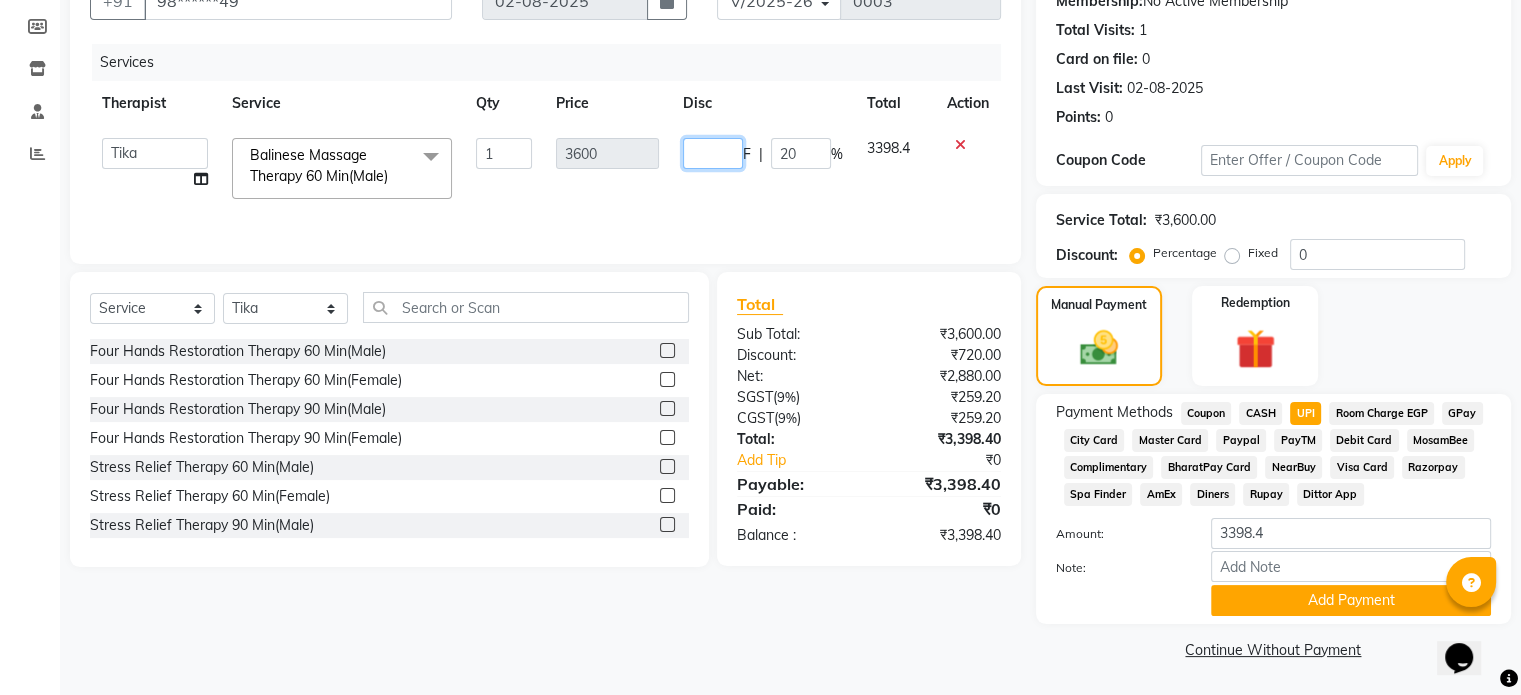 click 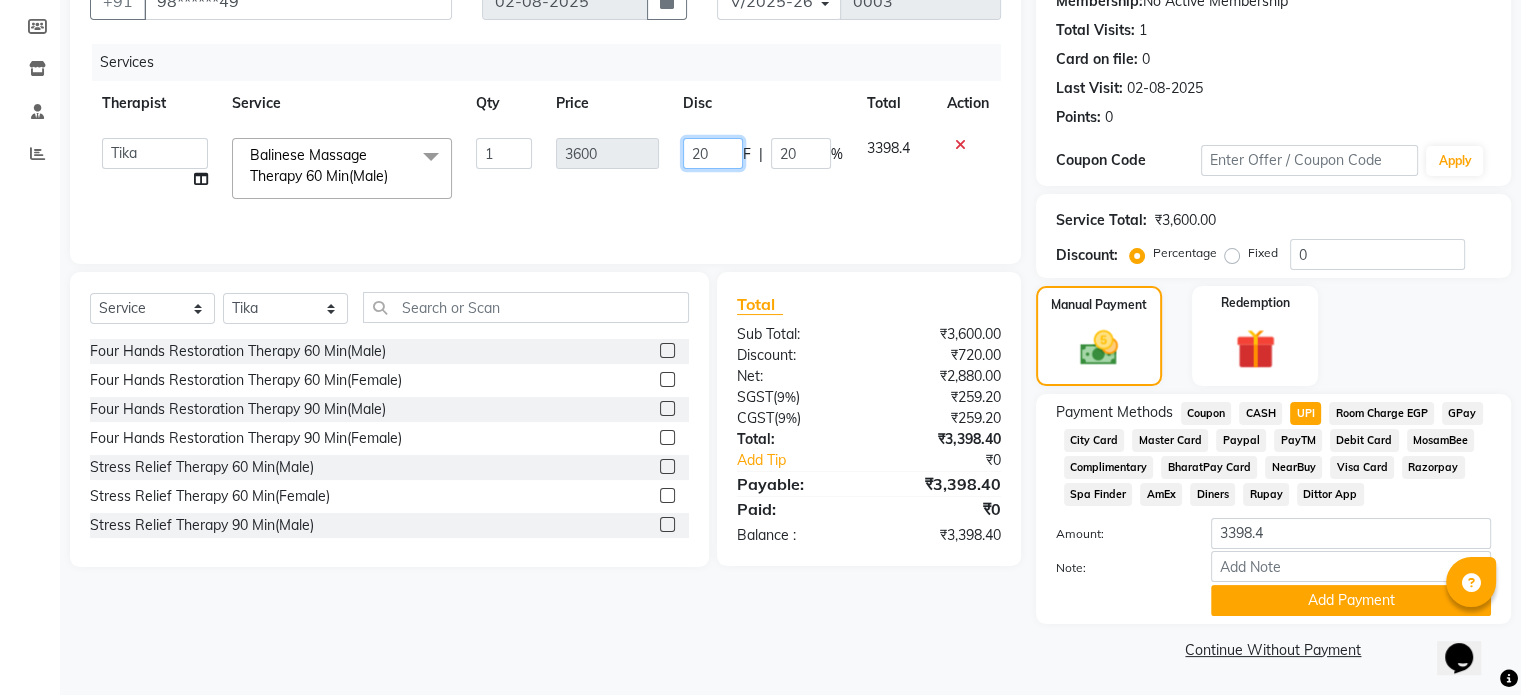 type on "2" 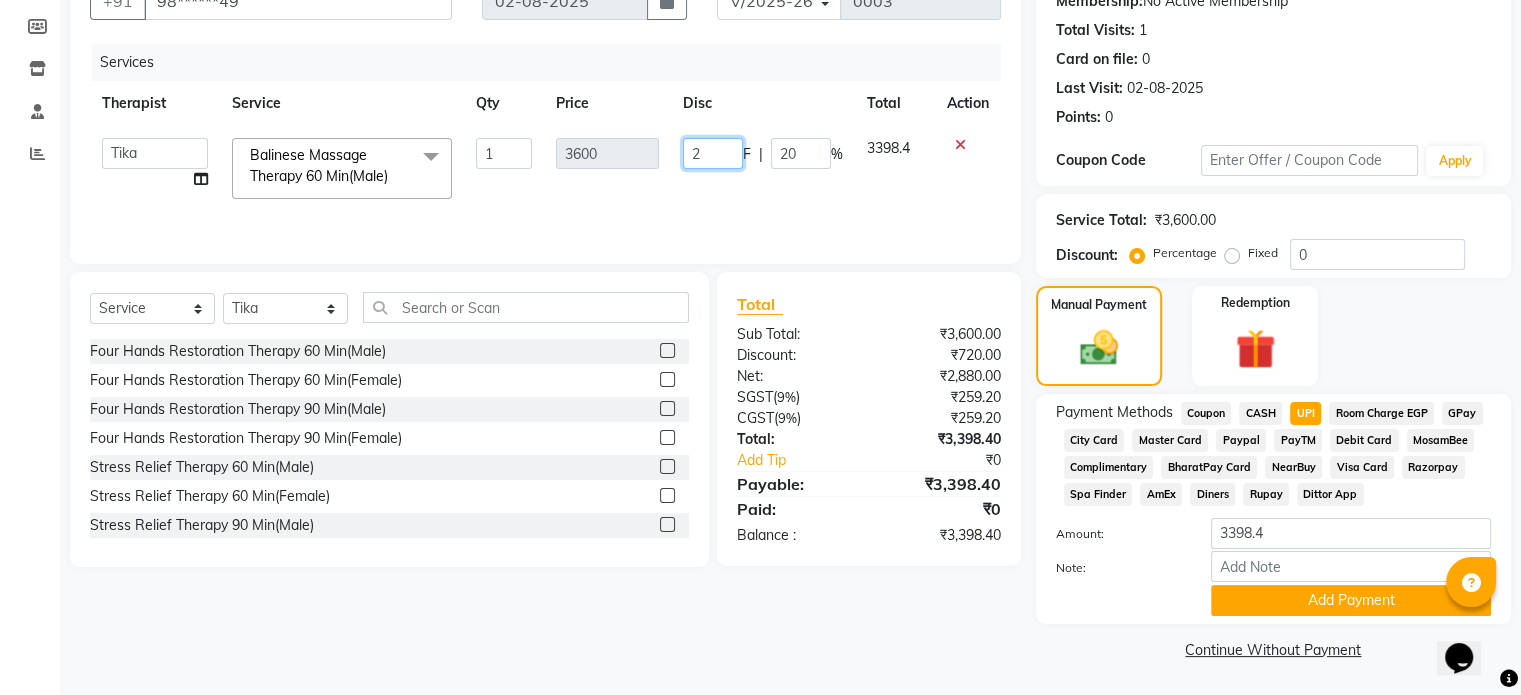 type 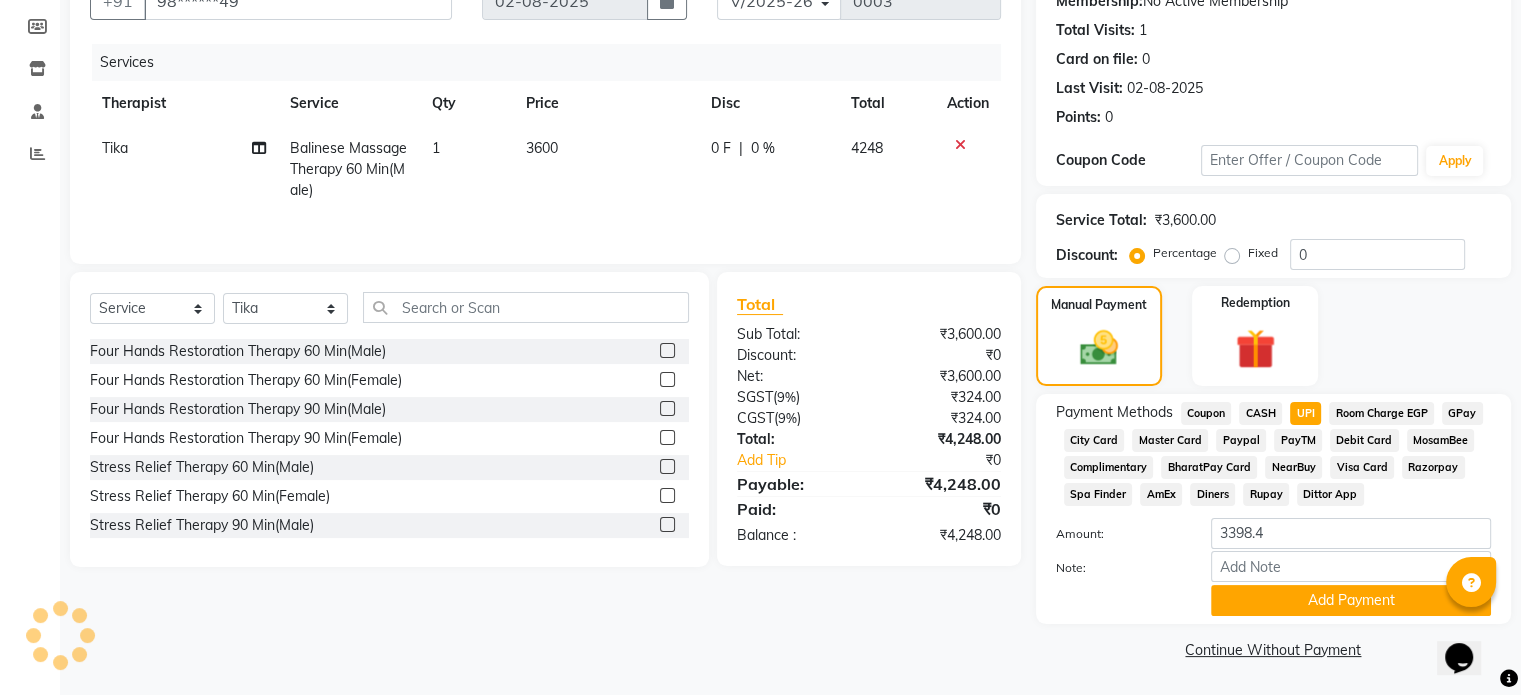 click on "0 %" 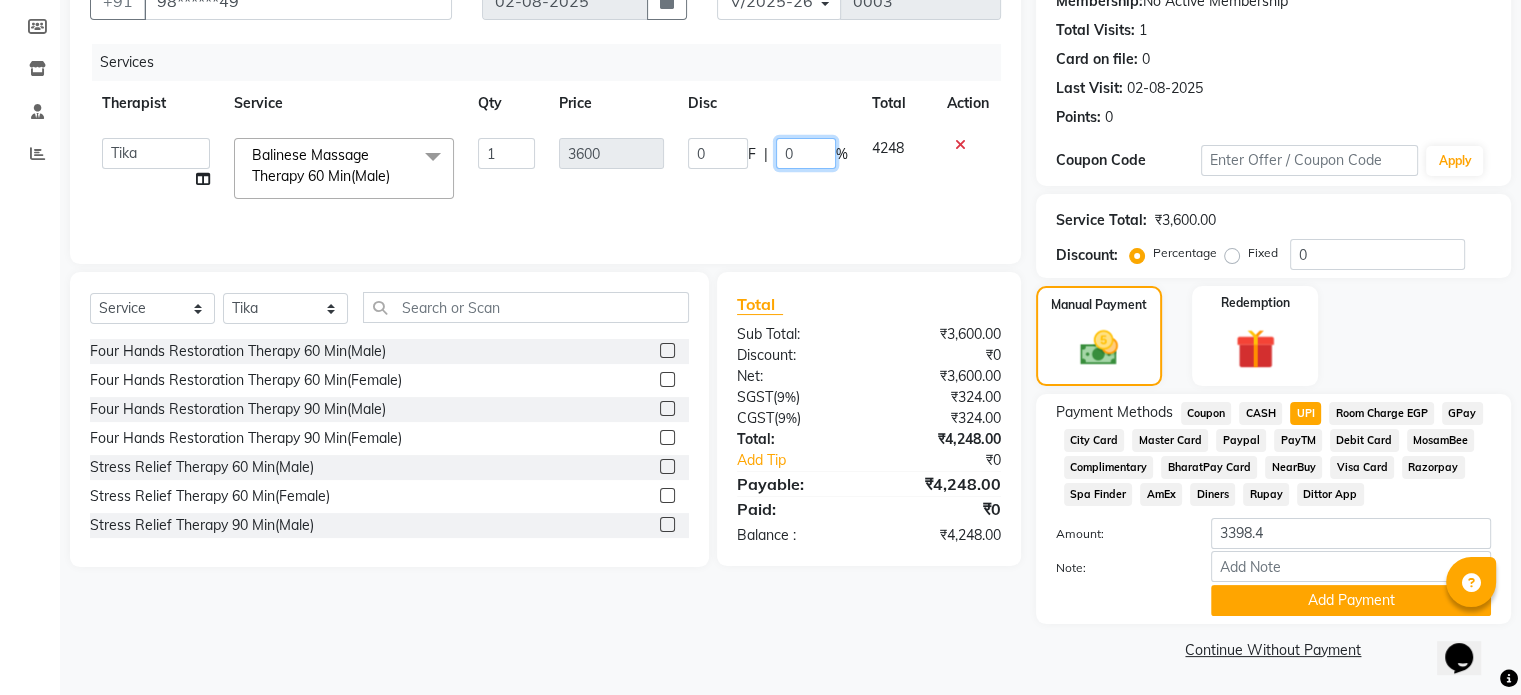 click on "0" 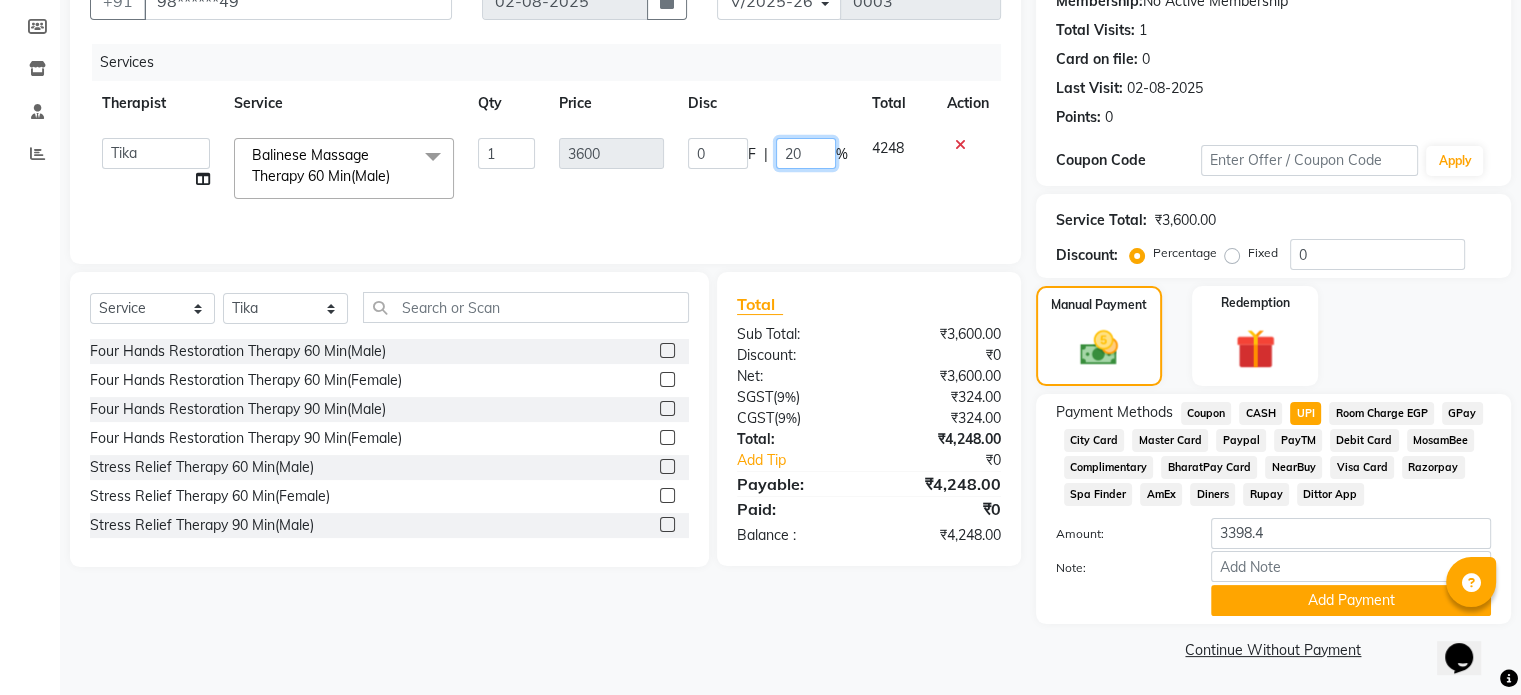 type on "20.1" 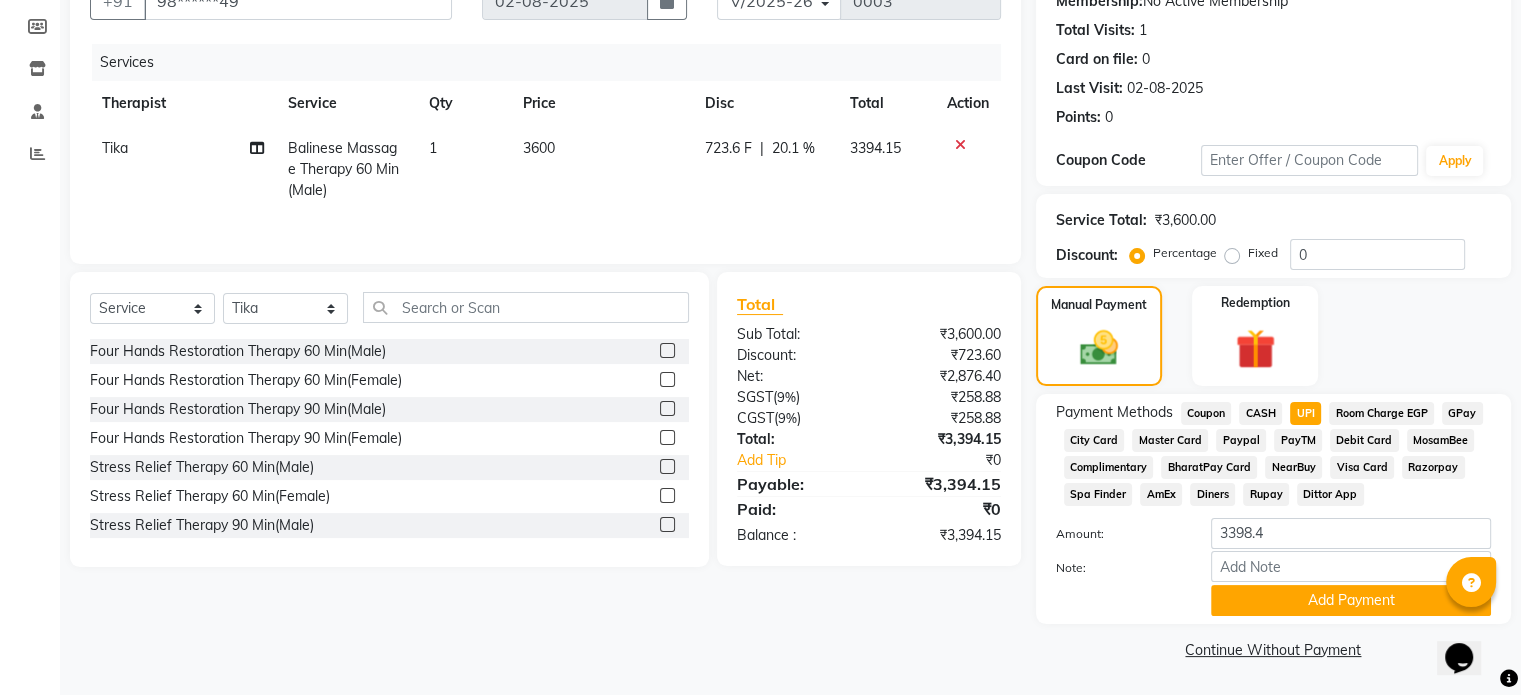 click on "Note:" 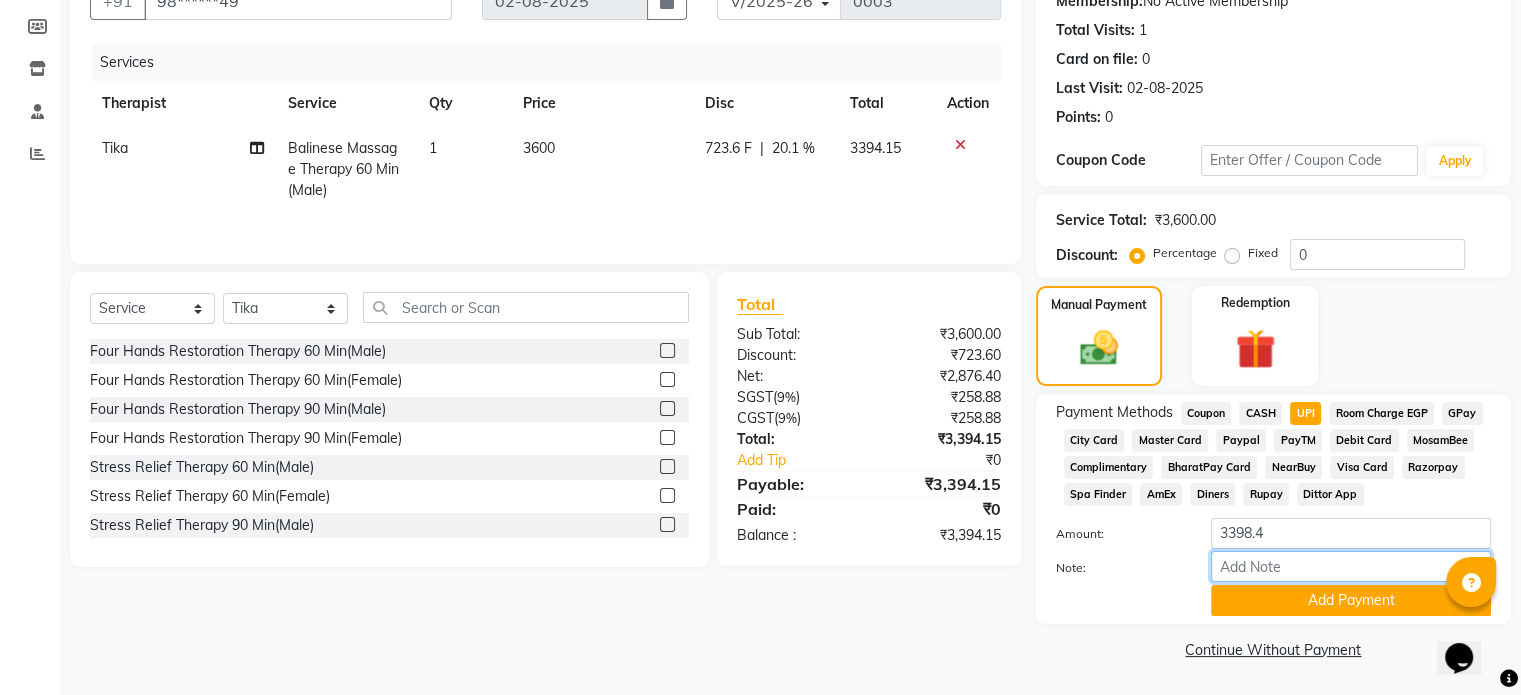 click on "Note:" at bounding box center (1351, 566) 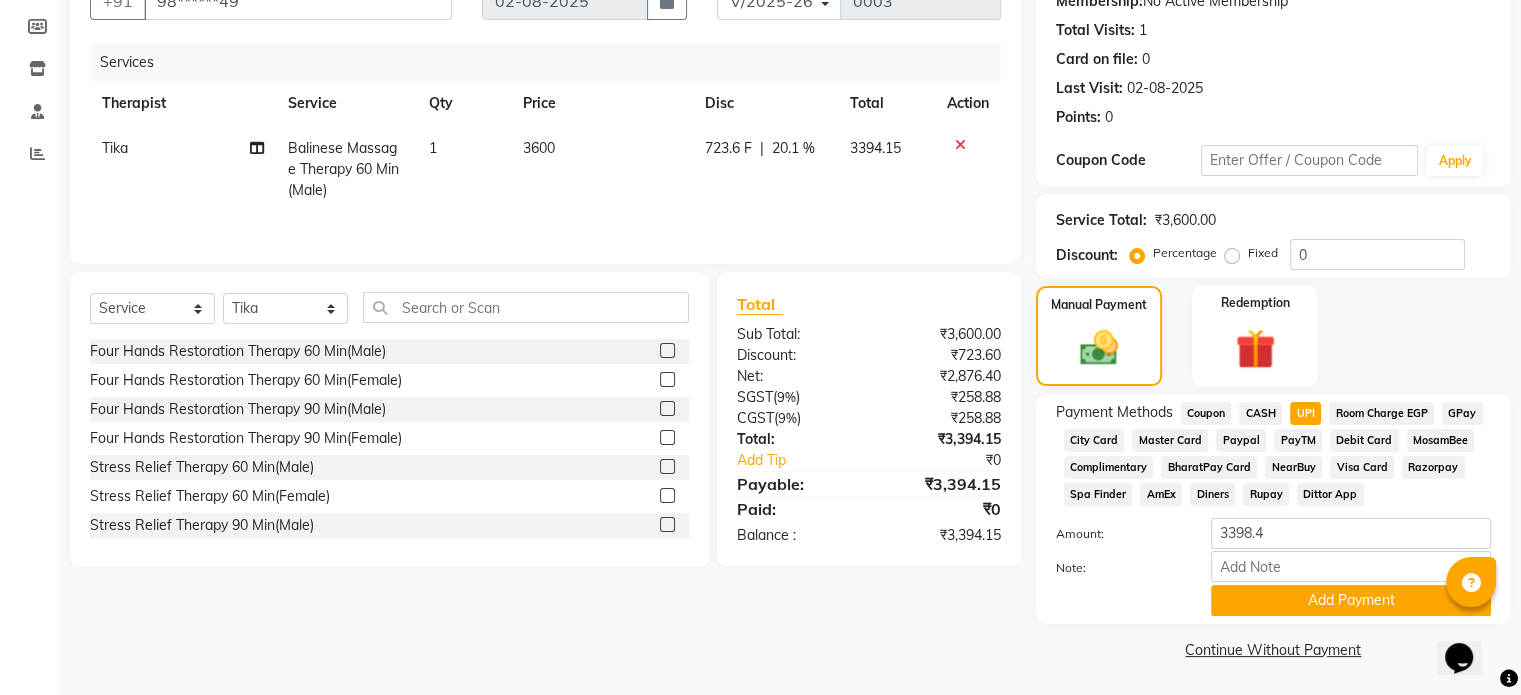 click on "20.1 %" 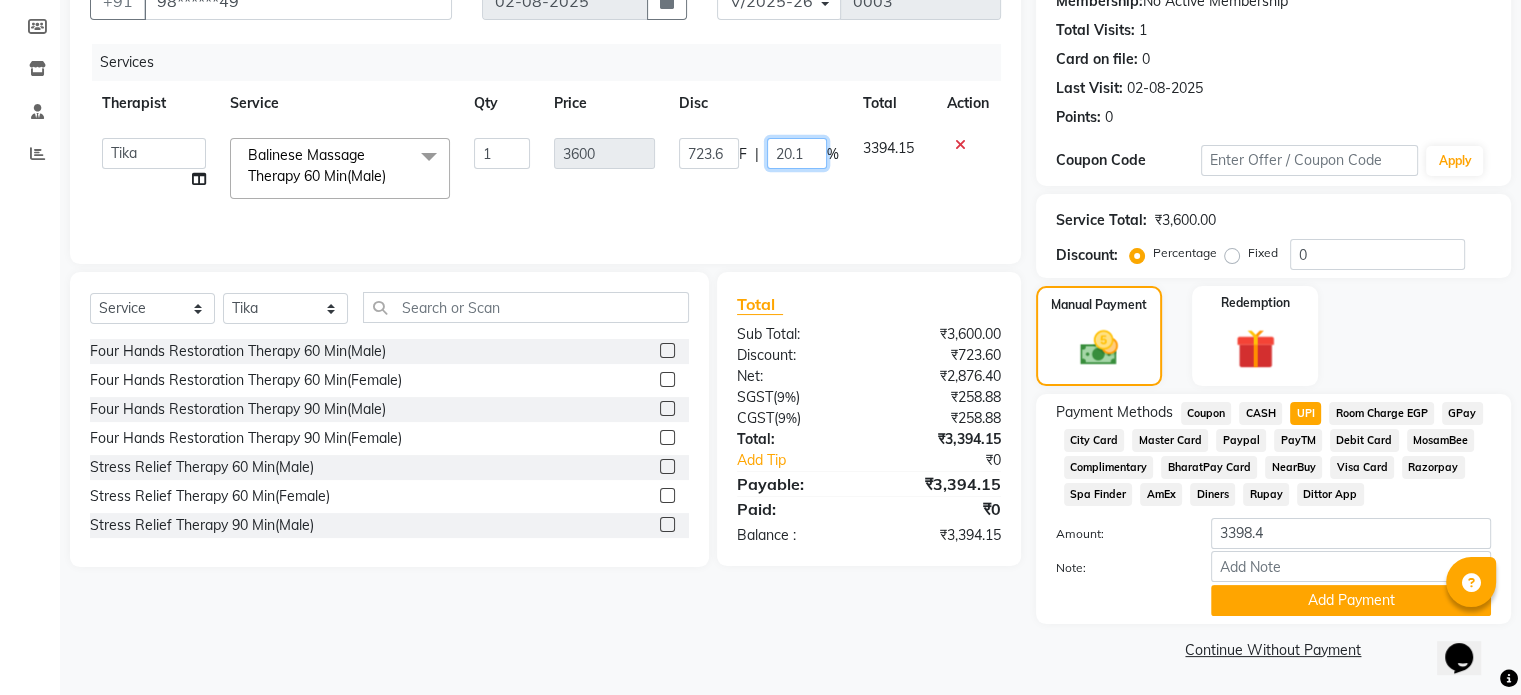 click on "20.1" 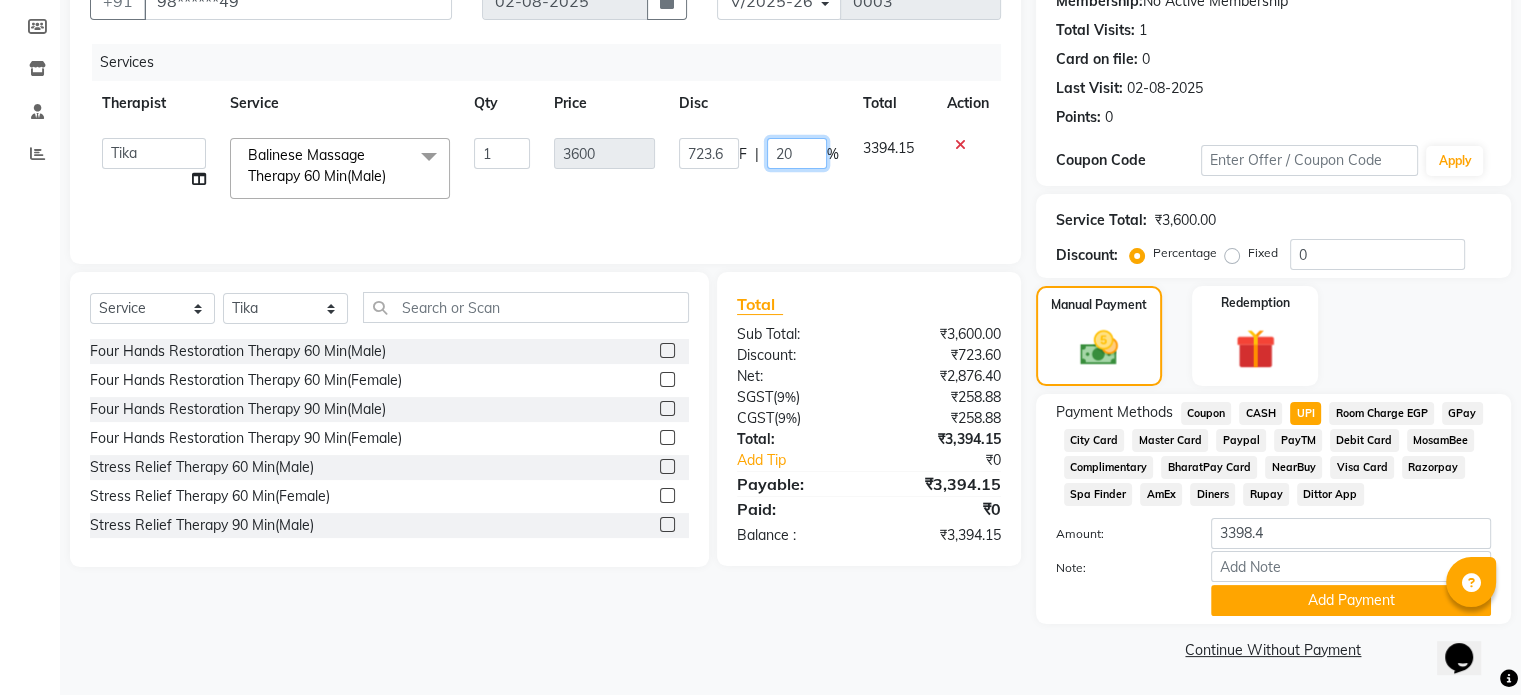 type on "20.3" 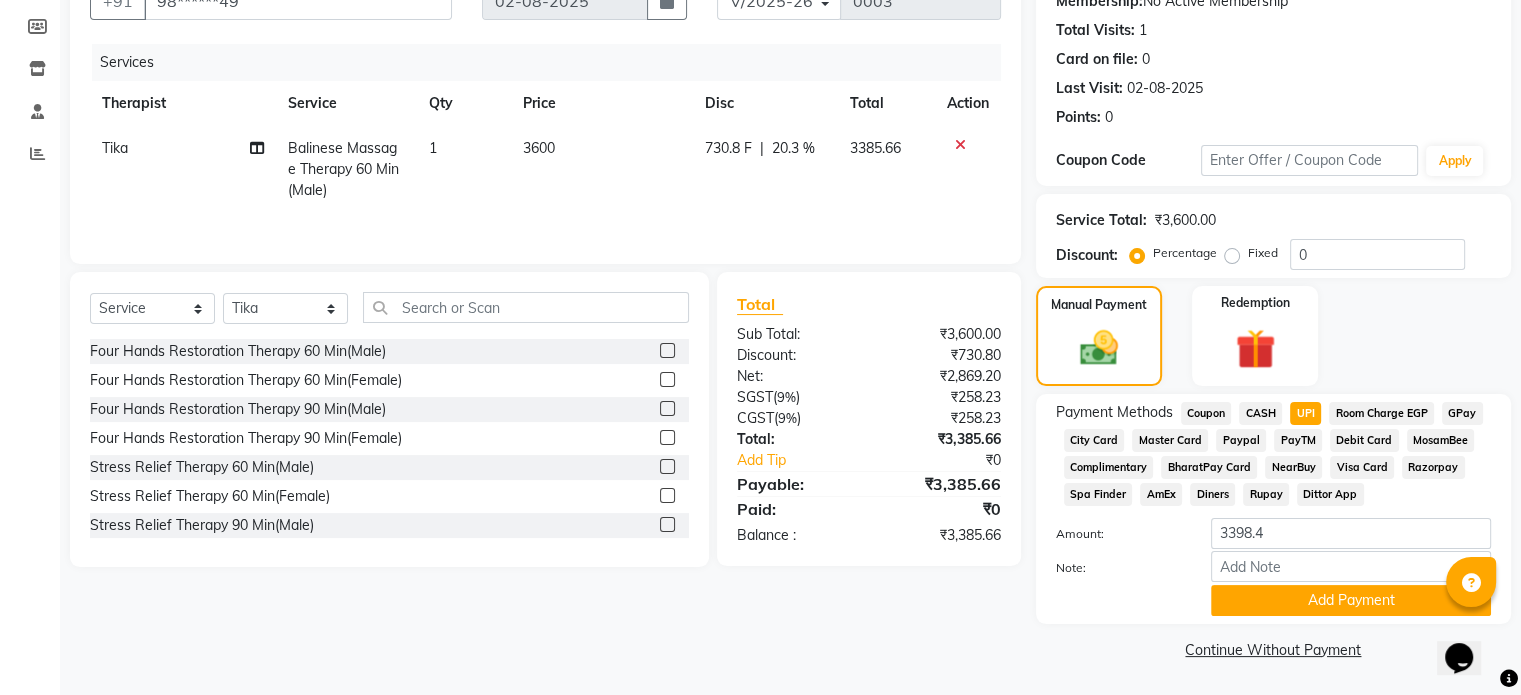 click on "Payment Methods  Coupon   CASH   UPI   Room Charge EGP   GPay   City Card   Master Card   Paypal   PayTM   Debit Card   MosamBee   Complimentary   BharatPay Card   NearBuy   Visa Card   Razorpay   Spa Finder   AmEx   Diners   Rupay   Dittor App  Amount: 3398.4 Note: Add Payment" 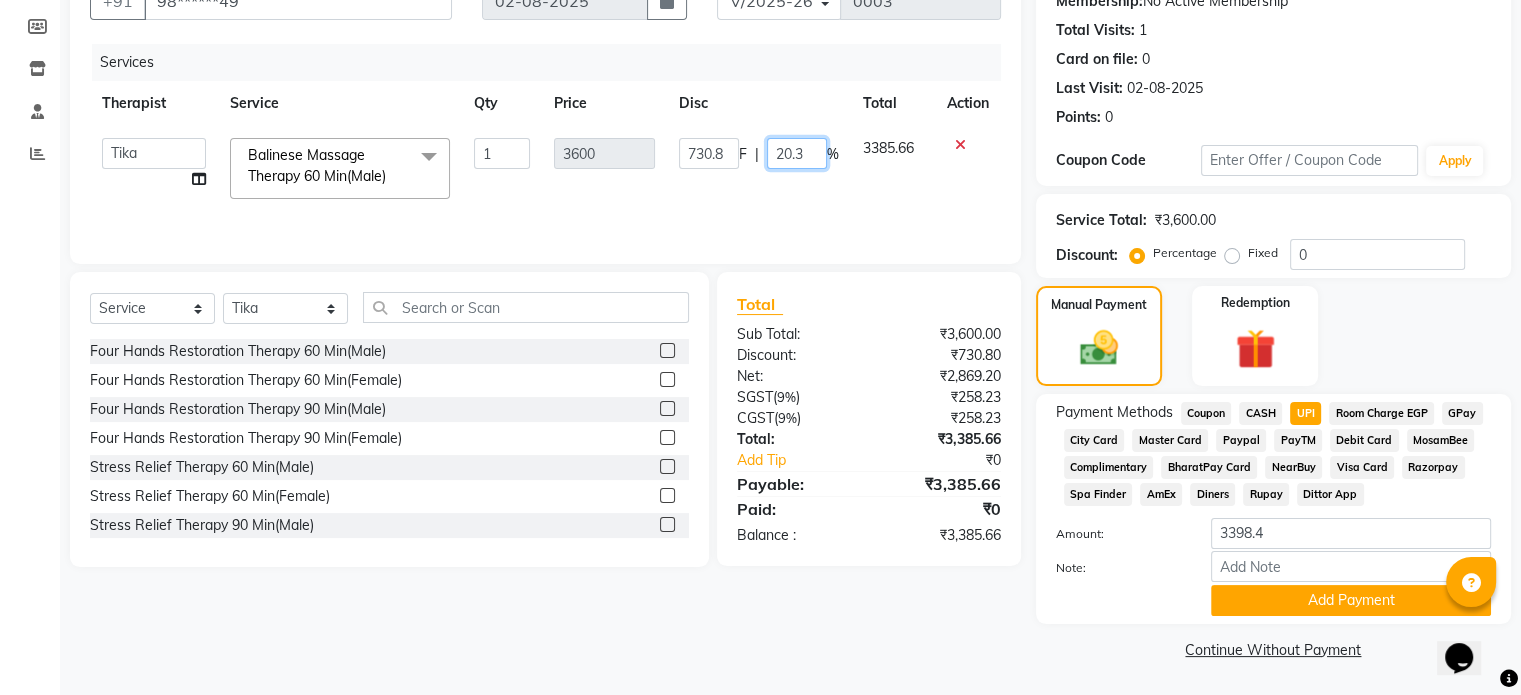 click on "20.3" 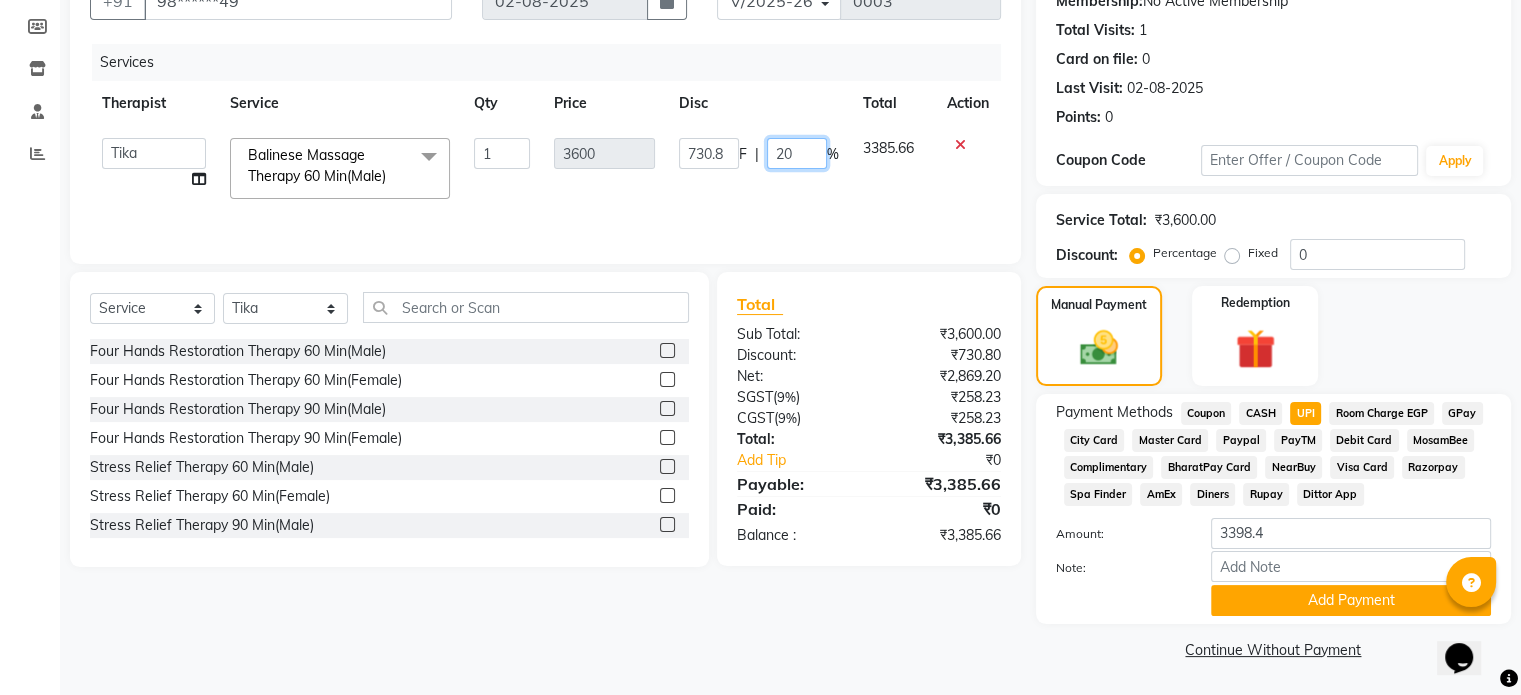 type on "20.2" 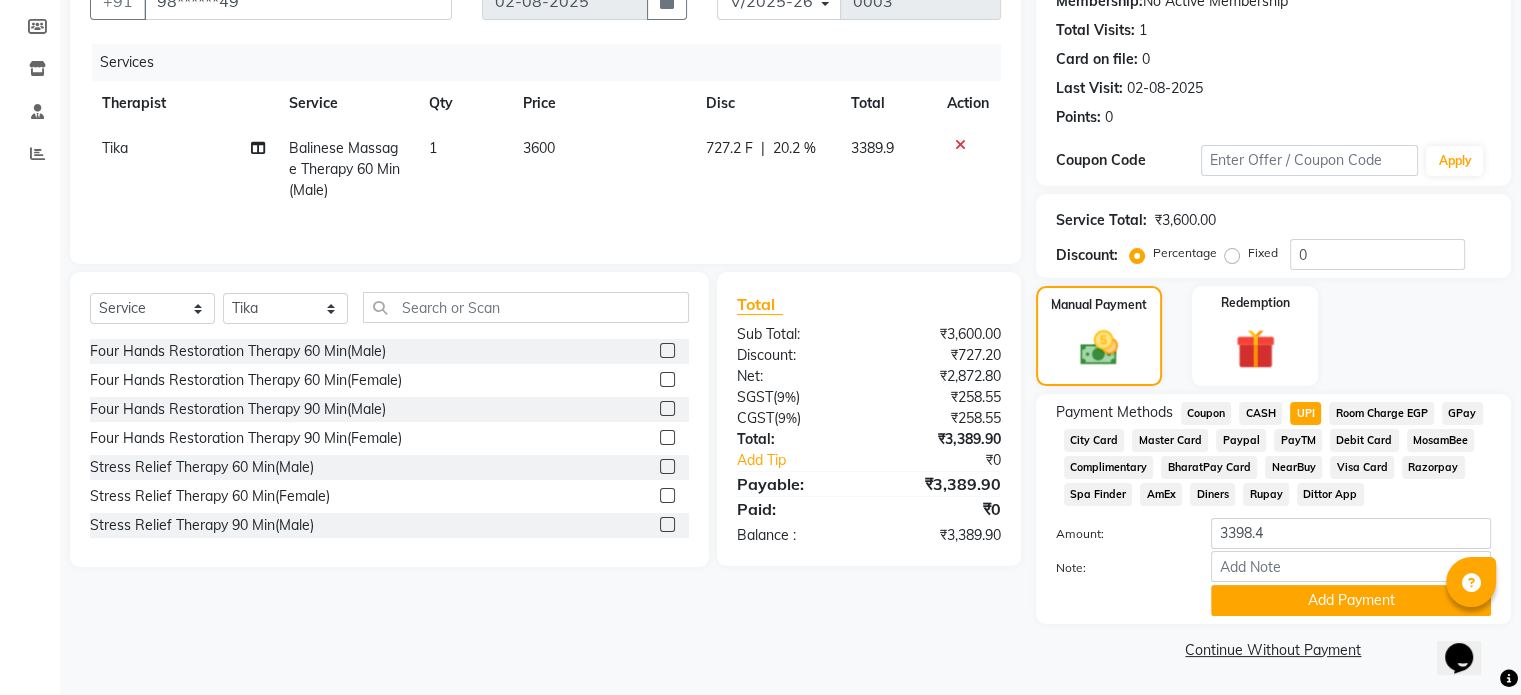 click on "Note:" 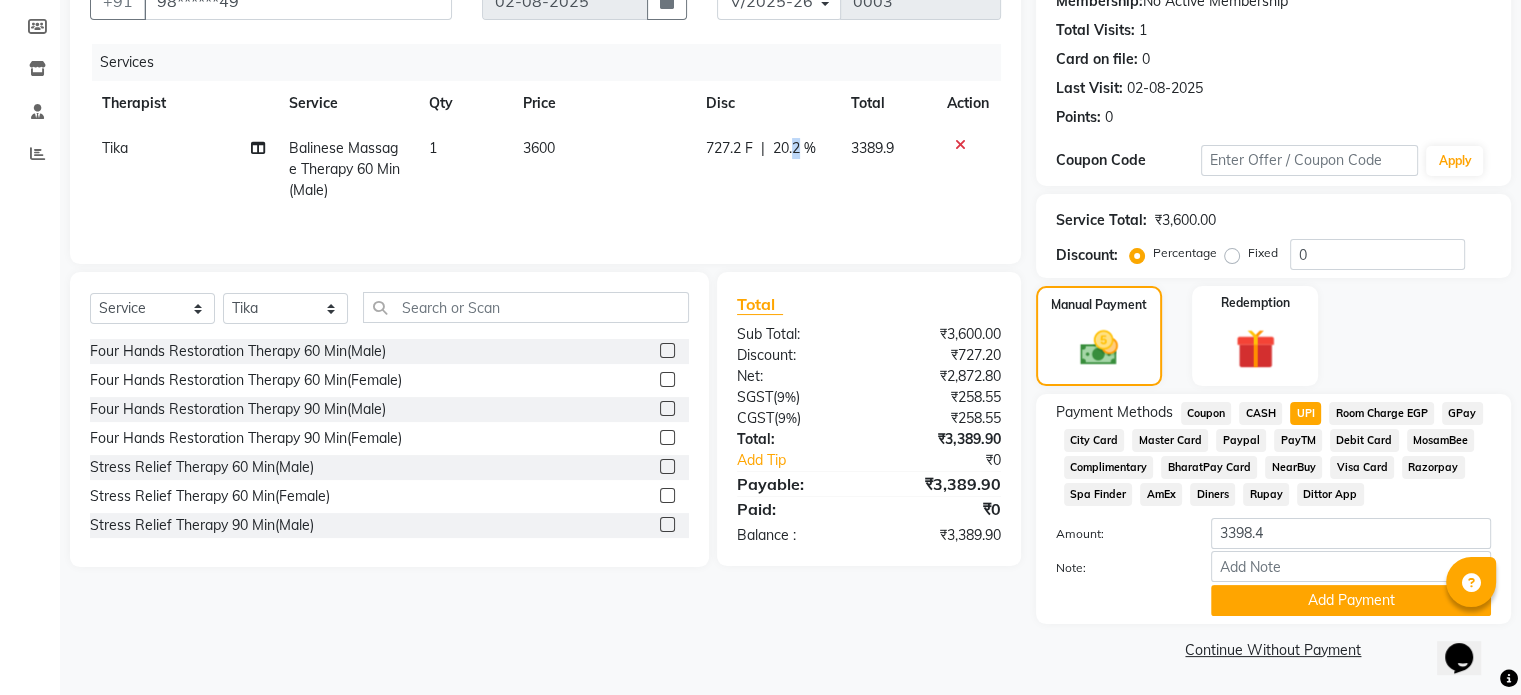 click on "20.2 %" 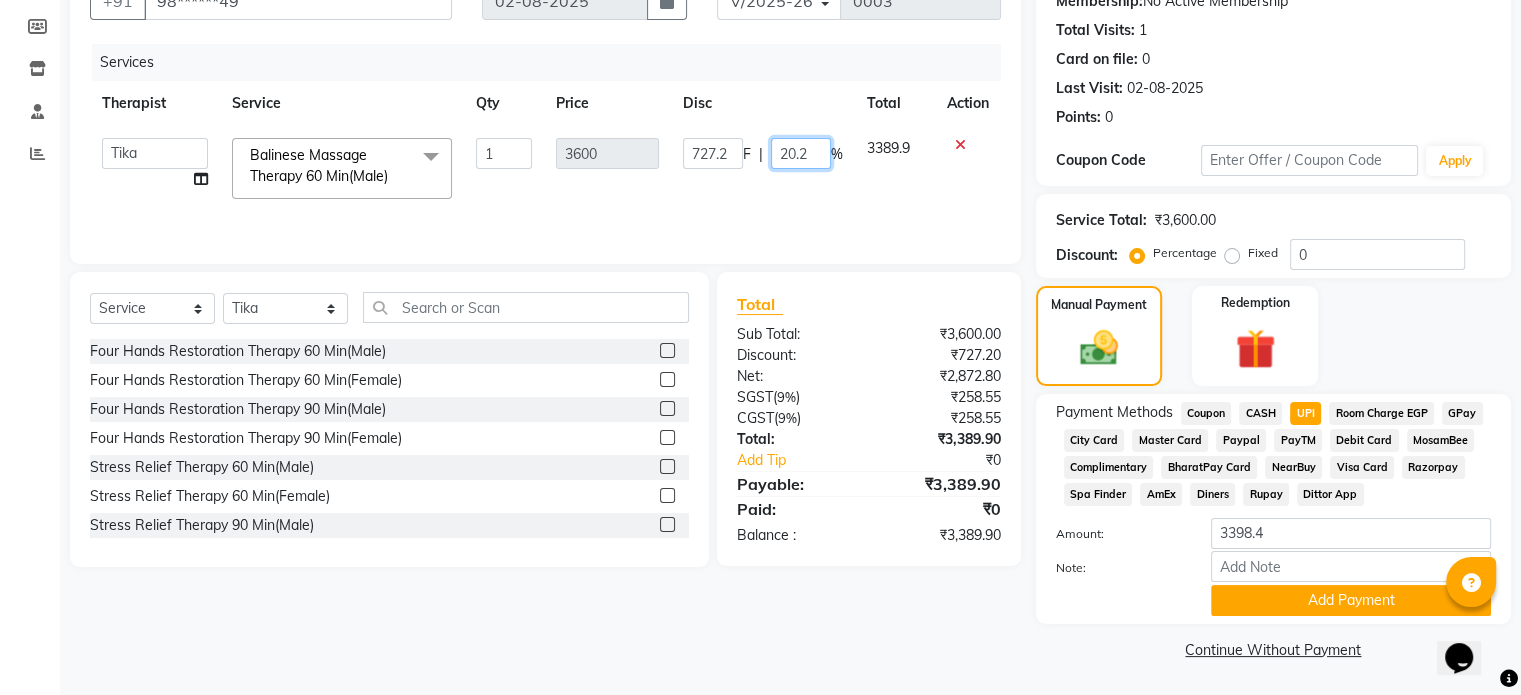 click on "20.2" 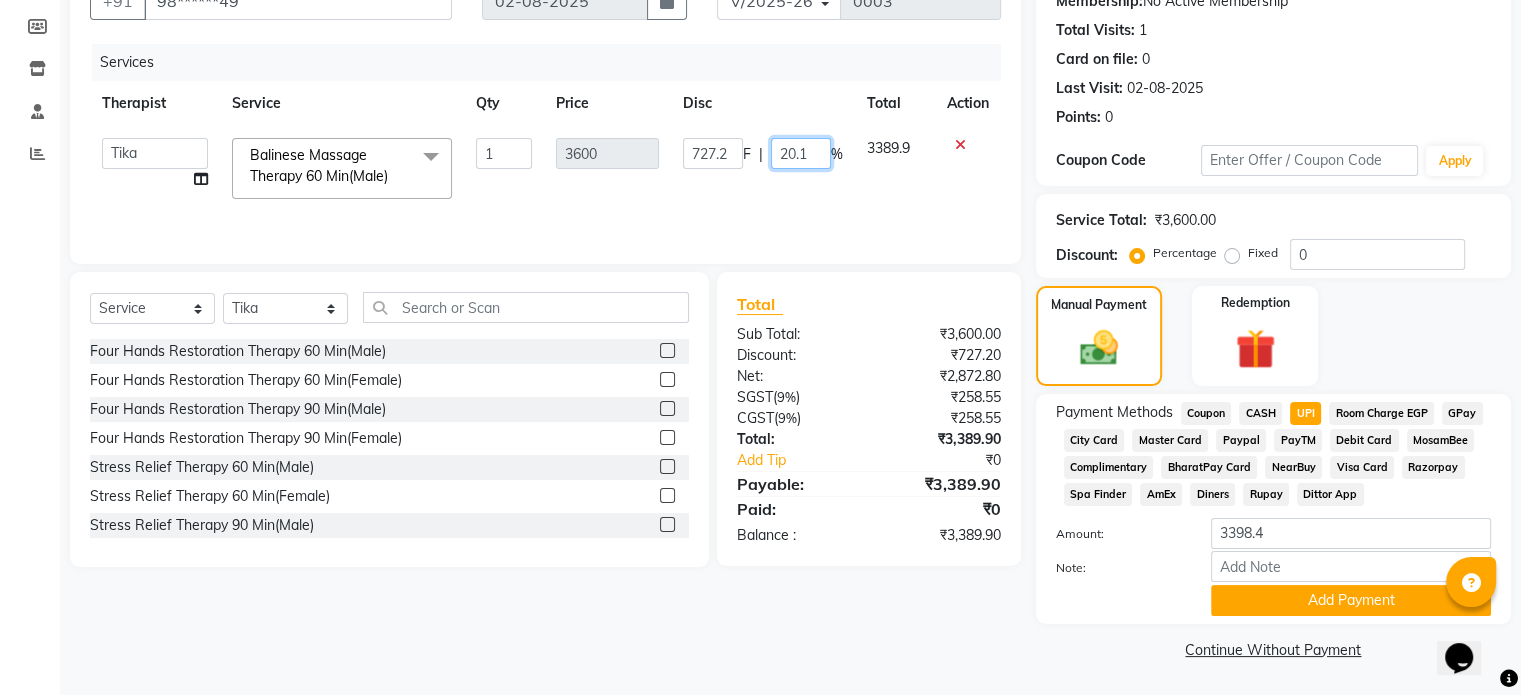 type on "20.10" 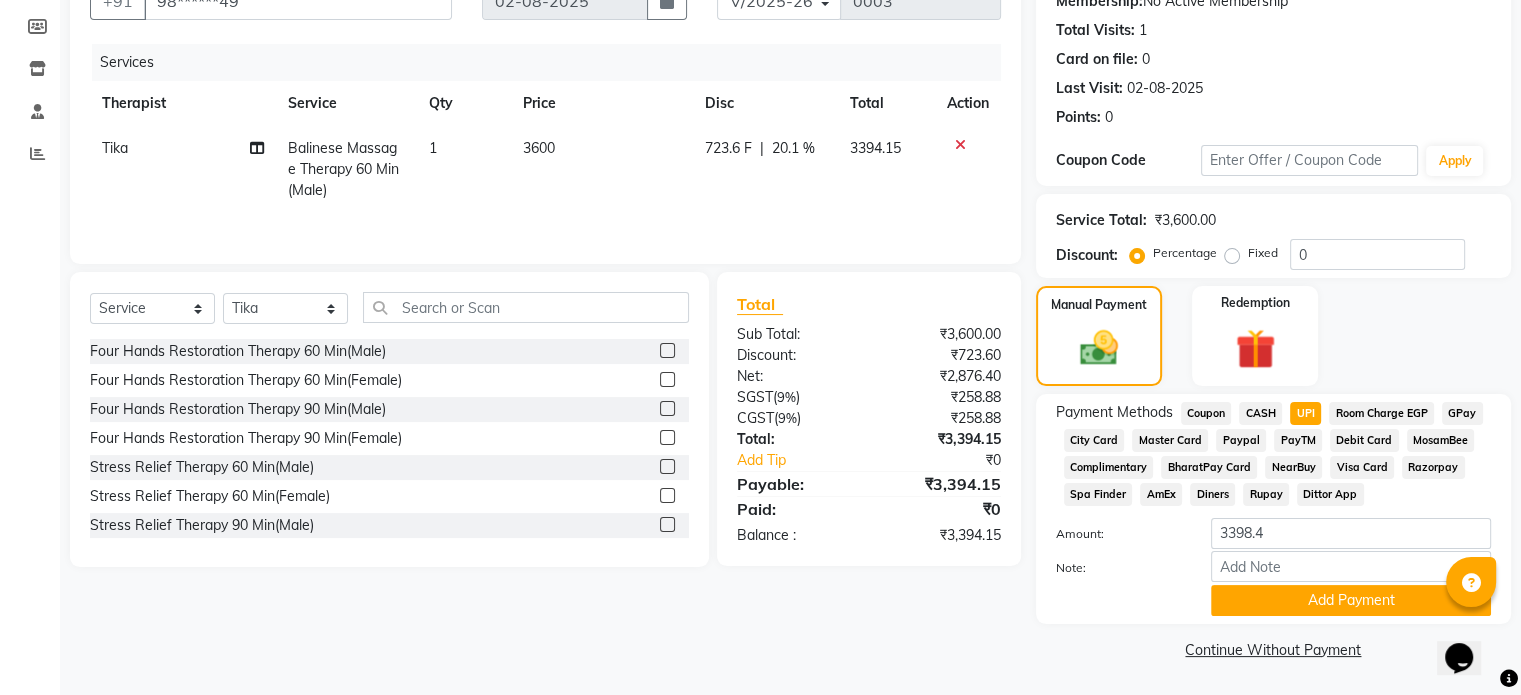 click on "Note:" 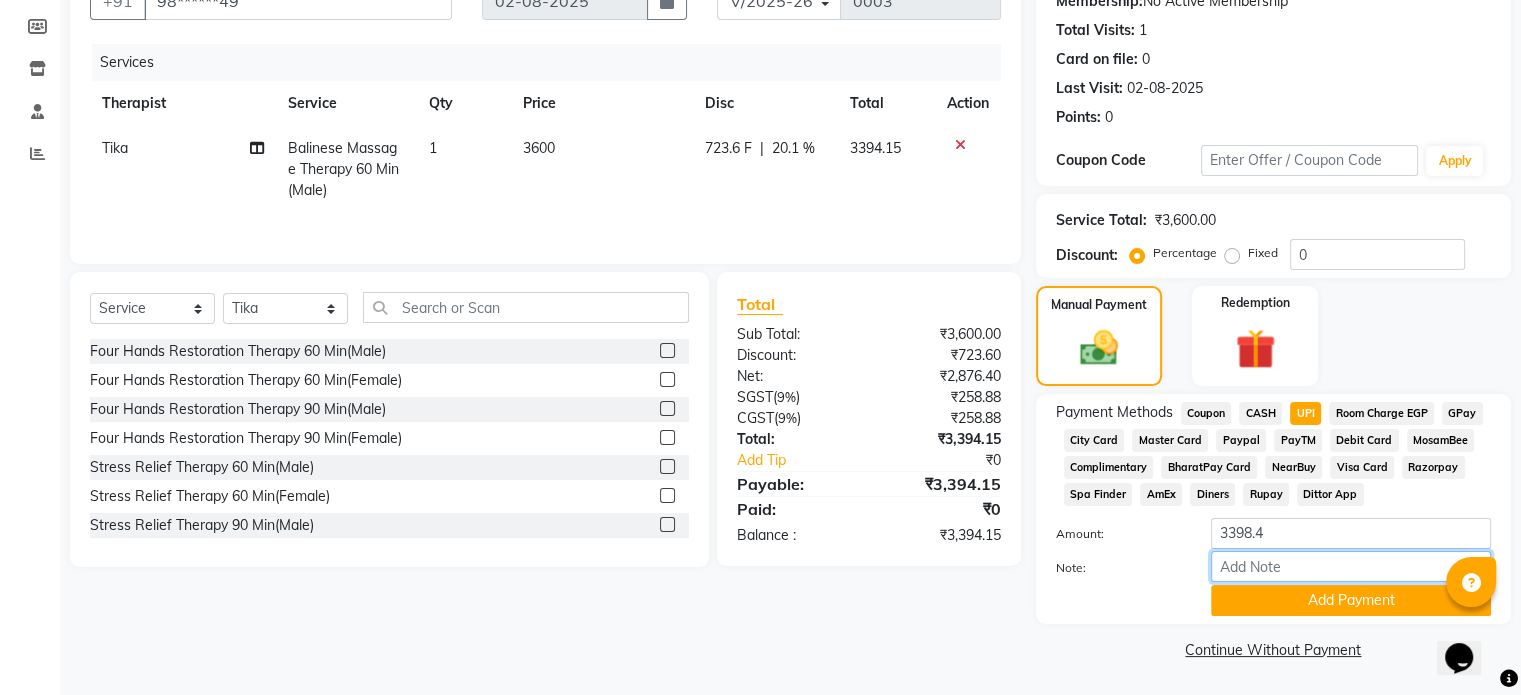 click on "Note:" at bounding box center (1351, 566) 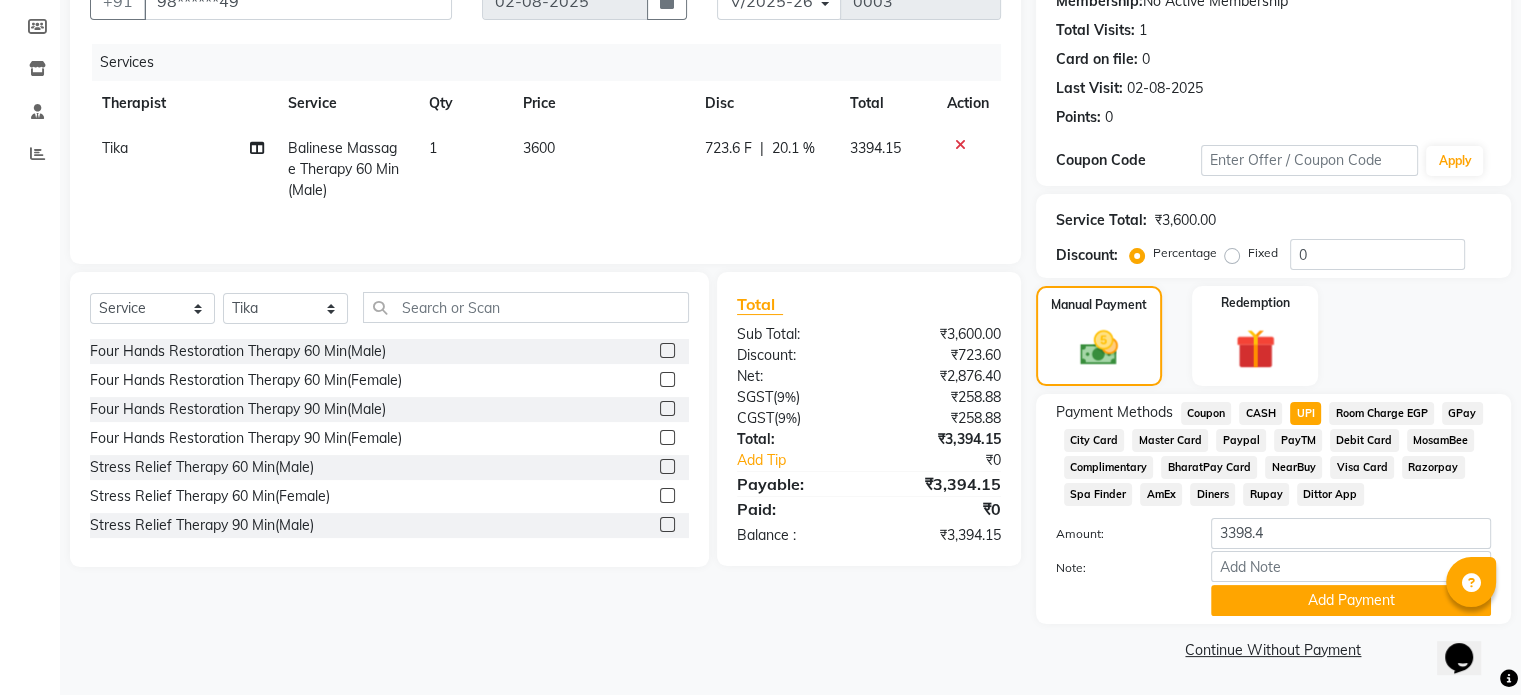 click on "20.1 %" 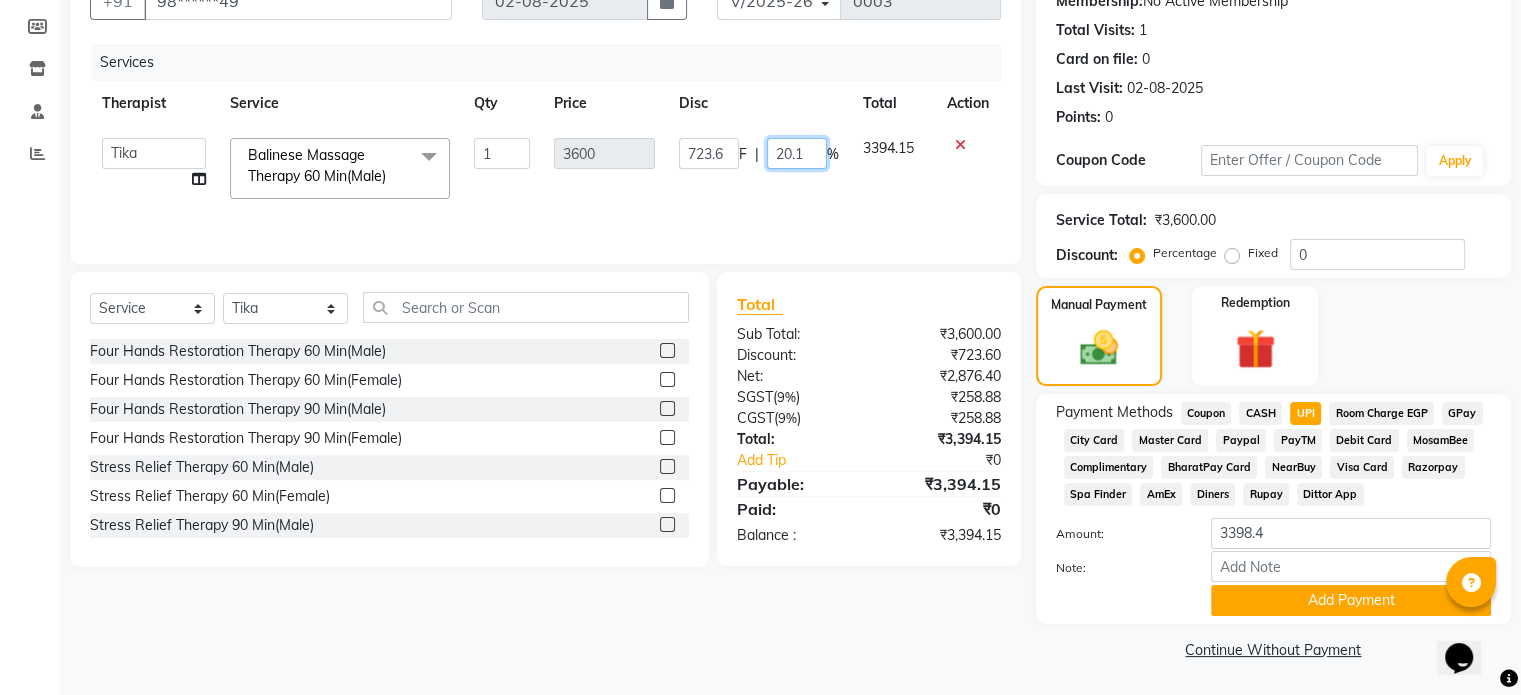 click on "20.1" 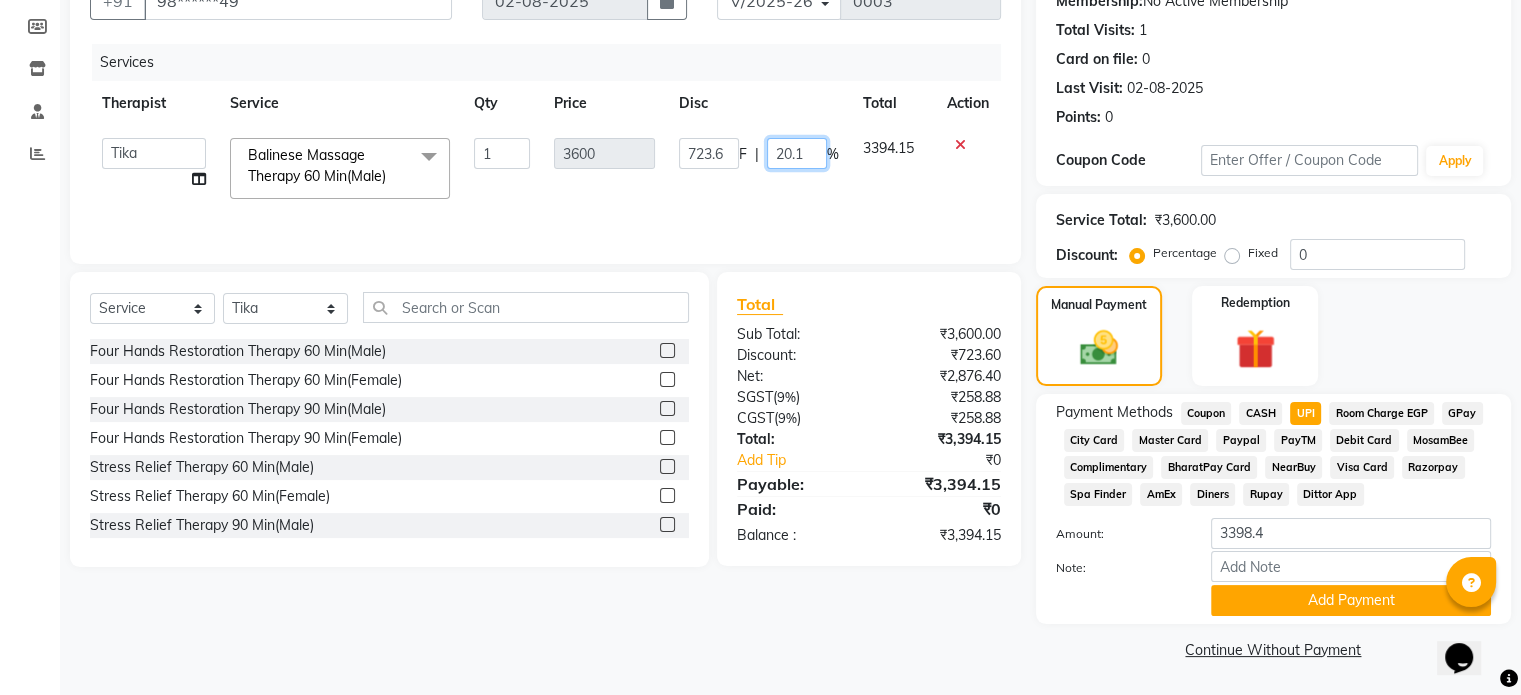 type on "20.15" 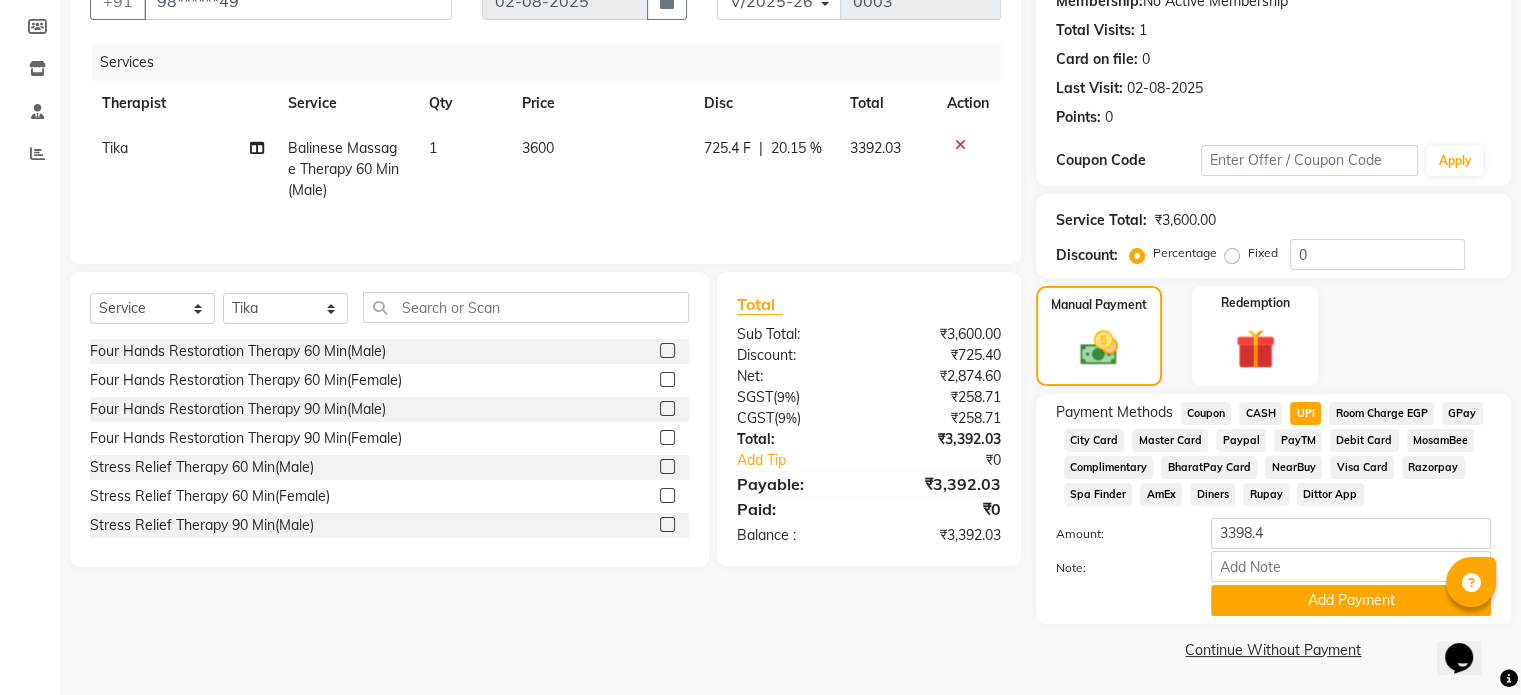click on "Amount: 3398.4" 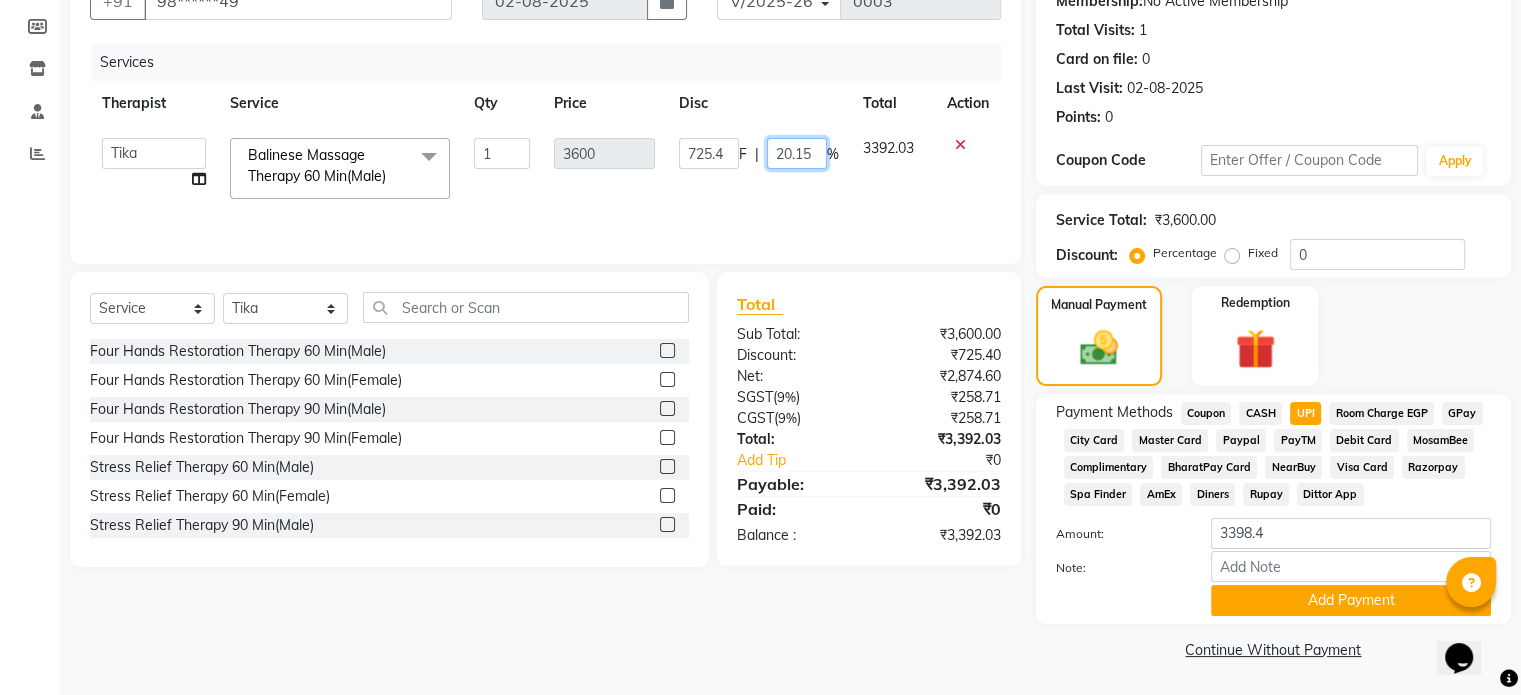 click on "20.15" 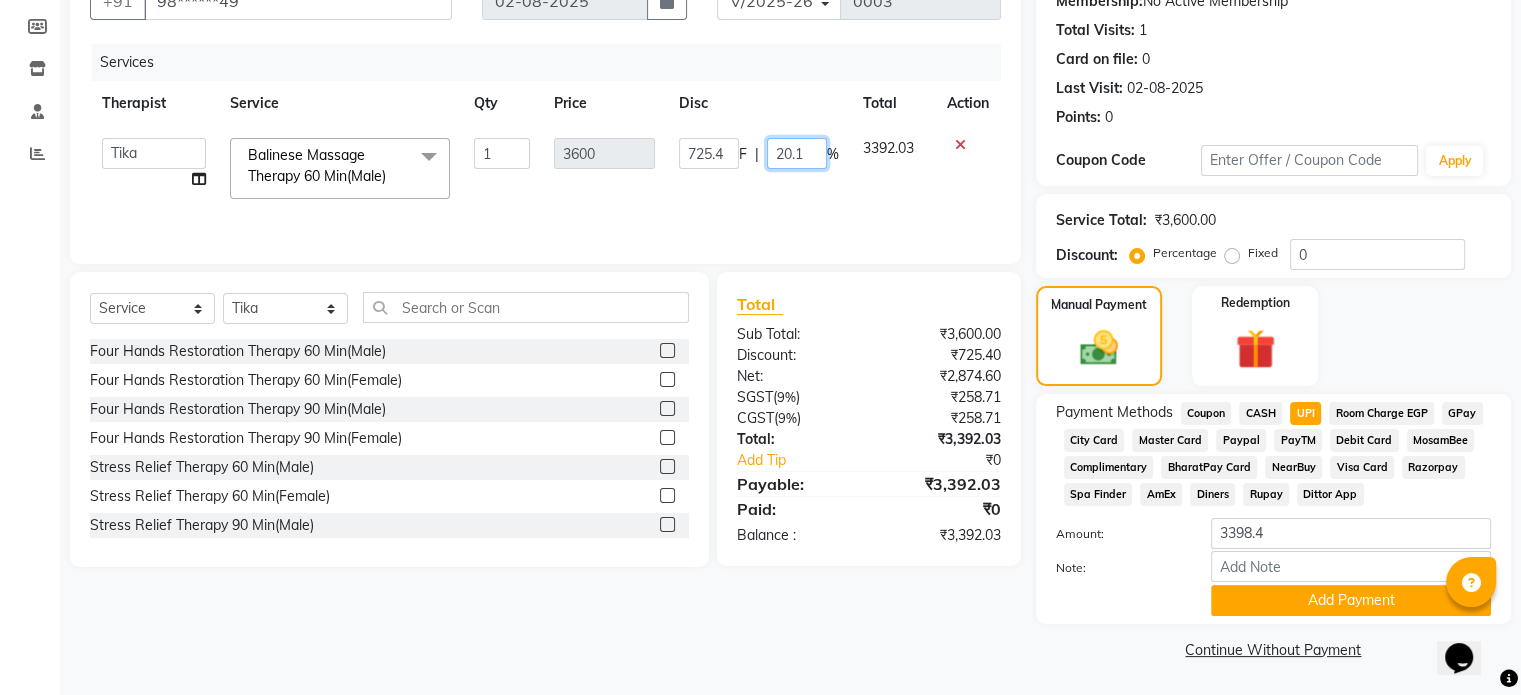 type on "20.16" 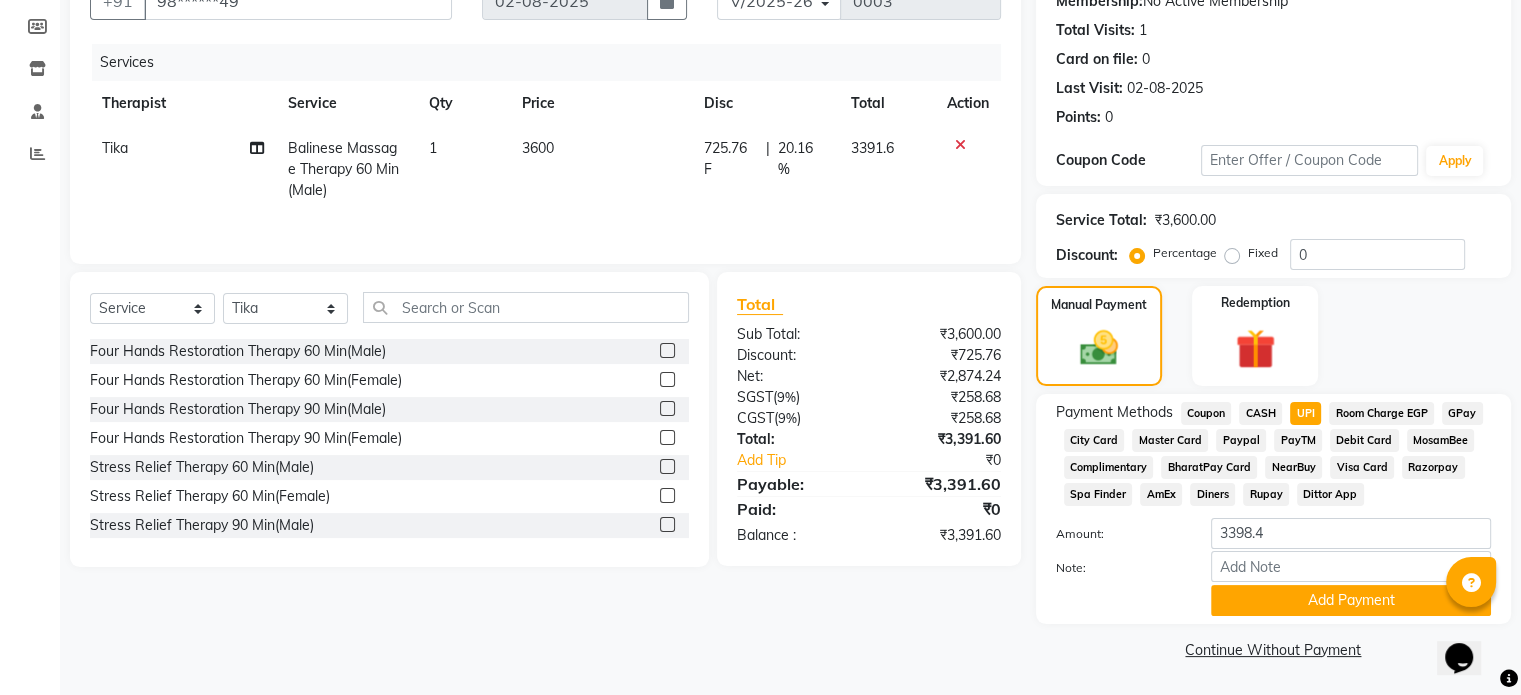 click 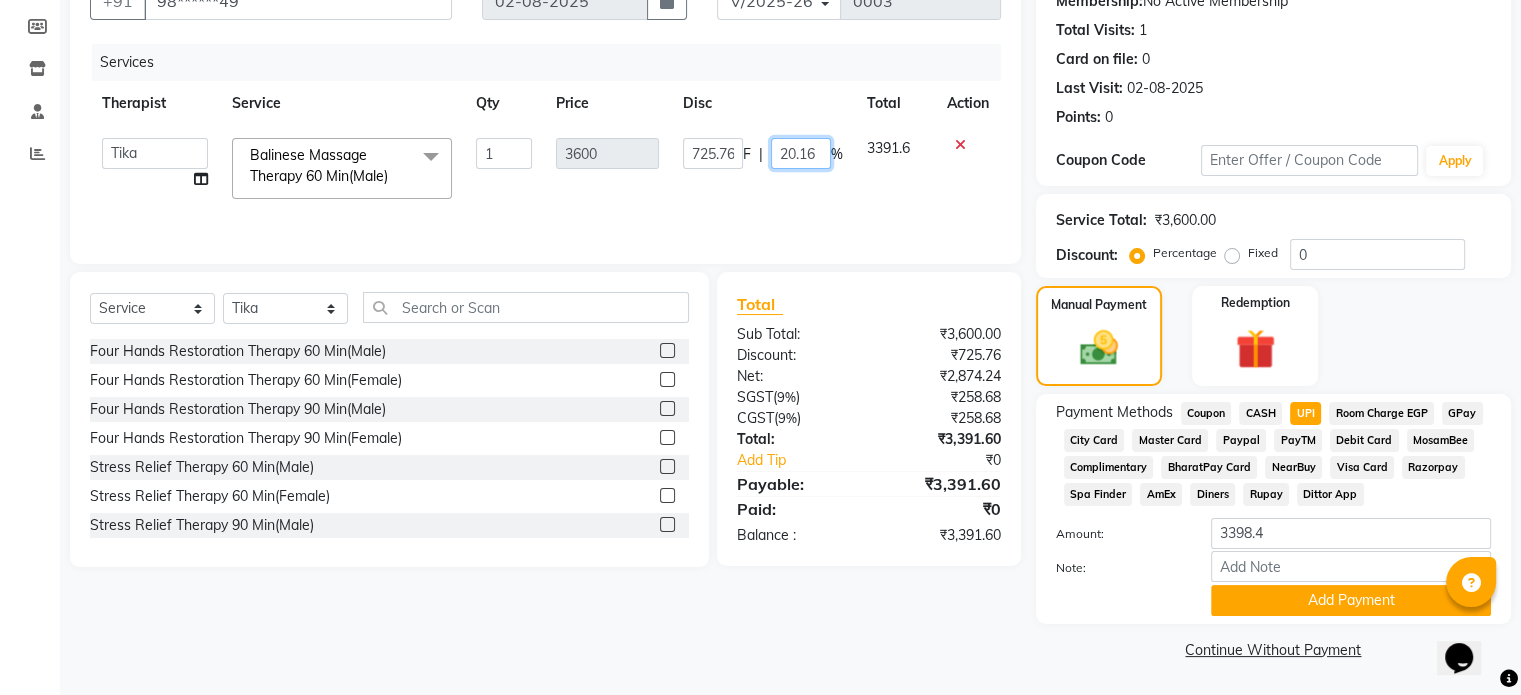 click on "20.16" 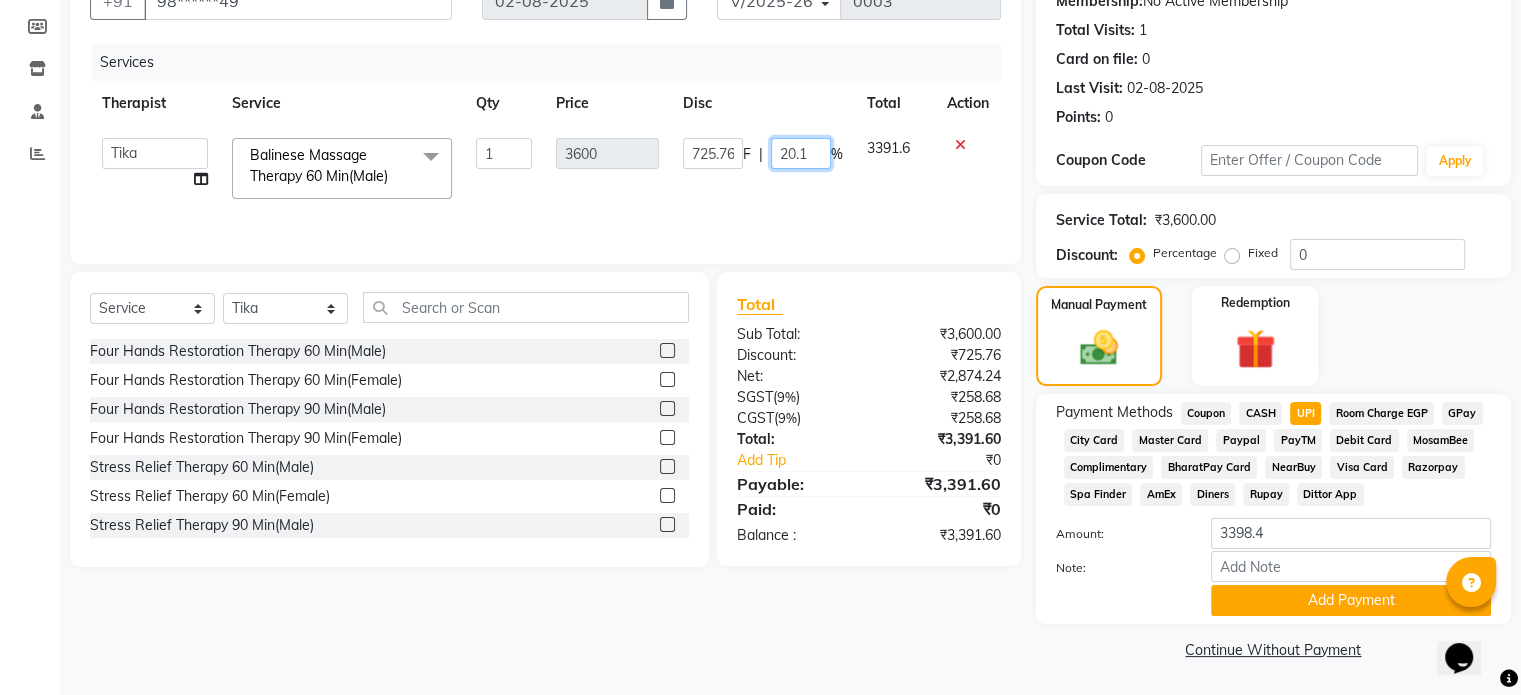 type on "20.17" 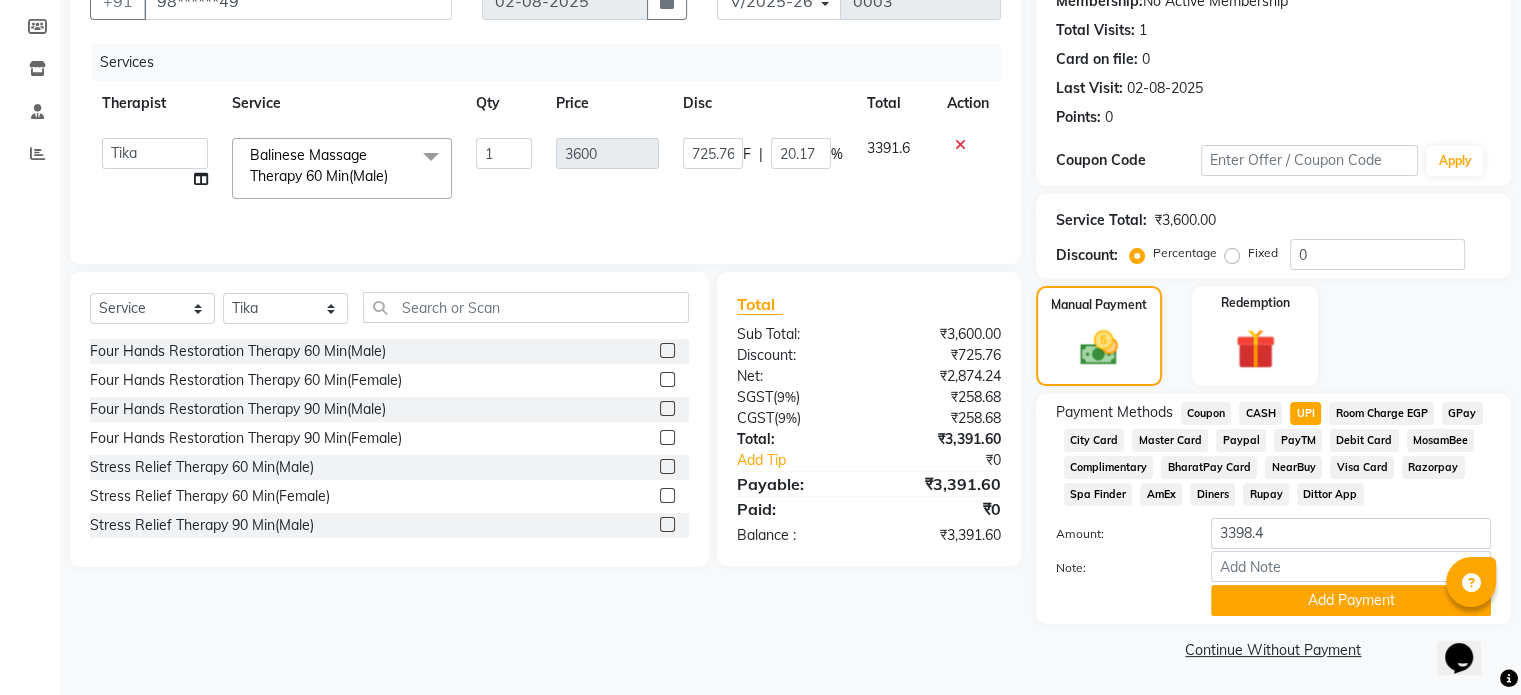 click 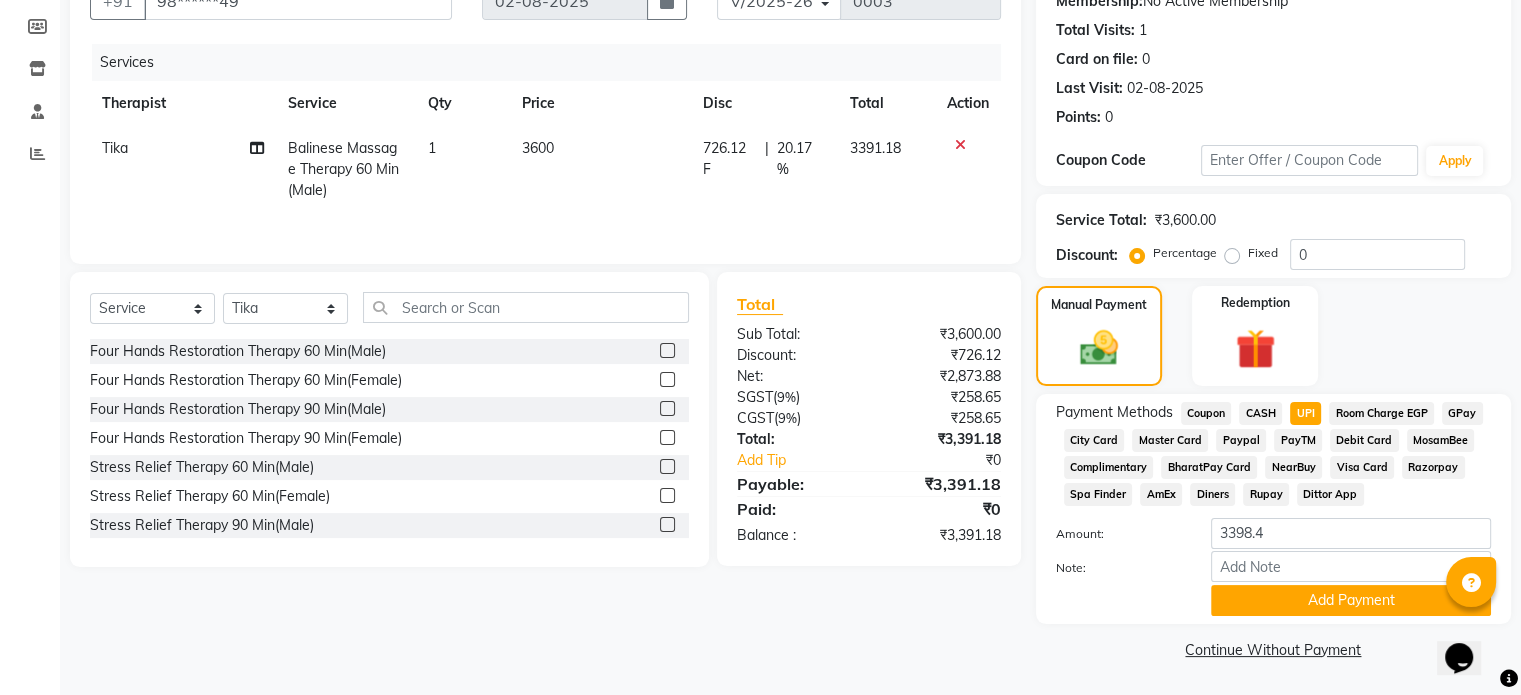 click on "20.17 %" 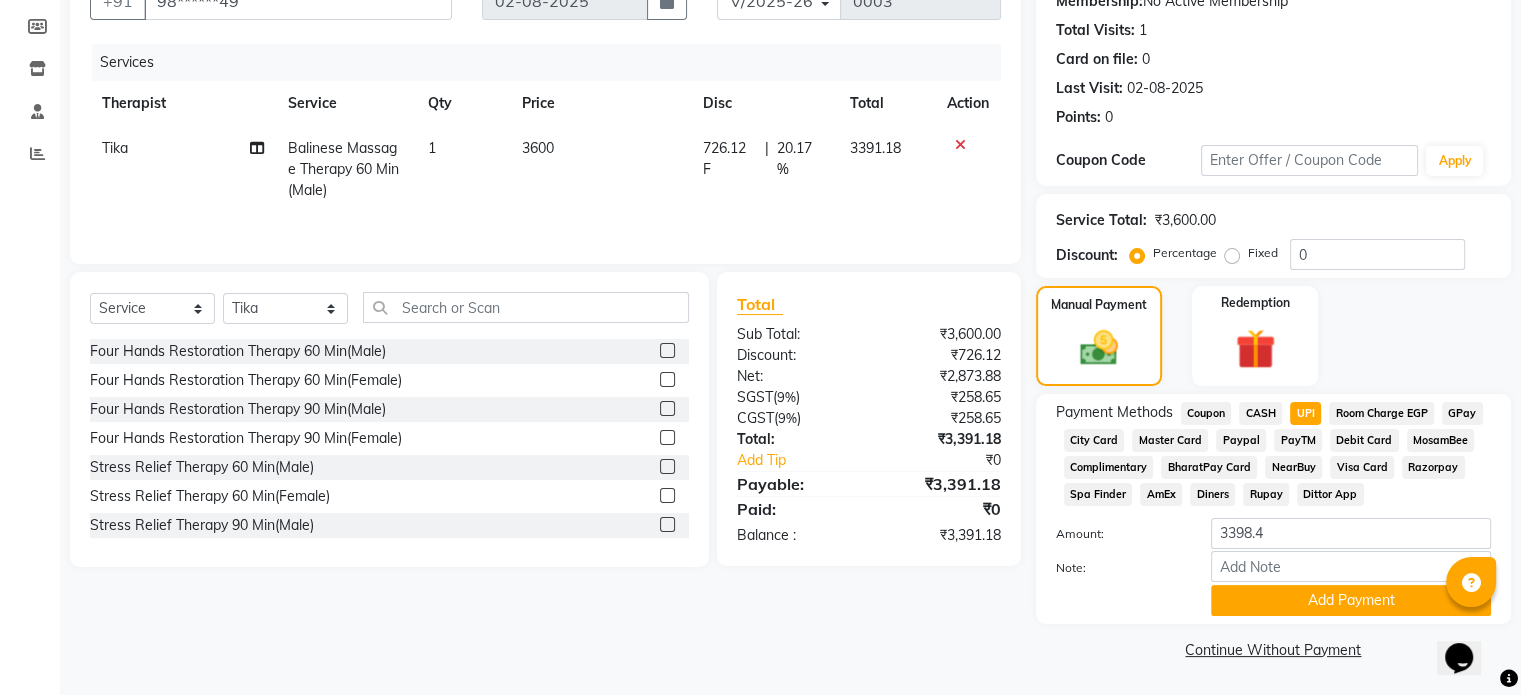 select on "87841" 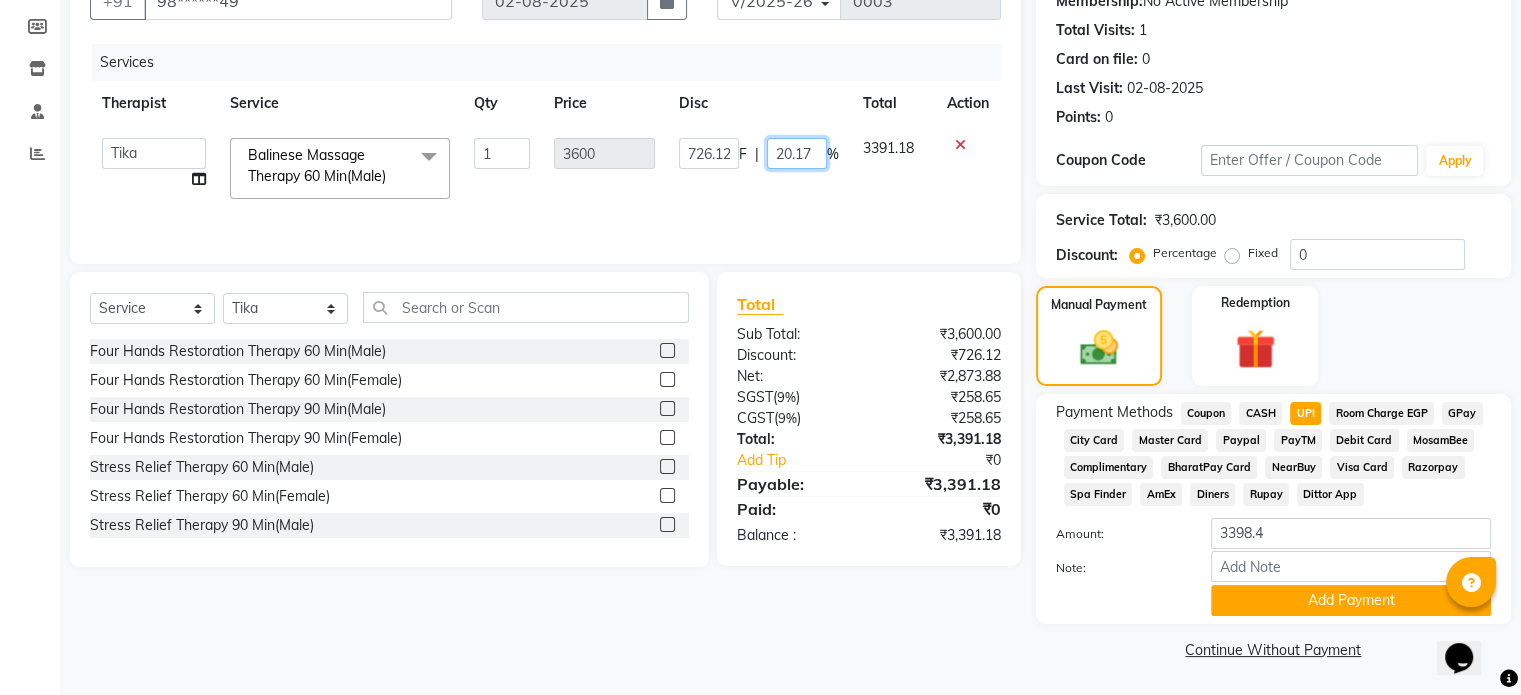 click on "20.17" 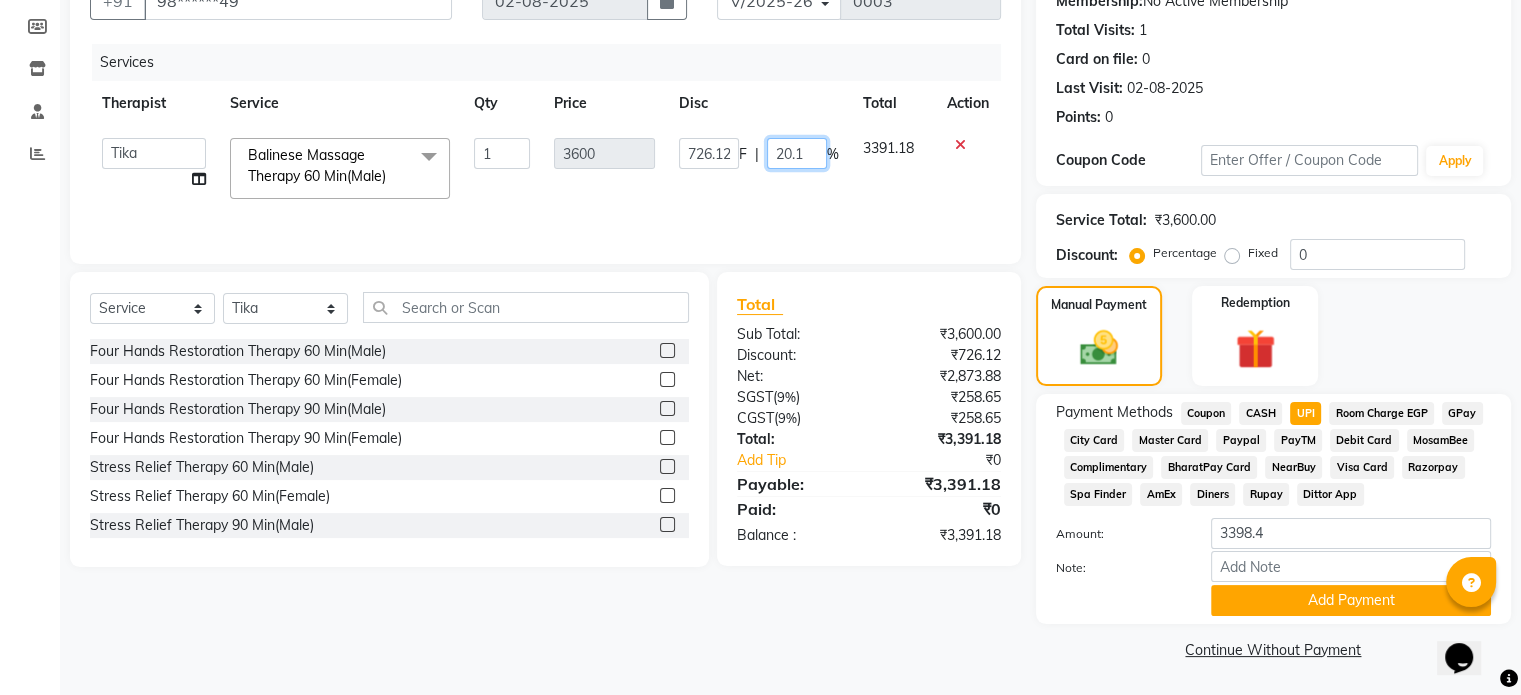 type on "20" 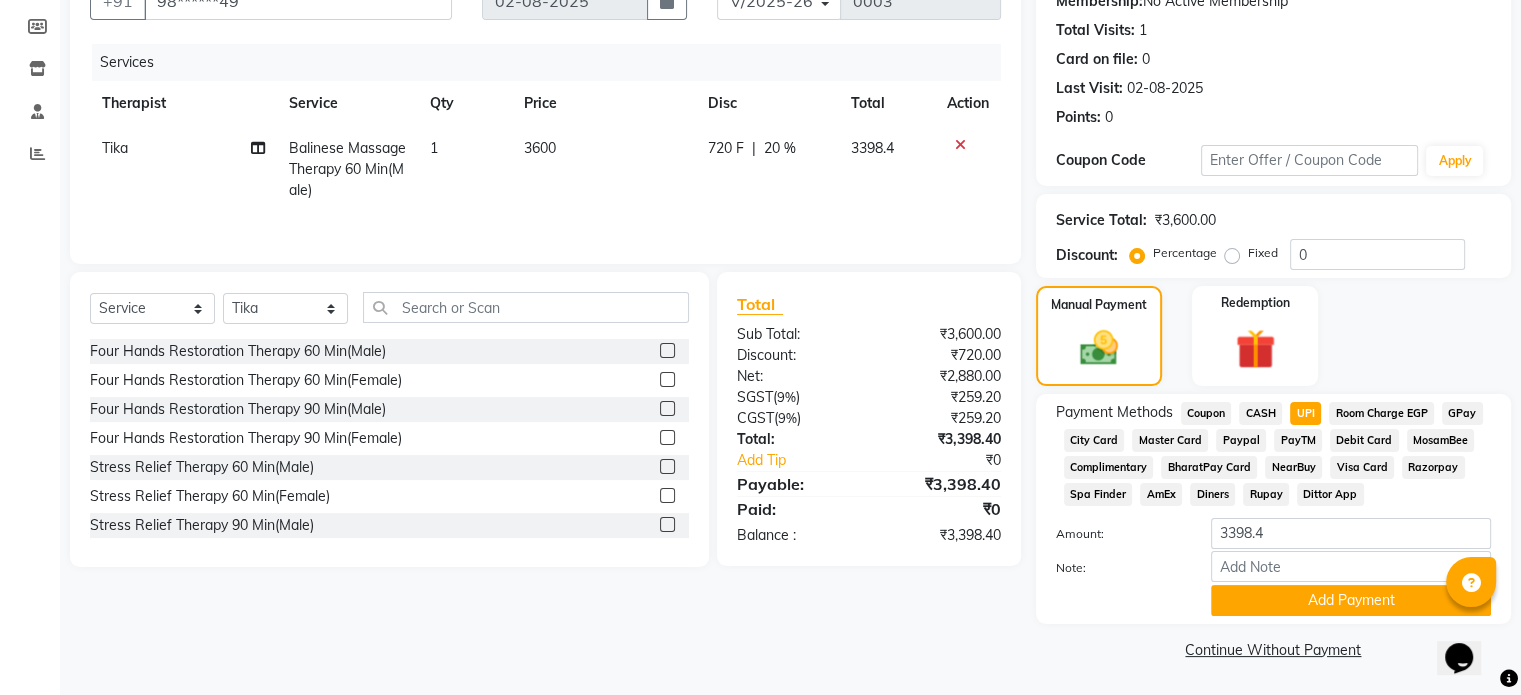 click on "Name: Pritam  Membership:  No Active Membership  Total Visits:  1 Card on file:  0 Last Visit:   02-08-2025 Points:   0  Coupon Code Apply Service Total:  ₹3,600.00  Discount:  Percentage   Fixed  0 Manual Payment Redemption Payment Methods  Coupon   CASH   UPI   Room Charge EGP   GPay   City Card   Master Card   Paypal   PayTM   Debit Card   MosamBee   Complimentary   BharatPay Card   NearBuy   Visa Card   Razorpay   Spa Finder   AmEx   Diners   Rupay   Dittor App  Amount: 3398.4 Note: Add Payment  Continue Without Payment" 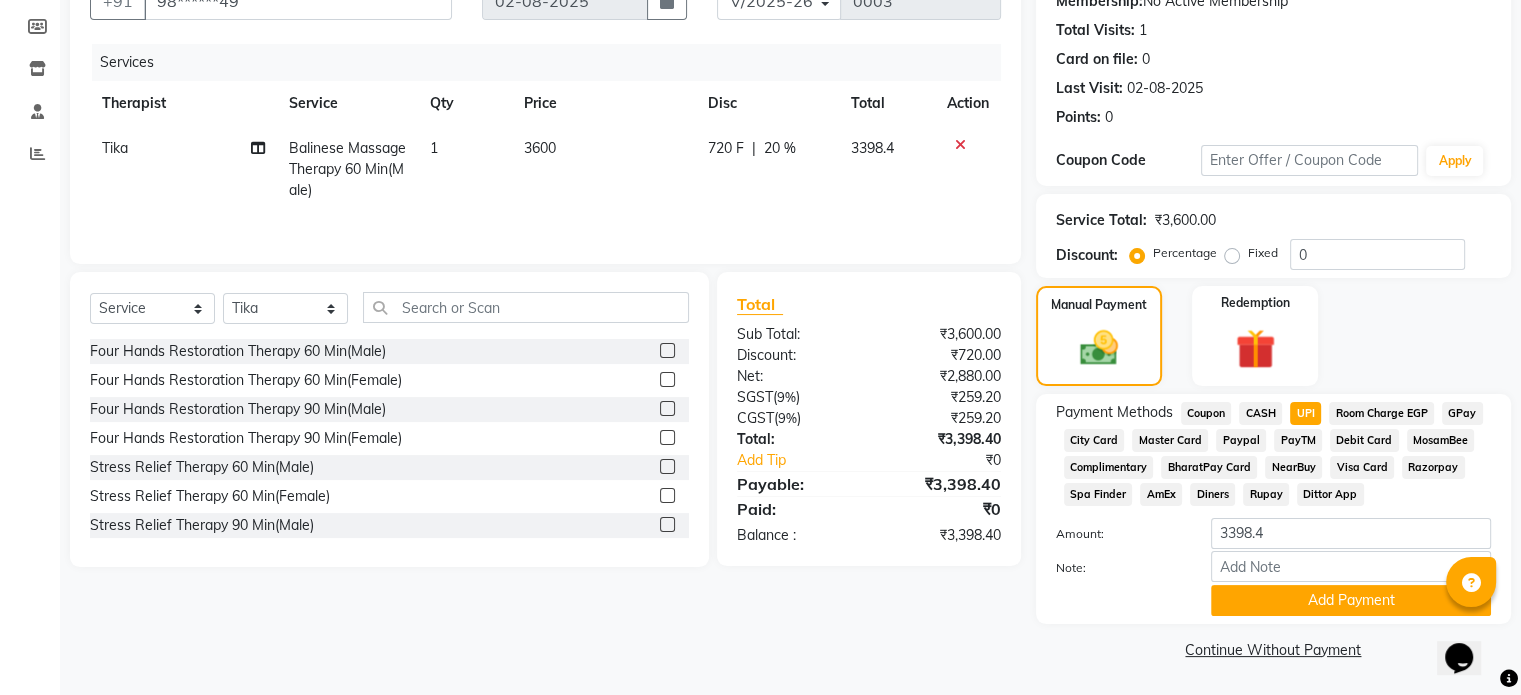 select on "87841" 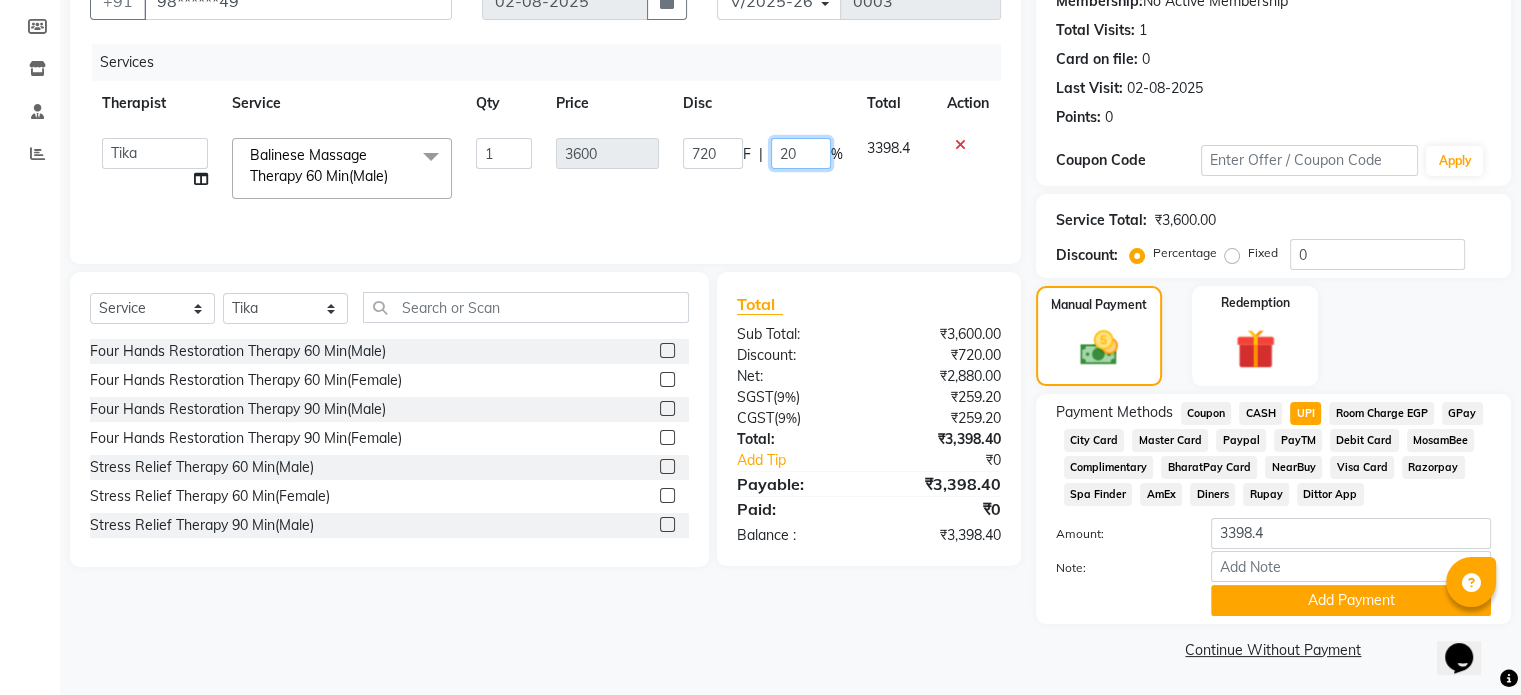 click on "20" 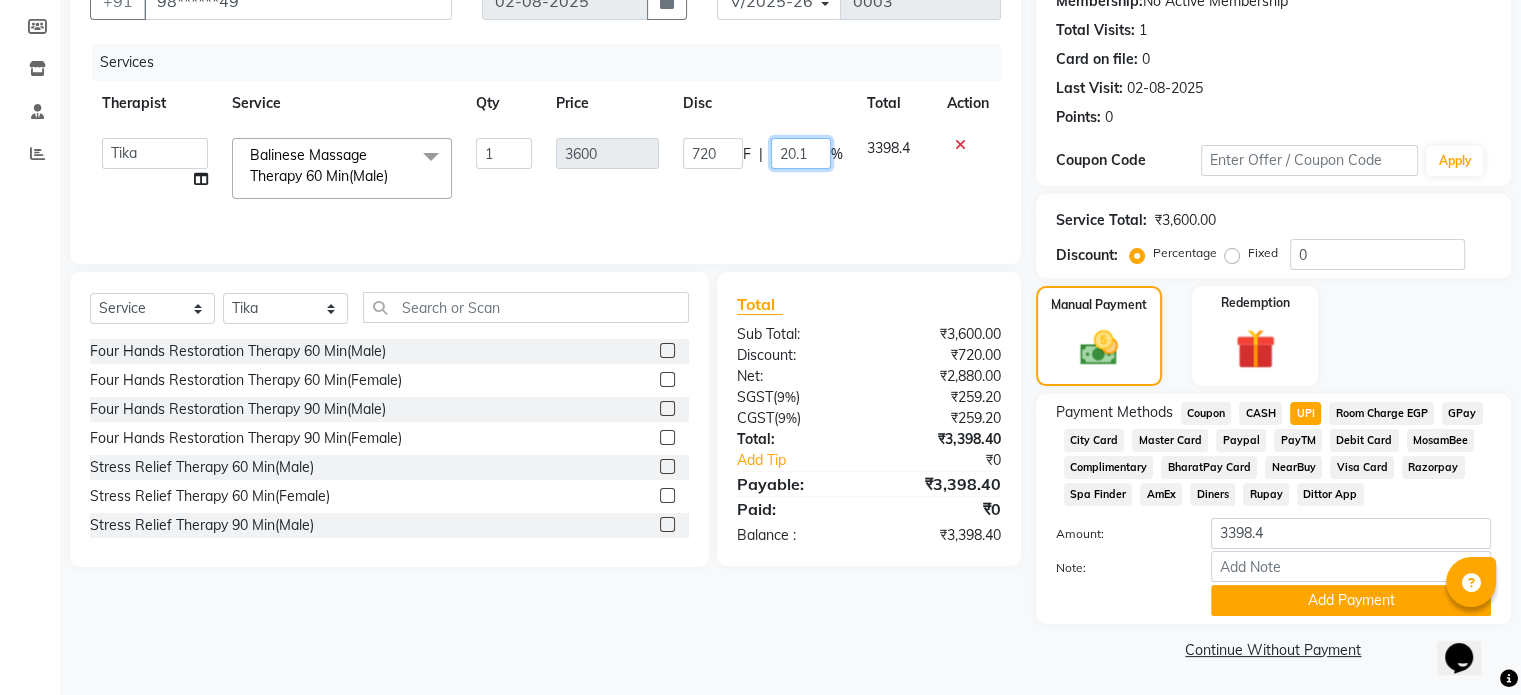 type on "20.15" 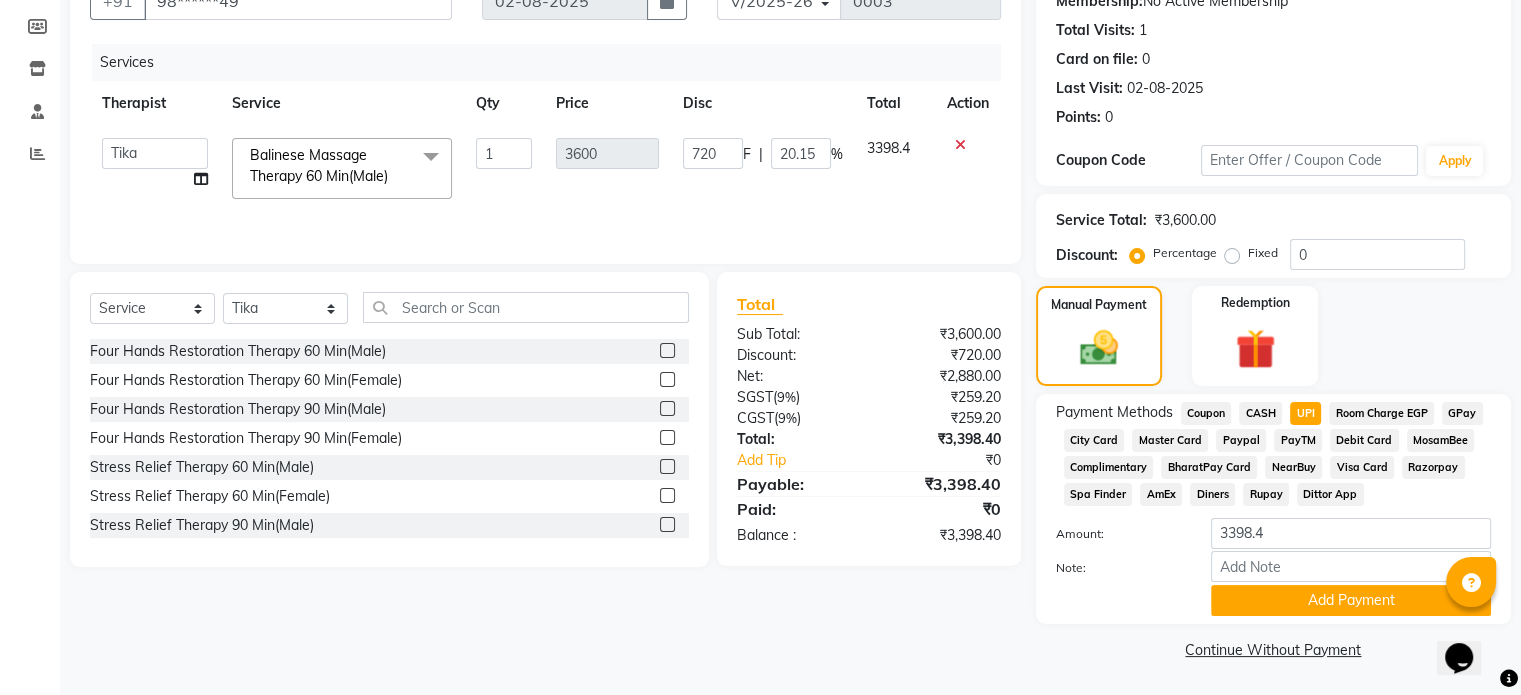 click 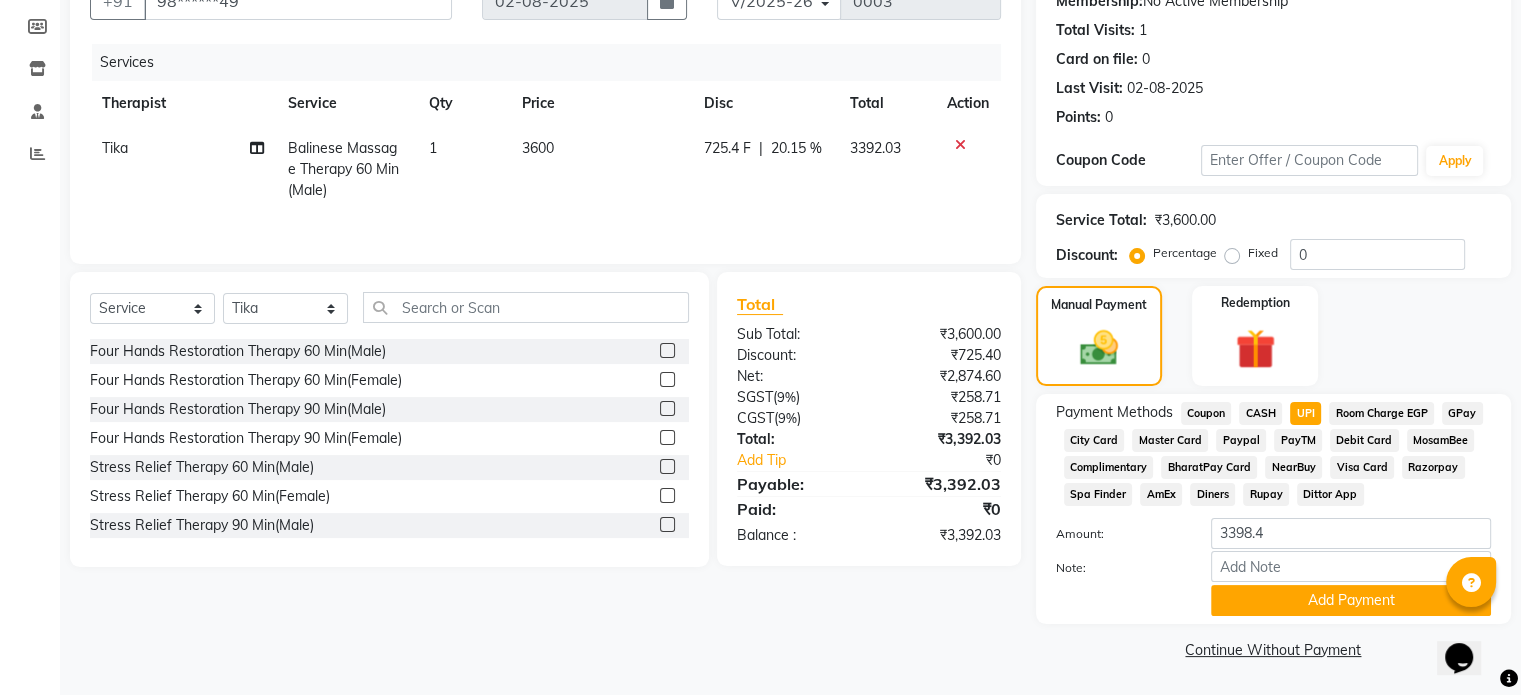 click on "20.15 %" 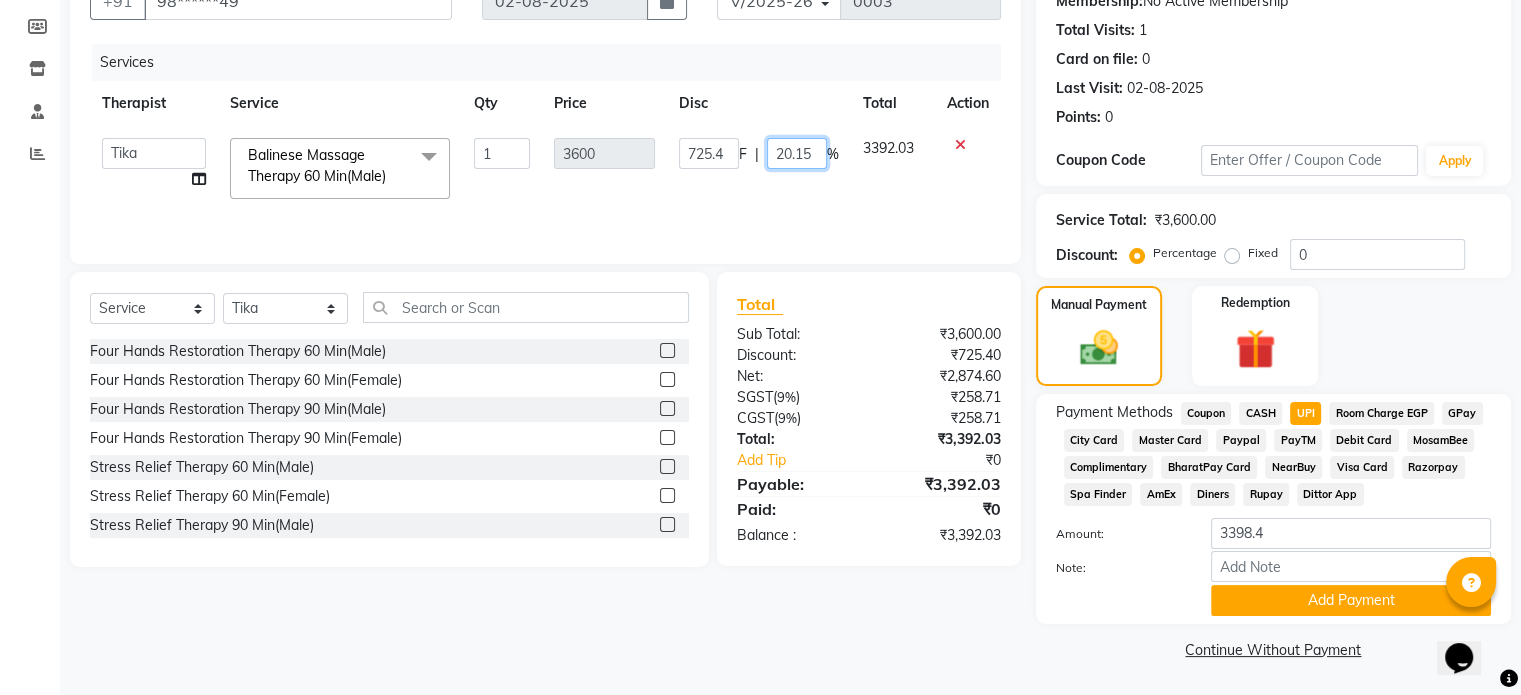 click on "20.15" 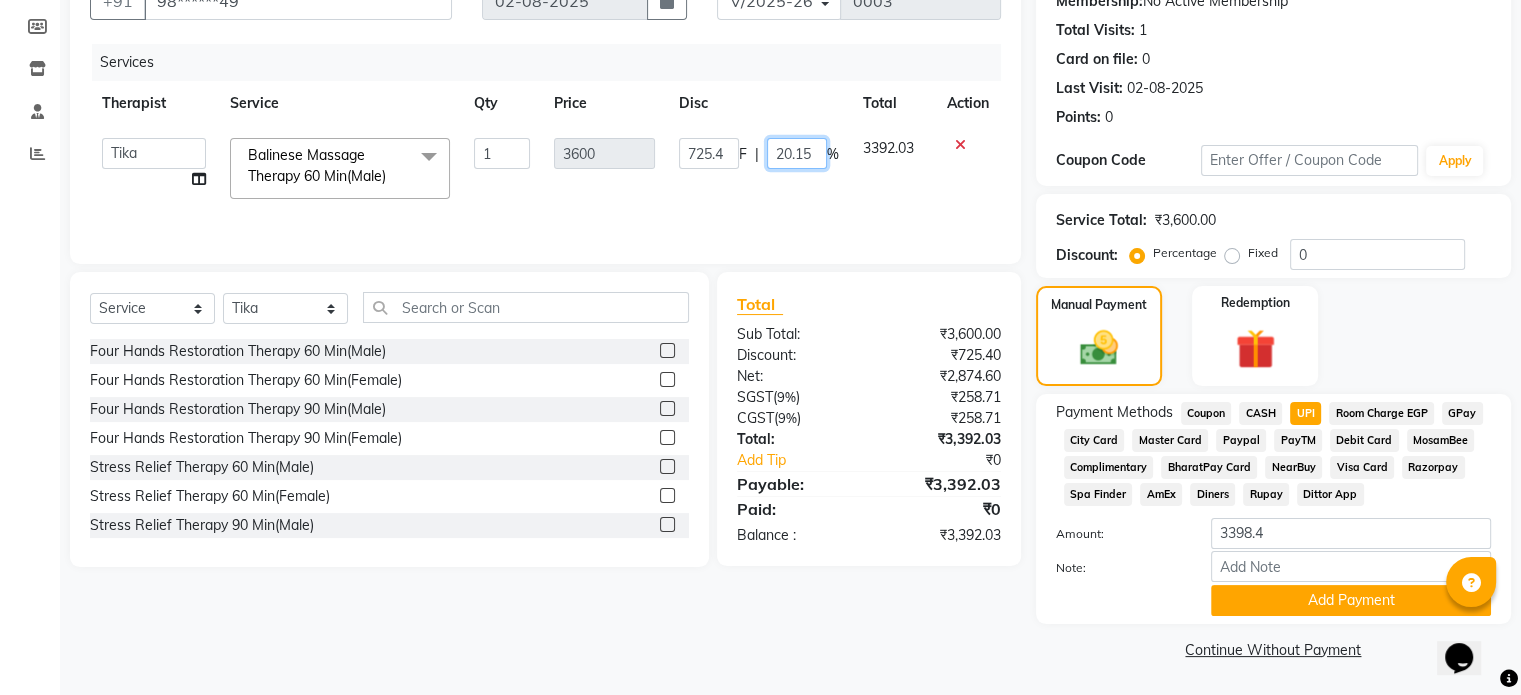 click on "20.15" 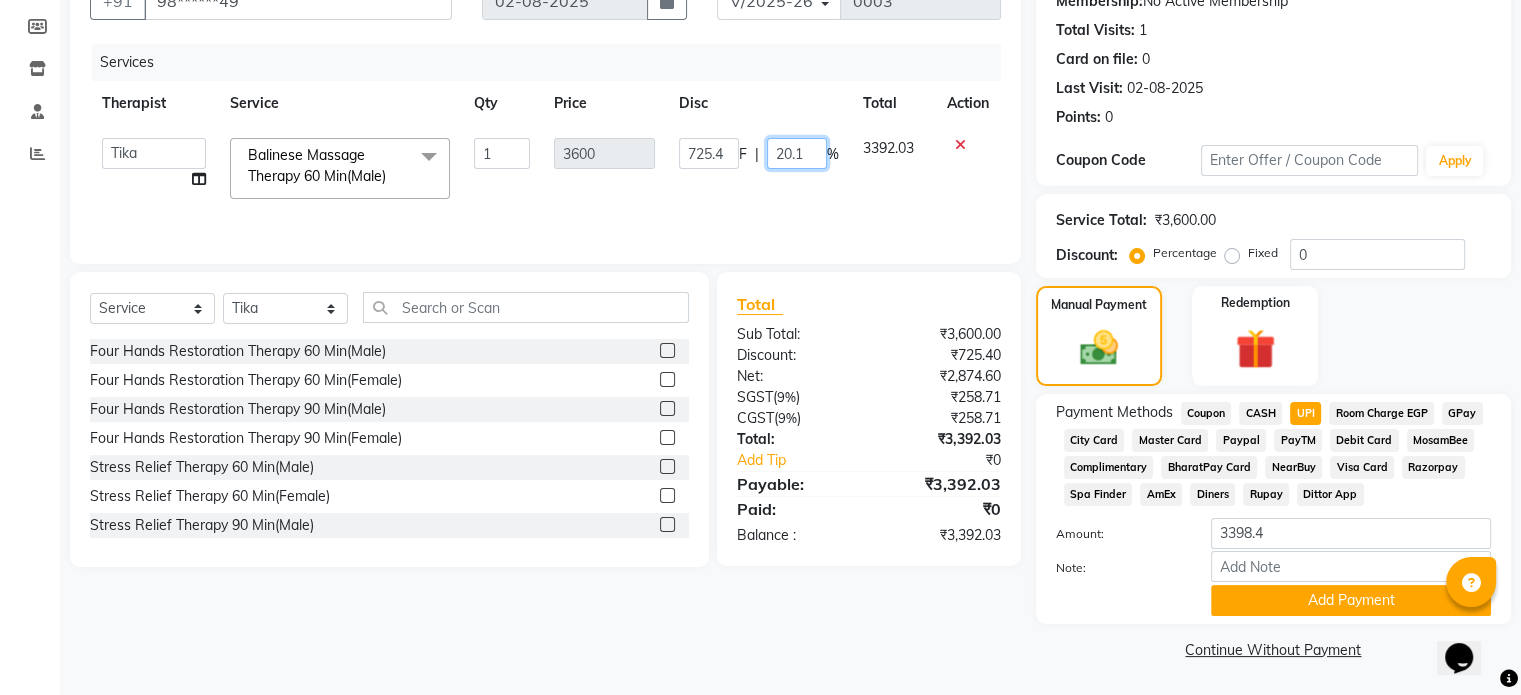 type on "20" 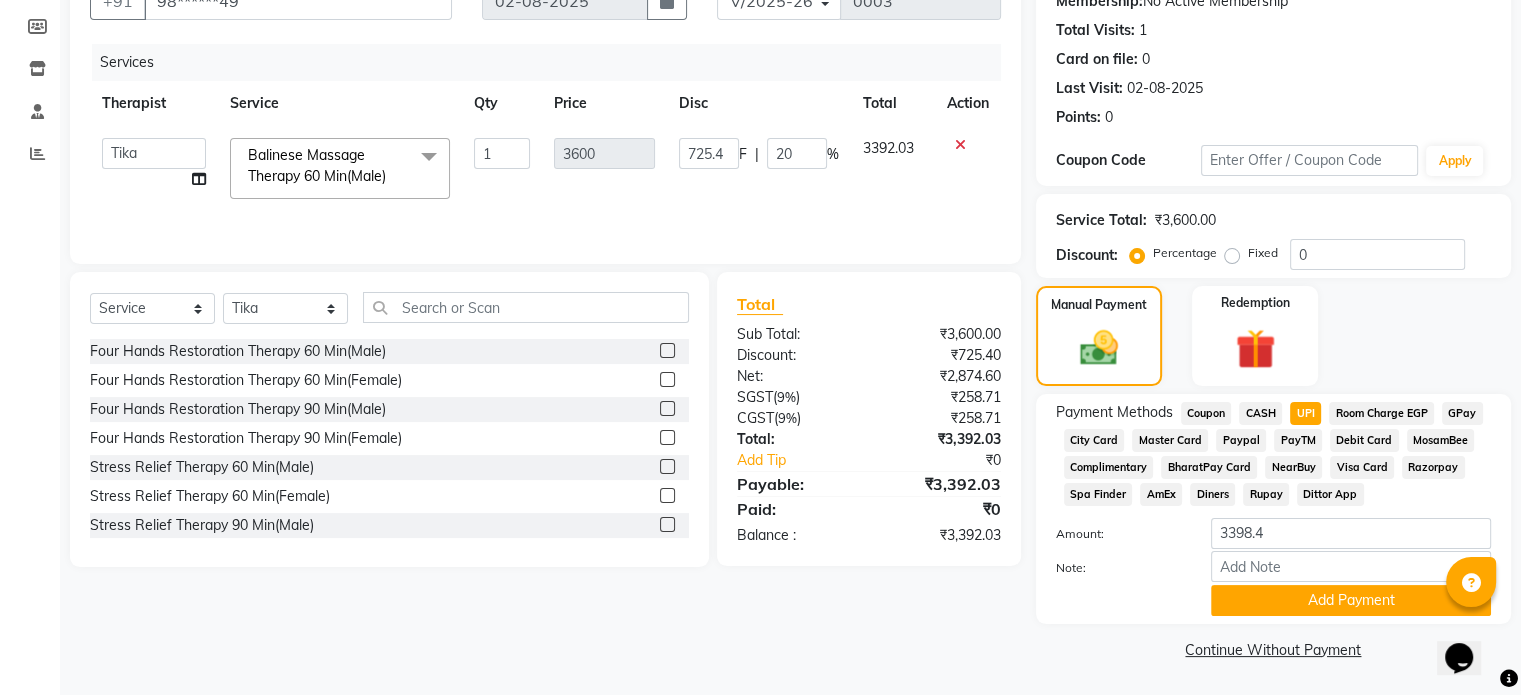 click on "Note:" 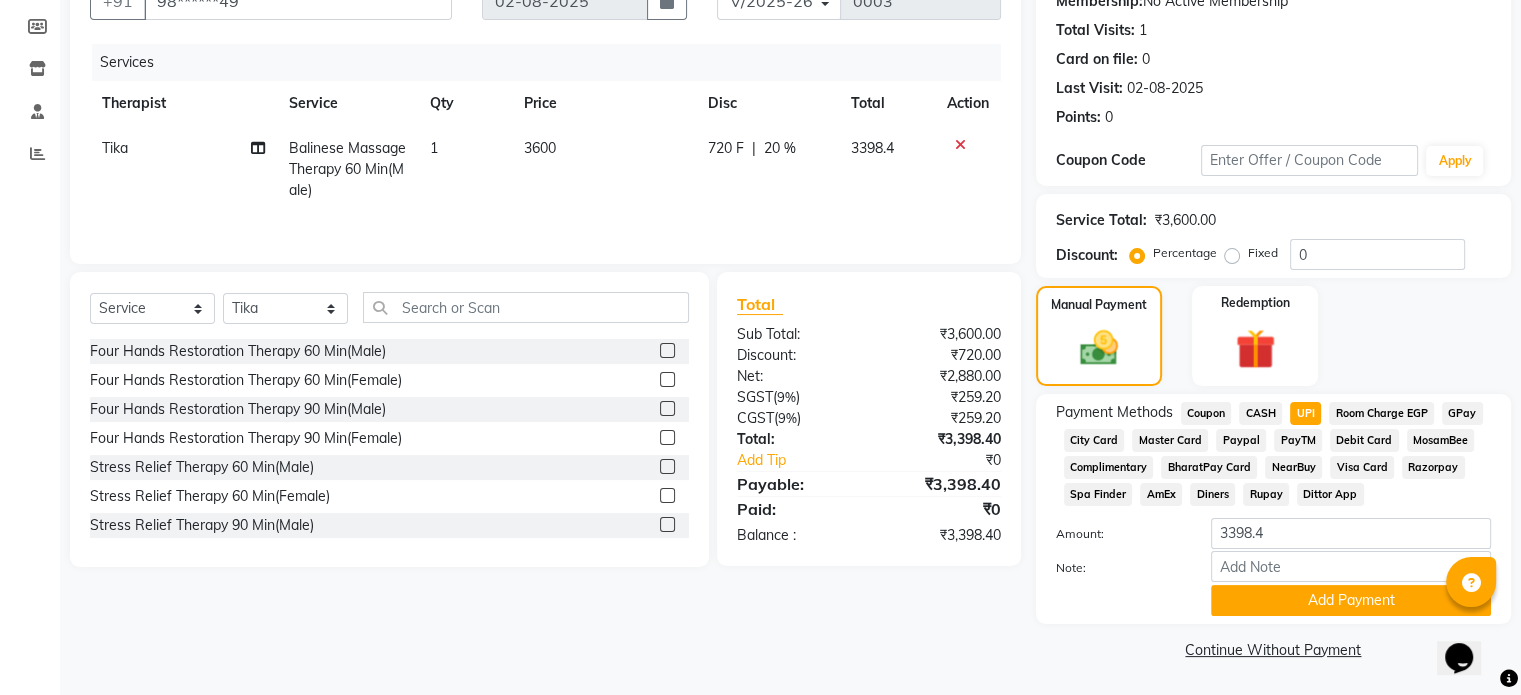 click on "Note:" 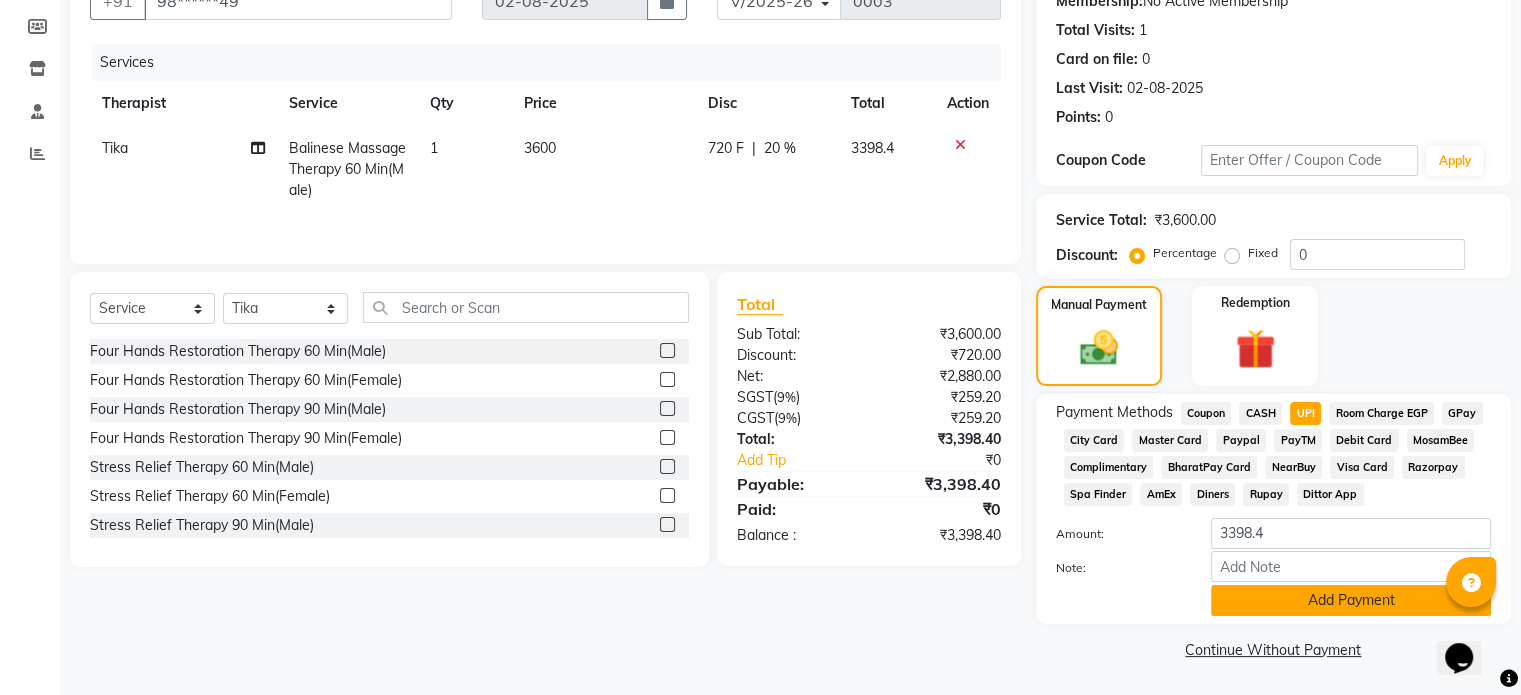 click on "Add Payment" 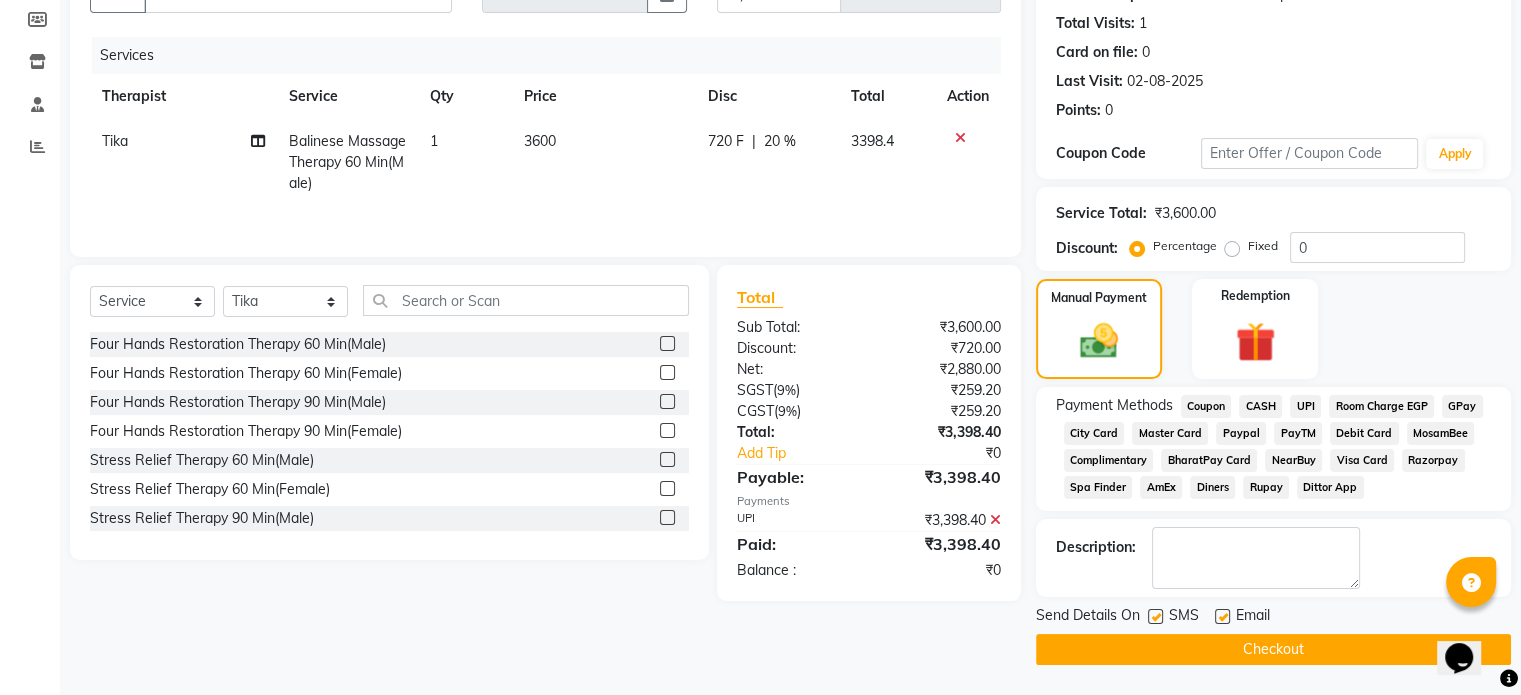 scroll, scrollTop: 212, scrollLeft: 0, axis: vertical 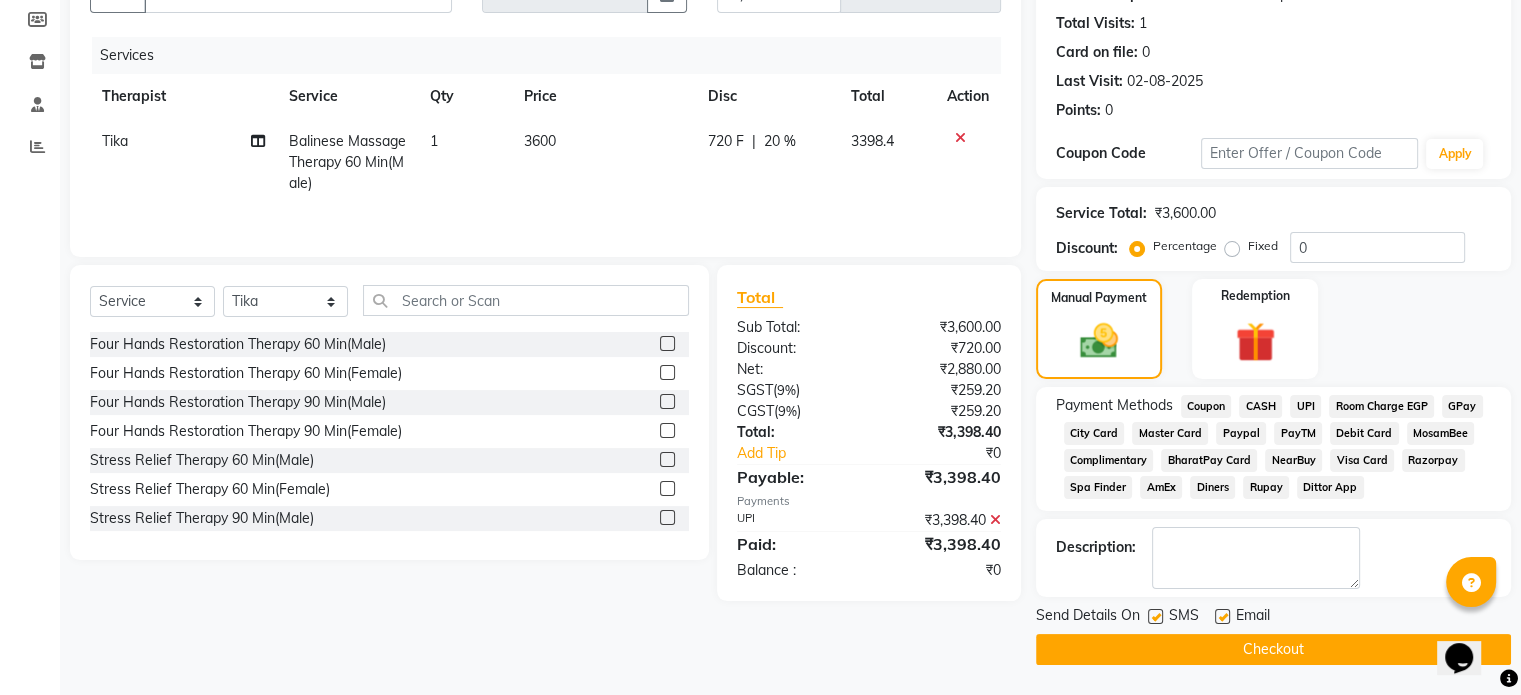 click on "Checkout" 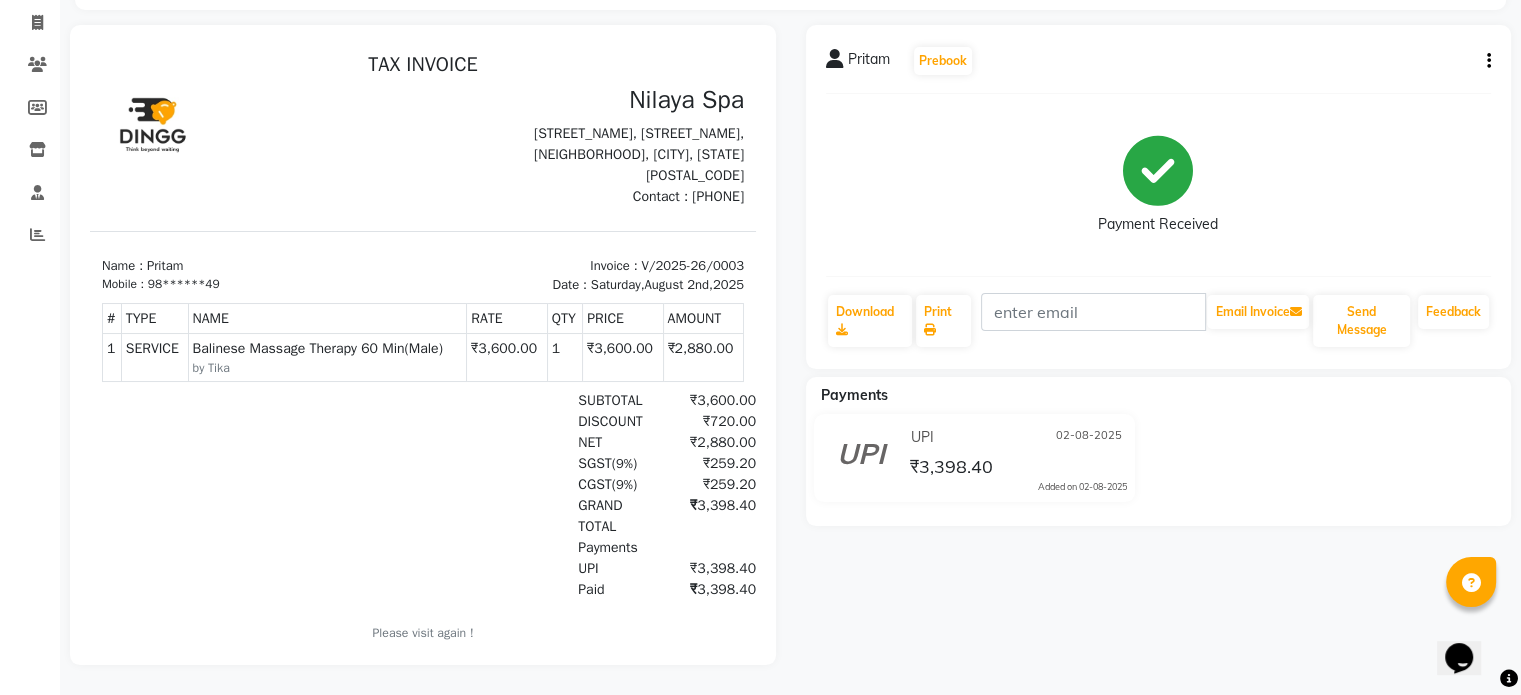 scroll, scrollTop: 136, scrollLeft: 0, axis: vertical 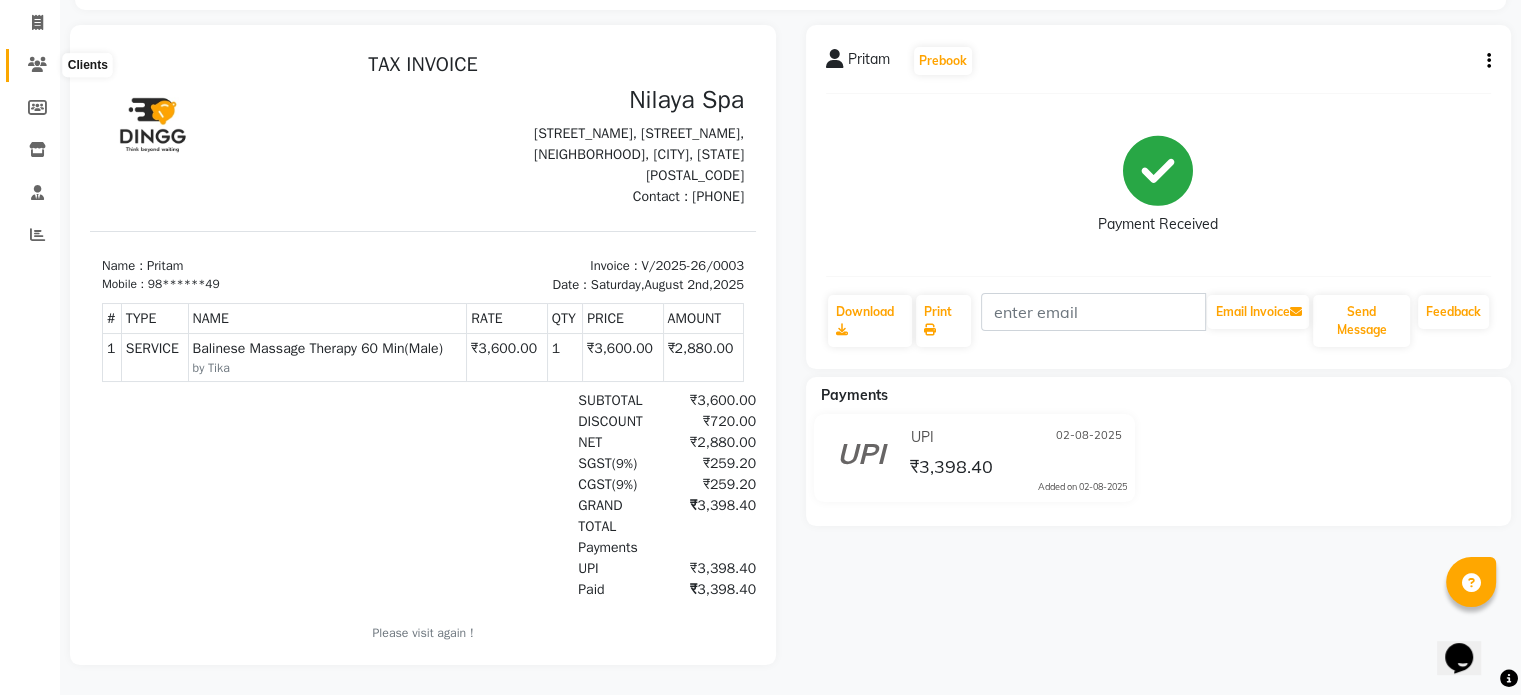 click 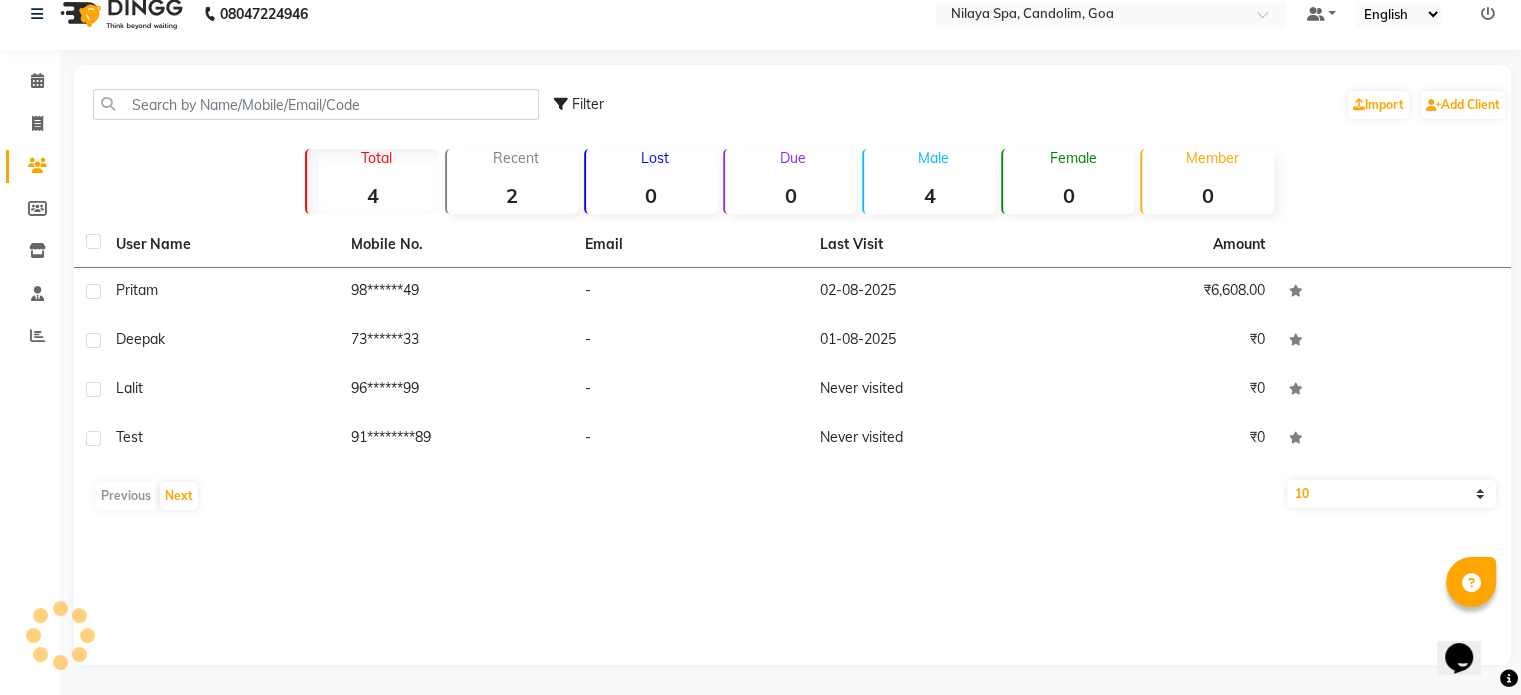 scroll, scrollTop: 21, scrollLeft: 0, axis: vertical 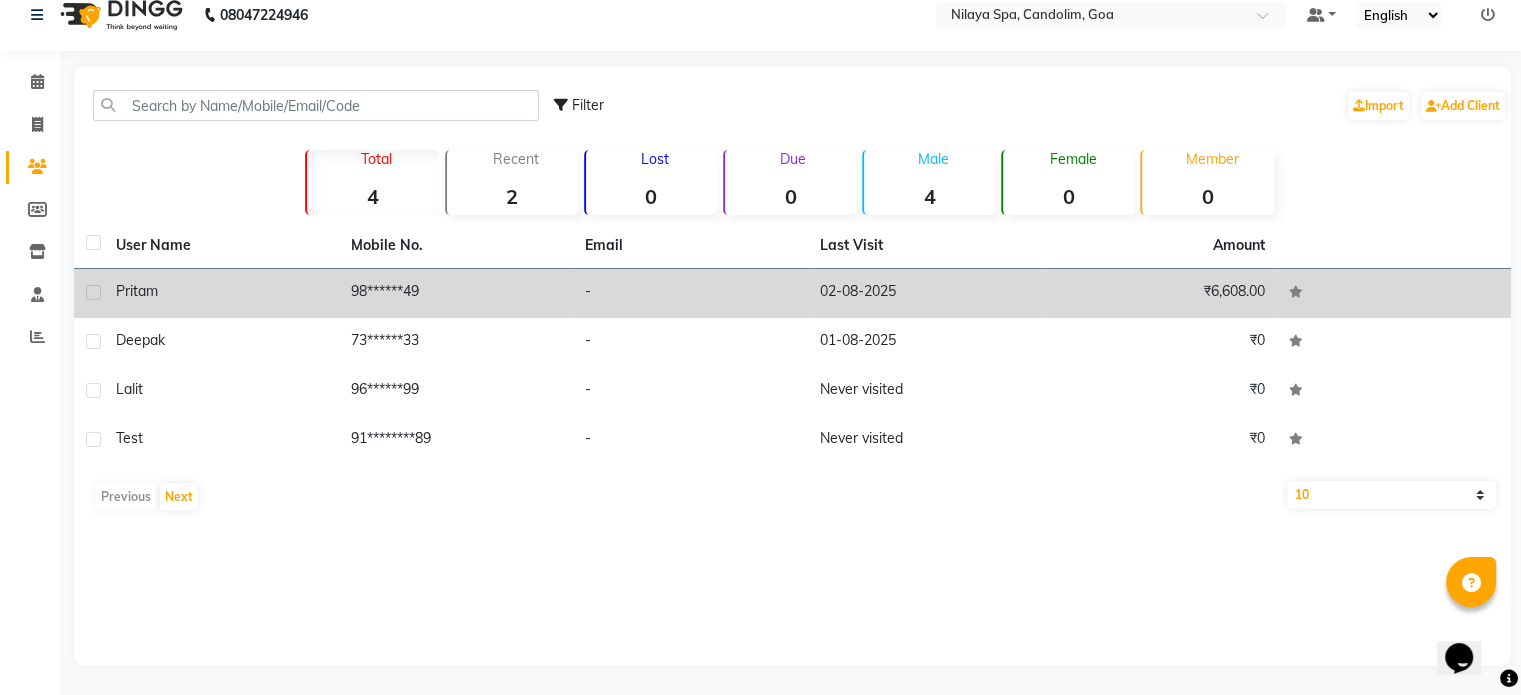 click on "98******49" 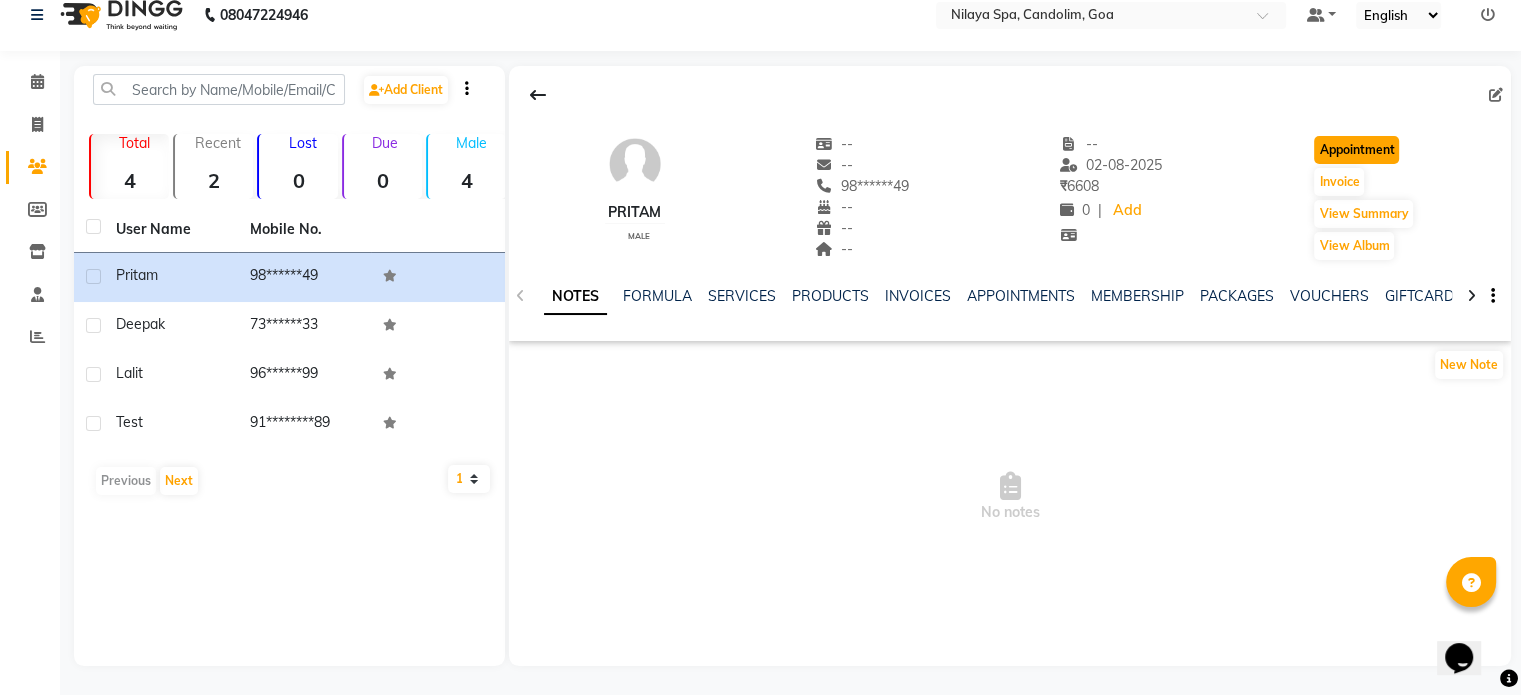 click on "Appointment" 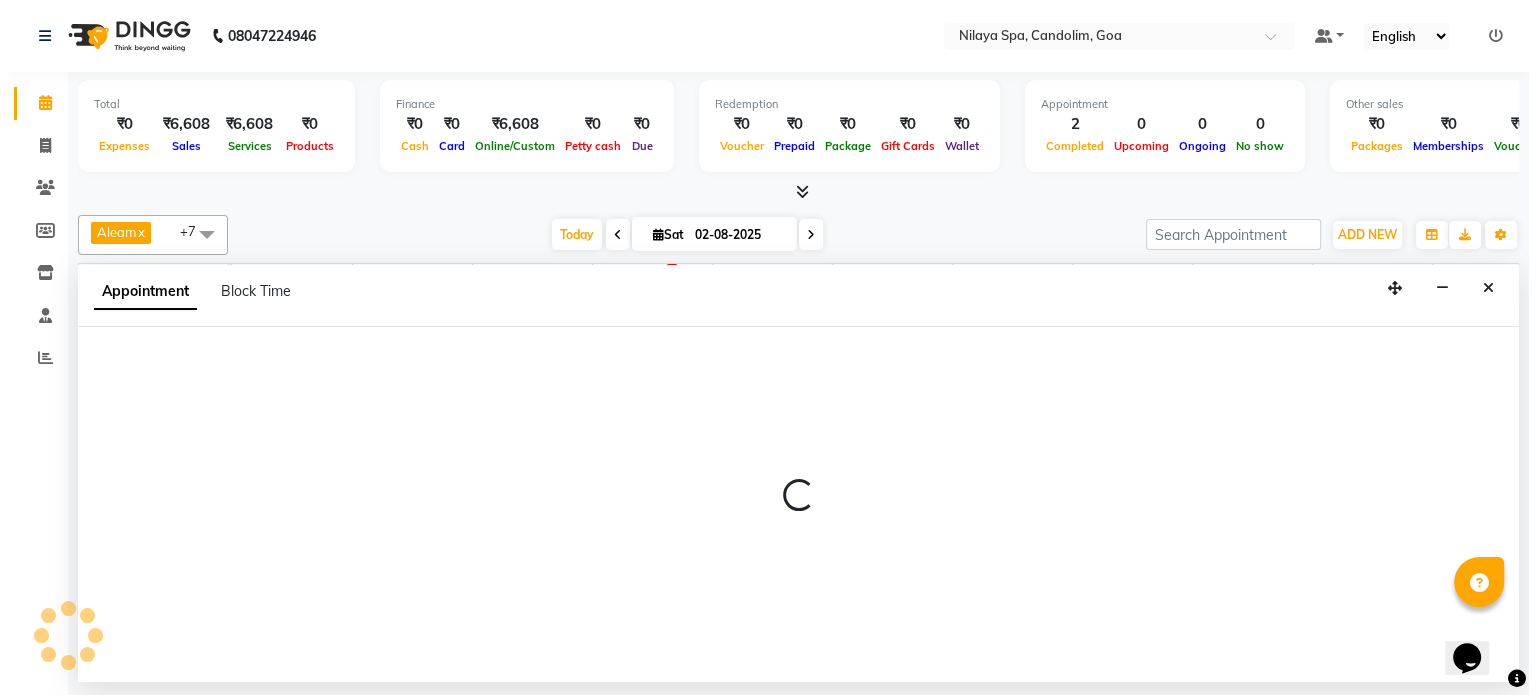 scroll, scrollTop: 0, scrollLeft: 0, axis: both 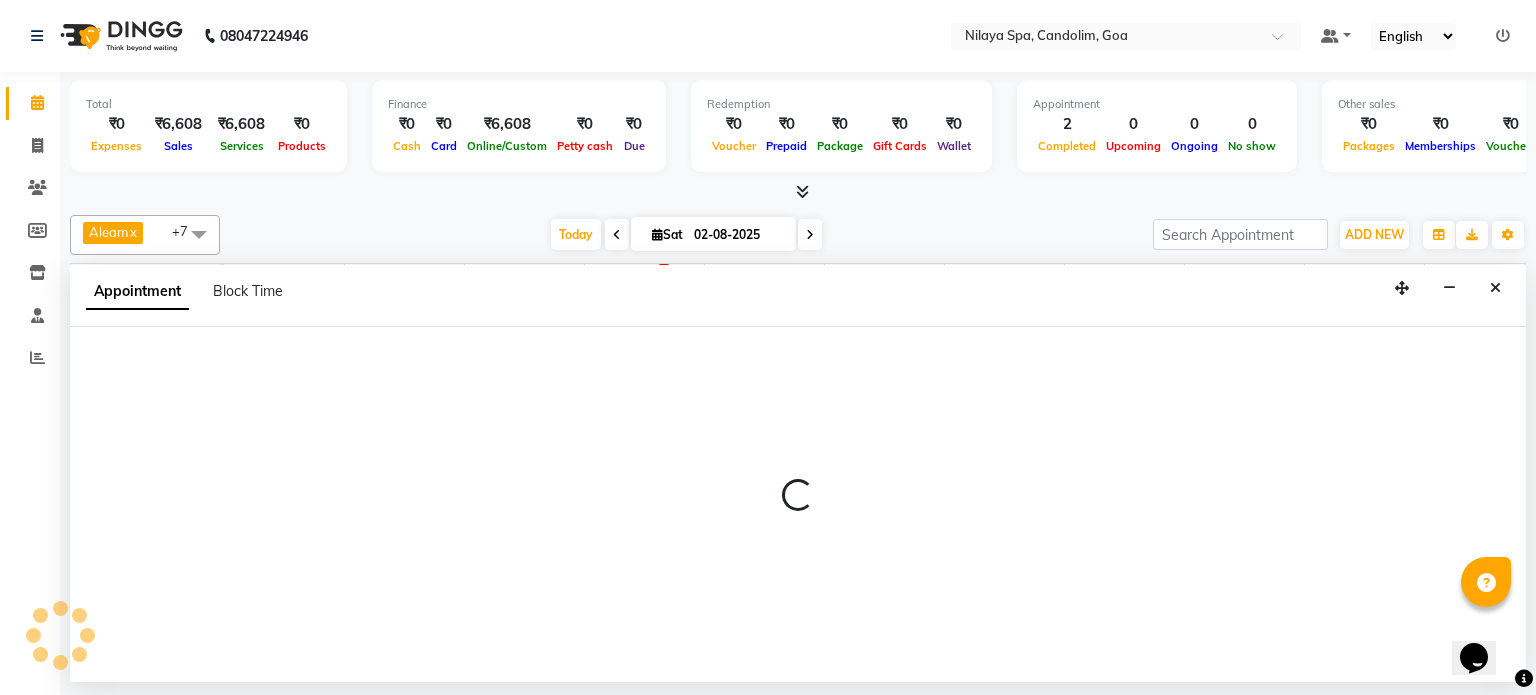 select on "540" 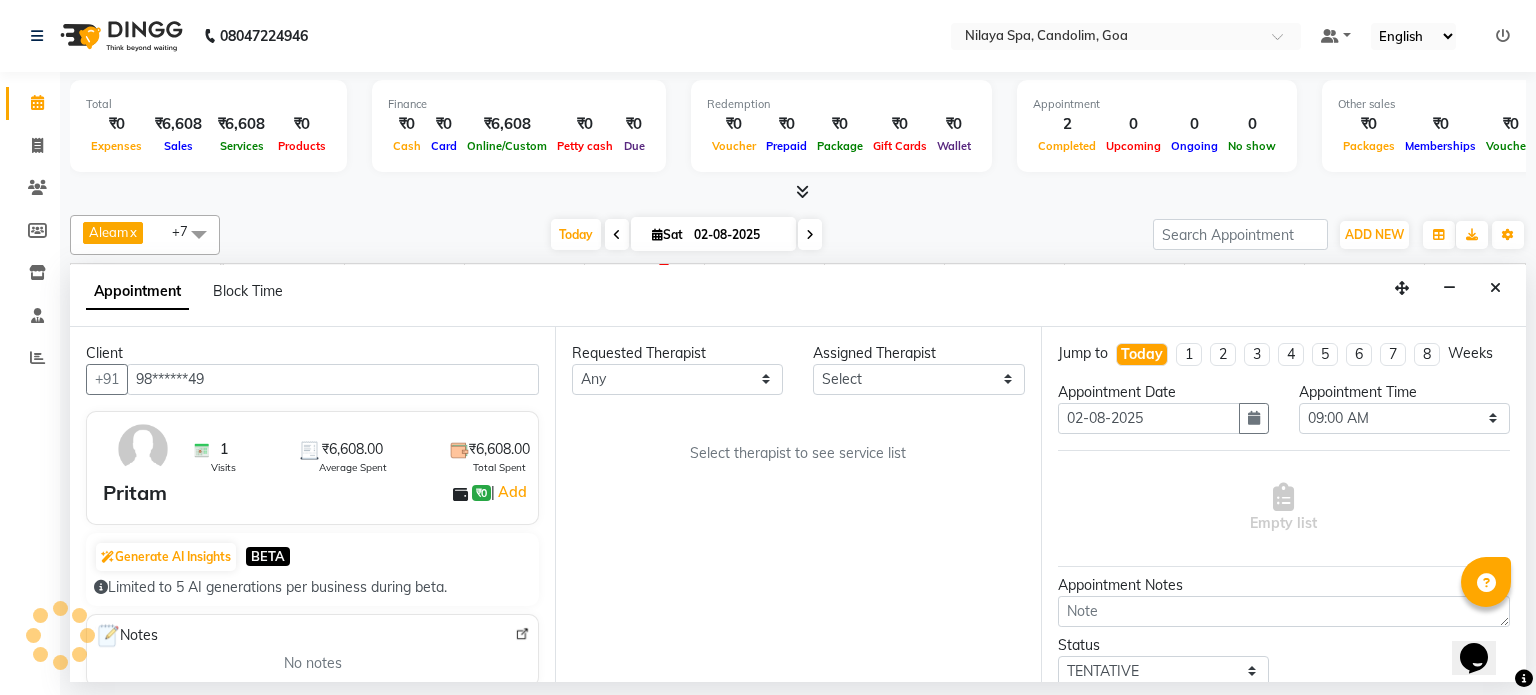 scroll, scrollTop: 0, scrollLeft: 258, axis: horizontal 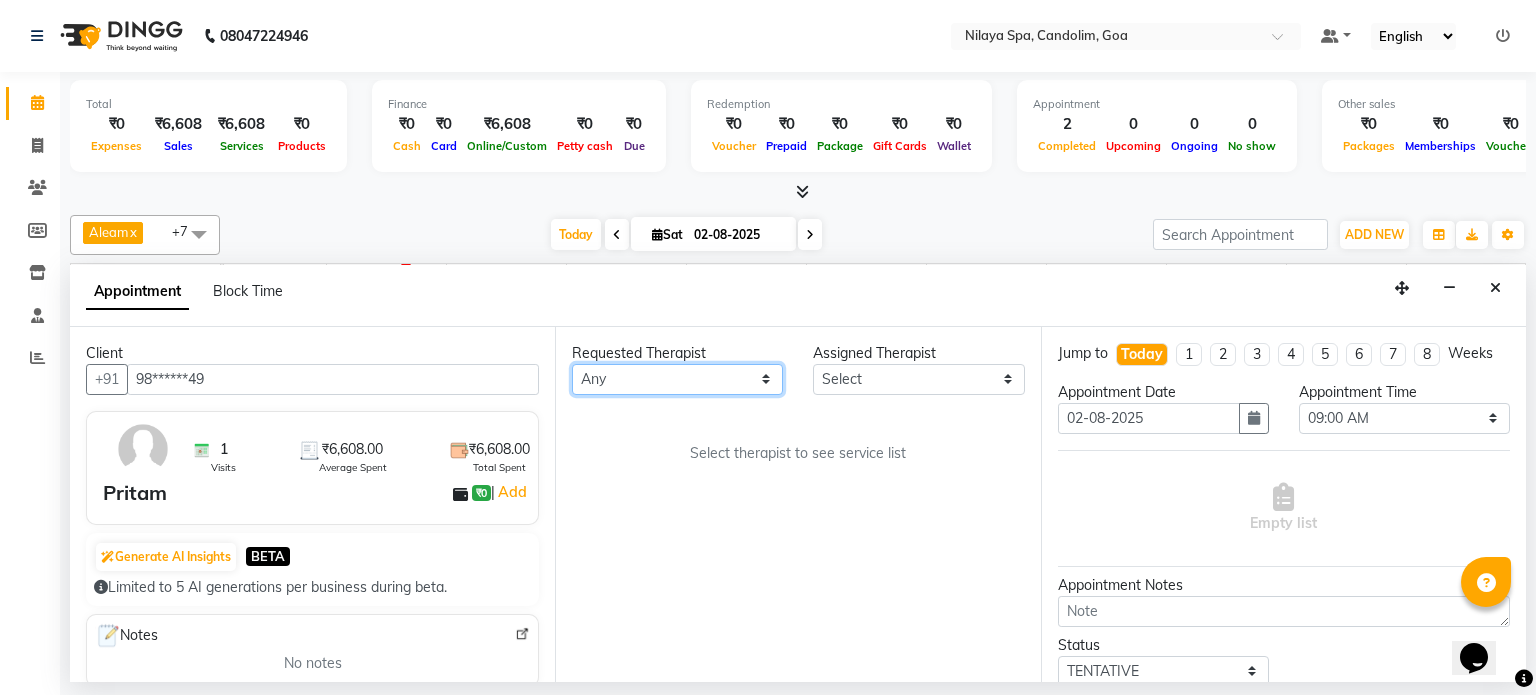 click on "Any Aleam Amisha Balari  Deepak Ratanpal Mahoi Mauni  Nora  Punjima Shailinda Tika" at bounding box center [677, 379] 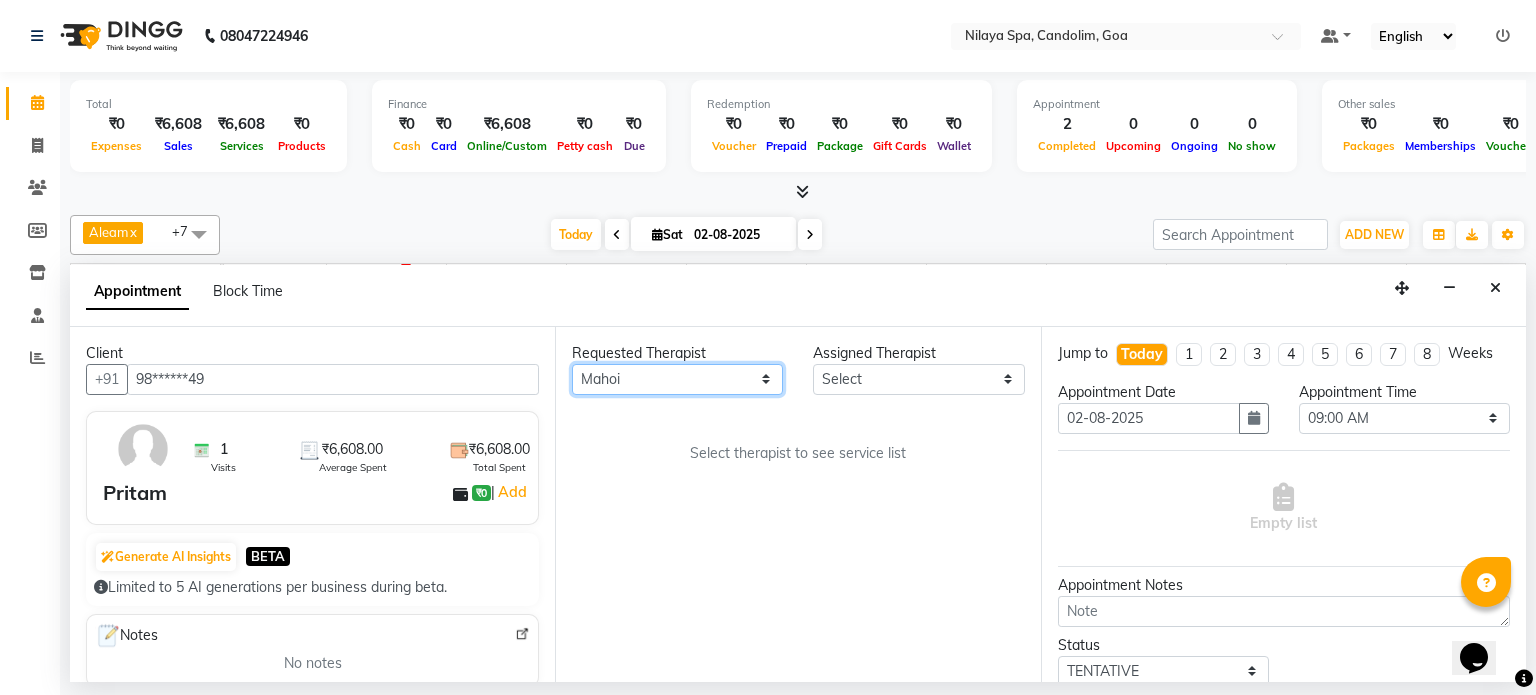 click on "Any Aleam Amisha Balari  Deepak Ratanpal Mahoi Mauni  Nora  Punjima Shailinda Tika" at bounding box center [677, 379] 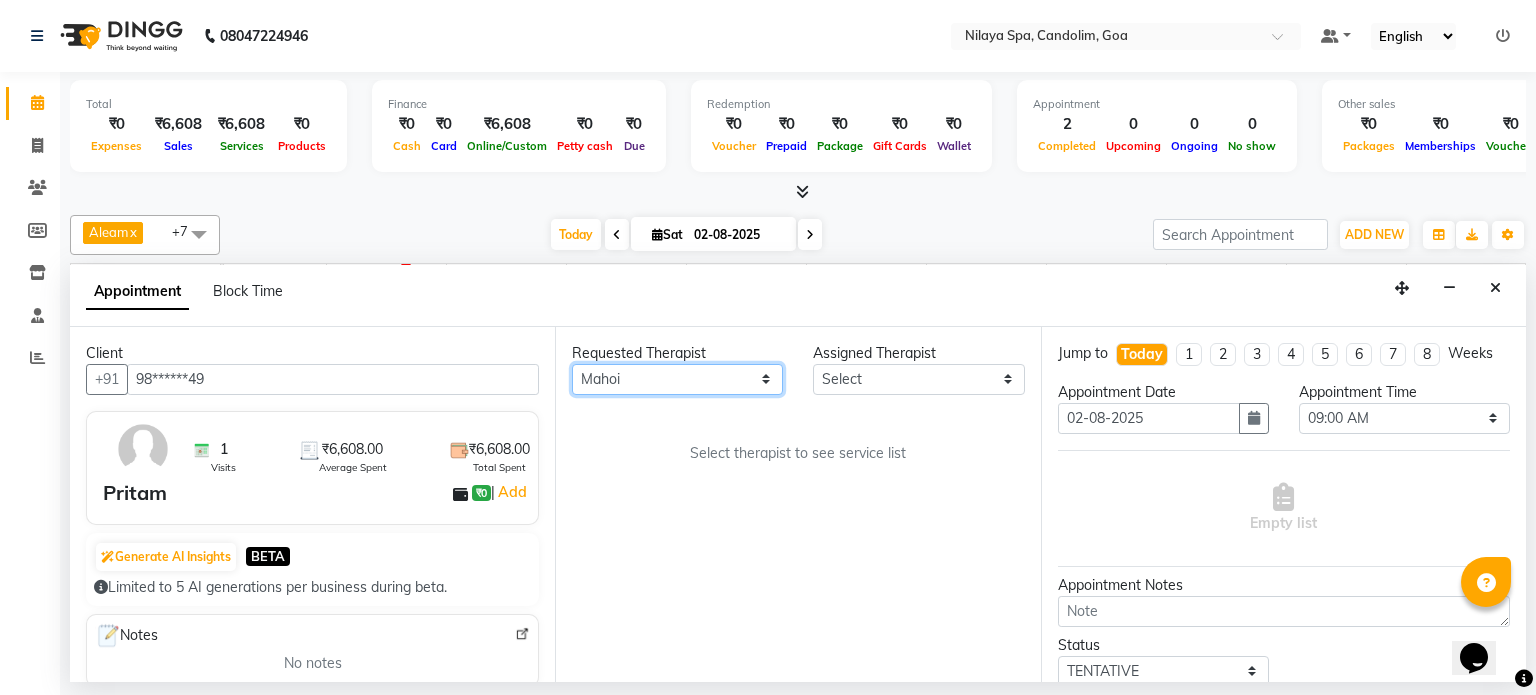 select on "87838" 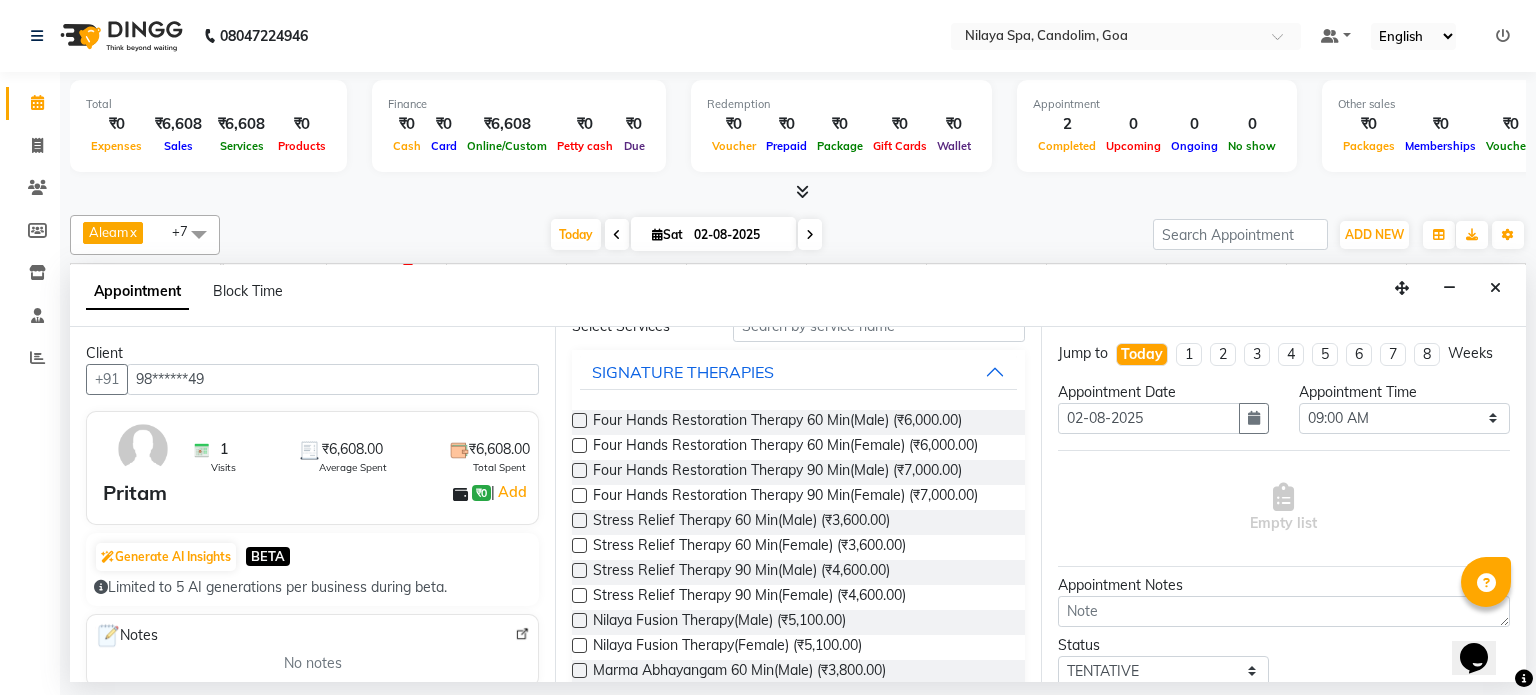 scroll, scrollTop: 0, scrollLeft: 0, axis: both 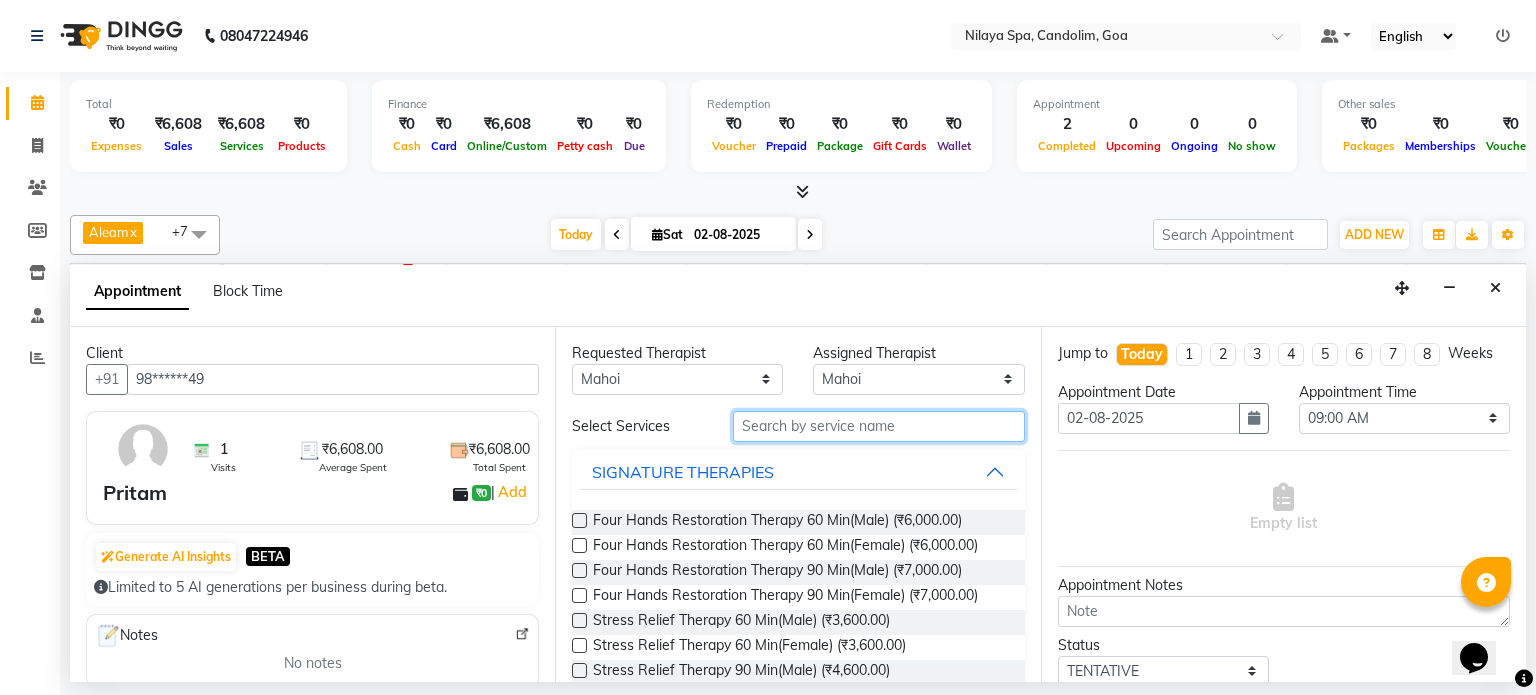 click at bounding box center (879, 426) 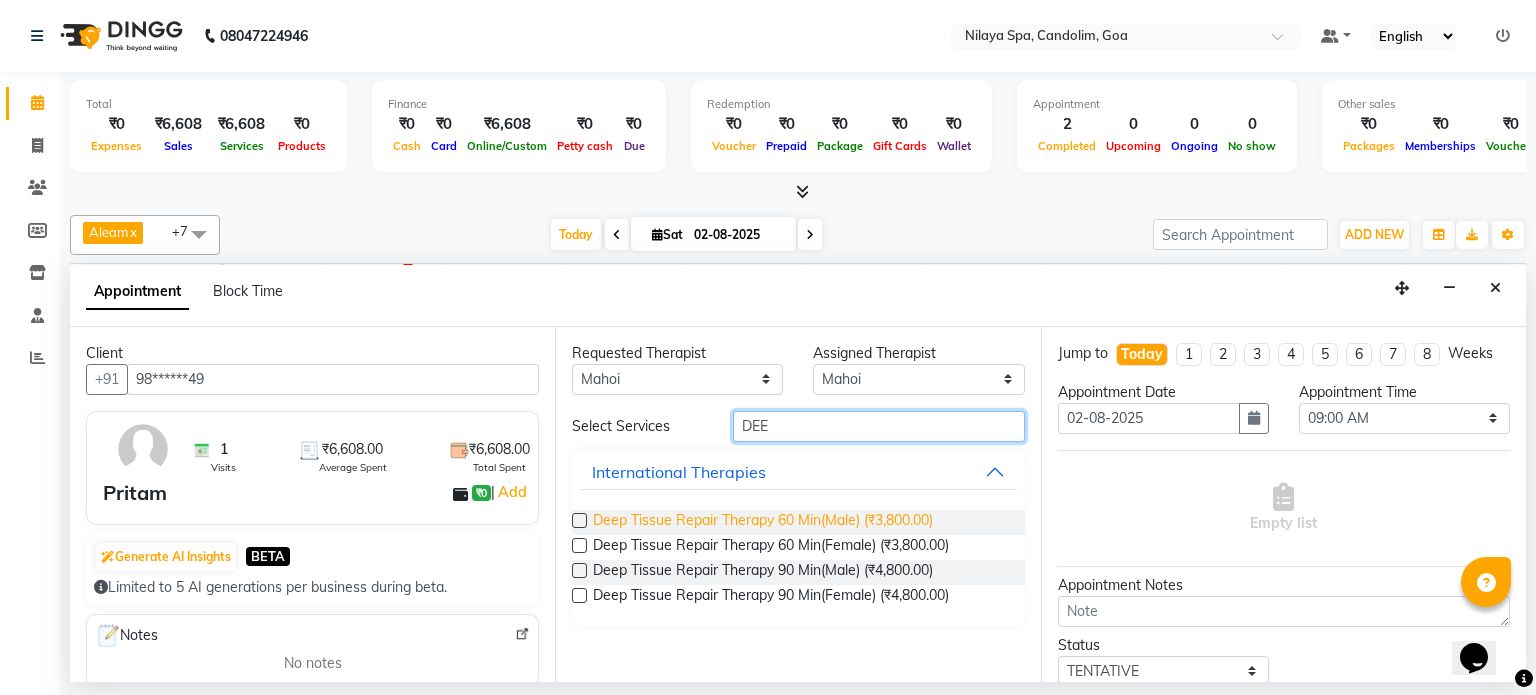 type on "DEE" 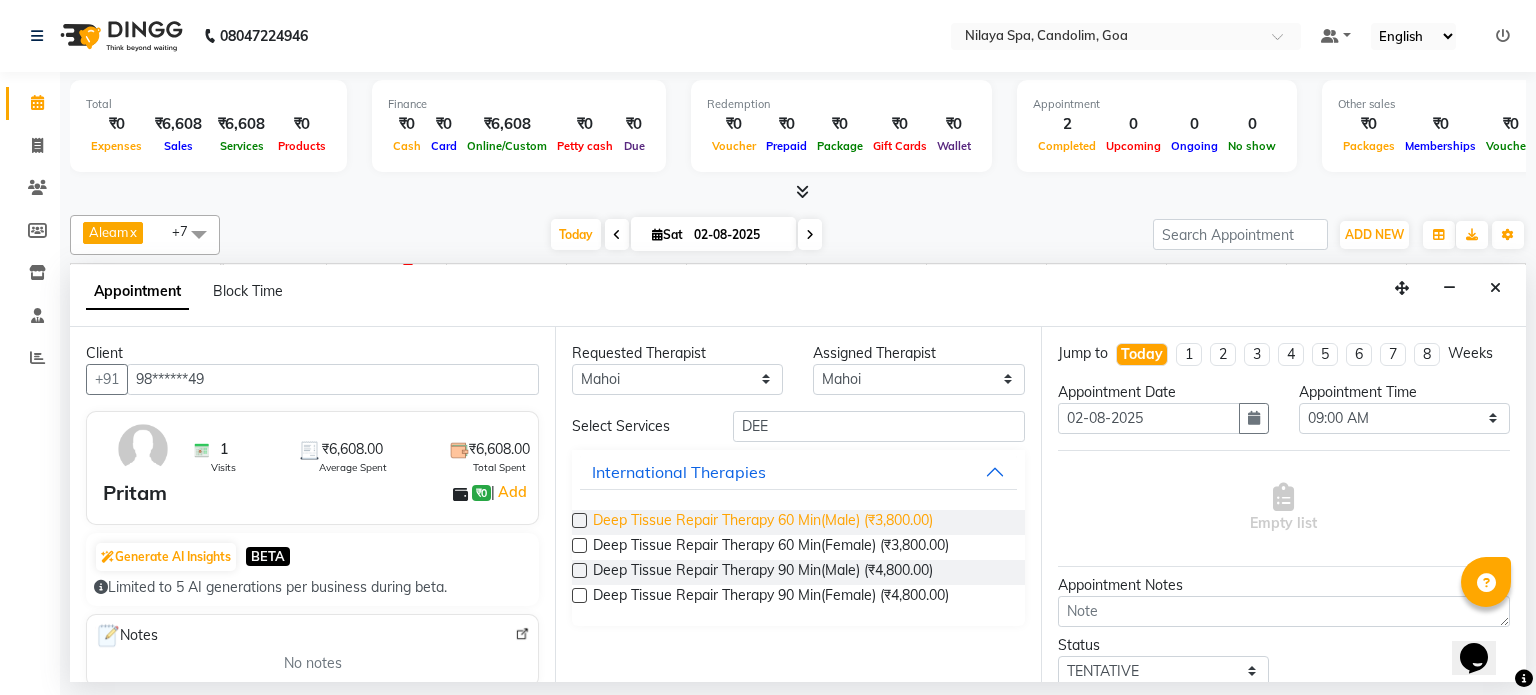click on "Deep Tissue Repair Therapy 60 Min(Male) (₹3,800.00)" at bounding box center (763, 522) 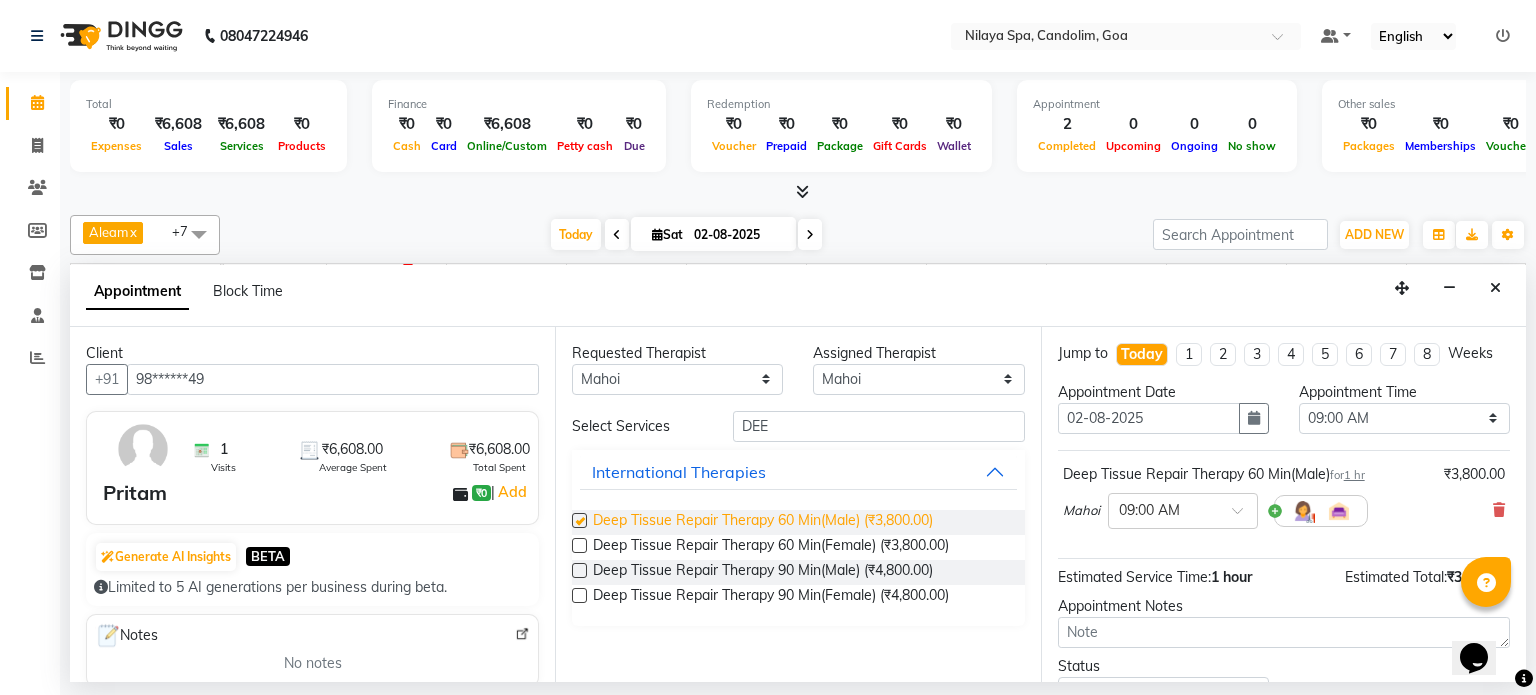 checkbox on "false" 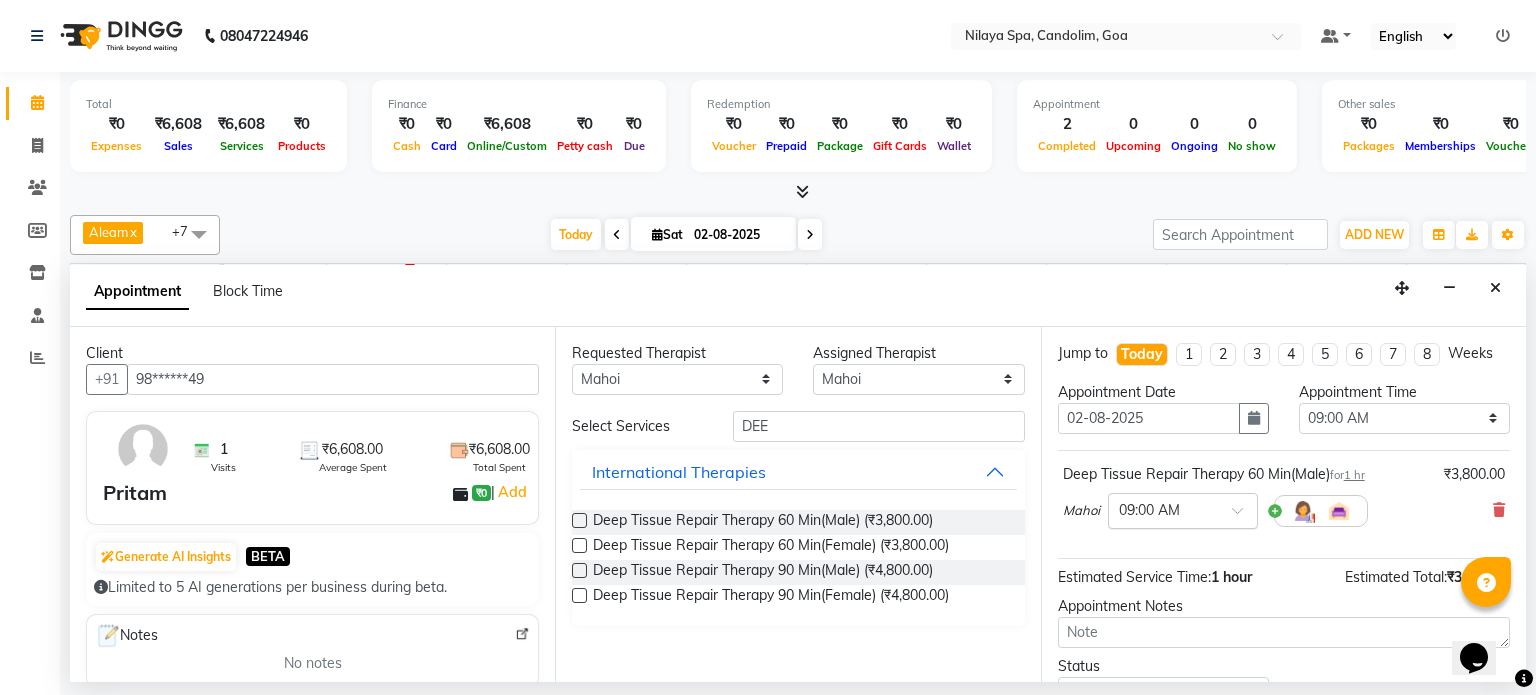click at bounding box center (1244, 516) 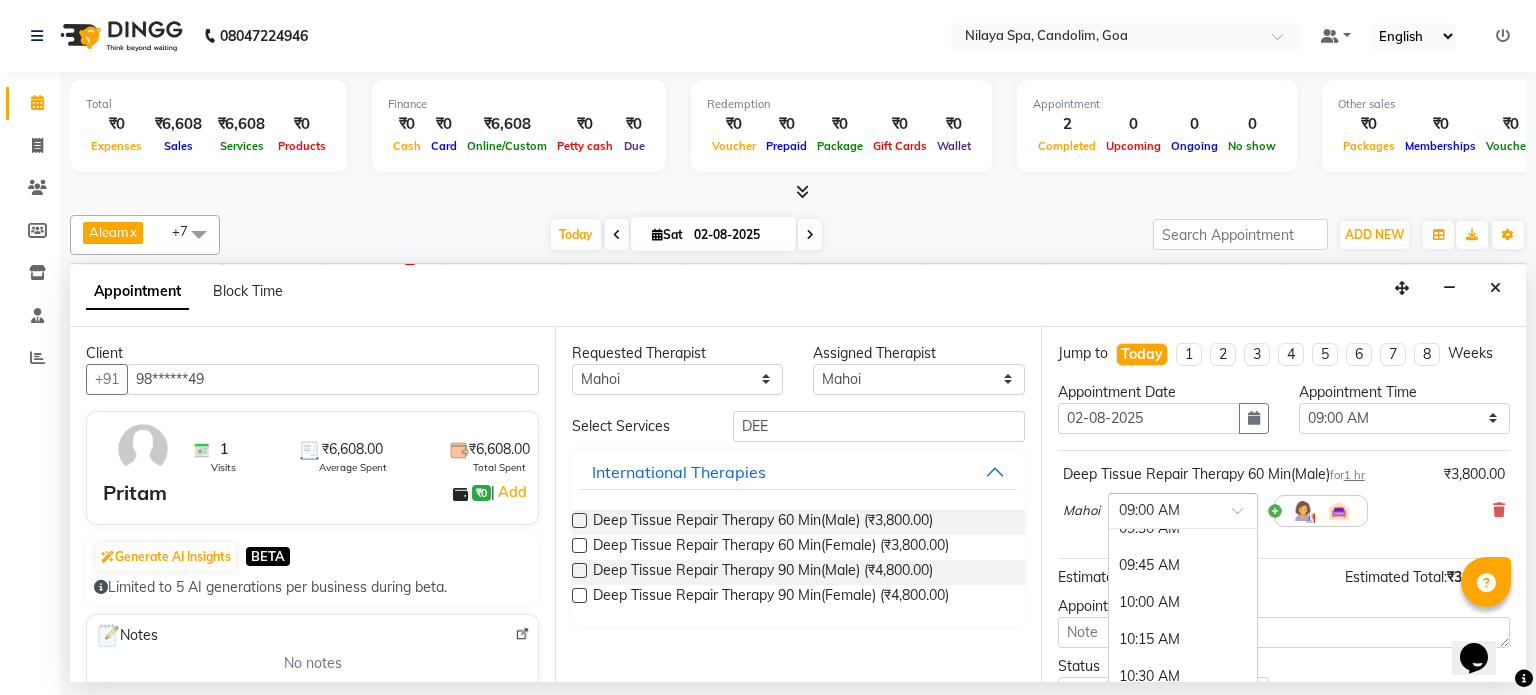 scroll, scrollTop: 218, scrollLeft: 0, axis: vertical 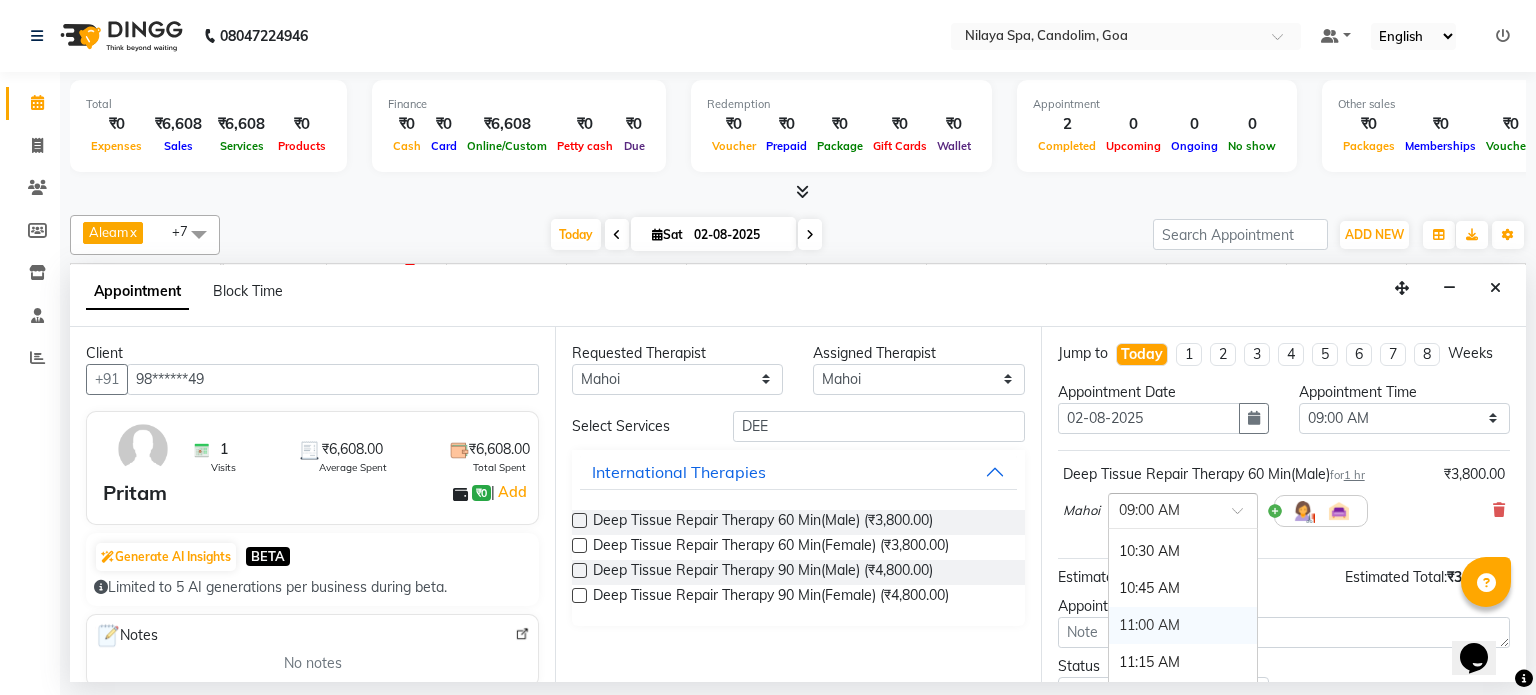 click on "11:00 AM" at bounding box center [1183, 625] 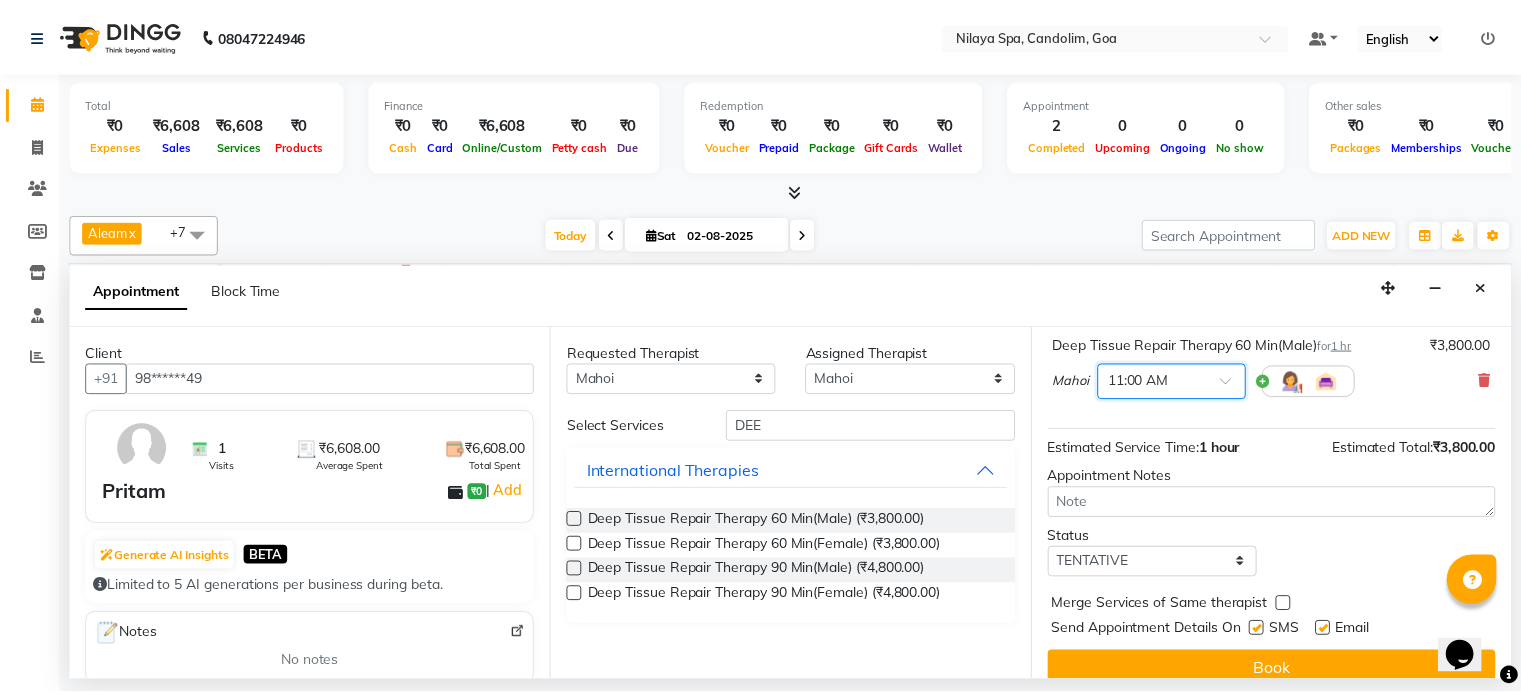 scroll, scrollTop: 151, scrollLeft: 0, axis: vertical 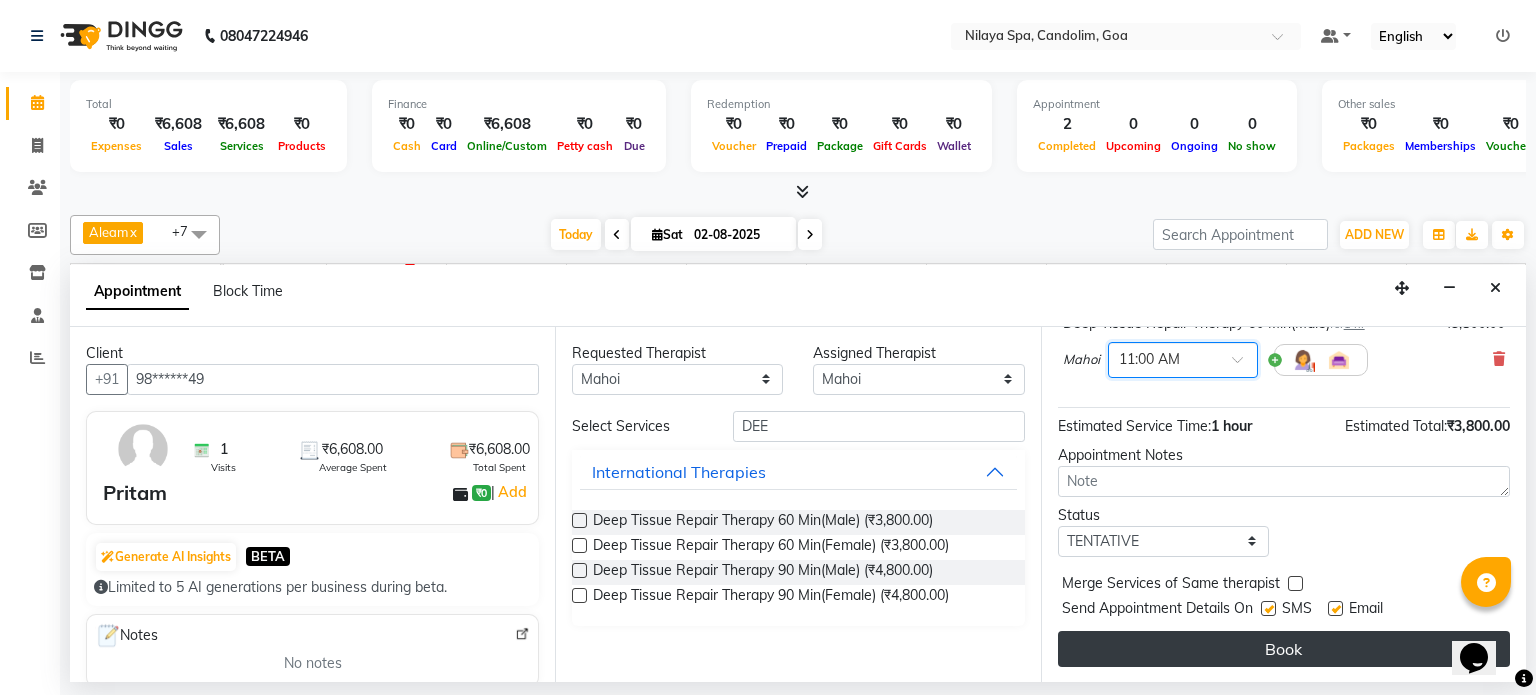 click on "Book" at bounding box center [1284, 649] 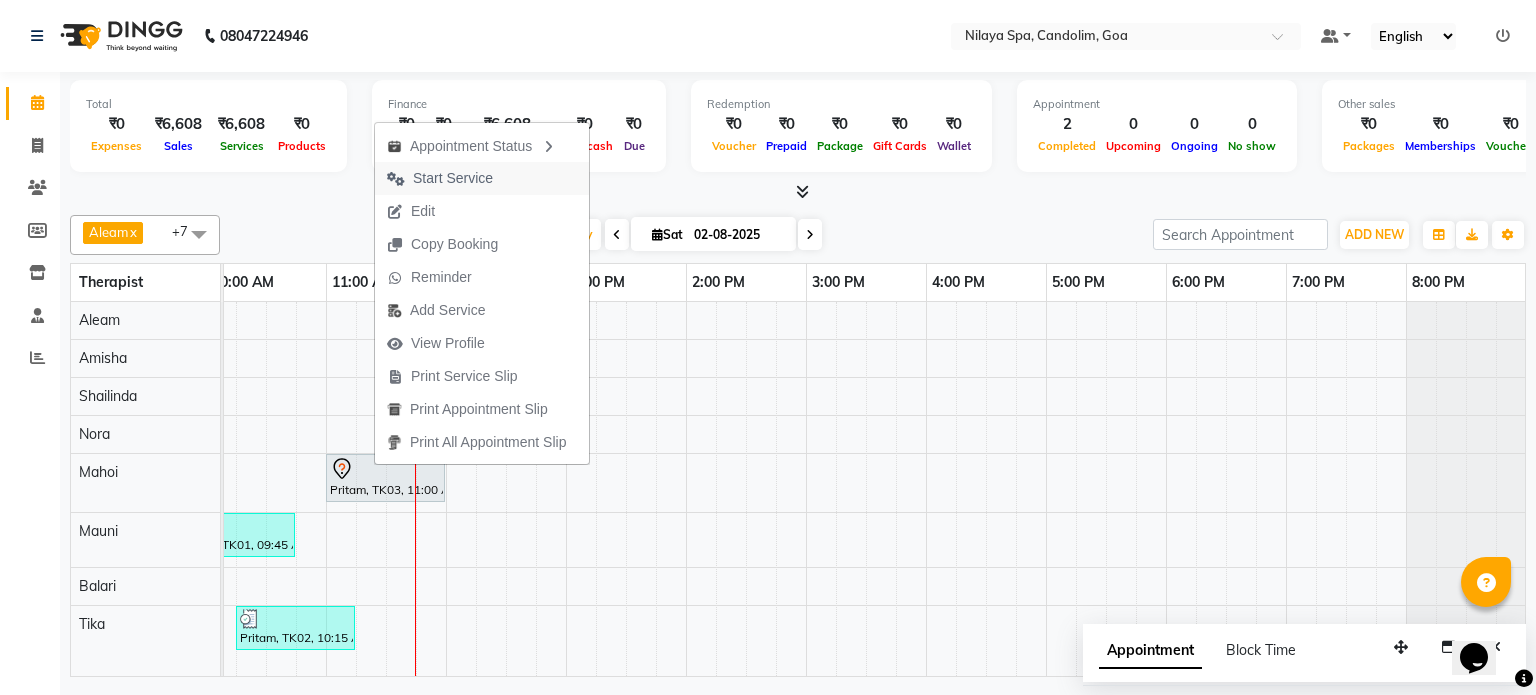 click on "Start Service" at bounding box center (453, 178) 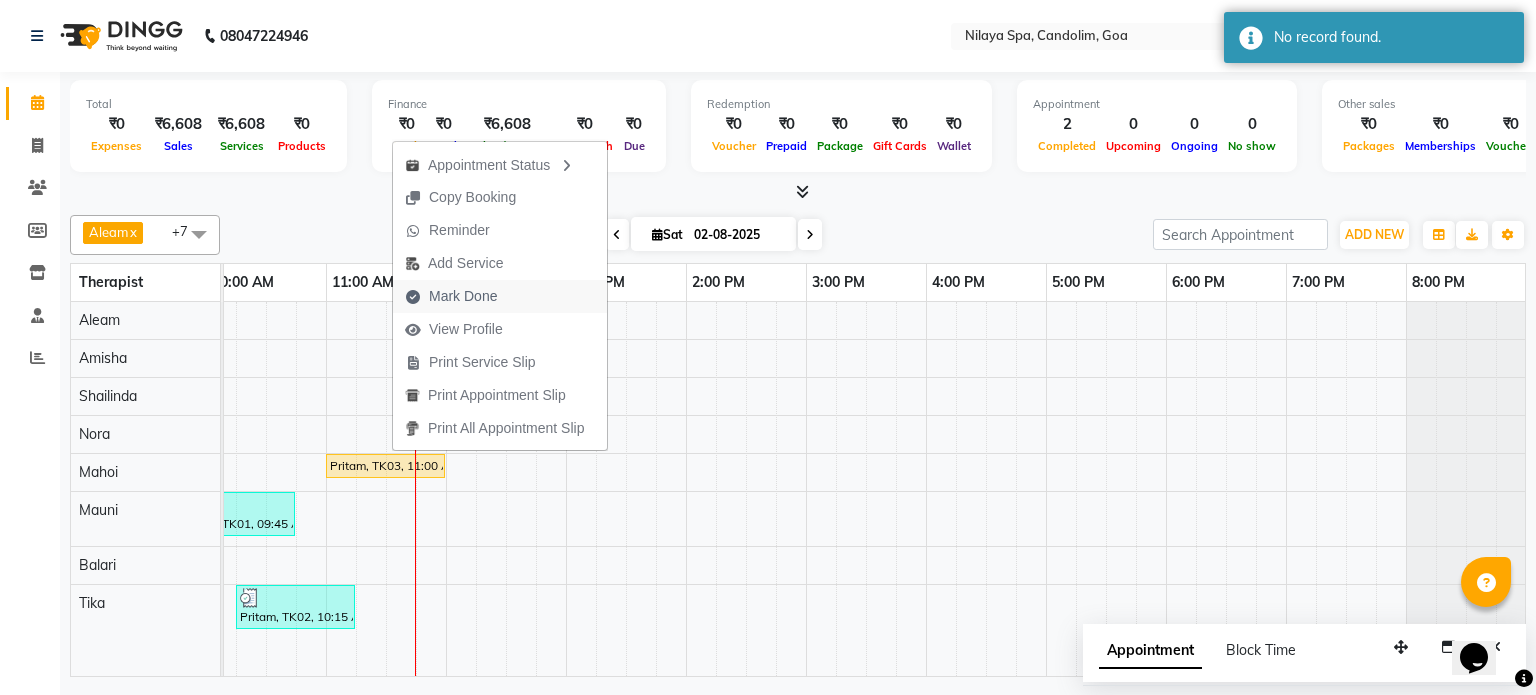 click on "Mark Done" at bounding box center (463, 296) 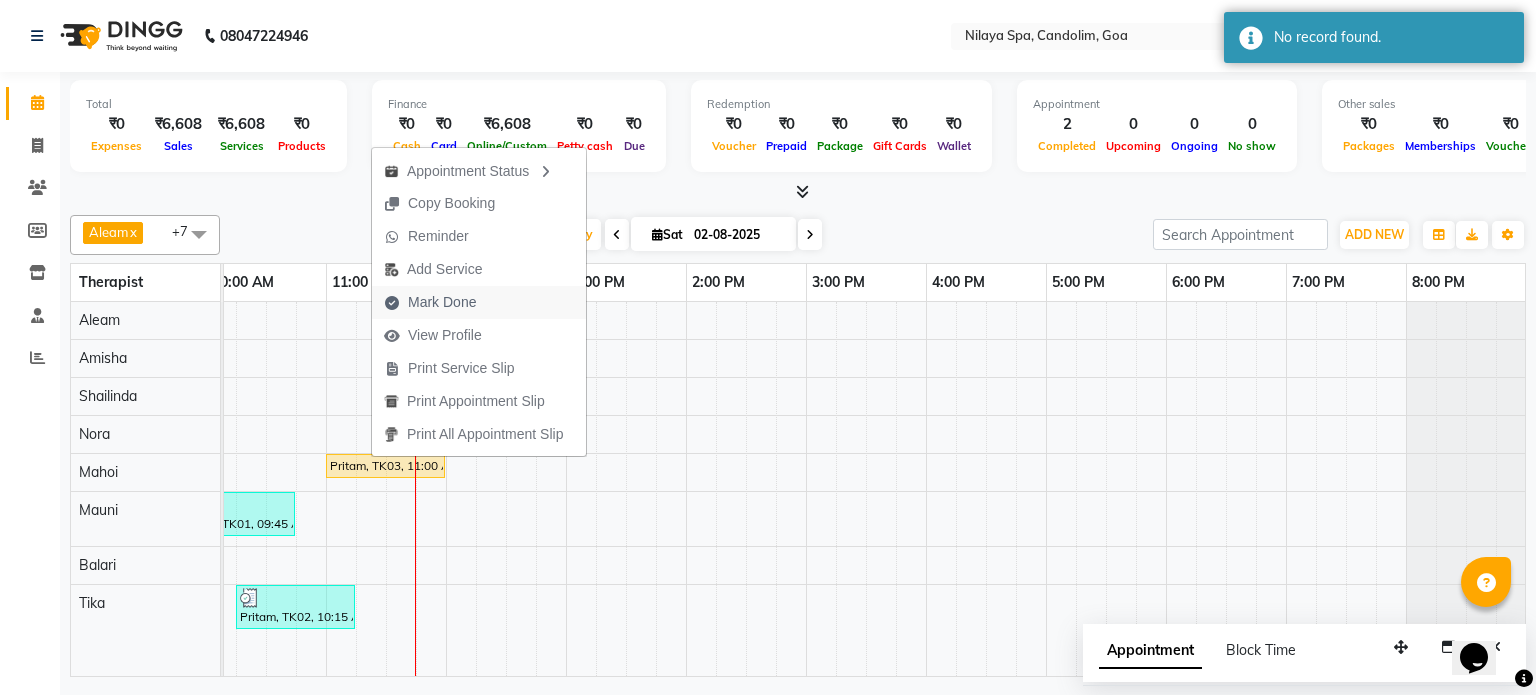 click on "Mark Done" at bounding box center [442, 302] 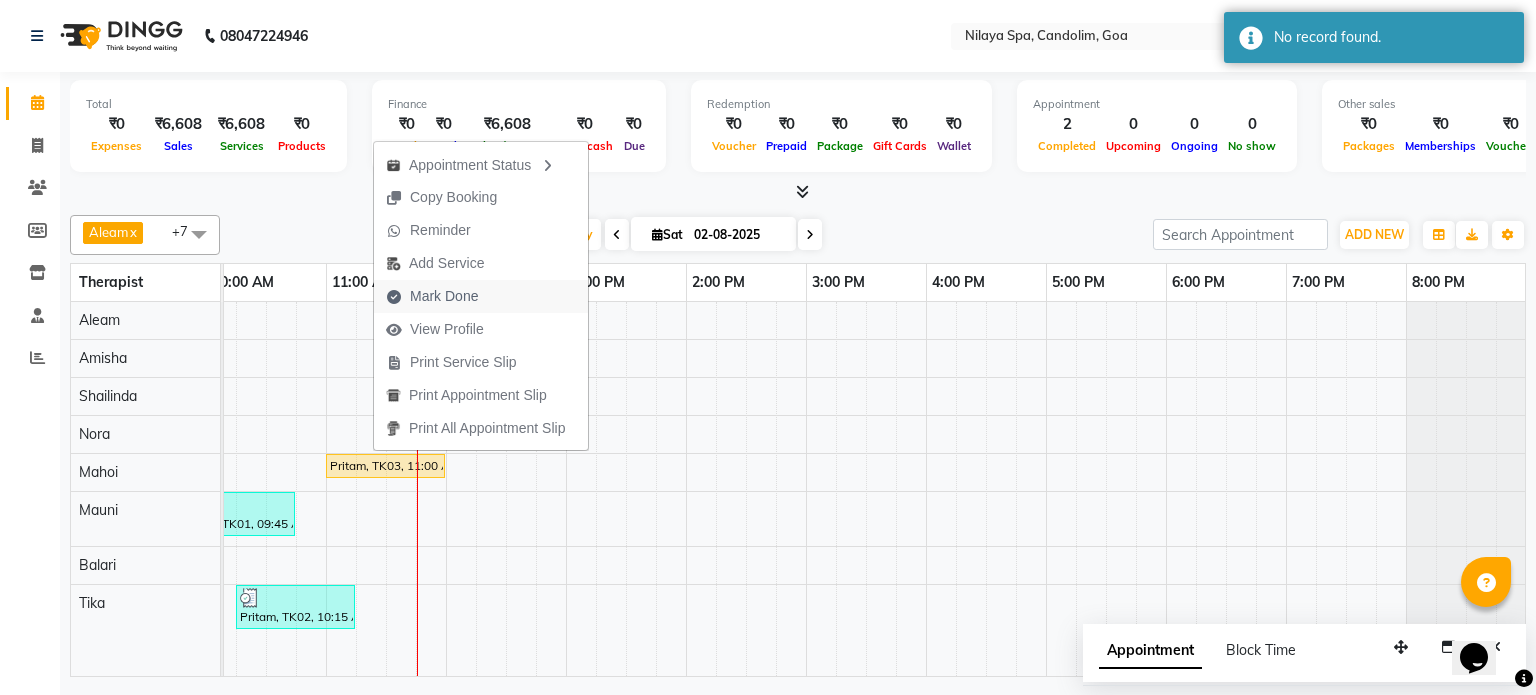 click on "Mark Done" at bounding box center (444, 296) 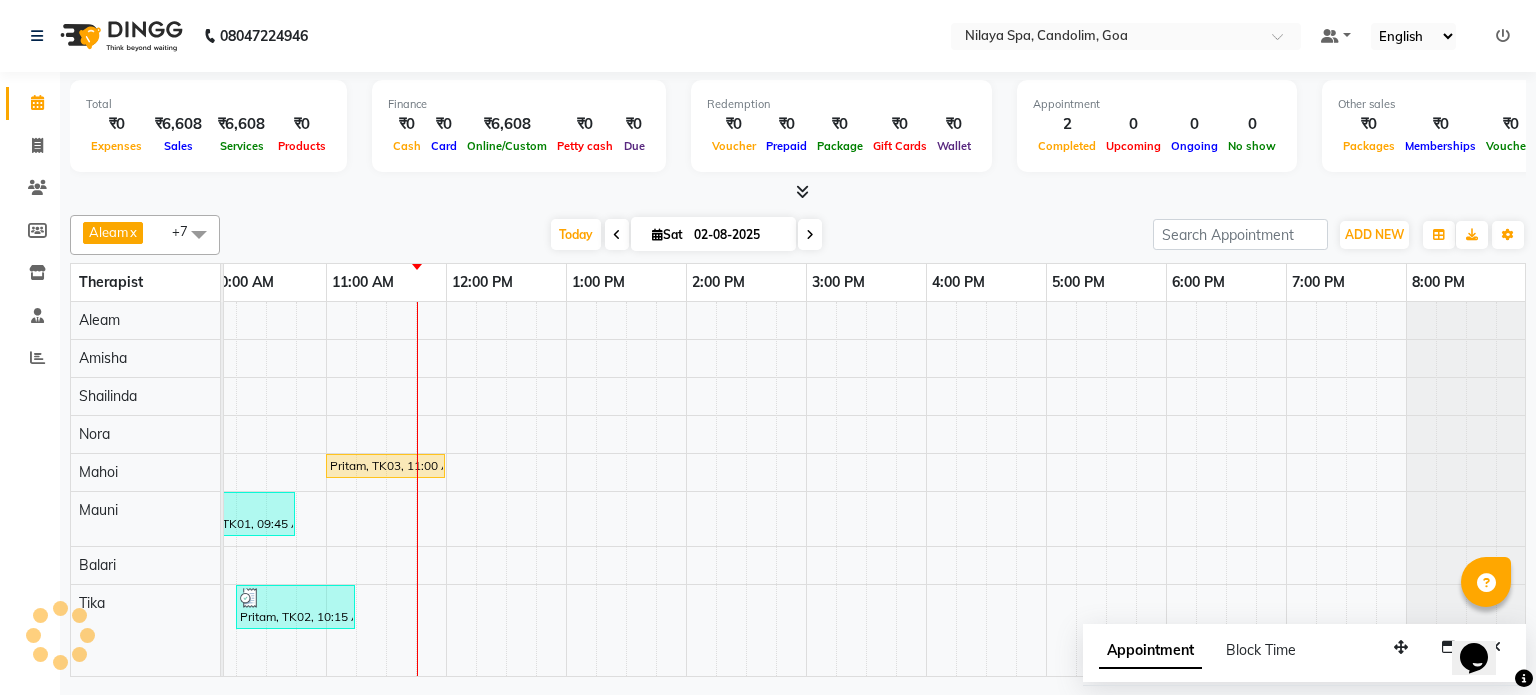 select on "service" 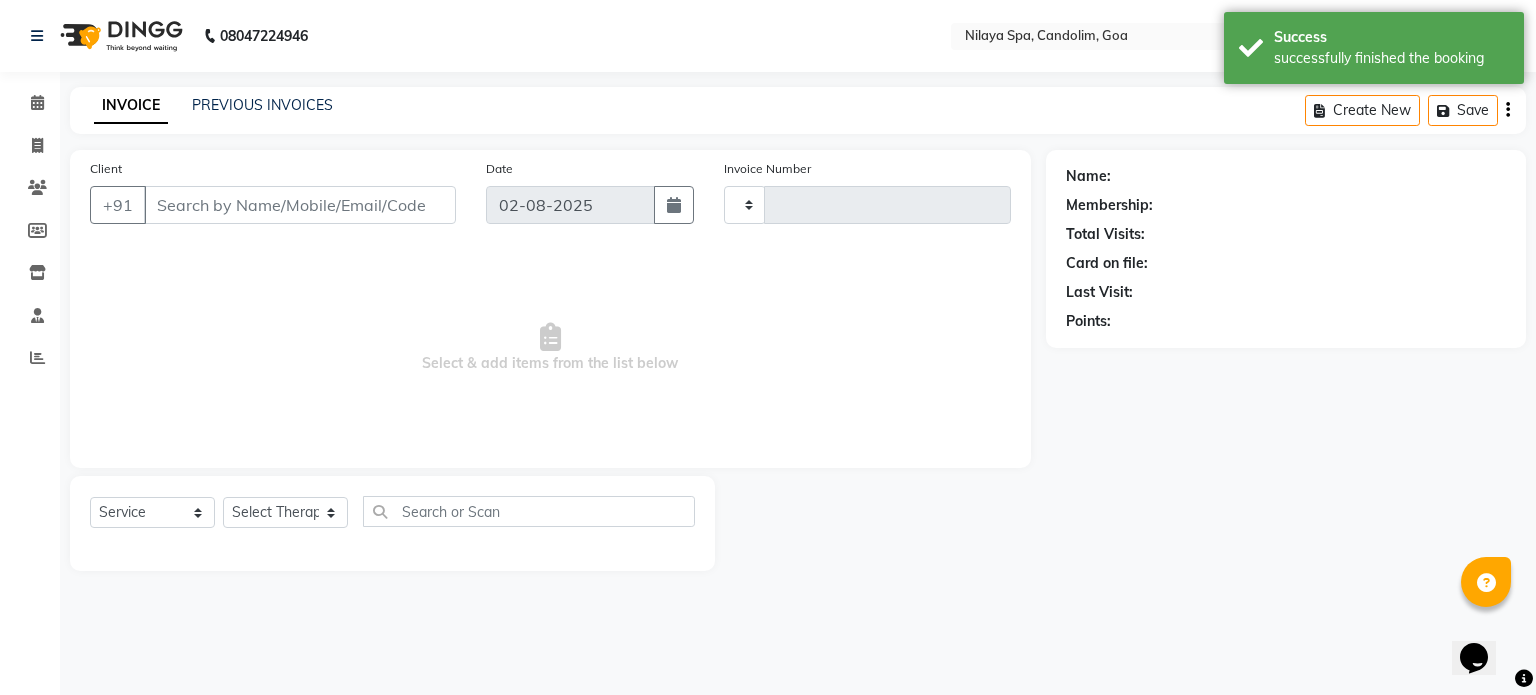 type on "0004" 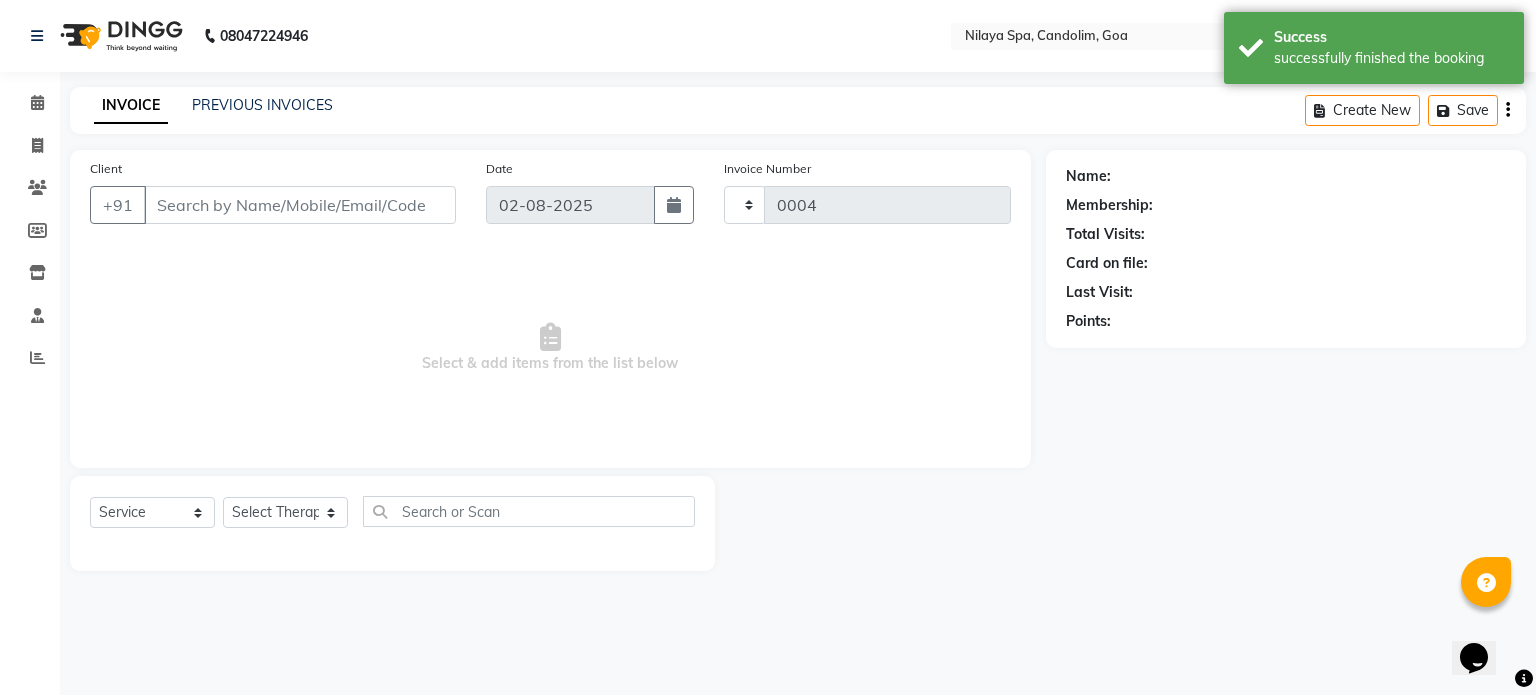 select on "8694" 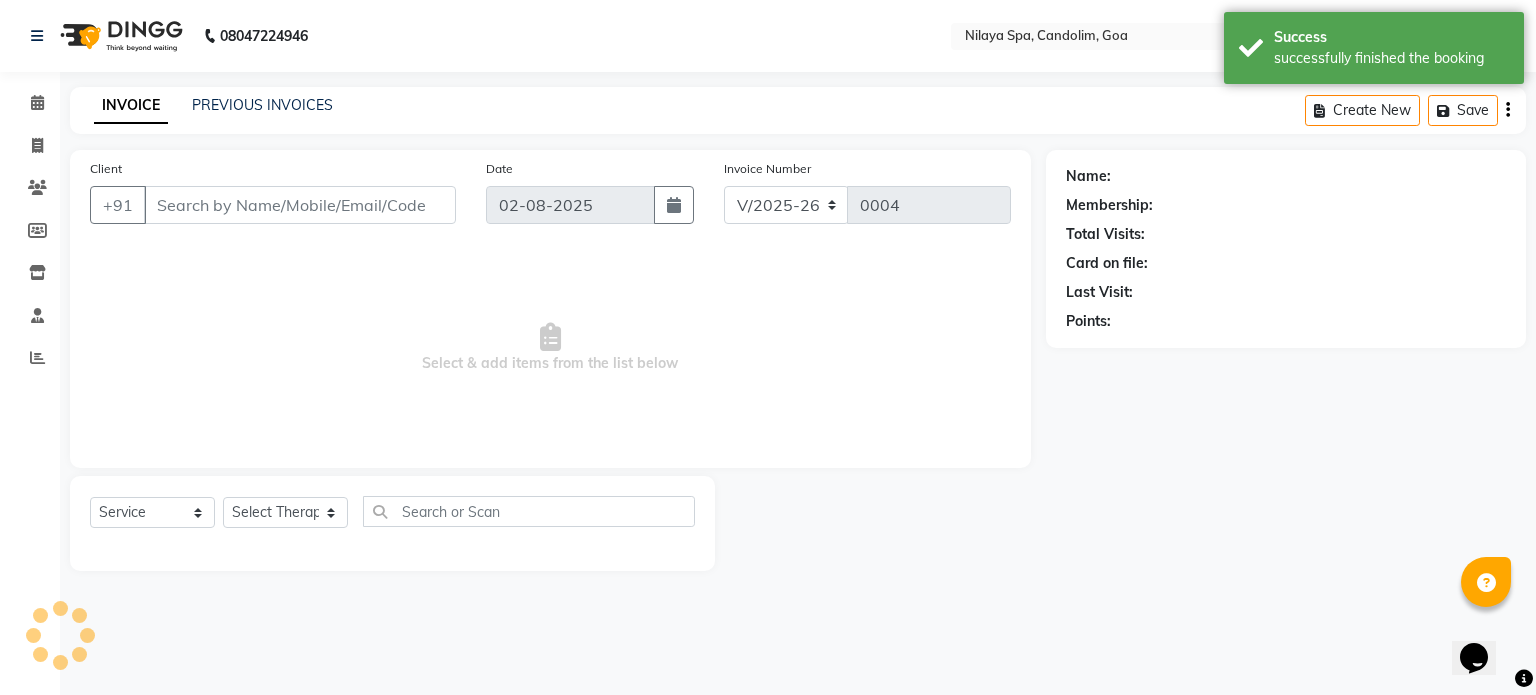 type on "98******49" 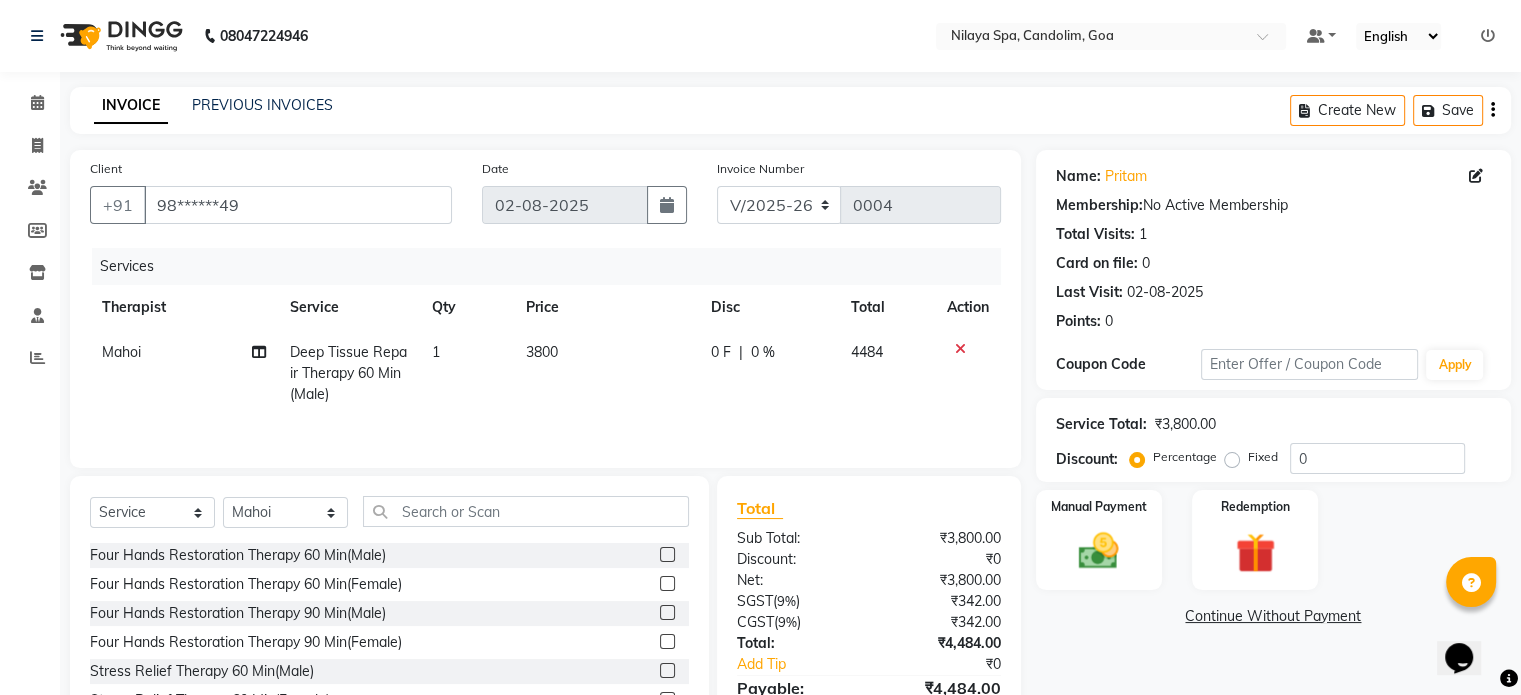 click on "0 %" 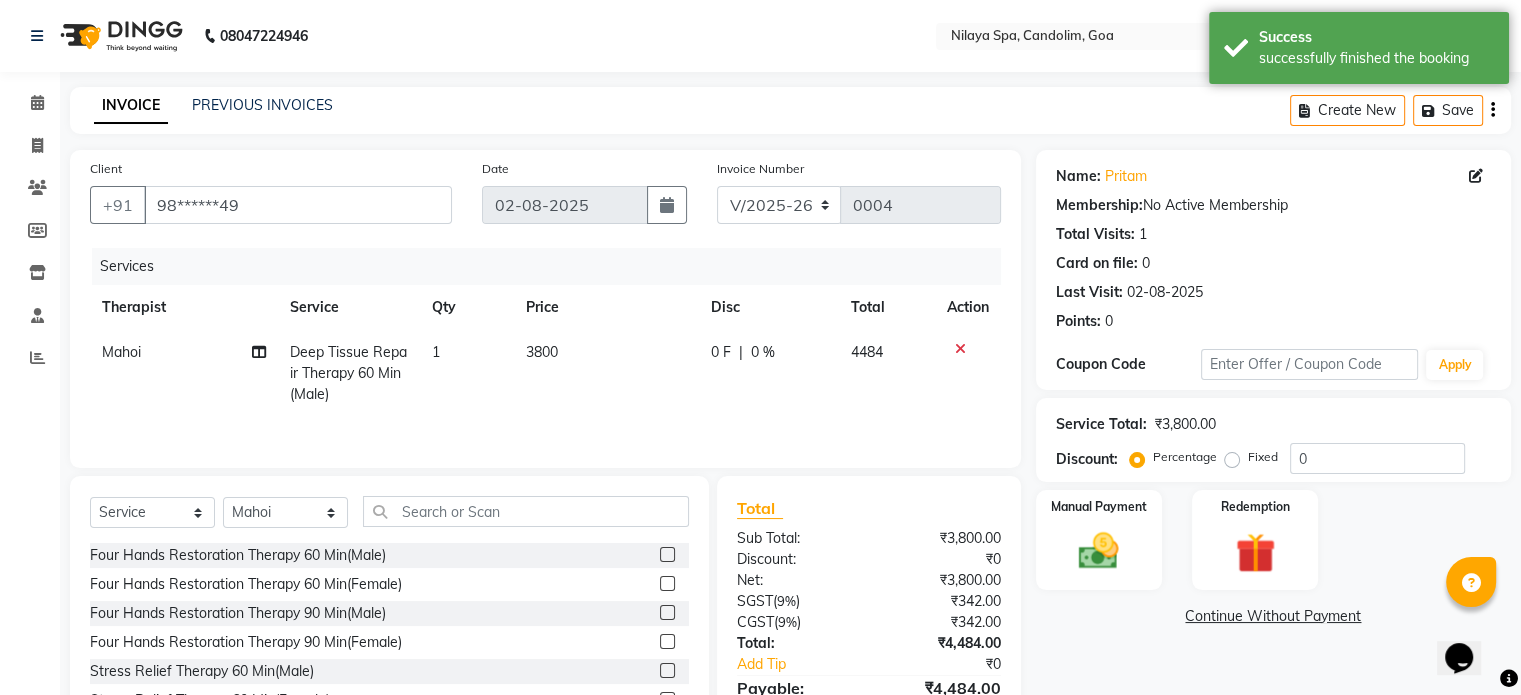 select on "87838" 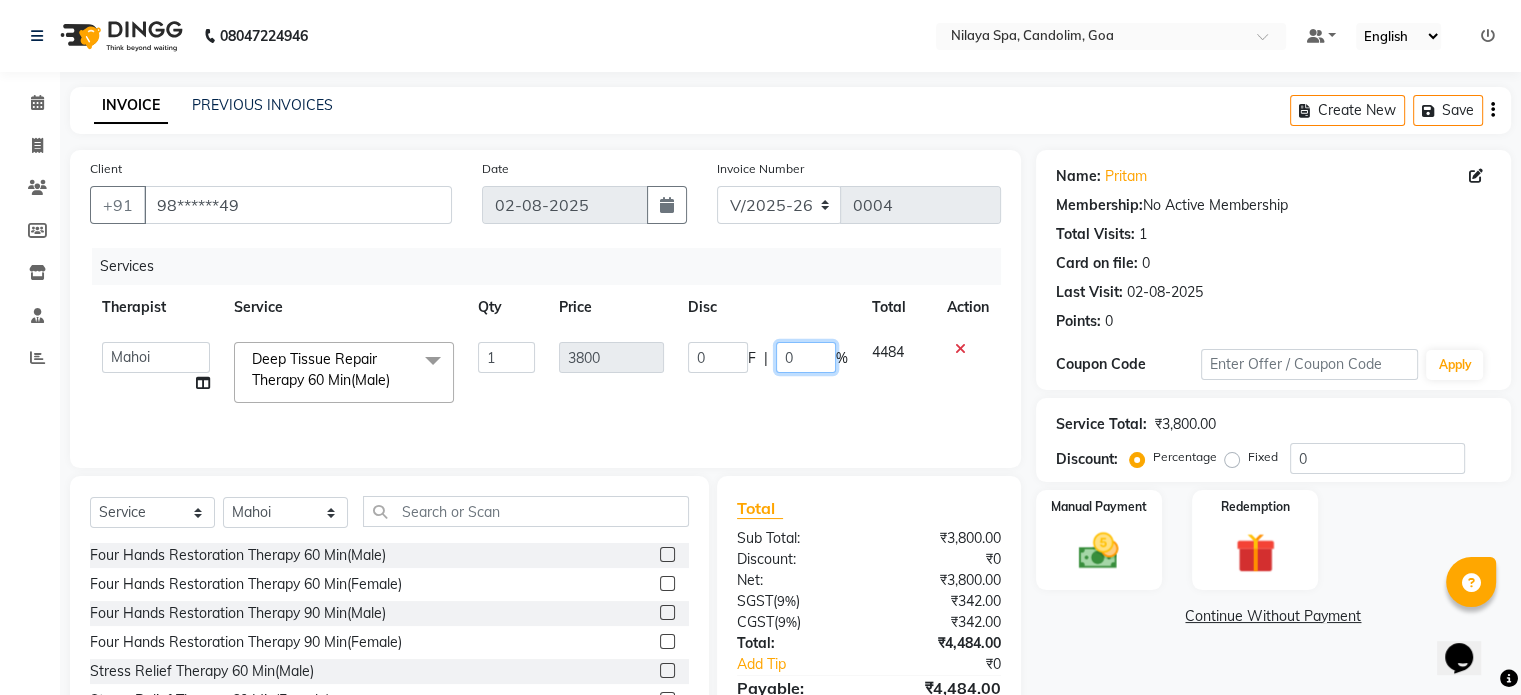 click on "0" 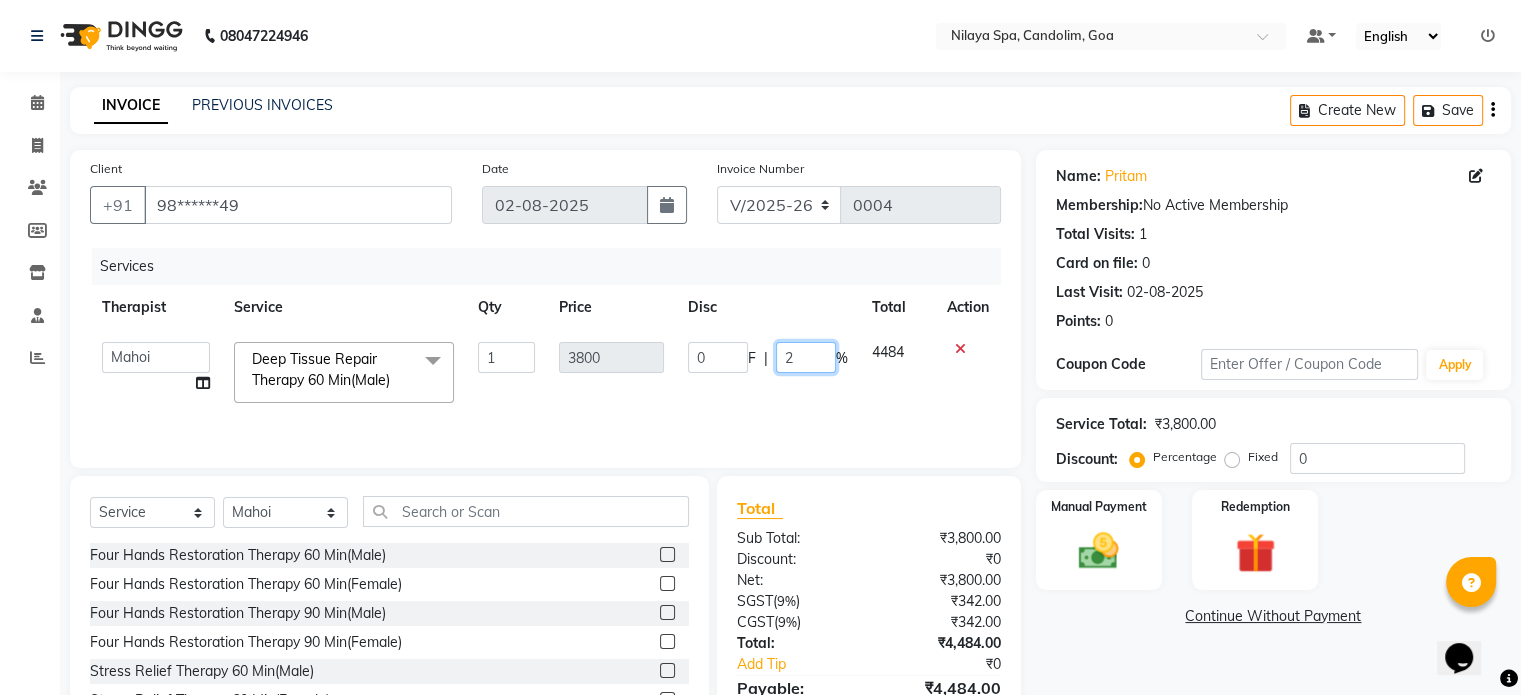 type on "20" 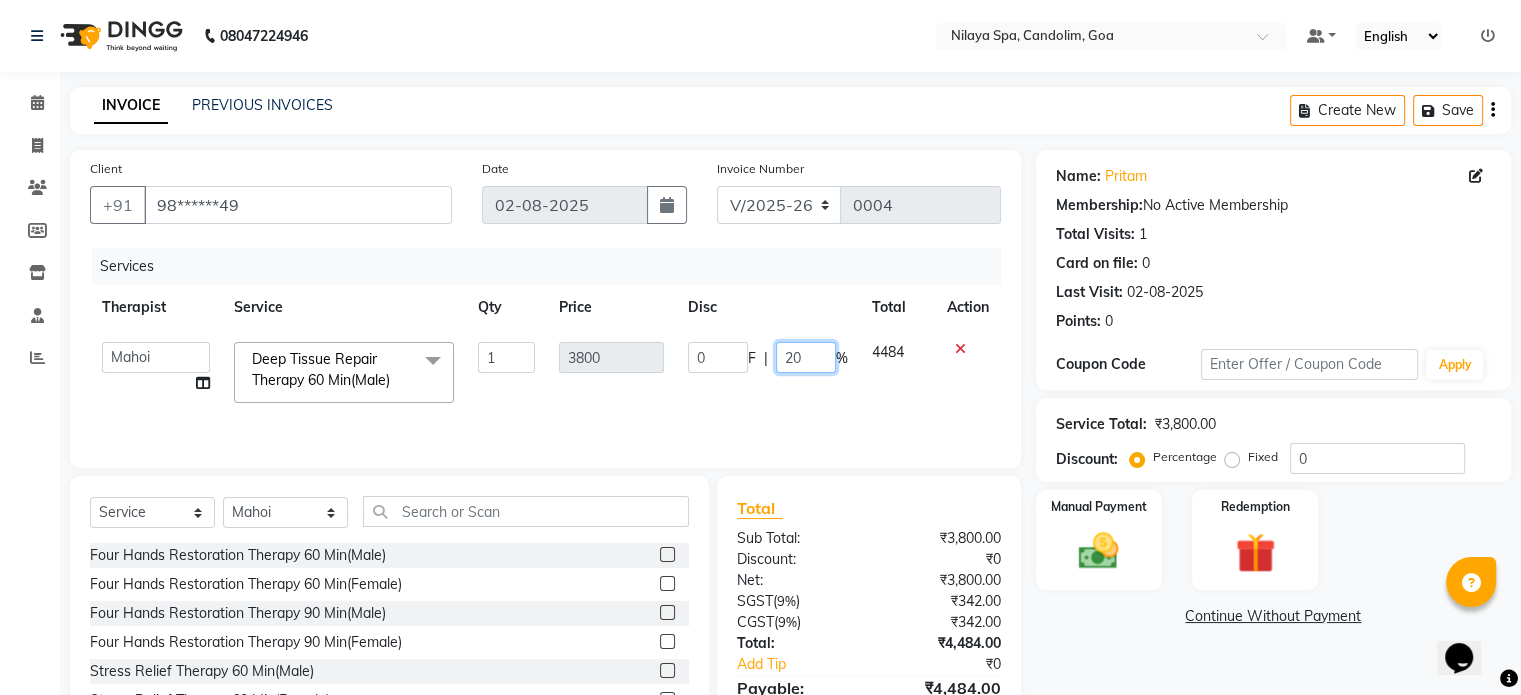 scroll, scrollTop: 106, scrollLeft: 0, axis: vertical 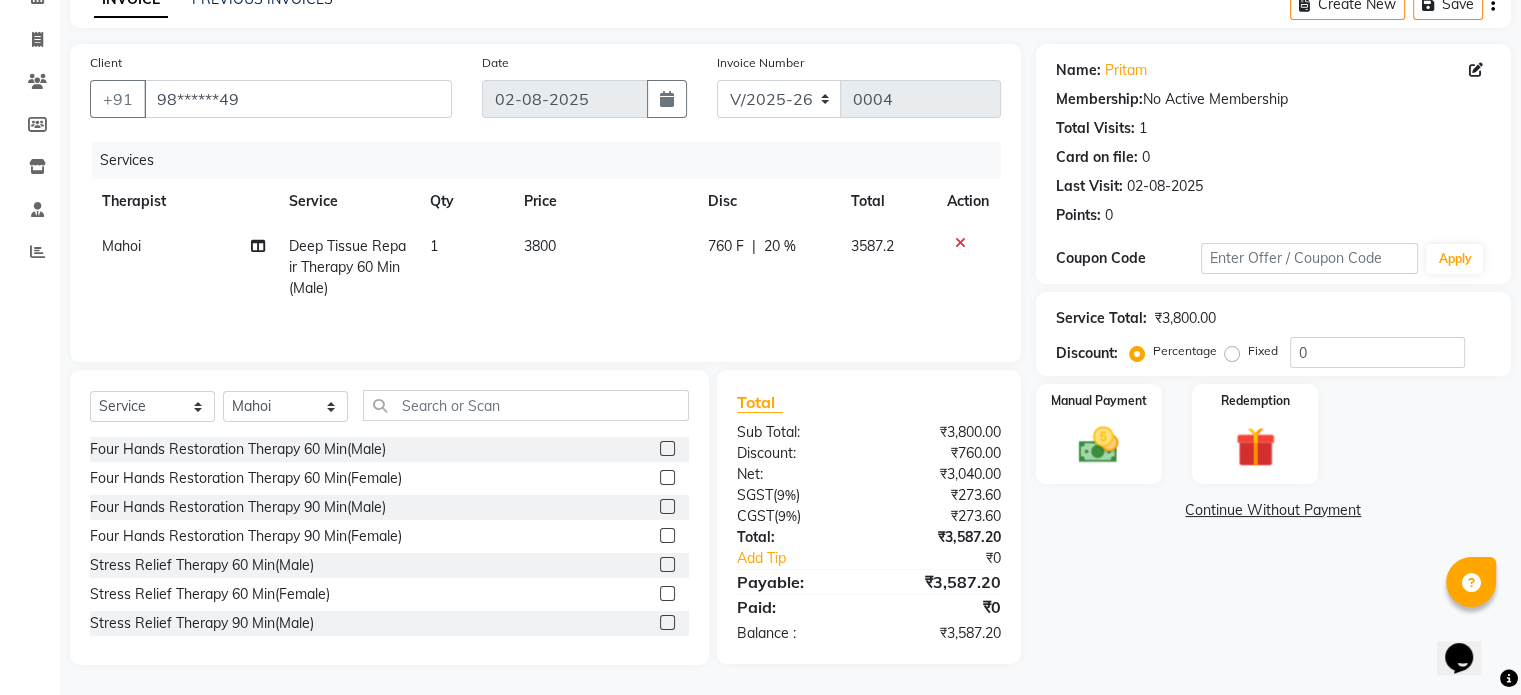 click on "Name: Pritam  Membership:  No Active Membership  Total Visits:  1 Card on file:  0 Last Visit:   02-08-2025 Points:   0  Coupon Code Apply Service Total:  ₹3,800.00  Discount:  Percentage   Fixed  0 Manual Payment Redemption  Continue Without Payment" 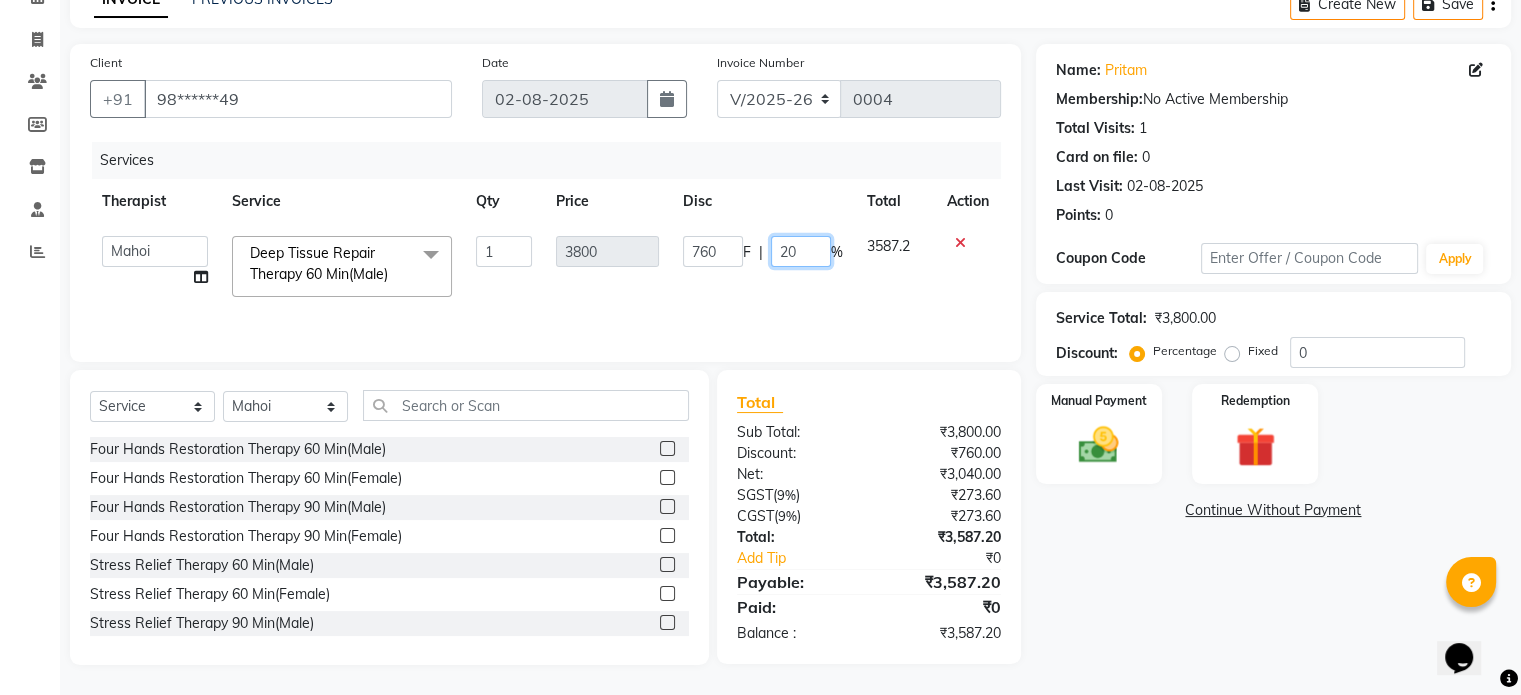 click on "20" 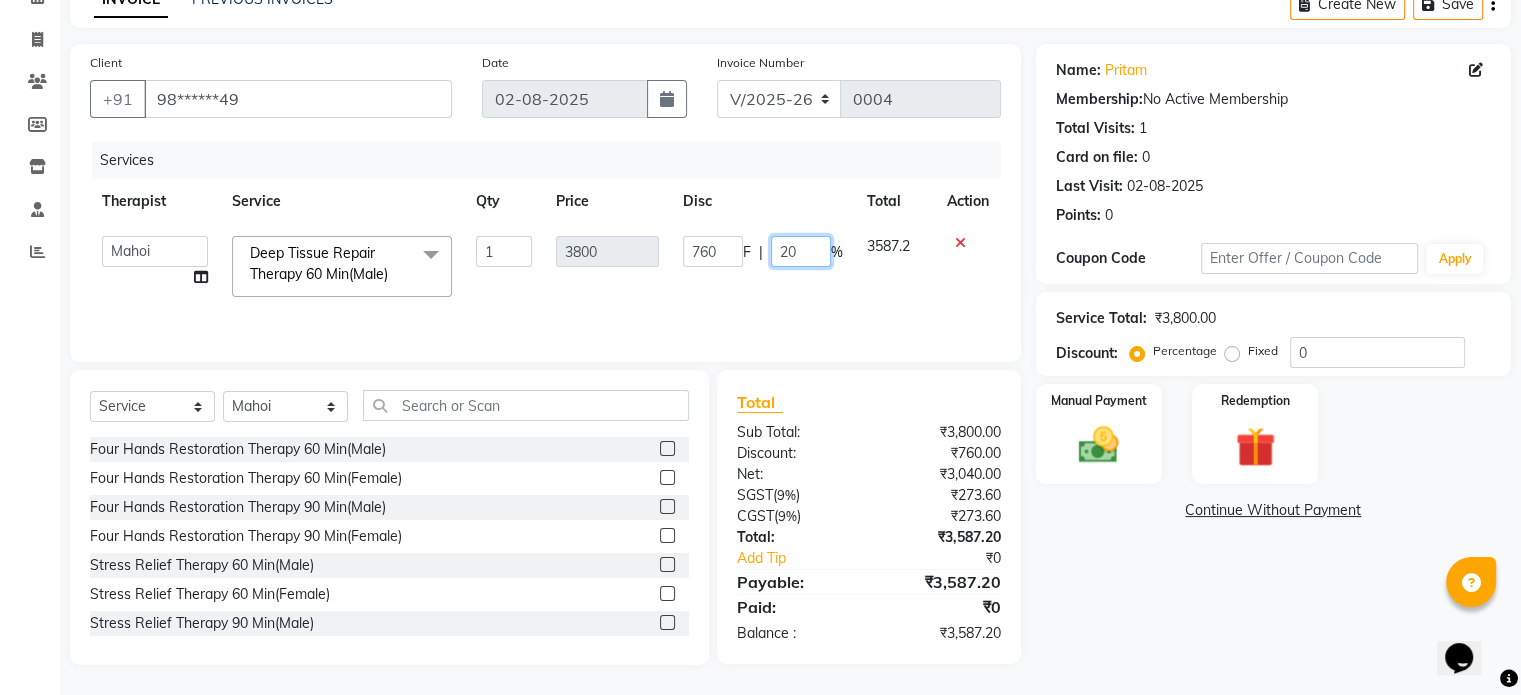 type on "20.0" 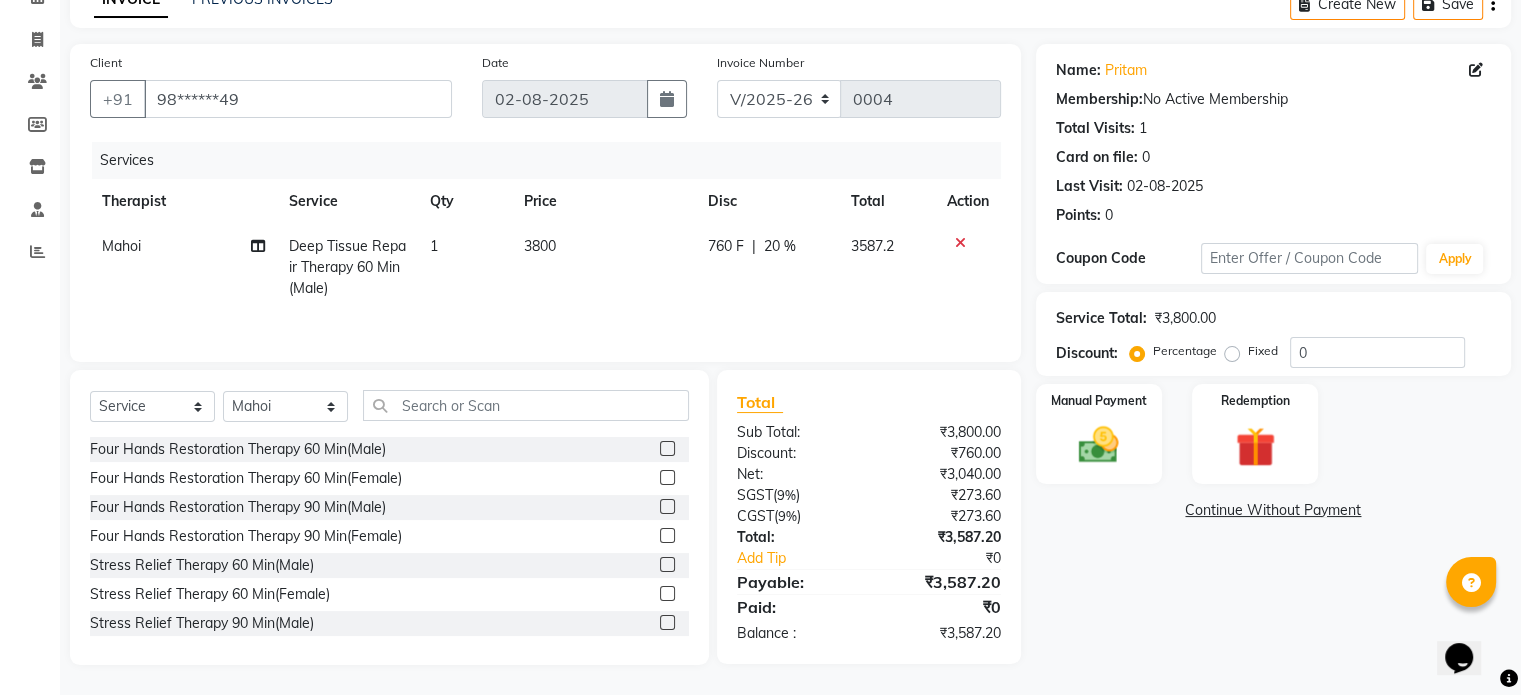 click on "Name: Pritam  Membership:  No Active Membership  Total Visits:  1 Card on file:  0 Last Visit:   02-08-2025 Points:   0  Coupon Code Apply Service Total:  ₹3,800.00  Discount:  Percentage   Fixed  0 Manual Payment Redemption  Continue Without Payment" 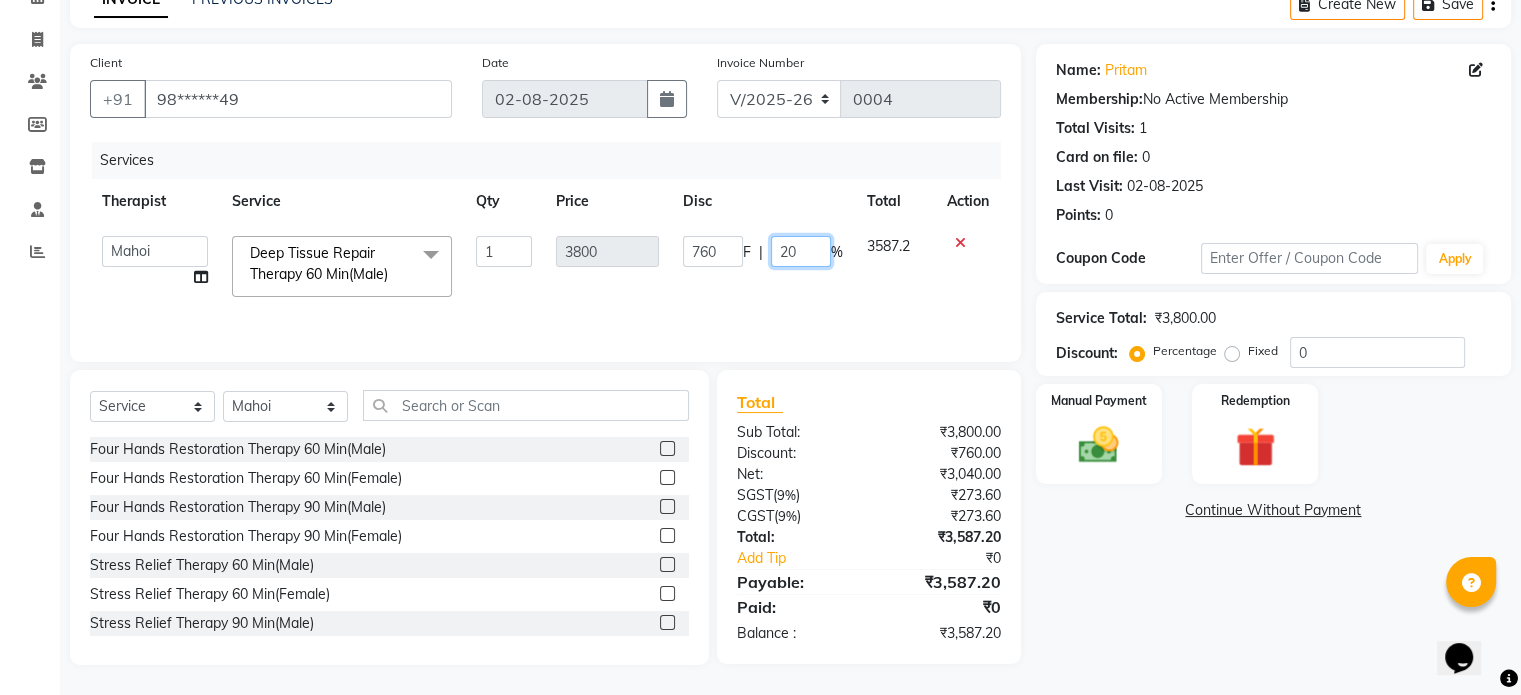 click on "20" 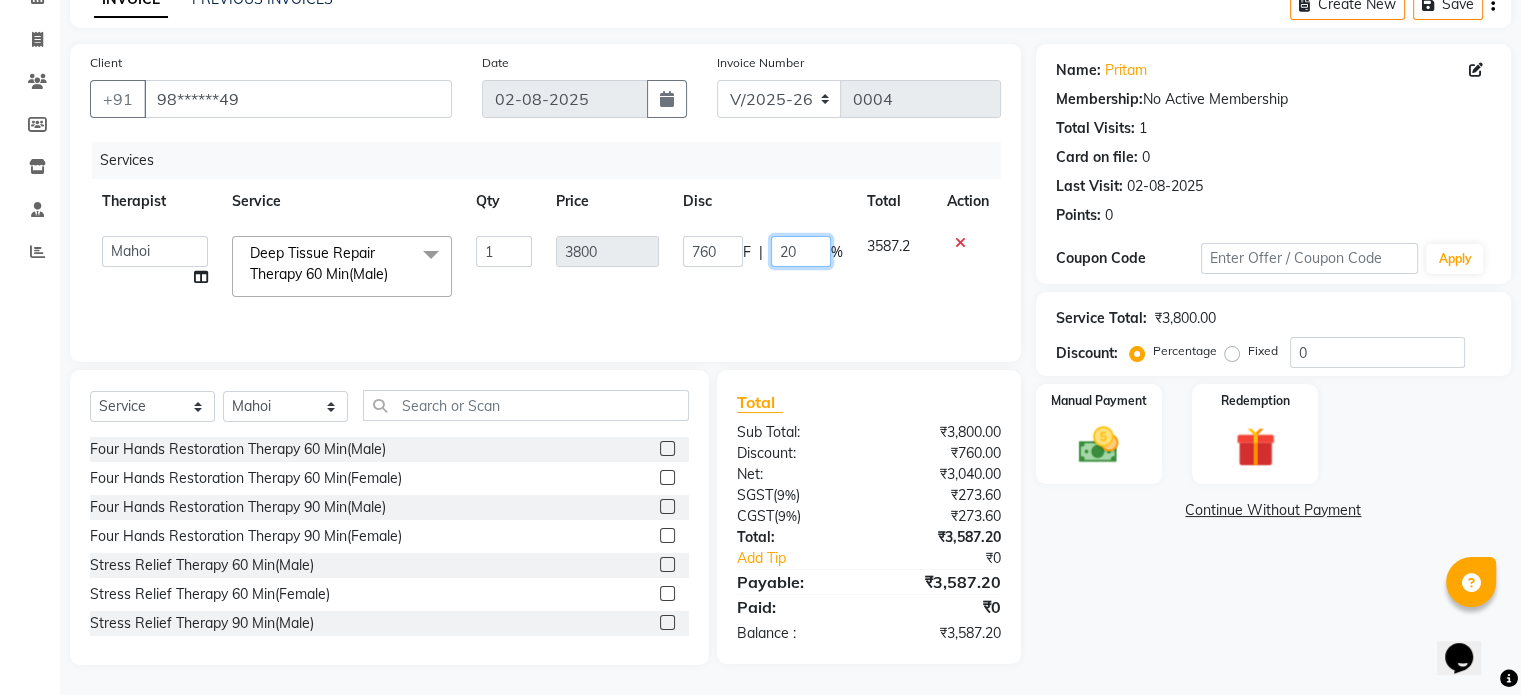 type on "20.1" 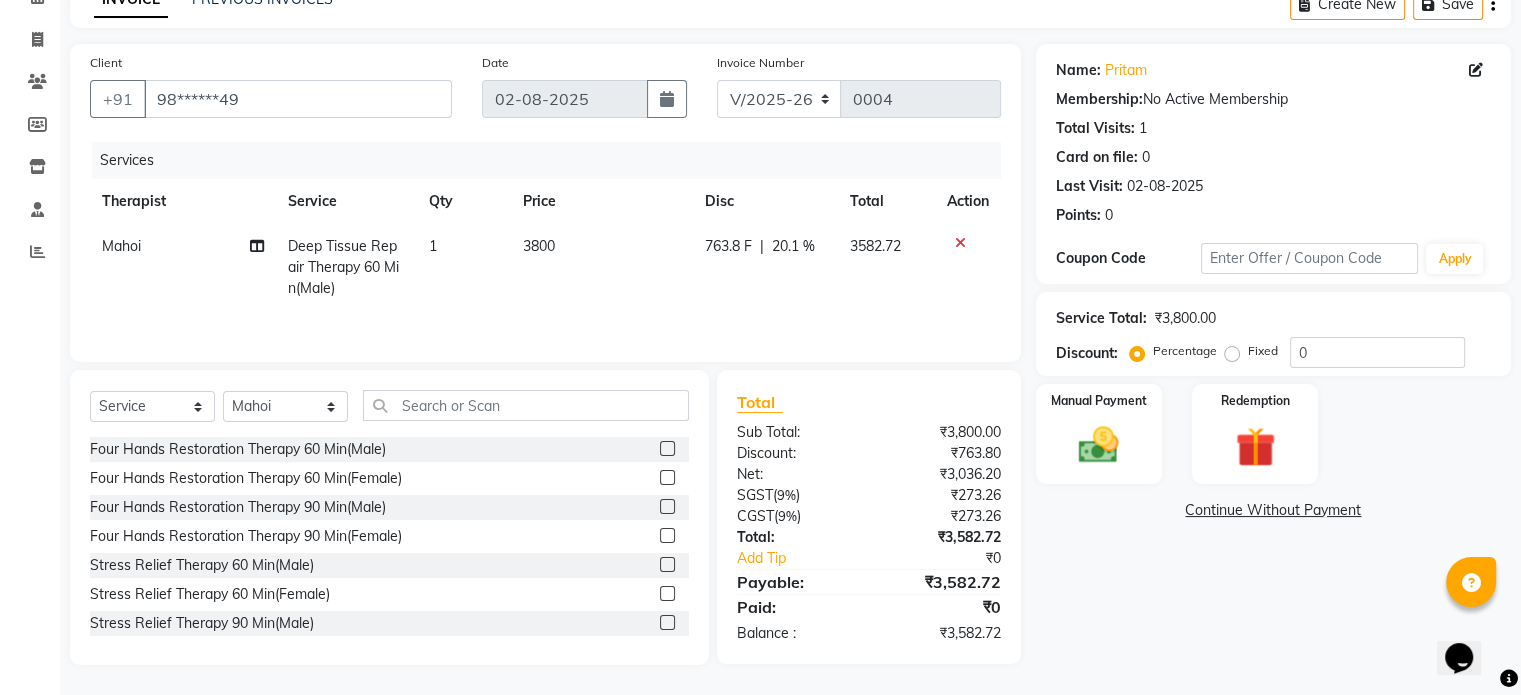 click on "Name: Pritam  Membership:  No Active Membership  Total Visits:  1 Card on file:  0 Last Visit:   02-08-2025 Points:   0  Coupon Code Apply Service Total:  ₹3,800.00  Discount:  Percentage   Fixed  0 Manual Payment Redemption  Continue Without Payment" 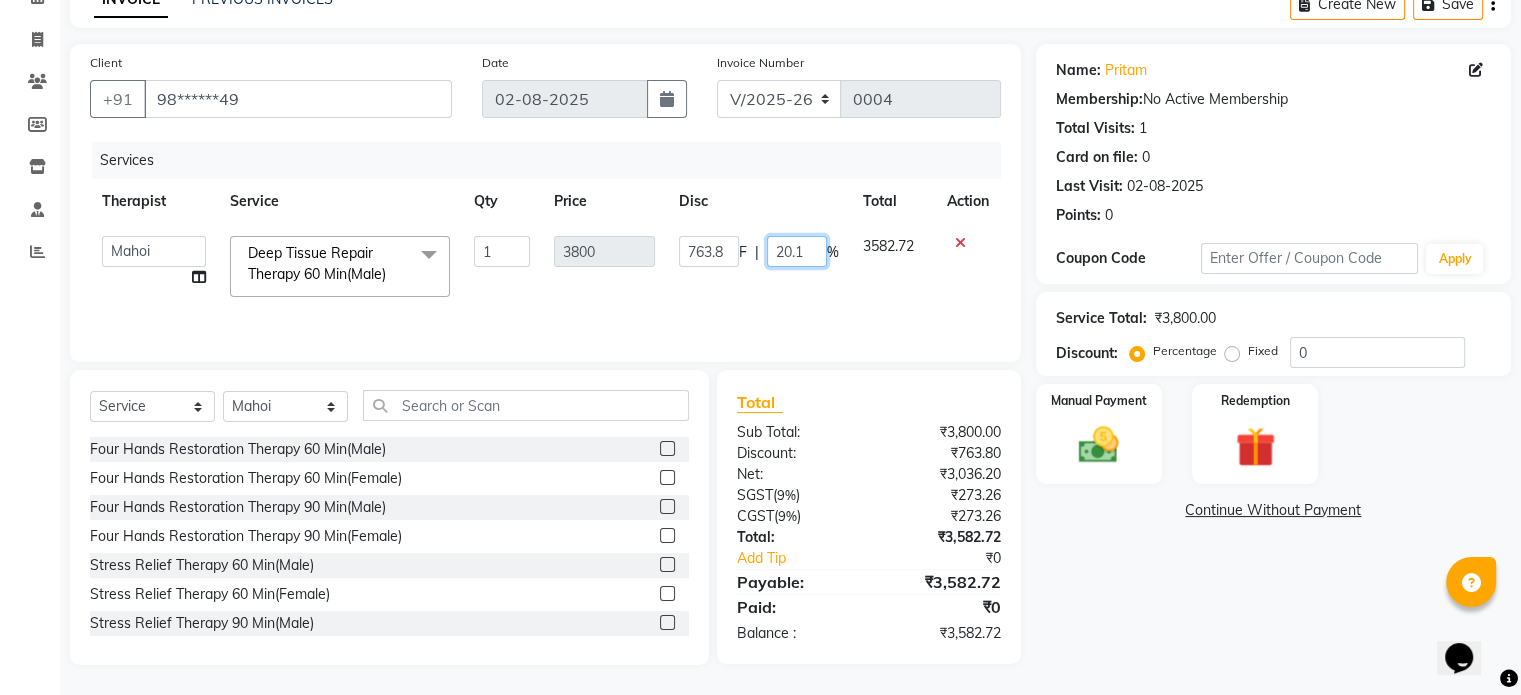 click on "20.1" 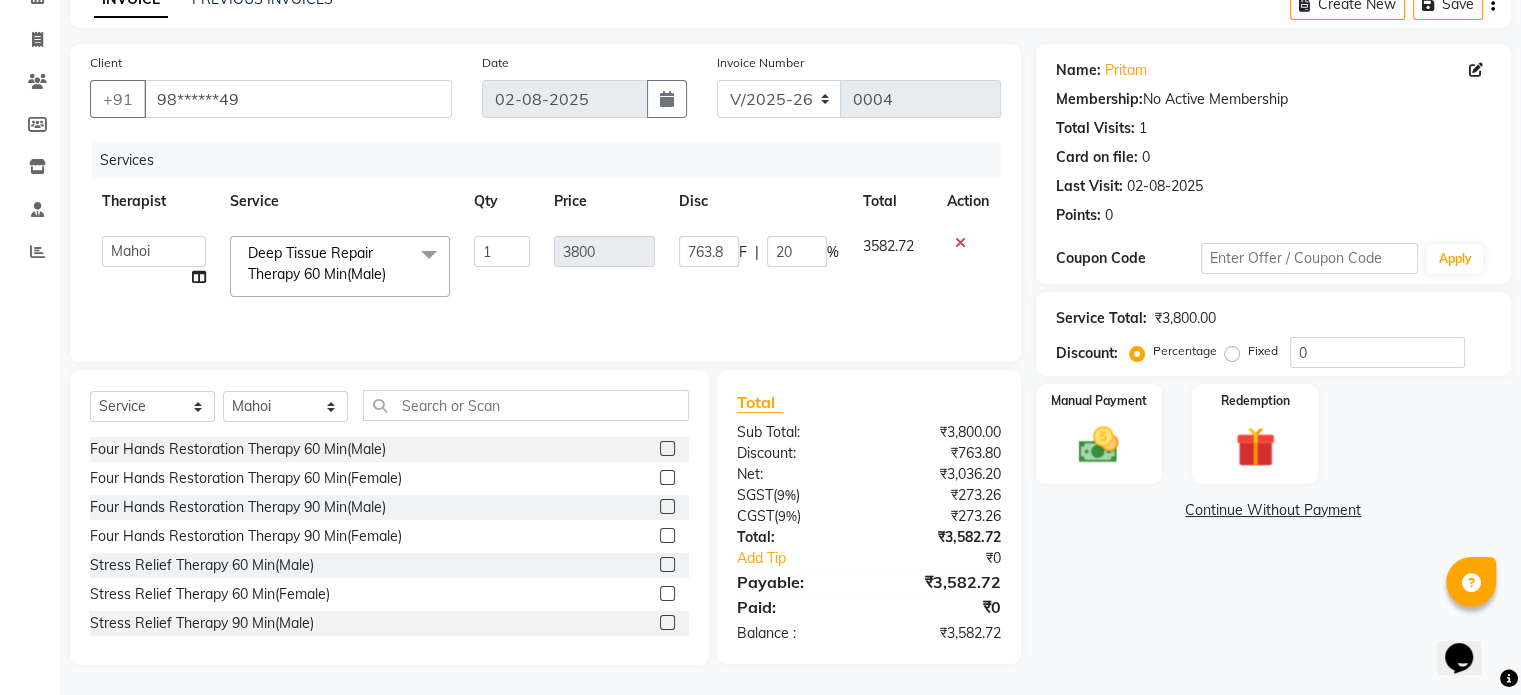 click on "Name: Pritam  Membership:  No Active Membership  Total Visits:  1 Card on file:  0 Last Visit:   02-08-2025 Points:   0  Coupon Code Apply Service Total:  ₹3,800.00  Discount:  Percentage   Fixed  0 Manual Payment Redemption  Continue Without Payment" 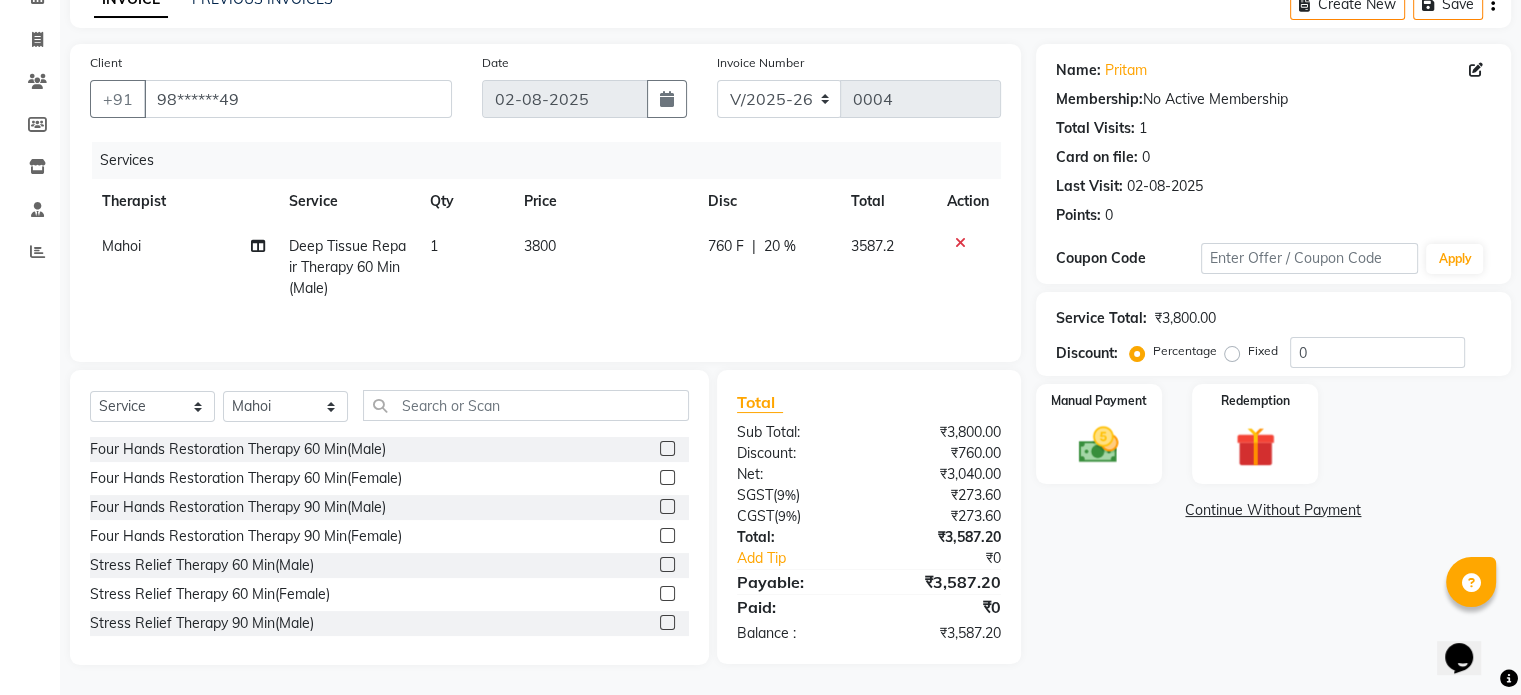 click on "Name: Pritam  Membership:  No Active Membership  Total Visits:  1 Card on file:  0 Last Visit:   02-08-2025 Points:   0  Coupon Code Apply Service Total:  ₹3,800.00  Discount:  Percentage   Fixed  0 Manual Payment Redemption  Continue Without Payment" 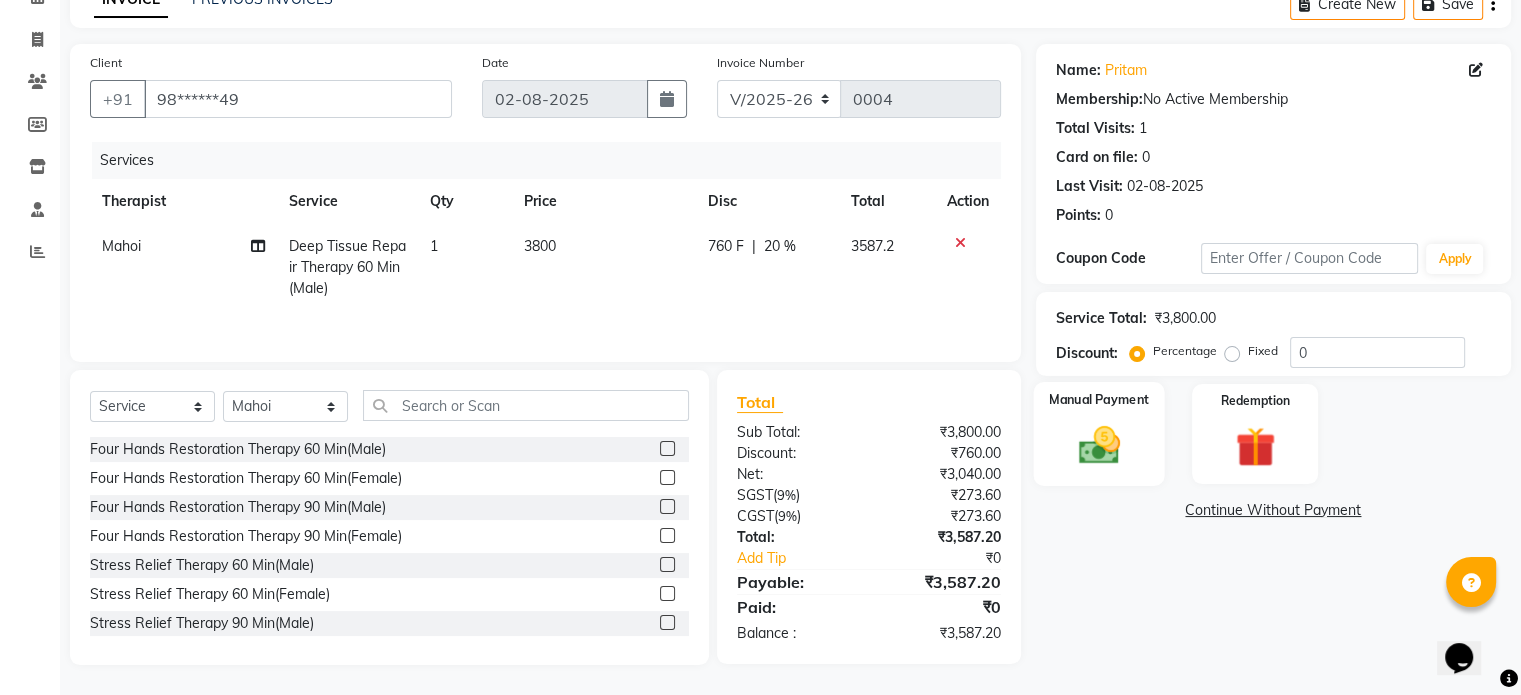 click 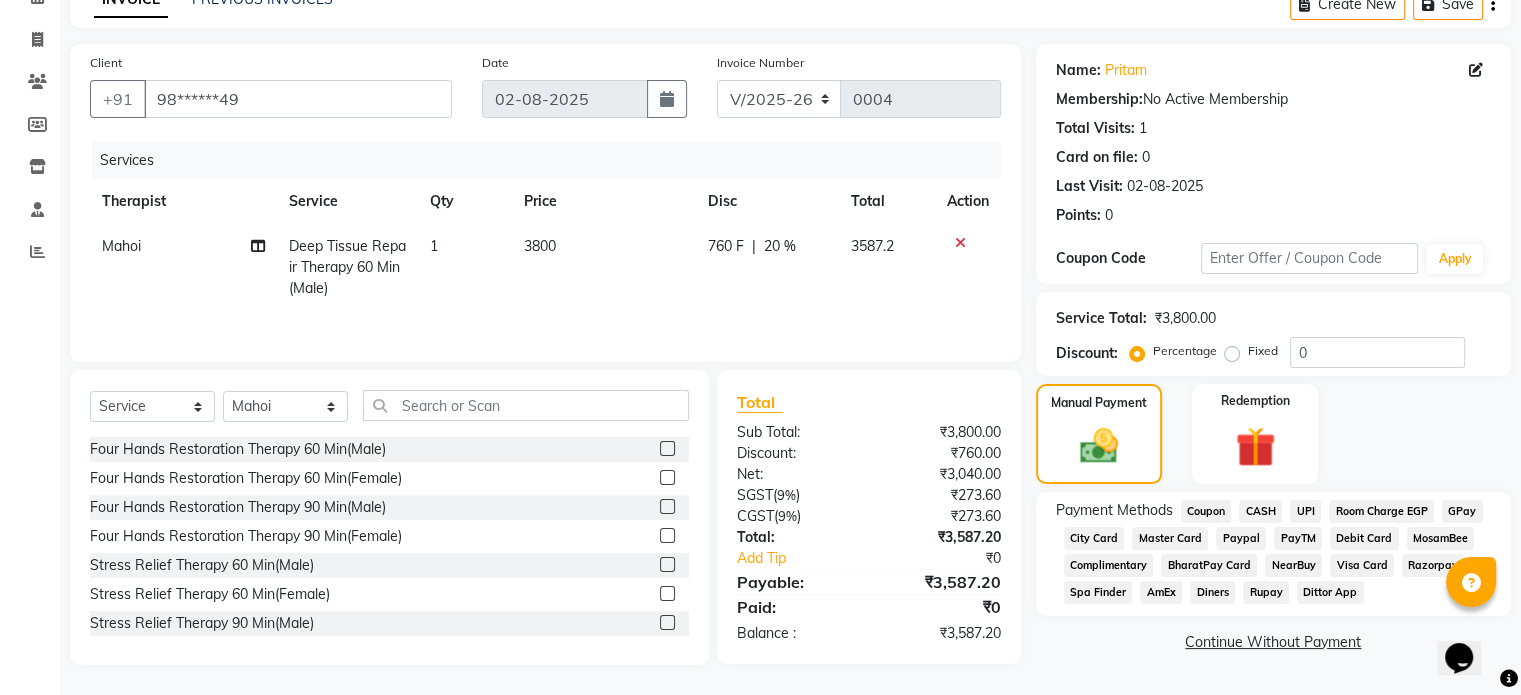 click on "UPI" 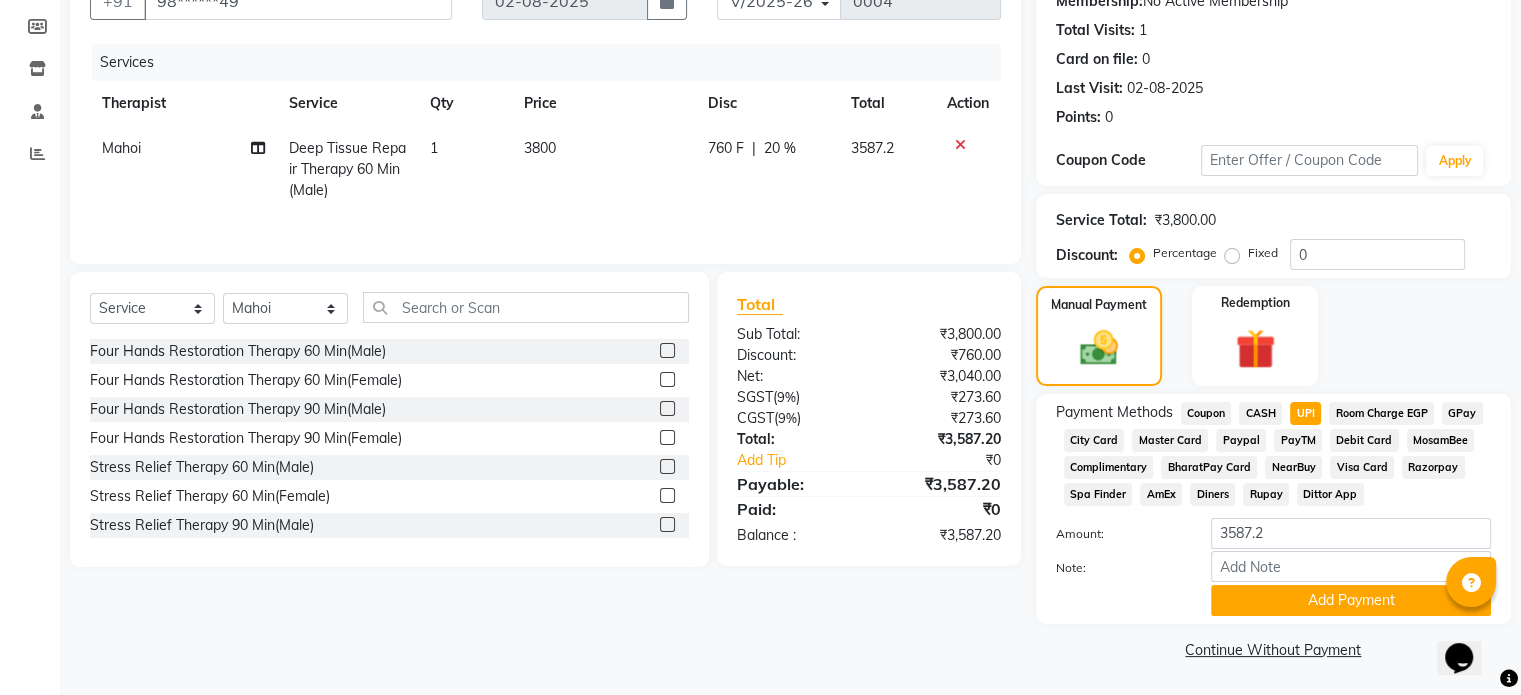 scroll, scrollTop: 207, scrollLeft: 0, axis: vertical 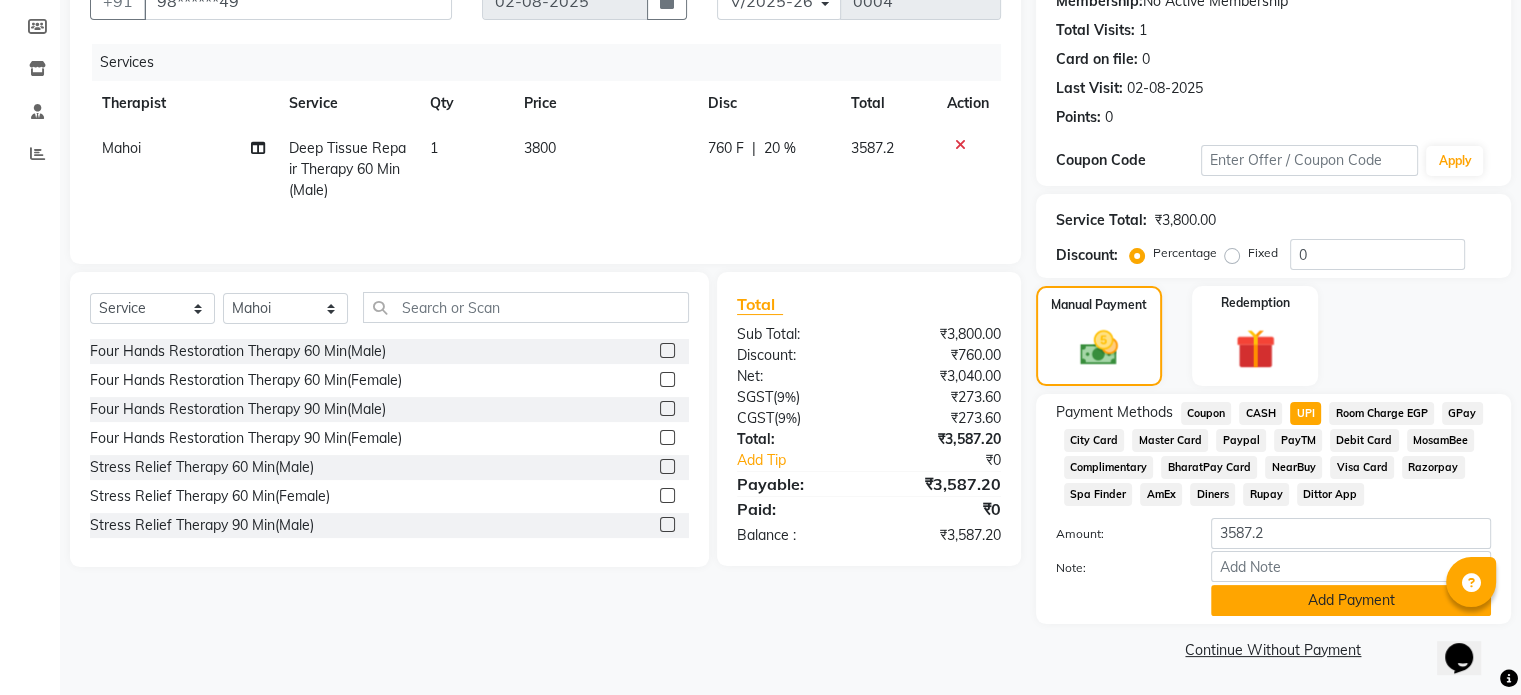 click on "Add Payment" 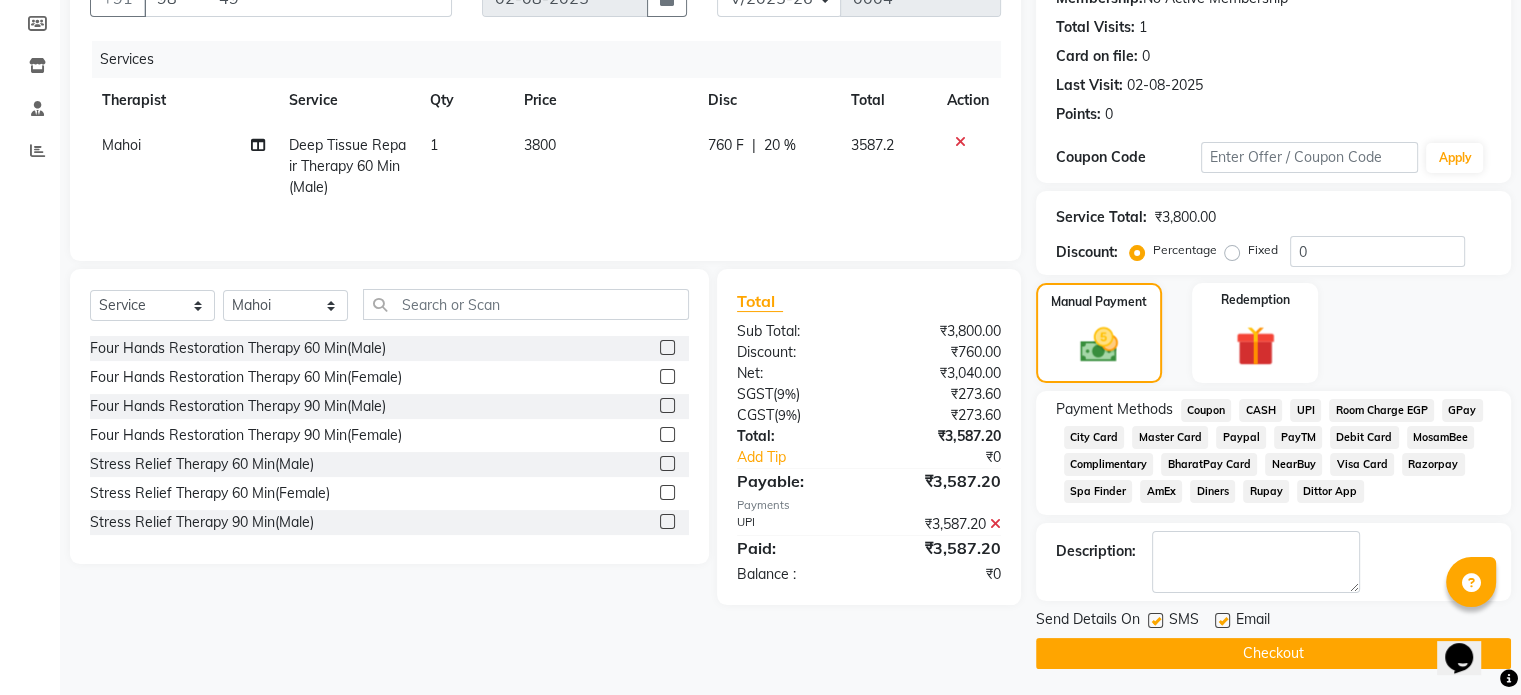 click on "Checkout" 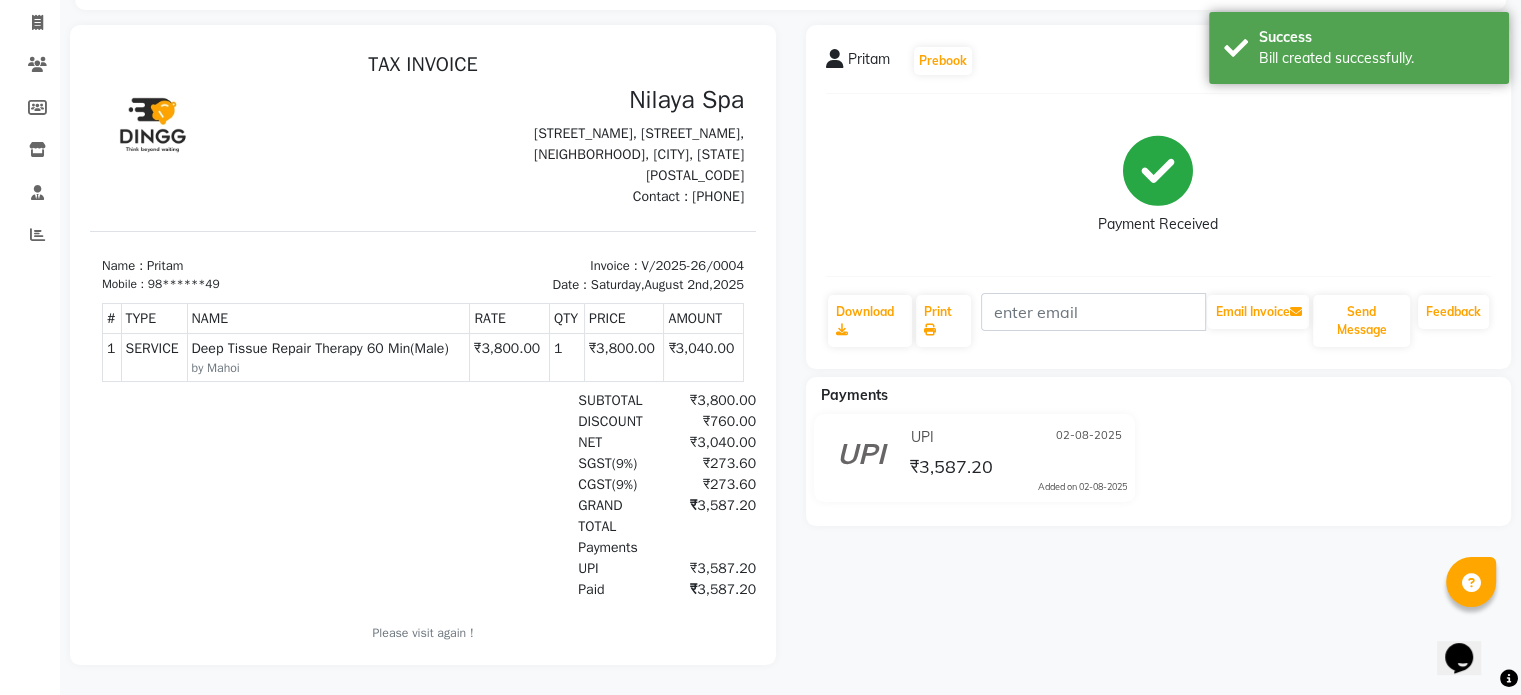 scroll, scrollTop: 136, scrollLeft: 0, axis: vertical 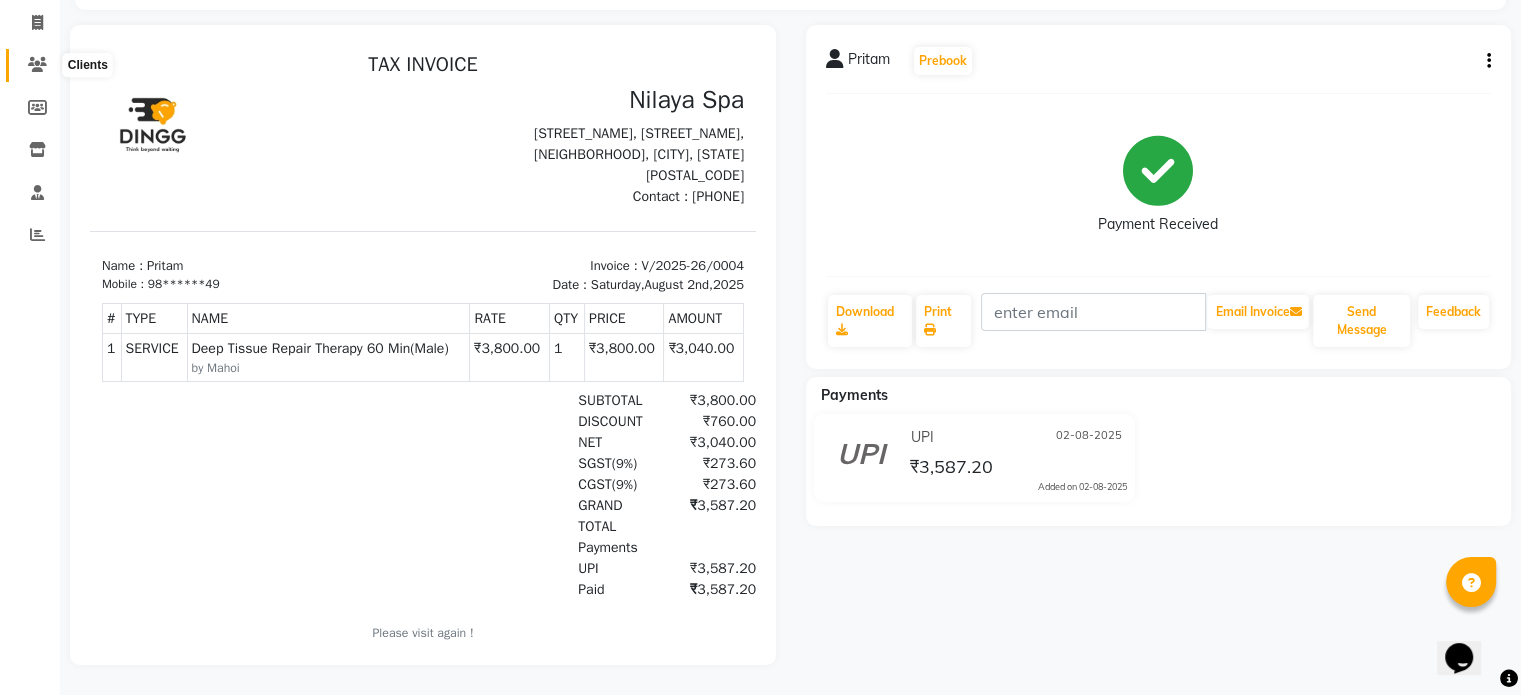 click 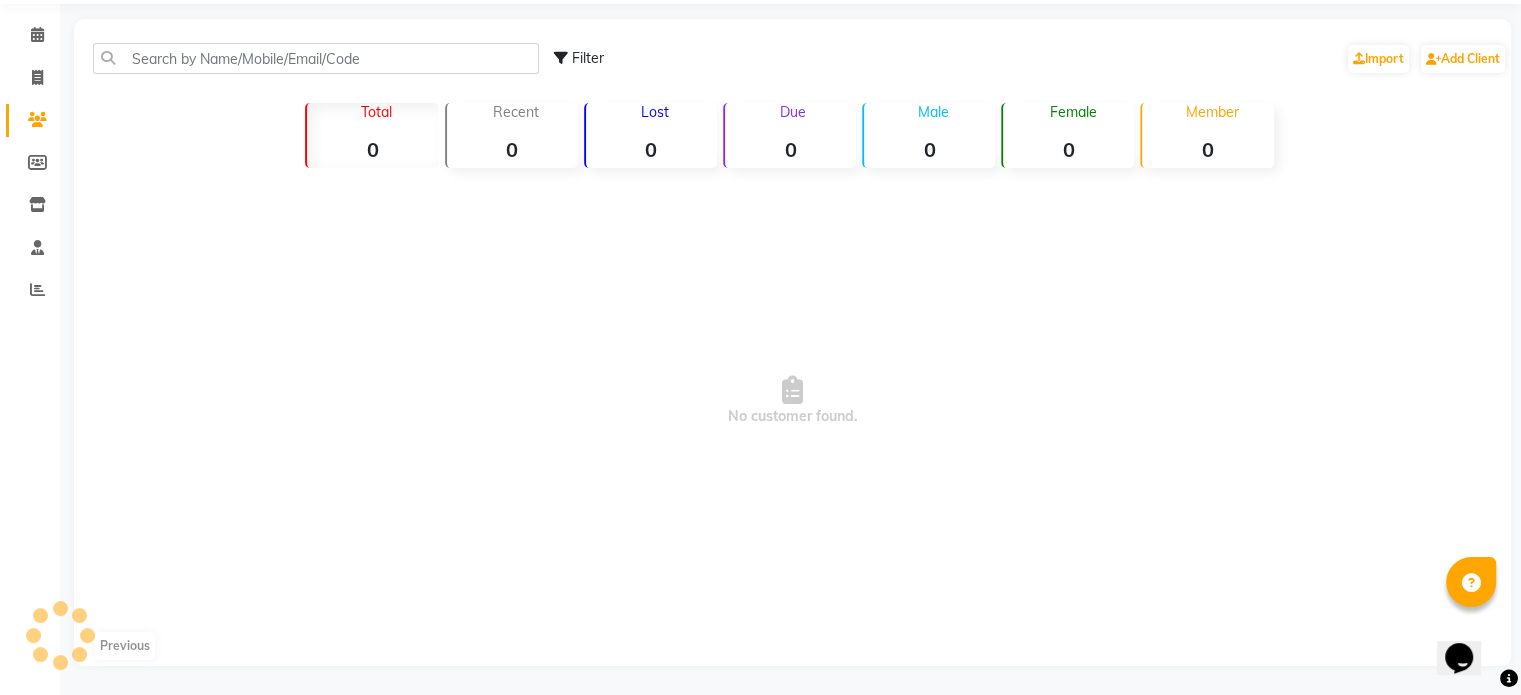 click on "Calendar" 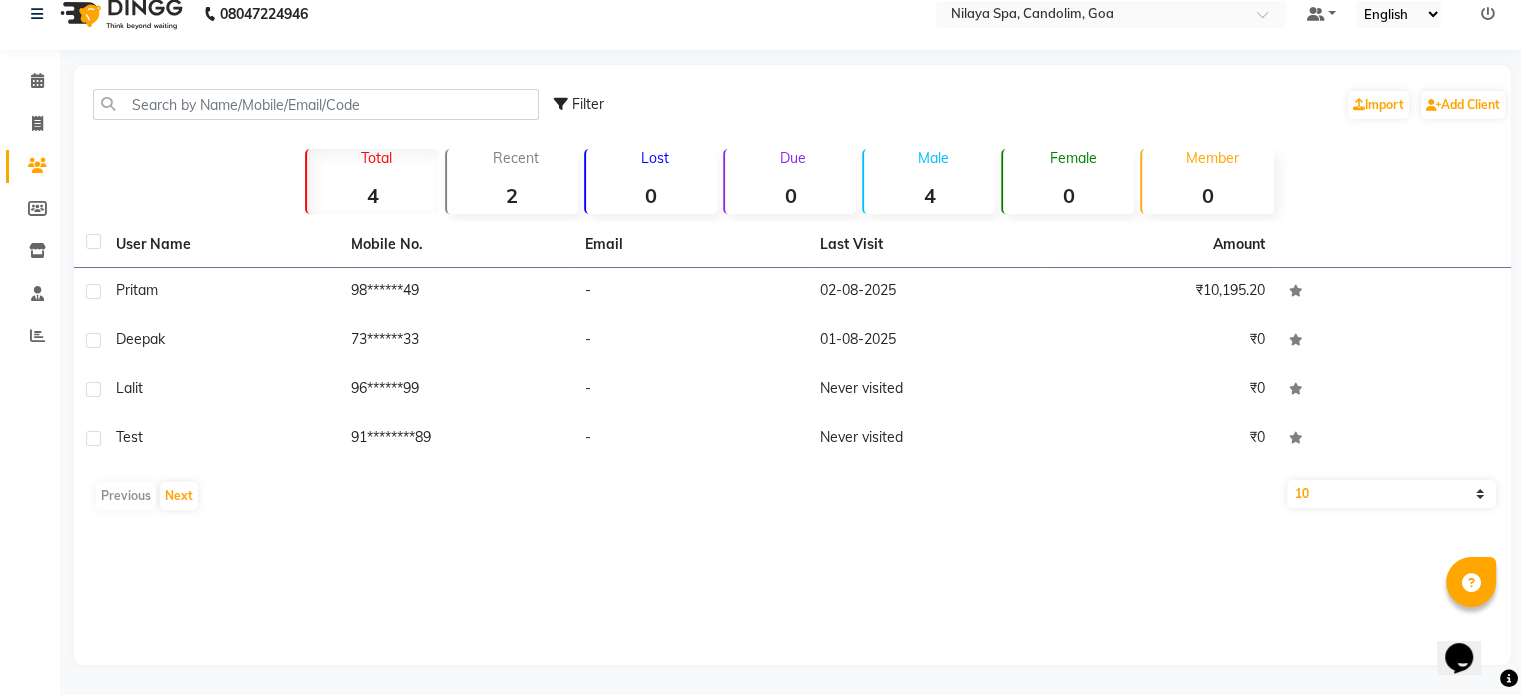 scroll, scrollTop: 21, scrollLeft: 0, axis: vertical 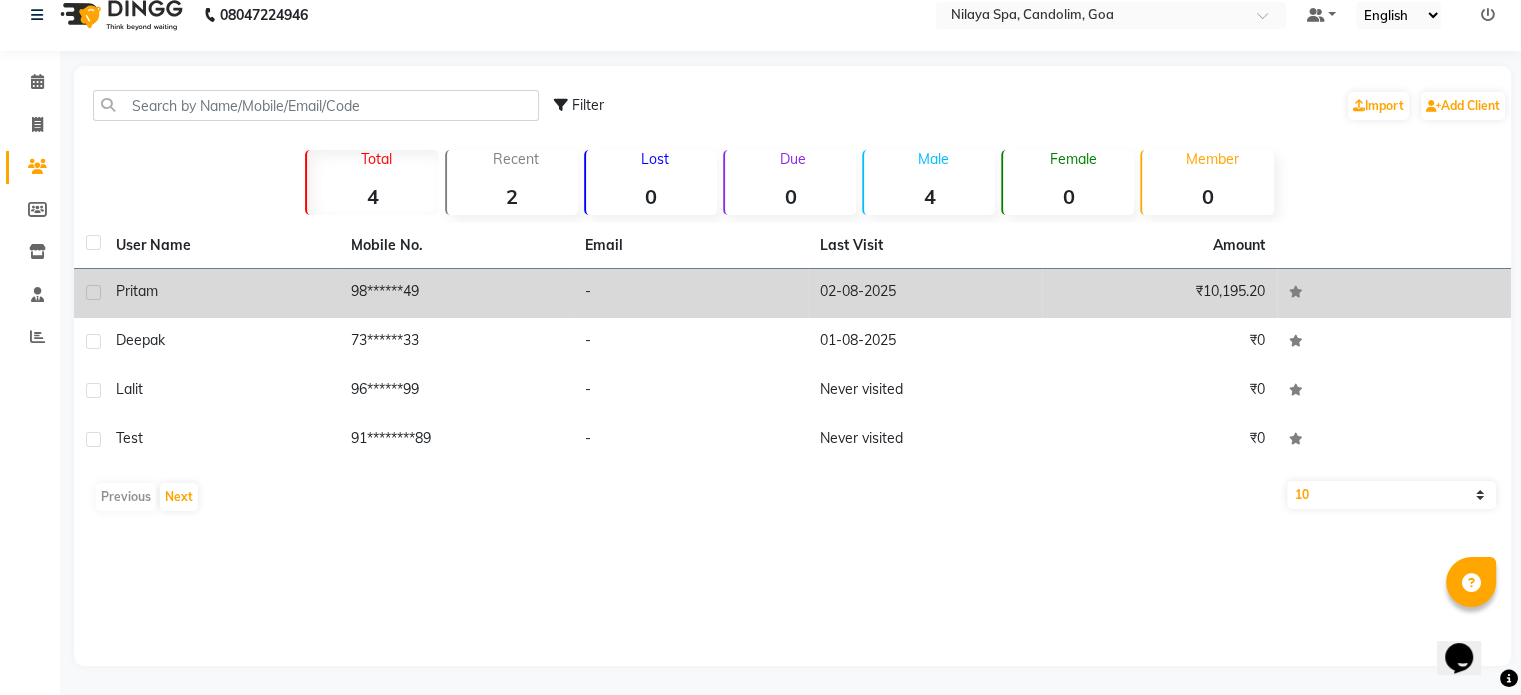 click on "98******49" 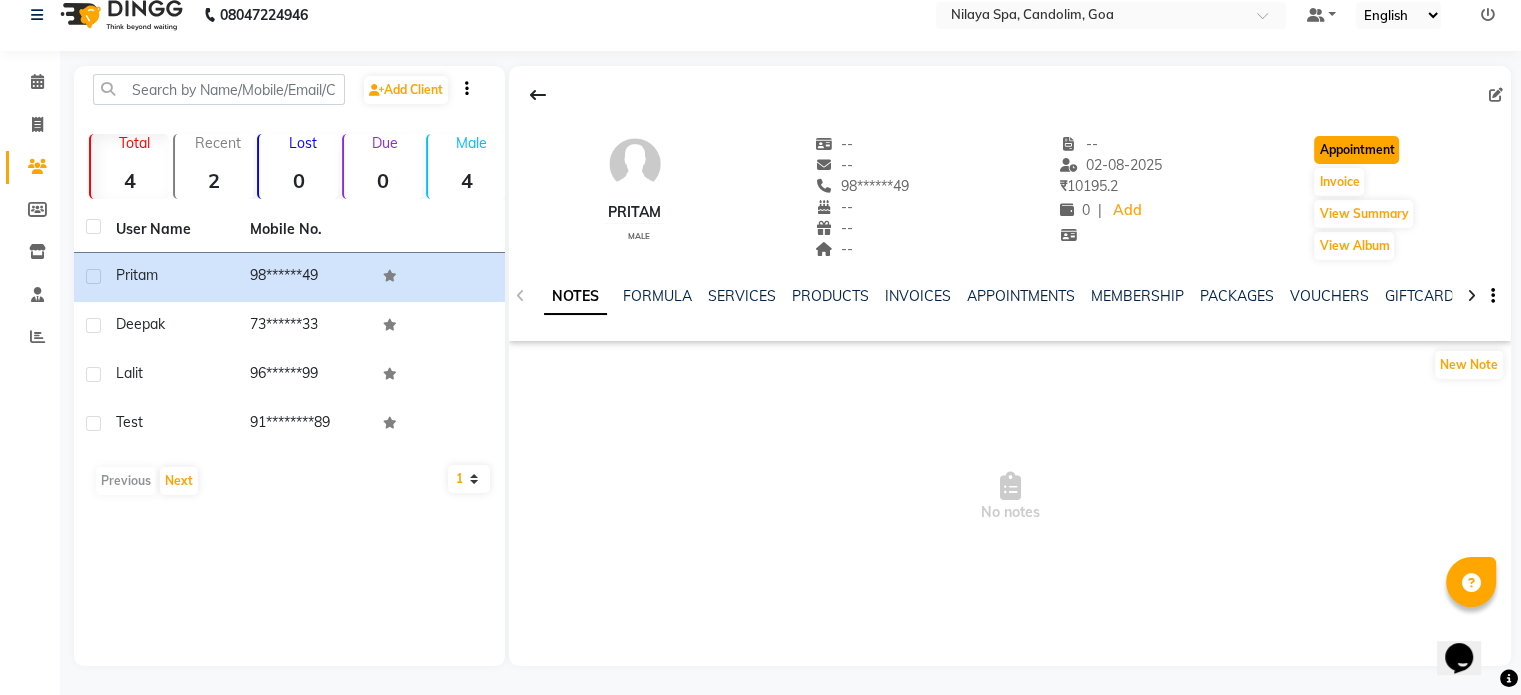 click on "Appointment" 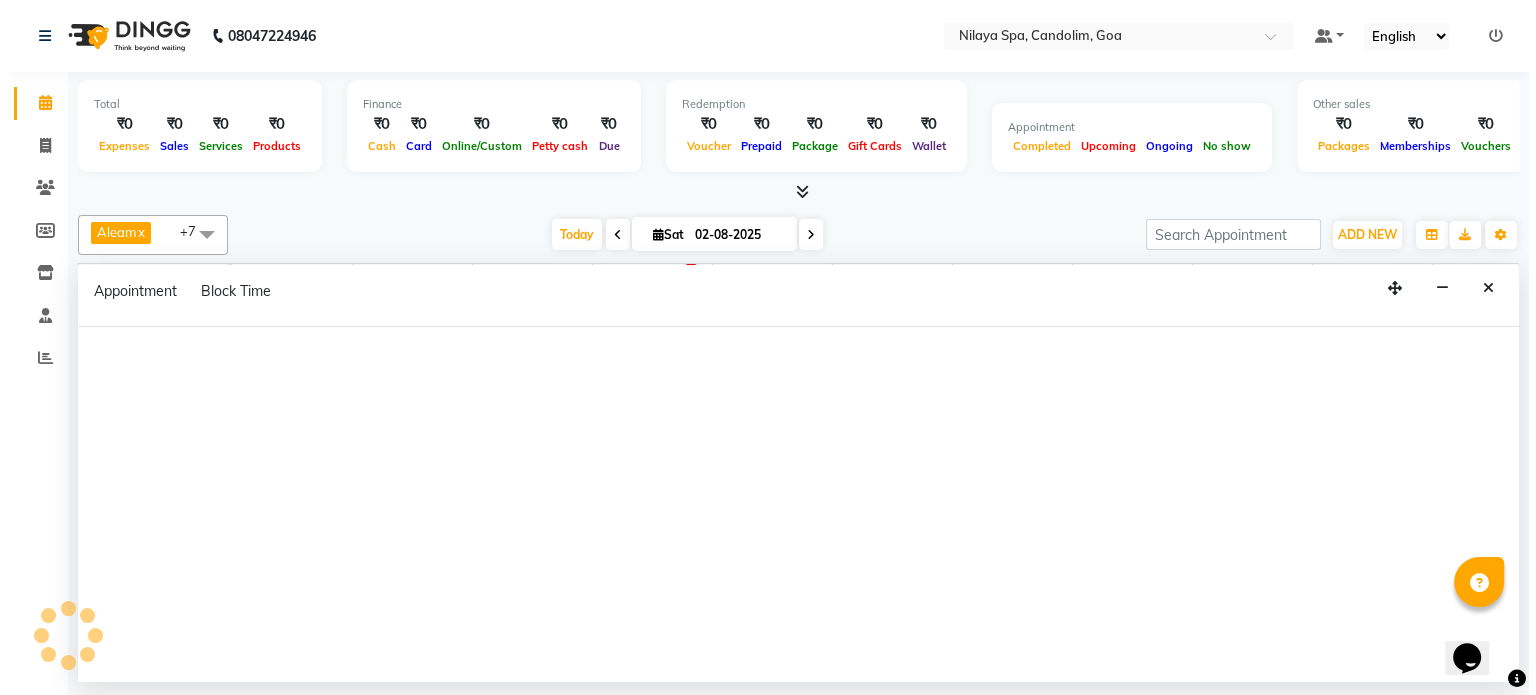 scroll, scrollTop: 0, scrollLeft: 0, axis: both 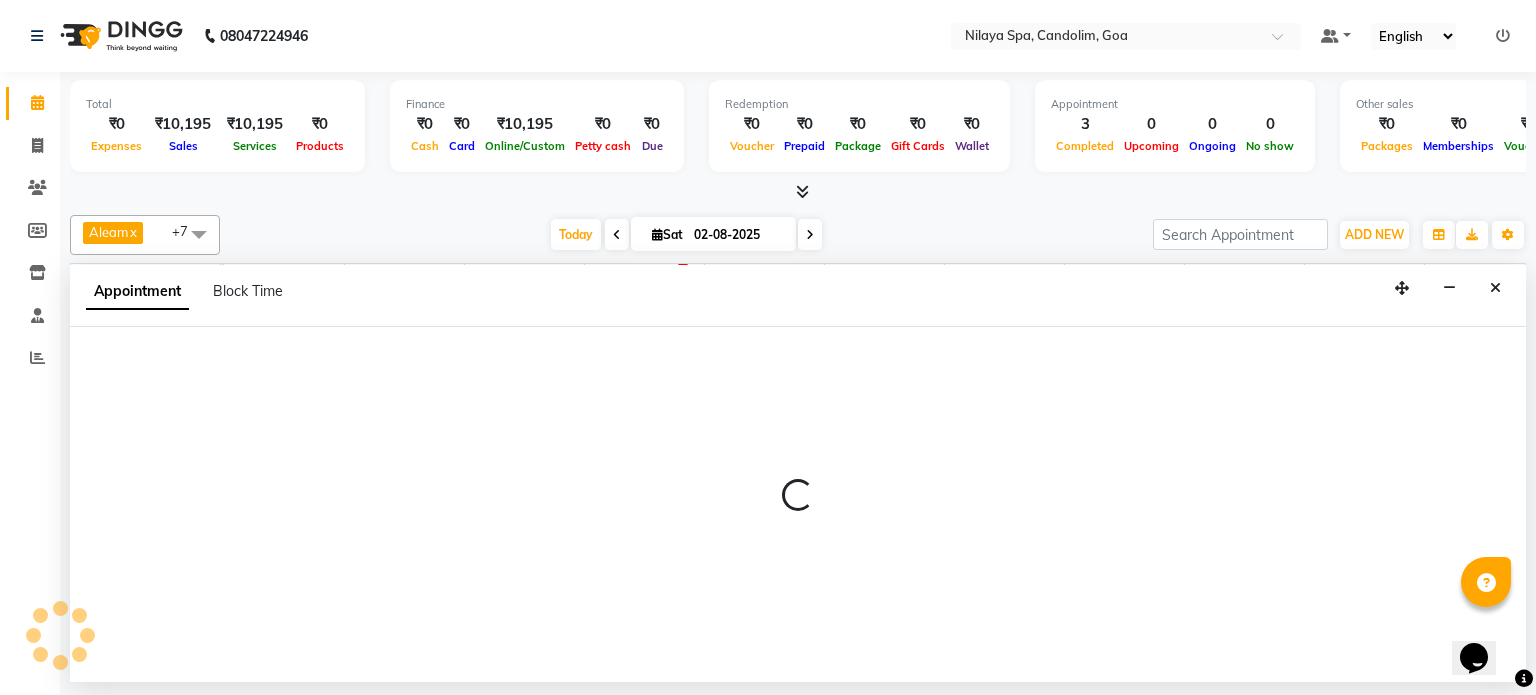 select on "540" 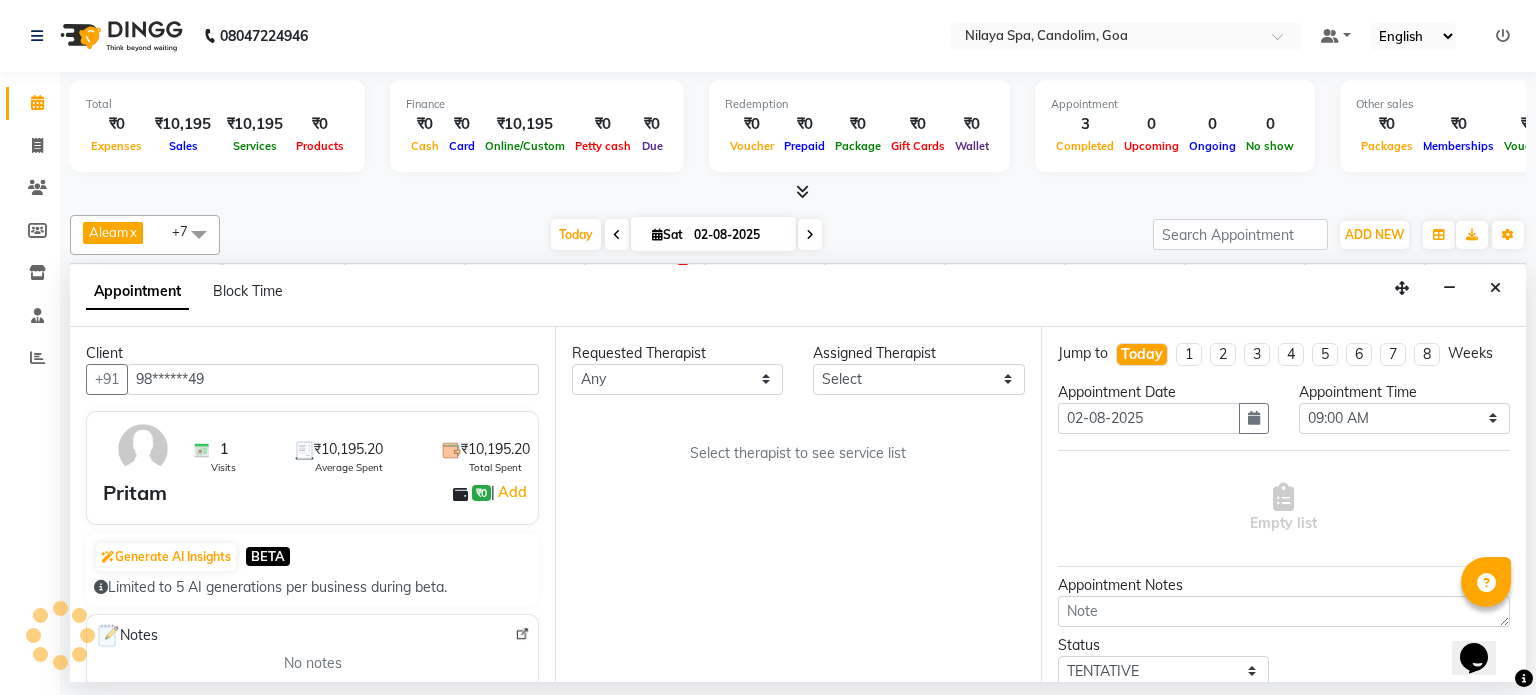 scroll, scrollTop: 0, scrollLeft: 258, axis: horizontal 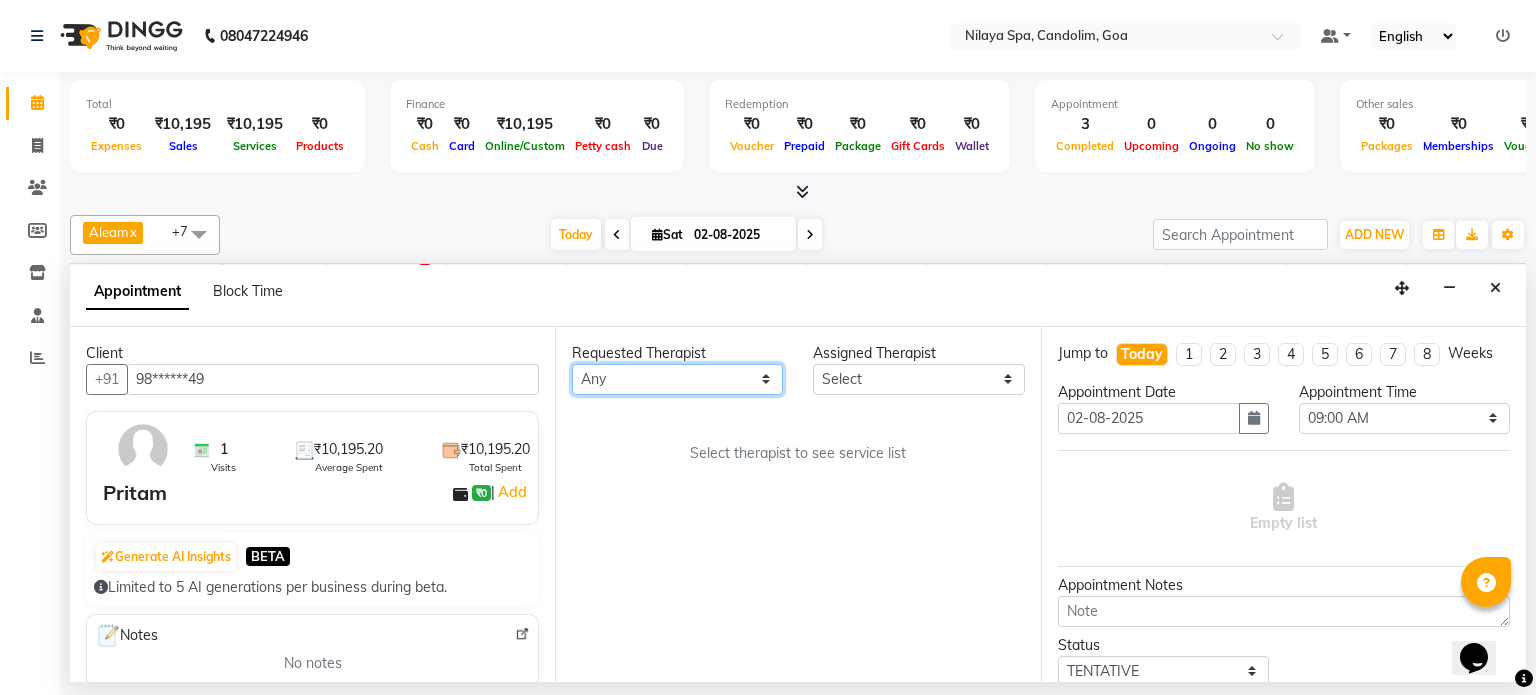 click on "Any Aleam Amisha Balari  Deepak Ratanpal Mahoi Mauni  Nora  Punjima Shailinda Tika" at bounding box center [677, 379] 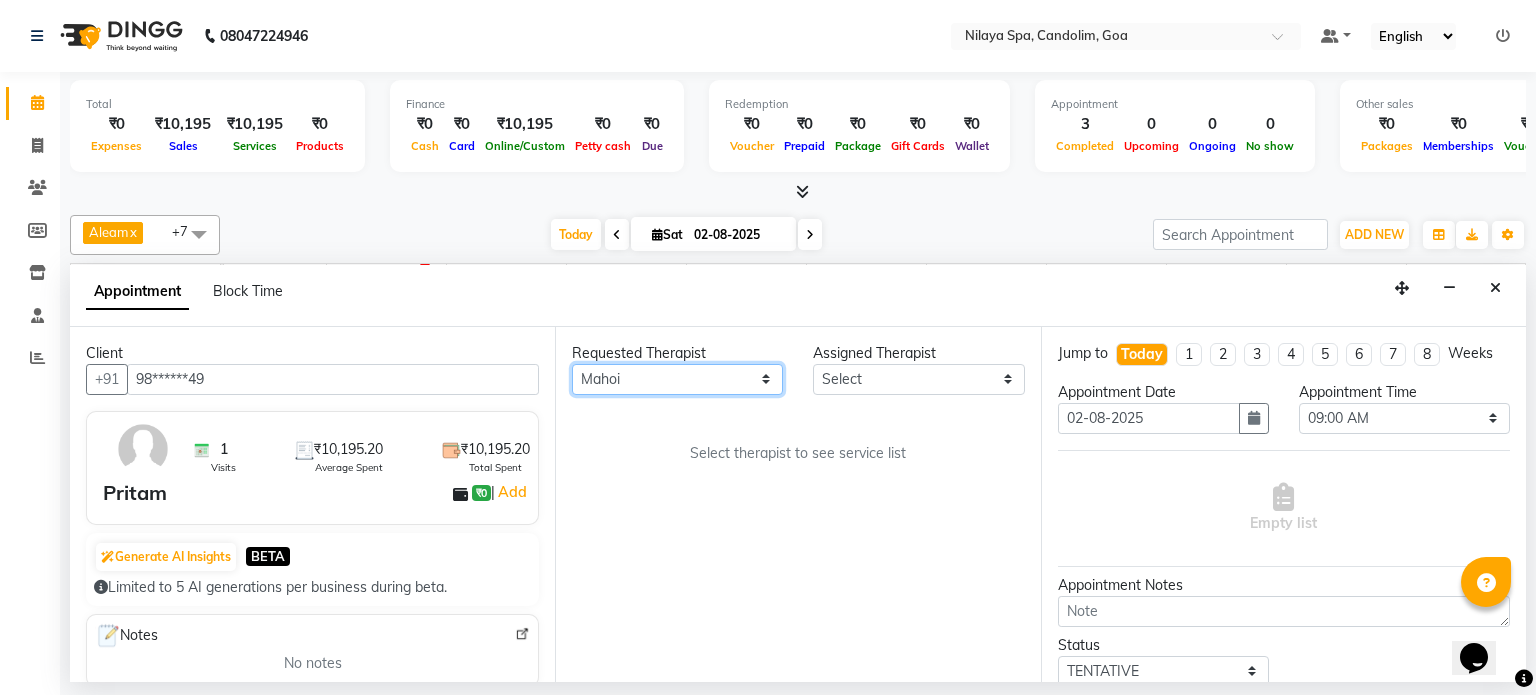 click on "Any Aleam Amisha Balari  Deepak Ratanpal Mahoi Mauni  Nora  Punjima Shailinda Tika" at bounding box center (677, 379) 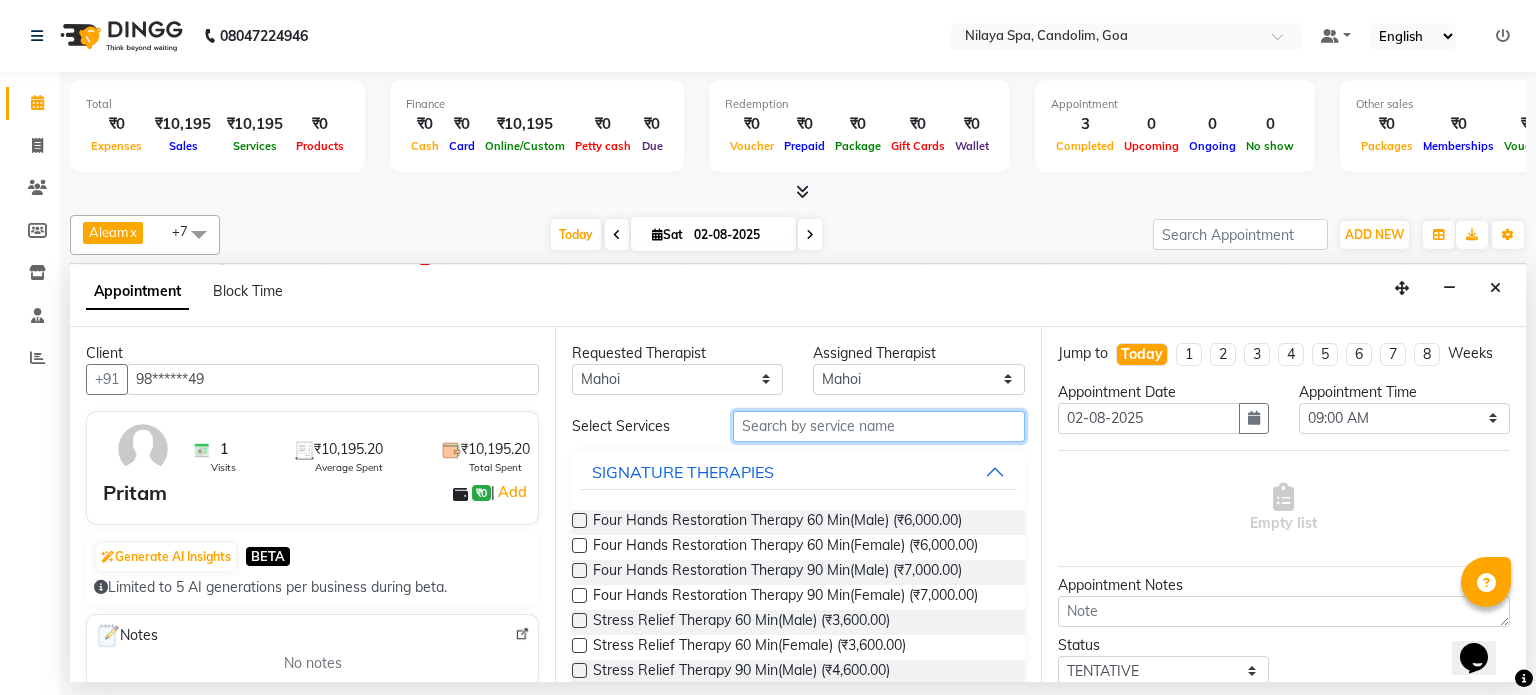 click at bounding box center [879, 426] 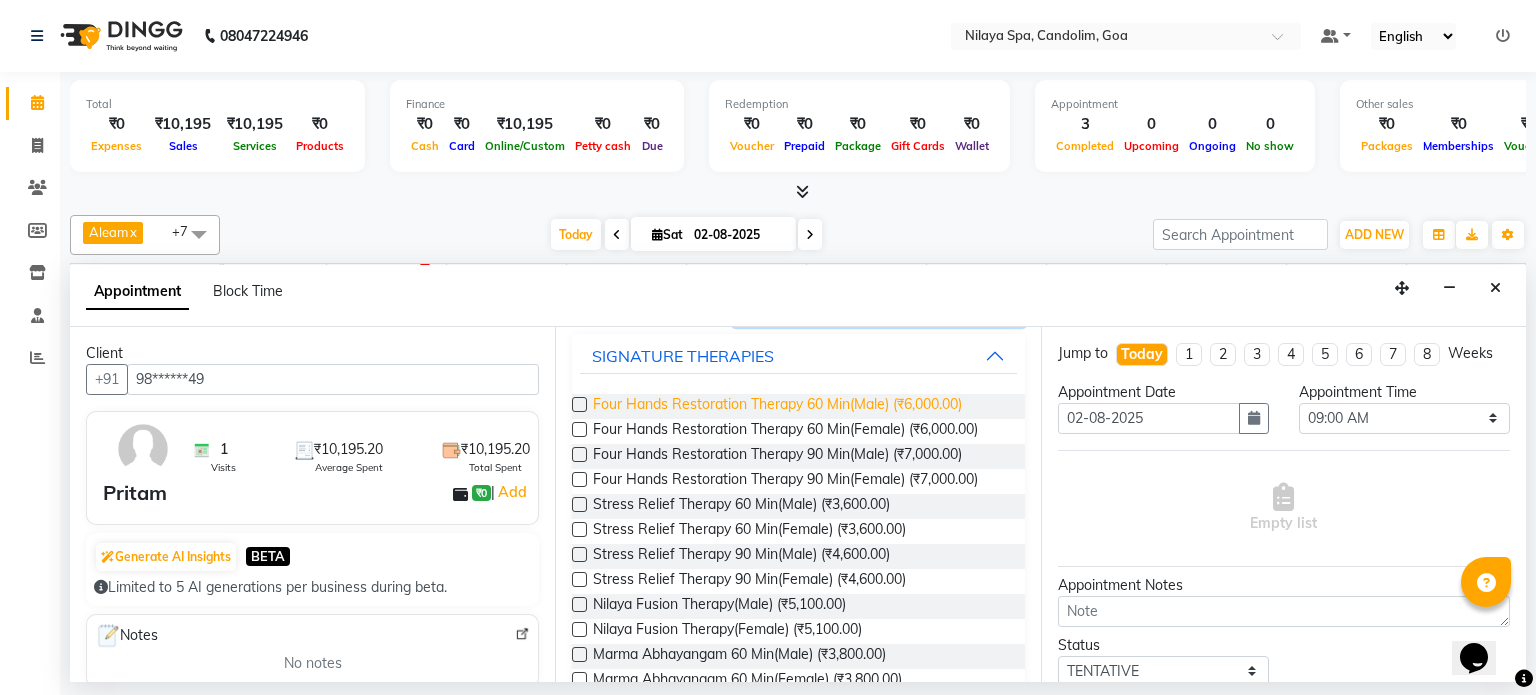 scroll, scrollTop: 0, scrollLeft: 0, axis: both 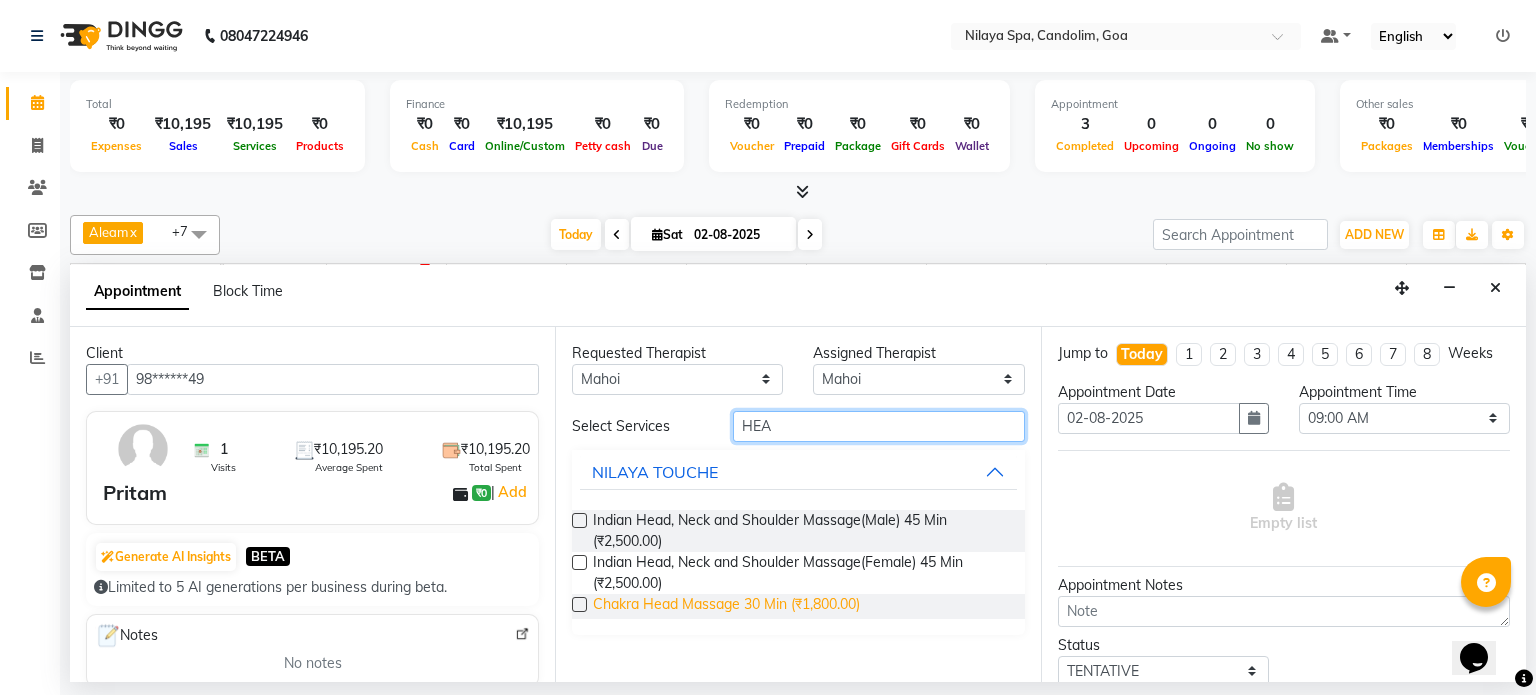 type on "HEA" 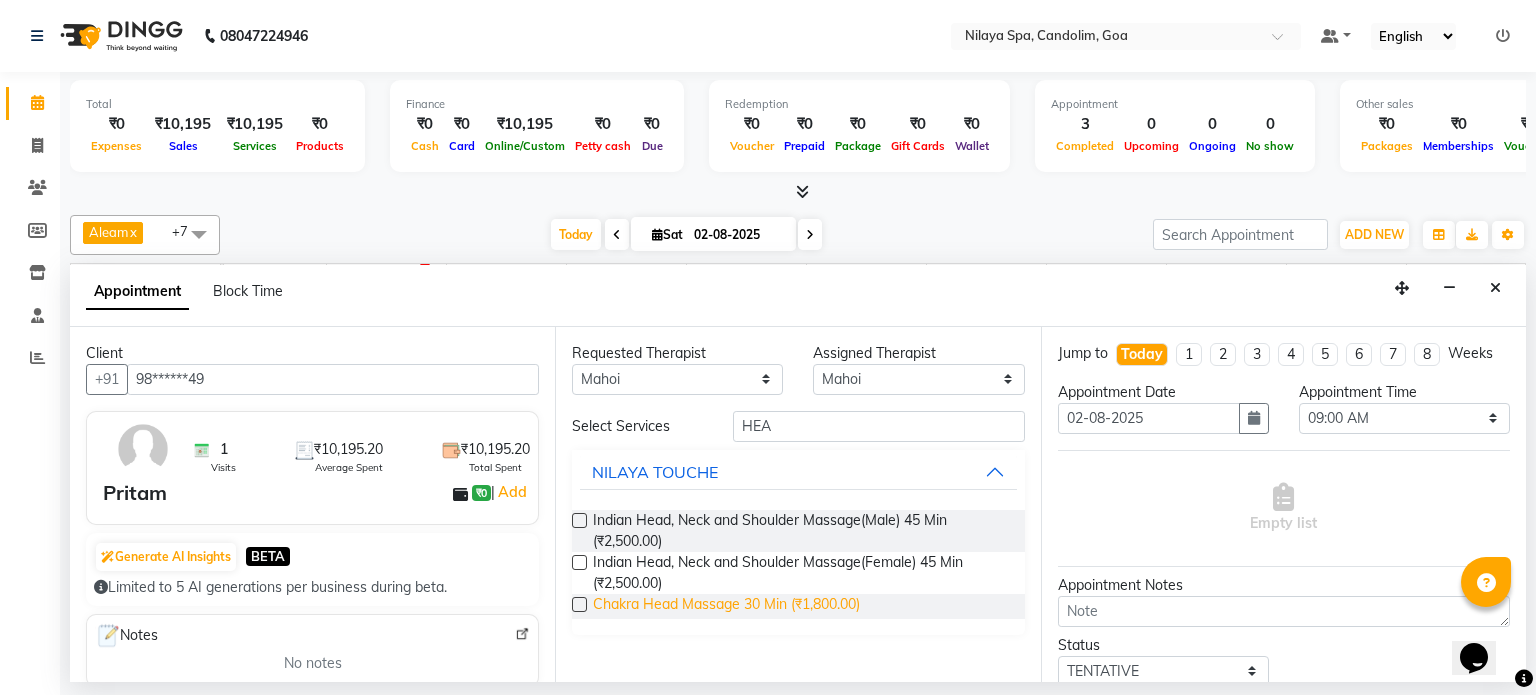 click on "Chakra Head Massage 30 Min (₹1,800.00)" at bounding box center (726, 606) 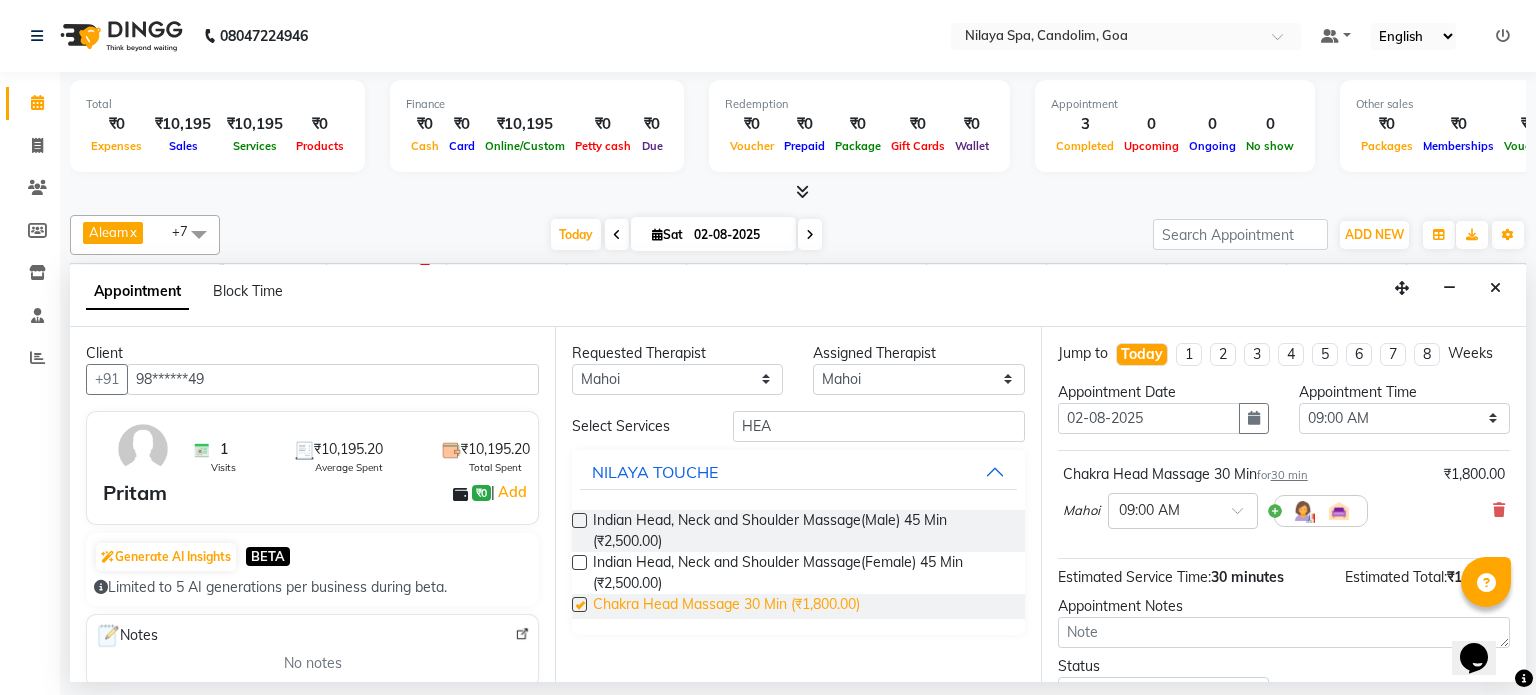 checkbox on "false" 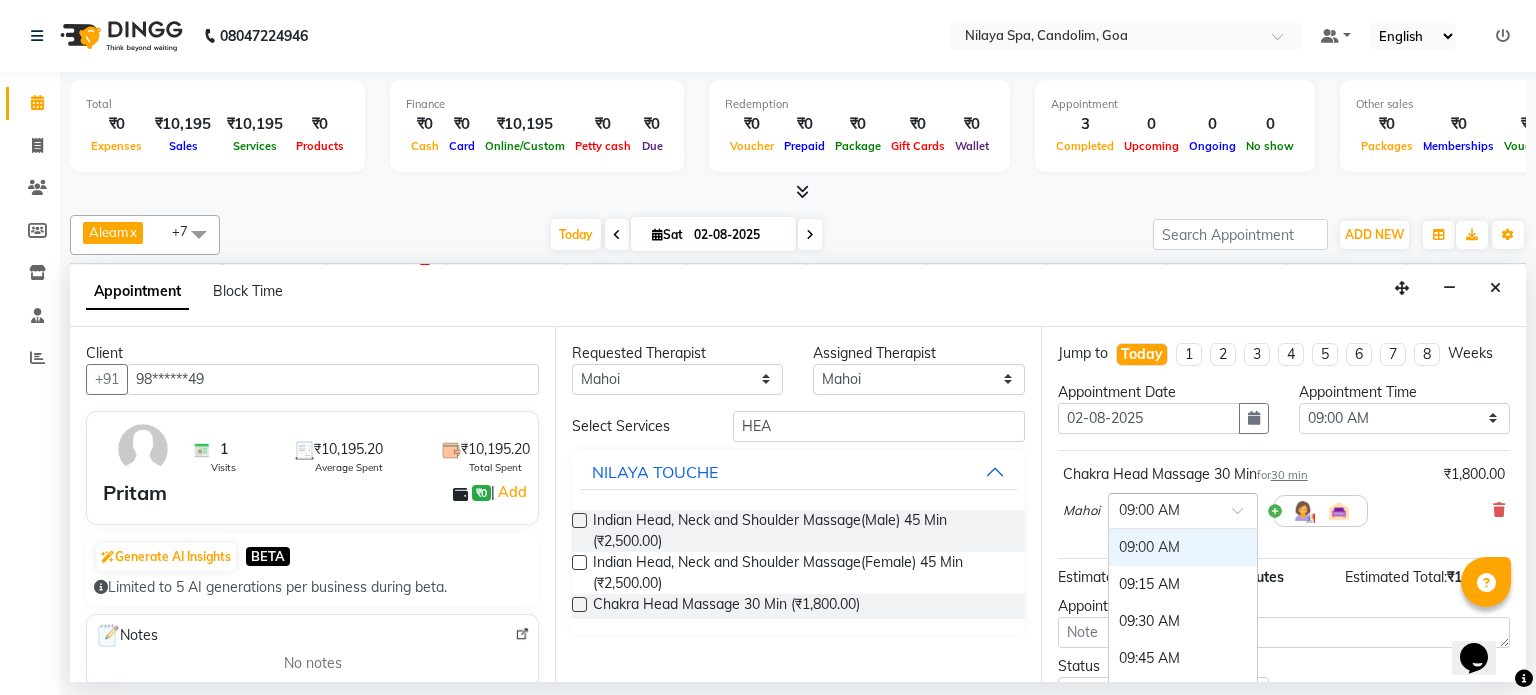 click at bounding box center (1244, 516) 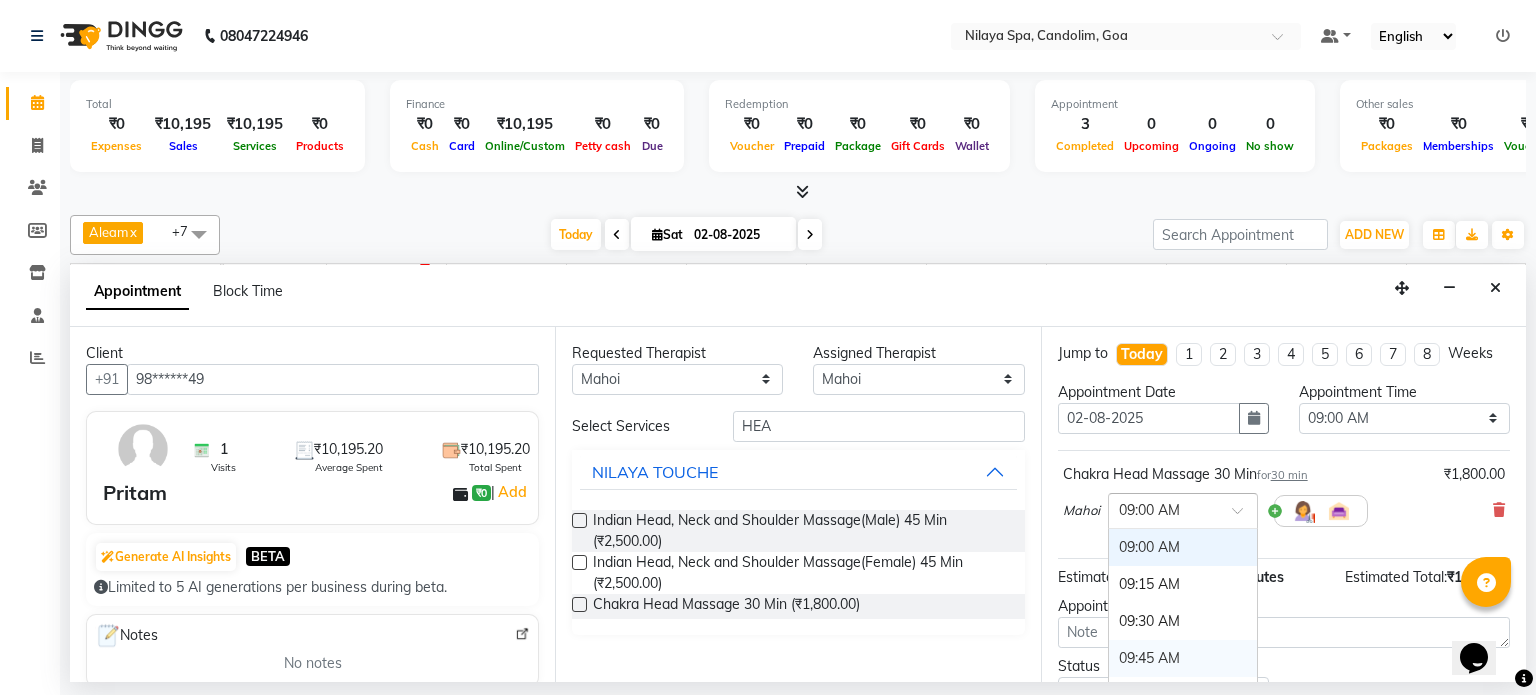 click on "Status Select TENTATIVE CONFIRM CHECK-IN UPCOMING" at bounding box center (1284, 682) 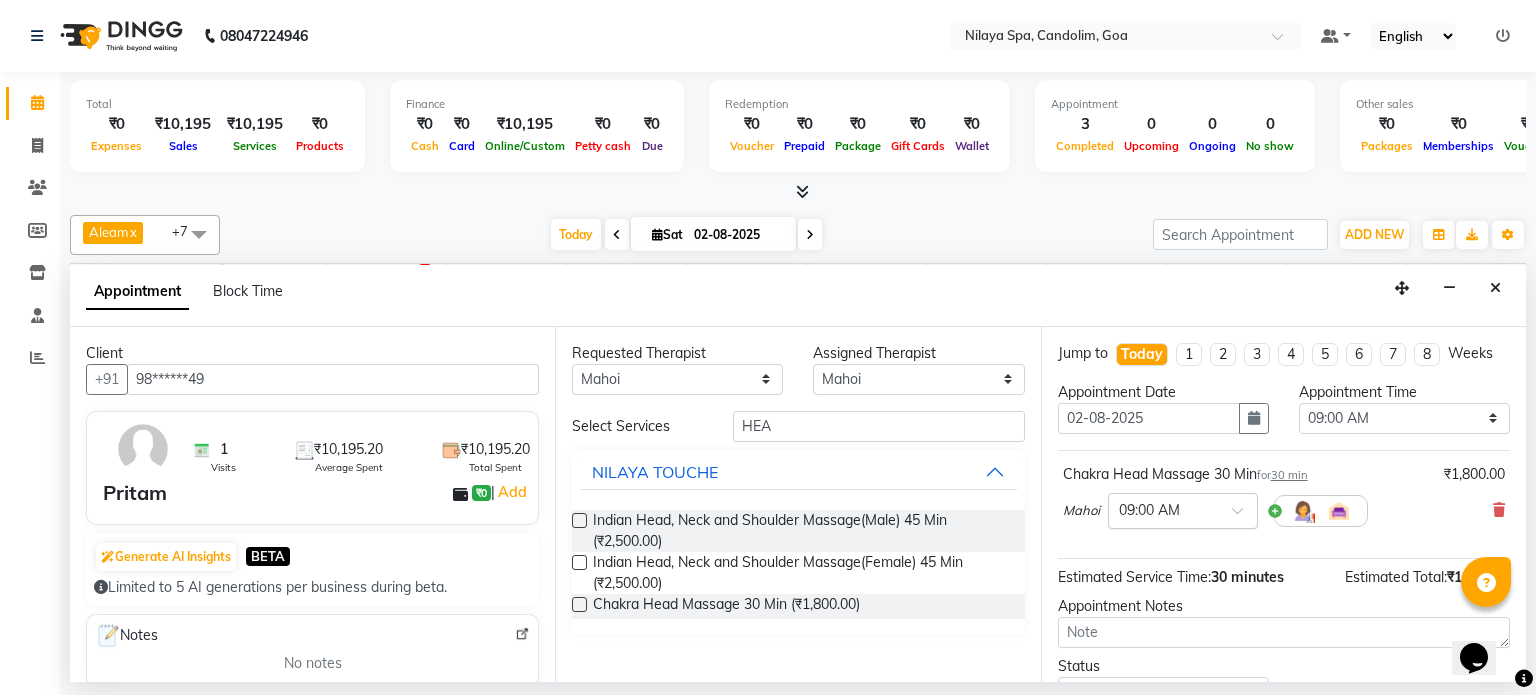 click at bounding box center [1244, 516] 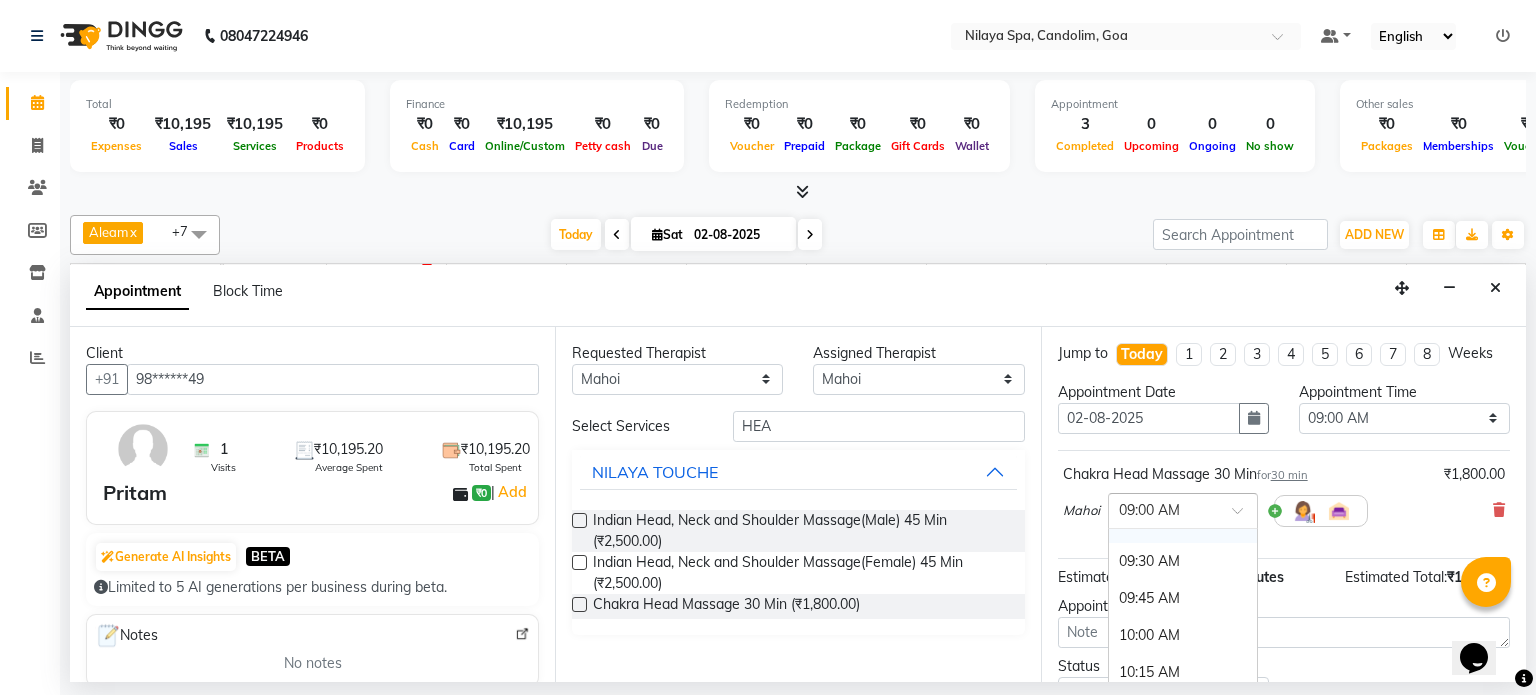 scroll, scrollTop: 159, scrollLeft: 0, axis: vertical 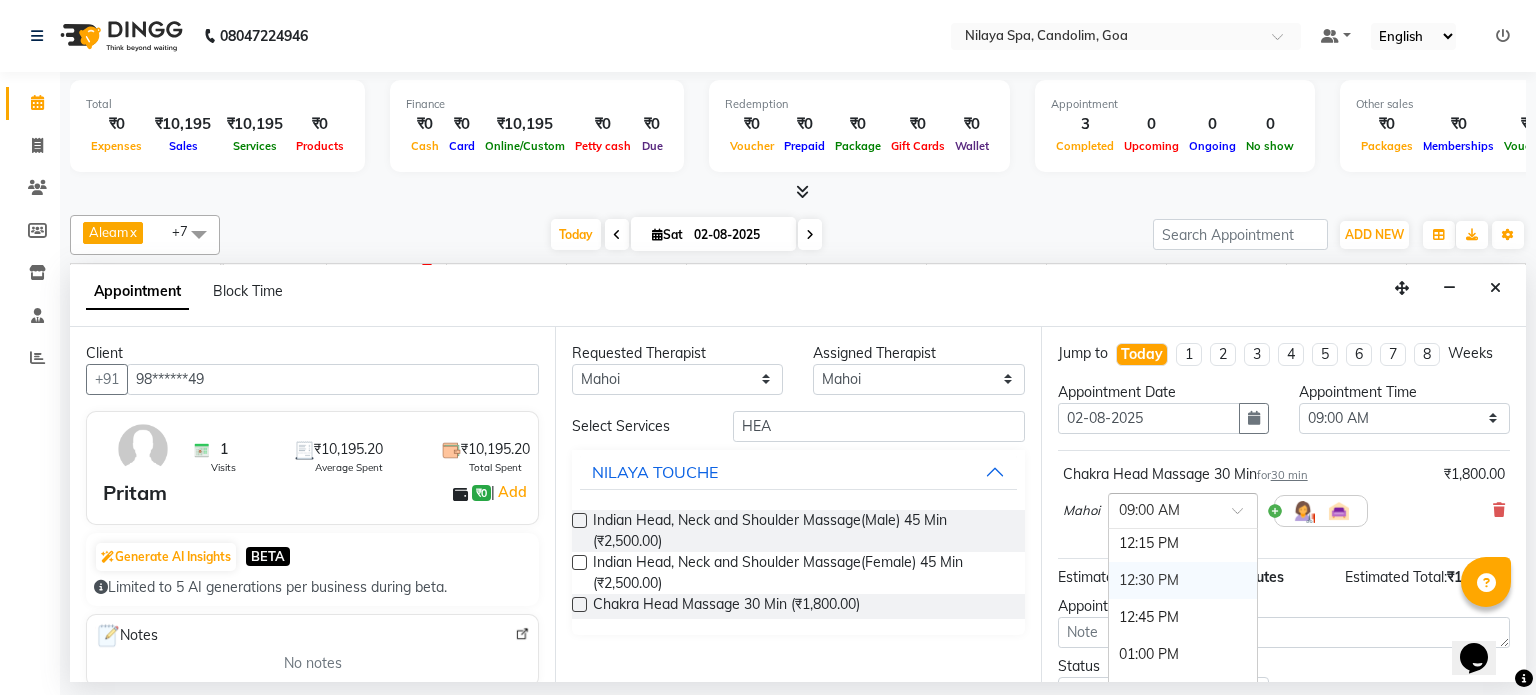 click on "12:30 PM" at bounding box center (1183, 580) 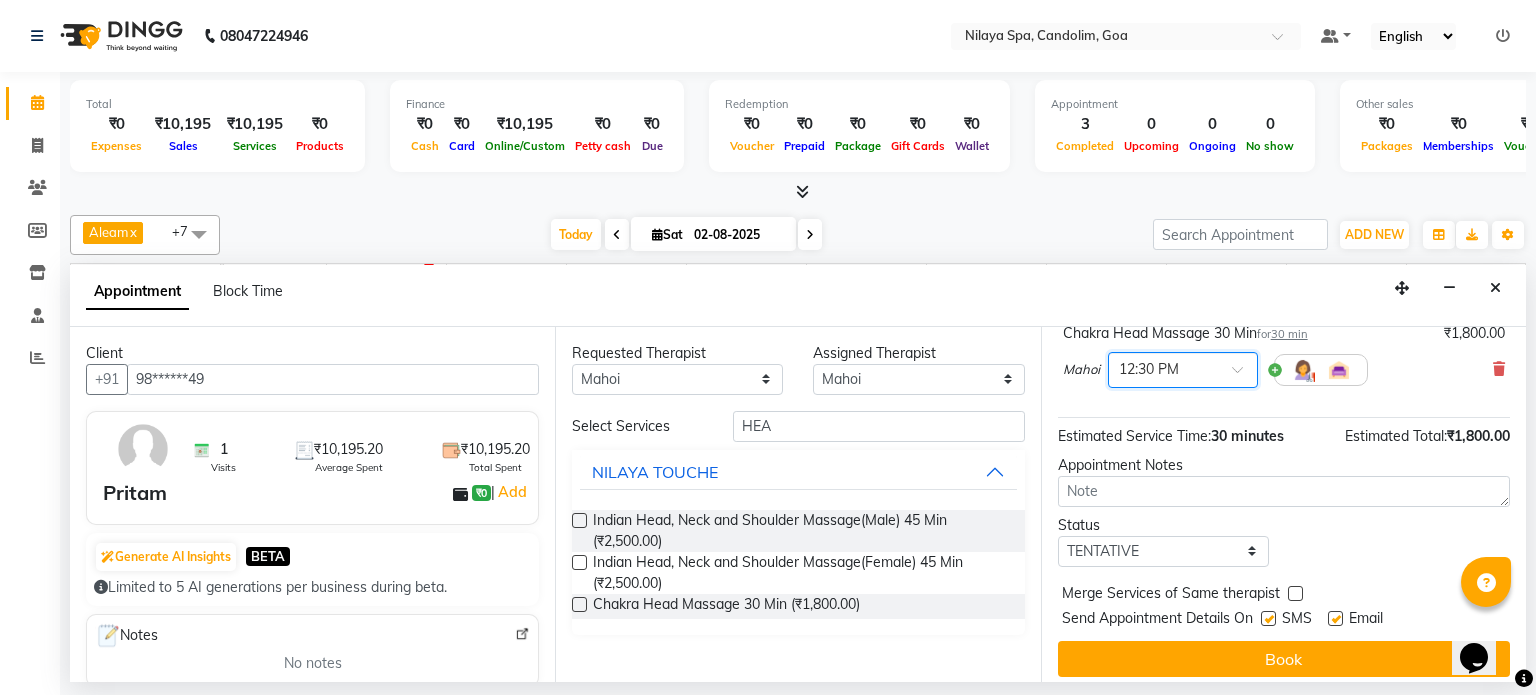 scroll, scrollTop: 151, scrollLeft: 0, axis: vertical 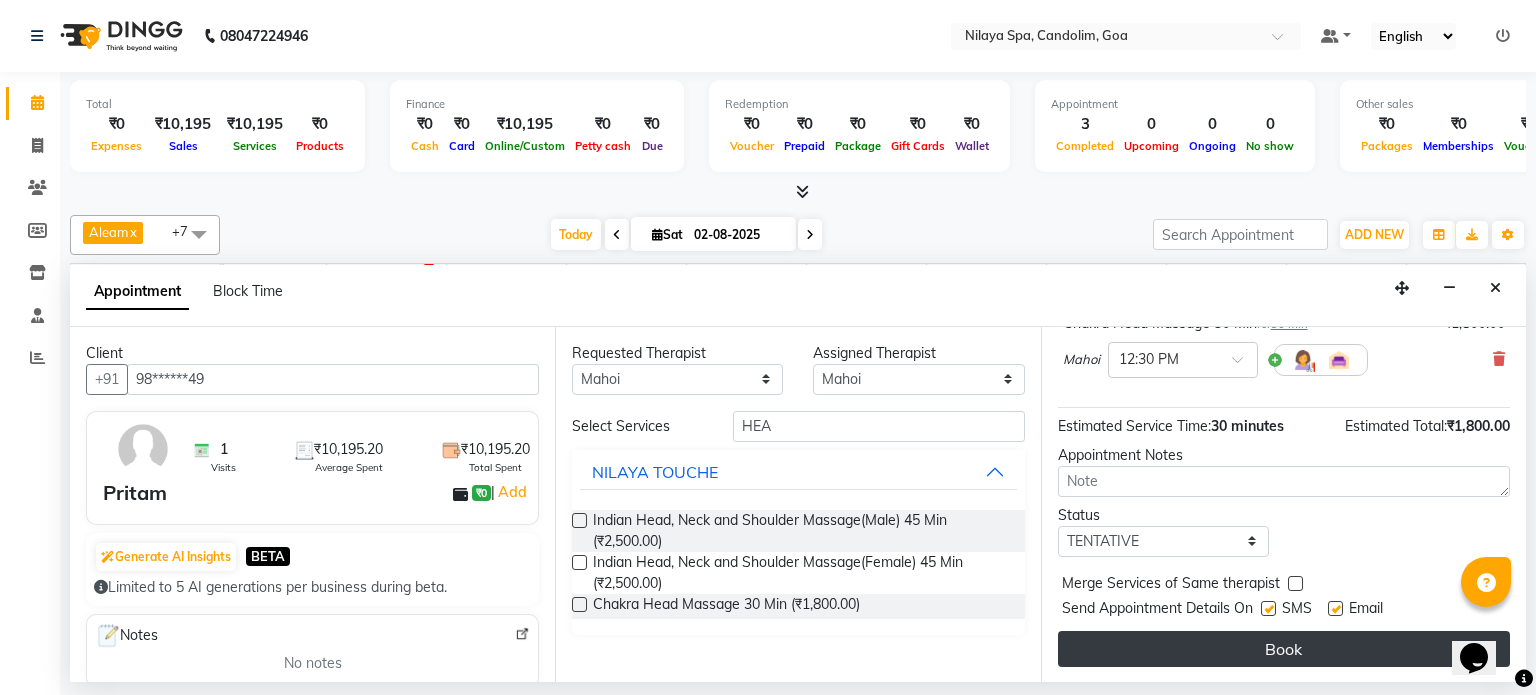 click on "Book" at bounding box center (1284, 649) 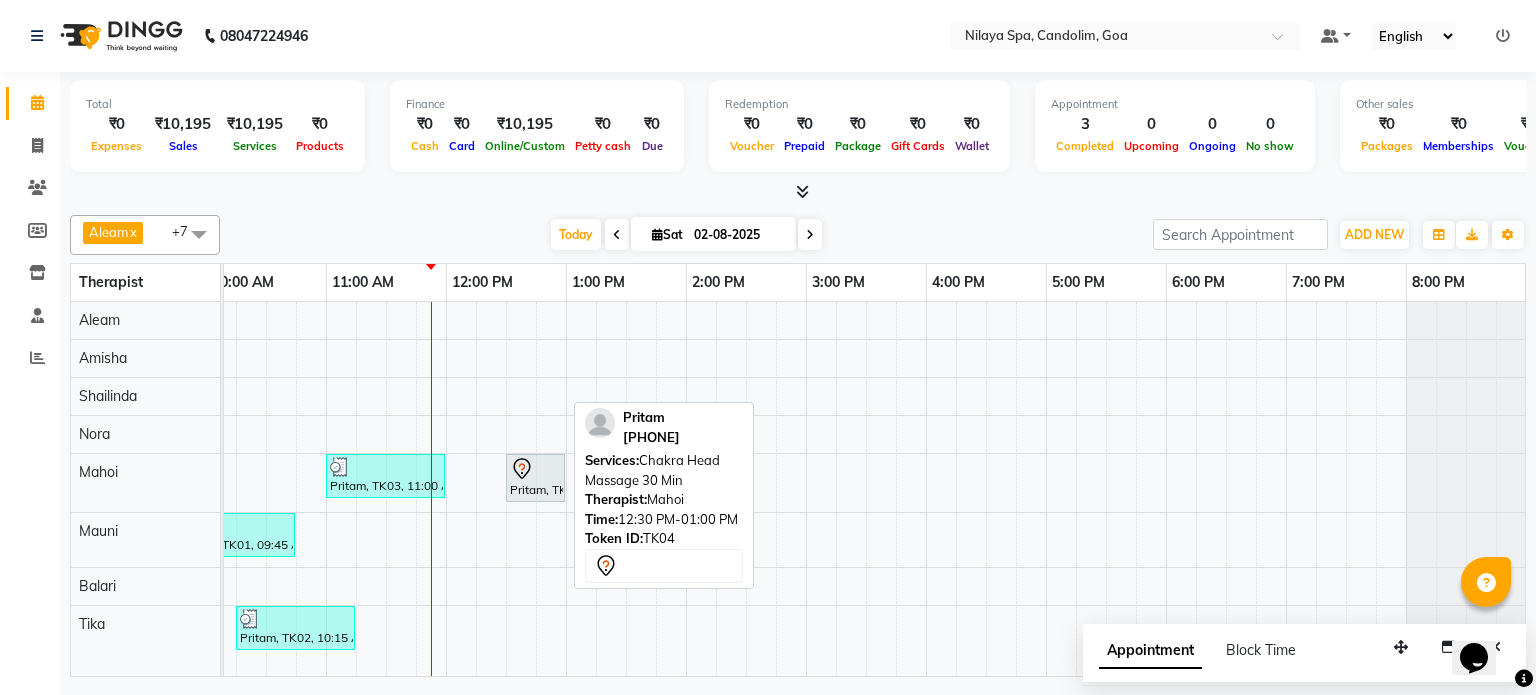 click 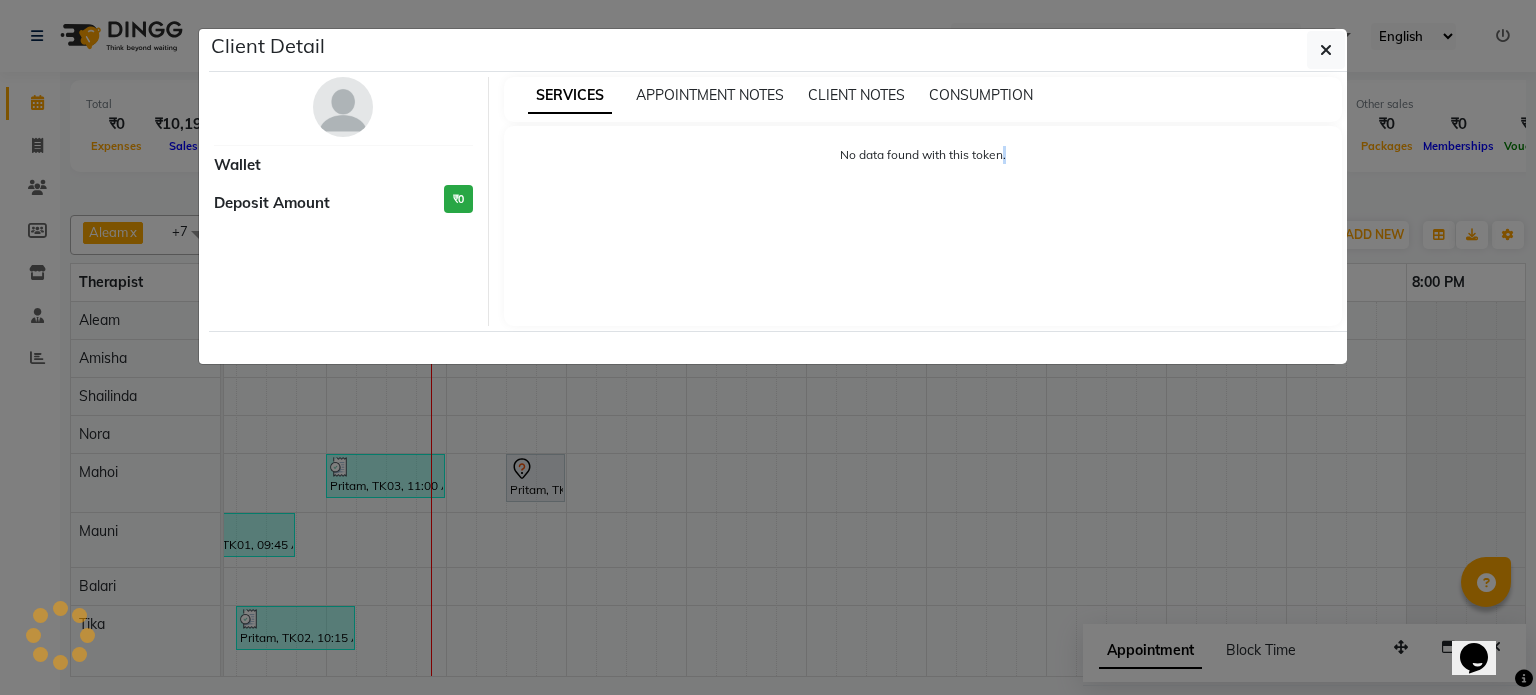 select on "7" 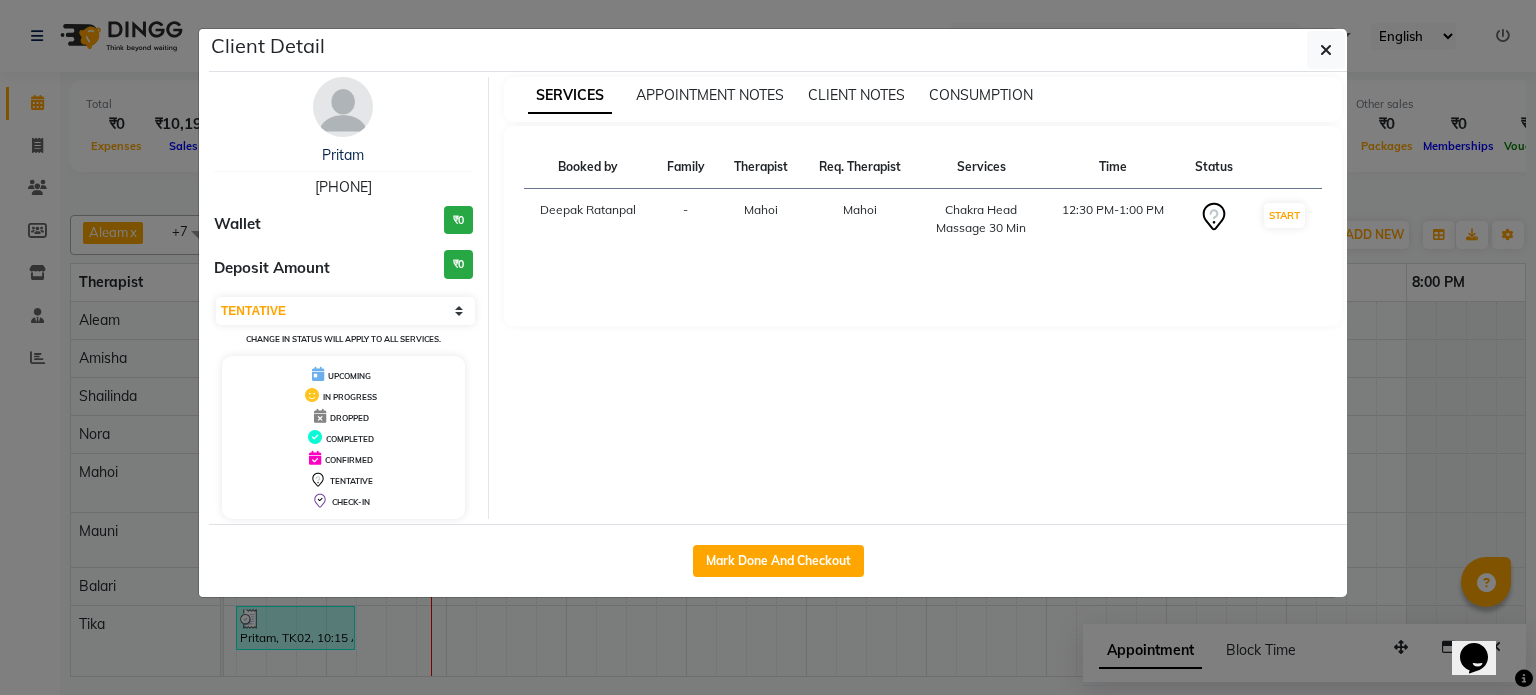 click on "Client Detail  Pritam    [PHONE] Wallet ₹0 Deposit Amount  ₹0  Select IN SERVICE CONFIRMED TENTATIVE CHECK IN MARK DONE UPCOMING Change in status will apply to all services. UPCOMING IN PROGRESS DROPPED COMPLETED CONFIRMED TENTATIVE CHECK-IN SERVICES APPOINTMENT NOTES CLIENT NOTES CONSUMPTION Booked by Family Therapist Req. Therapist Services Time Status  Deepak Ratanpal  - Mahoi Mahoi  Chakra Head Massage 30 Min   12:30 PM-1:00 PM   START   Mark Done And Checkout" 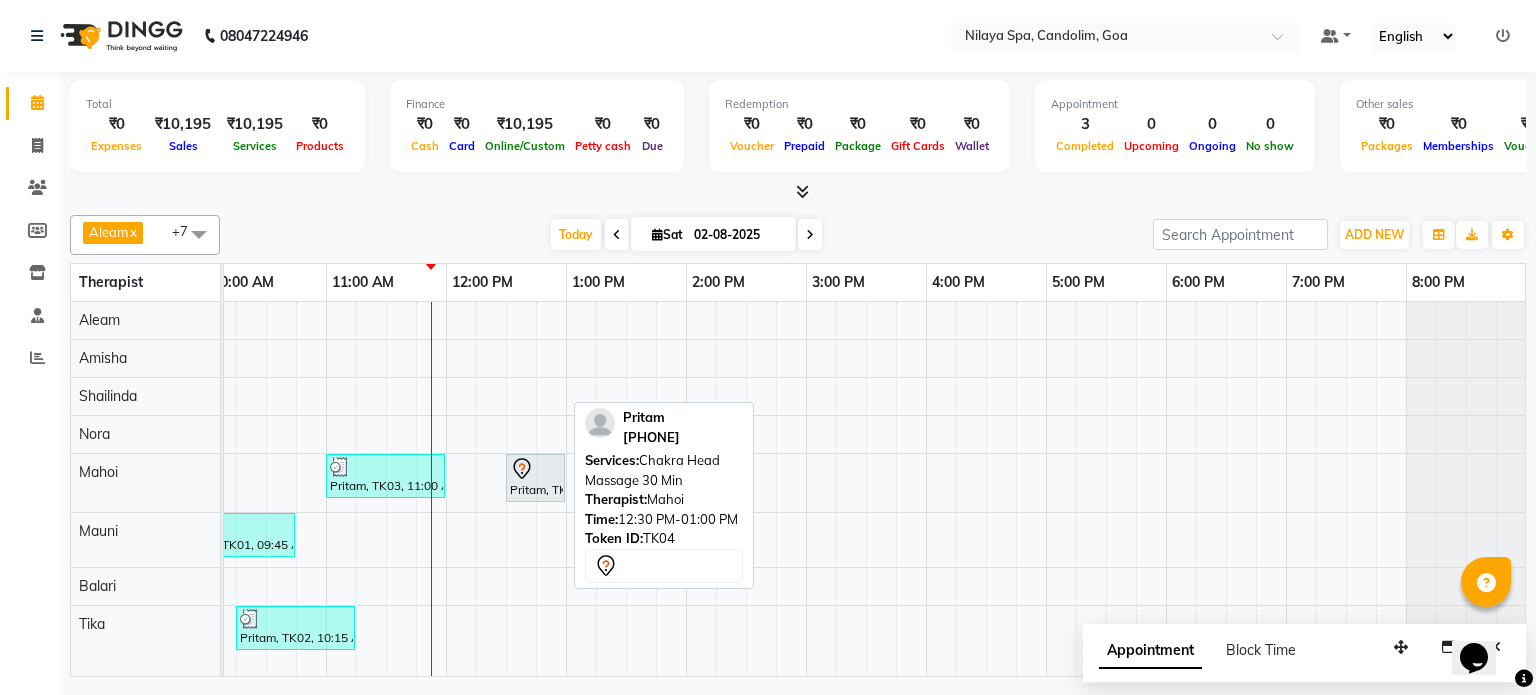 click 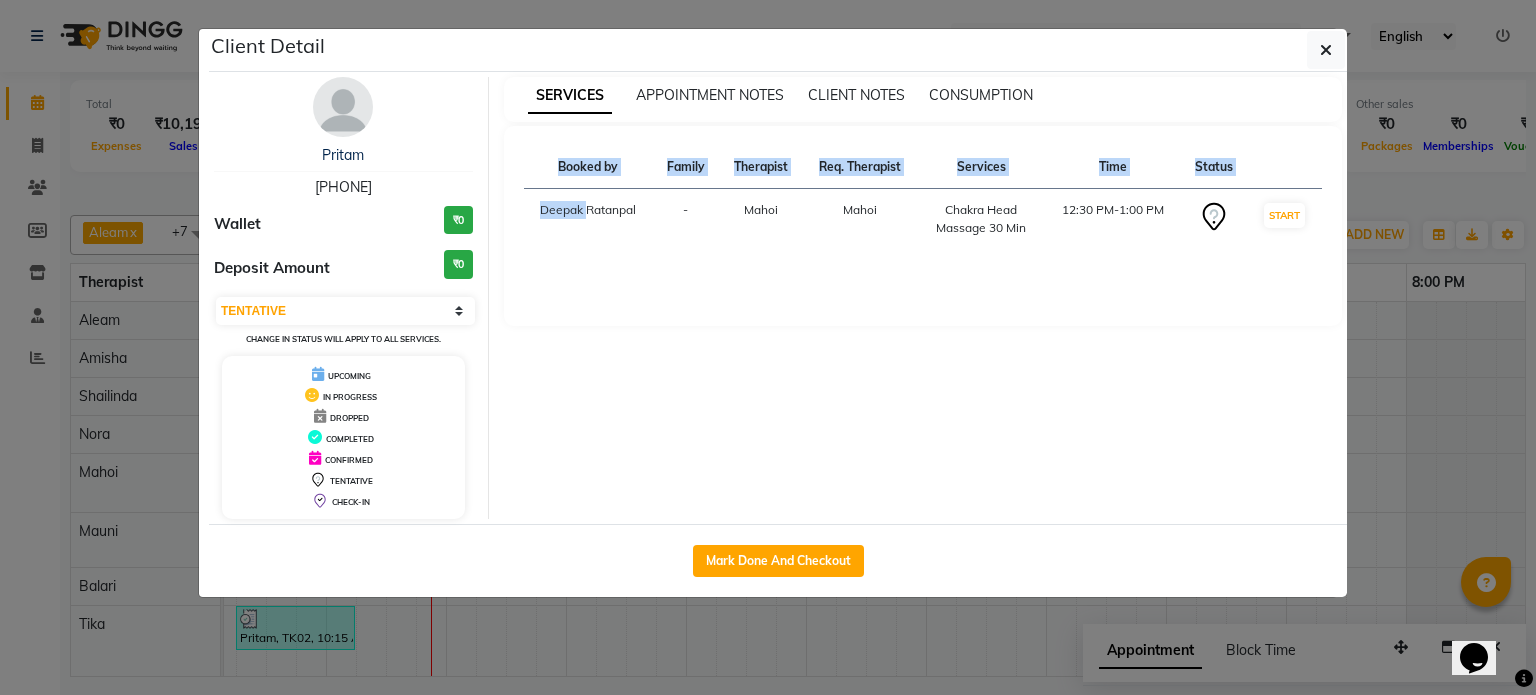click on "Client Detail  Pritam    [PHONE] Wallet ₹0 Deposit Amount  ₹0  Select IN SERVICE CONFIRMED TENTATIVE CHECK IN MARK DONE UPCOMING Change in status will apply to all services. UPCOMING IN PROGRESS DROPPED COMPLETED CONFIRMED TENTATIVE CHECK-IN SERVICES APPOINTMENT NOTES CLIENT NOTES CONSUMPTION Booked by Family Therapist Req. Therapist Services Time Status  Deepak Ratanpal  - Mahoi Mahoi  Chakra Head Massage 30 Min   12:30 PM-1:00 PM   START   Mark Done And Checkout" 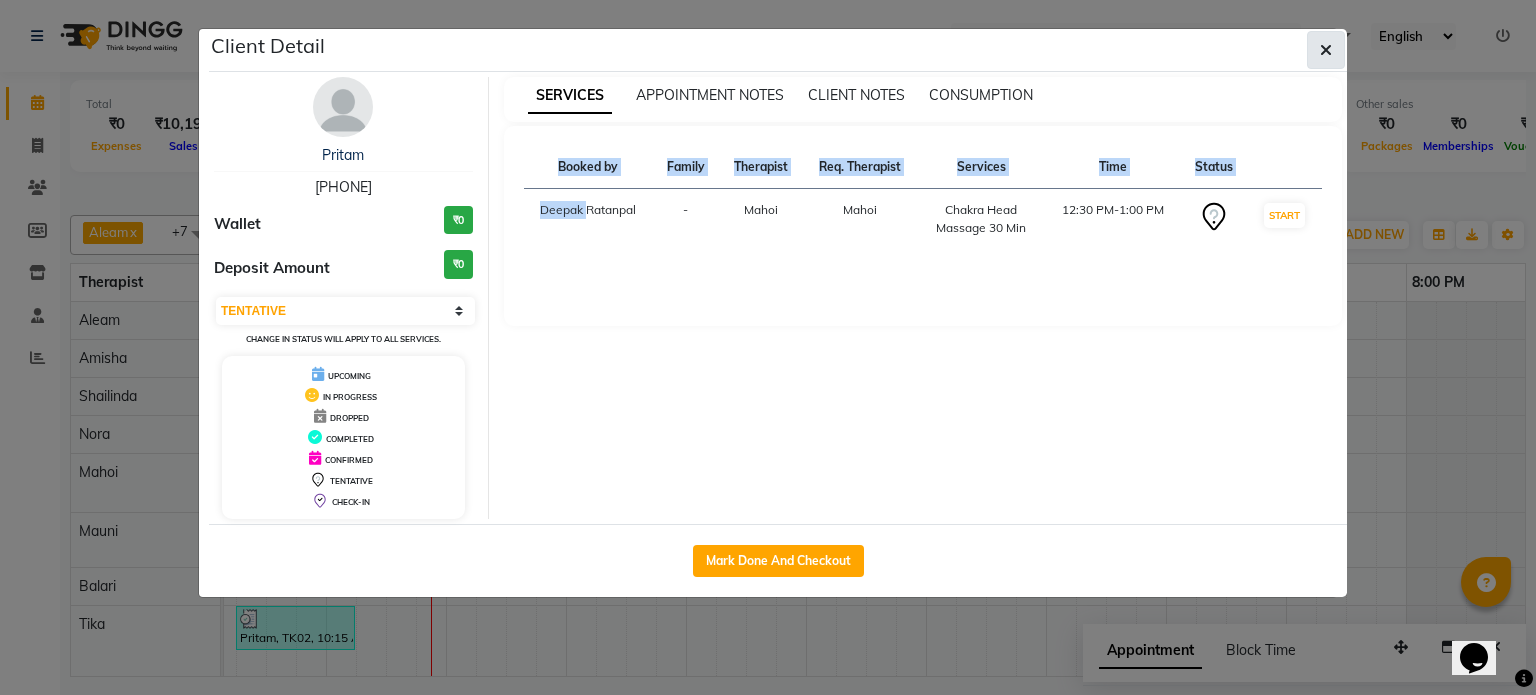 click 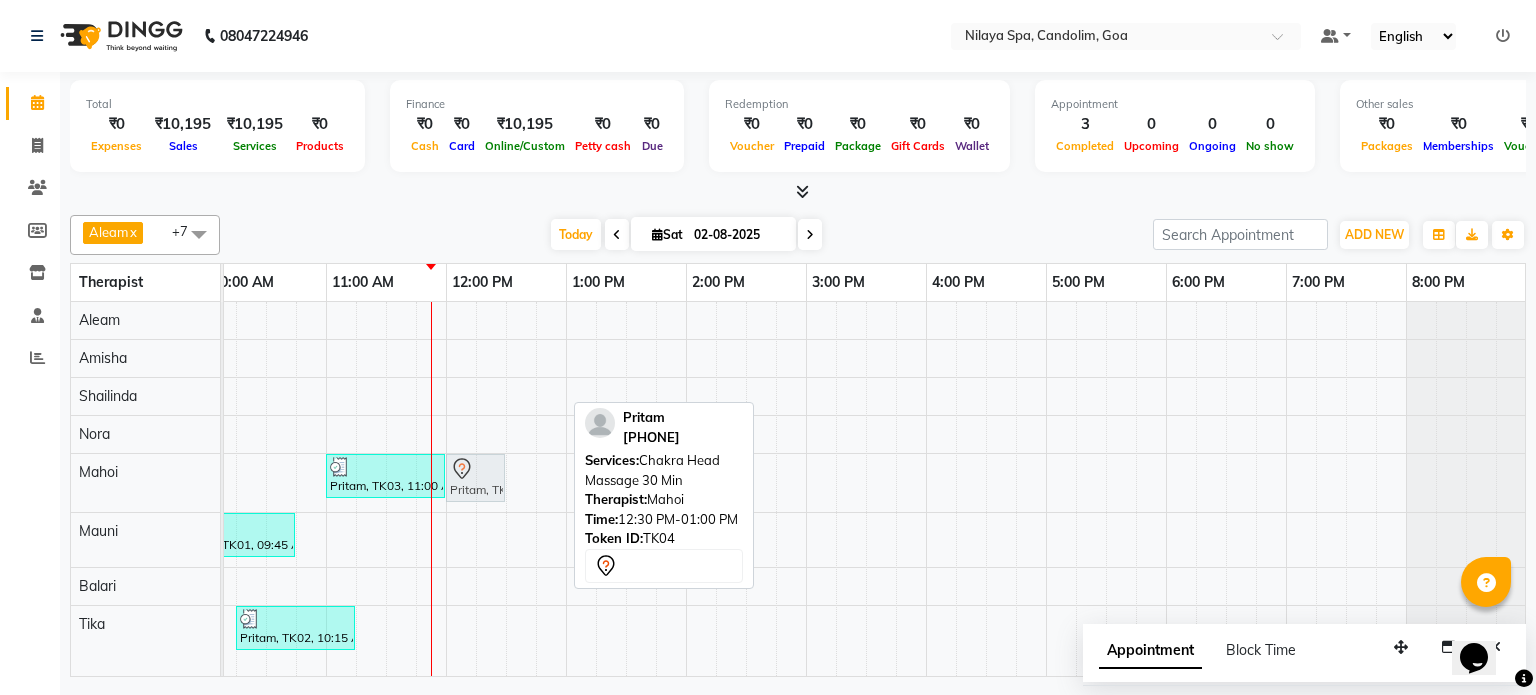 drag, startPoint x: 528, startPoint y: 462, endPoint x: 472, endPoint y: 445, distance: 58.5235 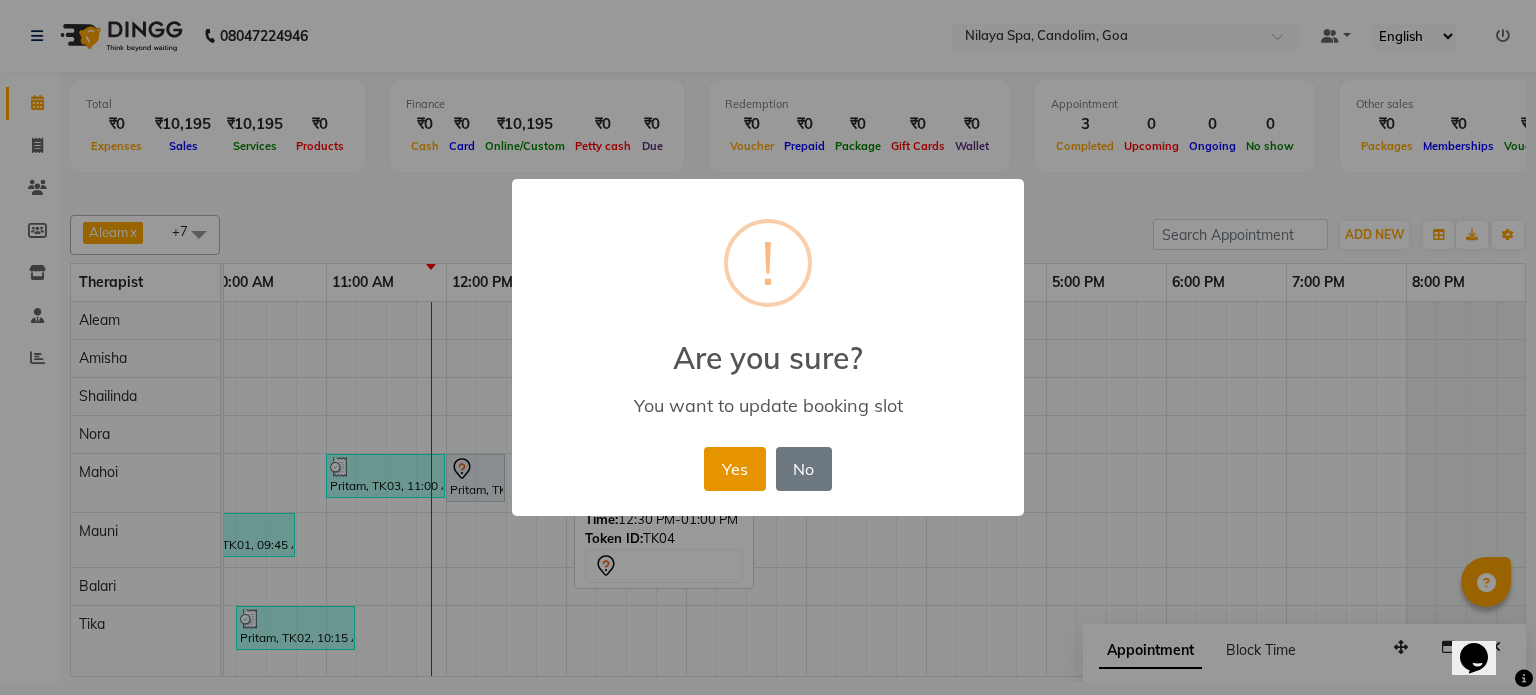 click on "Yes" at bounding box center [734, 469] 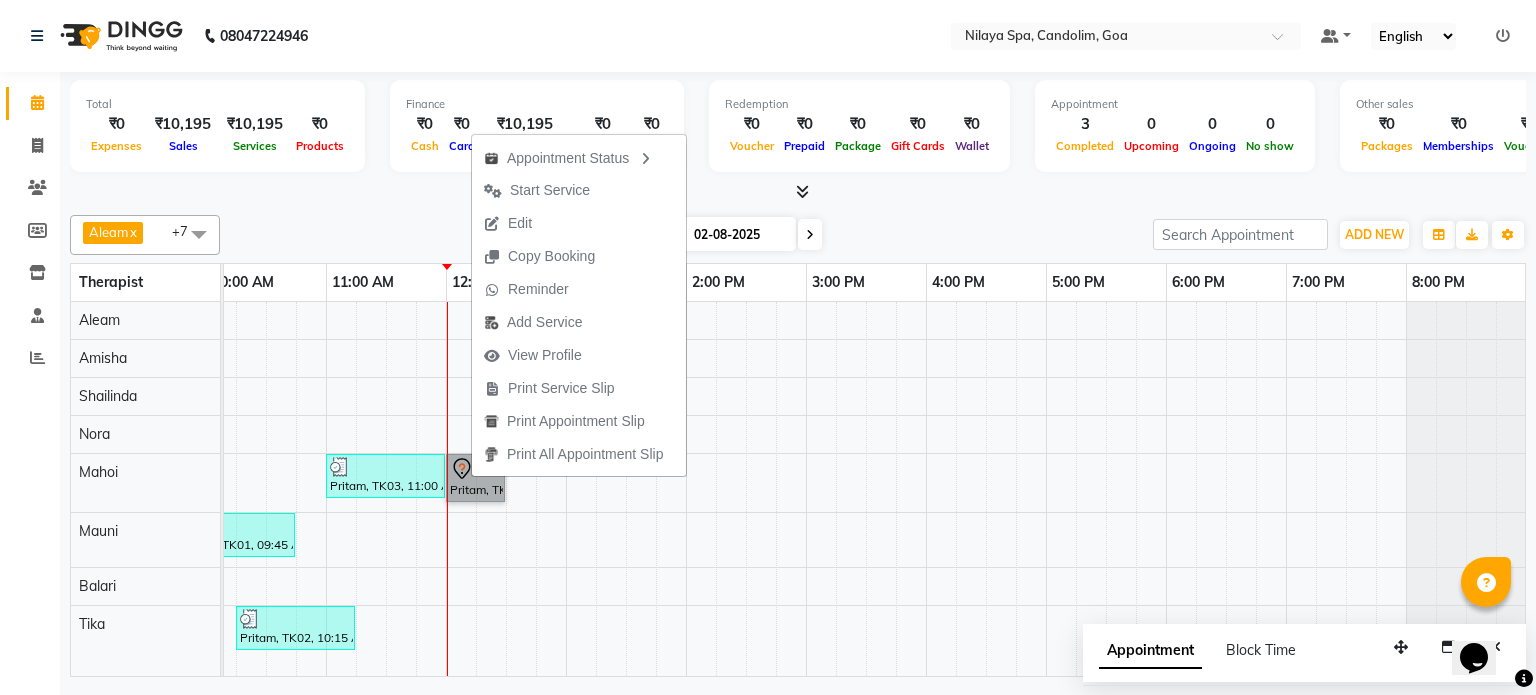 click on "Pritam, TK03, 11:00 AM-12:00 PM, Deep Tissue Repair Therapy 60 Min(Male)             Pritam, TK04, 12:00 PM-12:30 PM, Chakra Head Massage 30 Min     Pritam, TK01, 09:45 AM-10:45 AM, Sensory Rejuvne Aromatherapy 60 Min(Male)     Pritam, TK02, 10:15 AM-11:15 AM, Balinese Massage Therapy 60 Min(Male)" at bounding box center (746, 489) 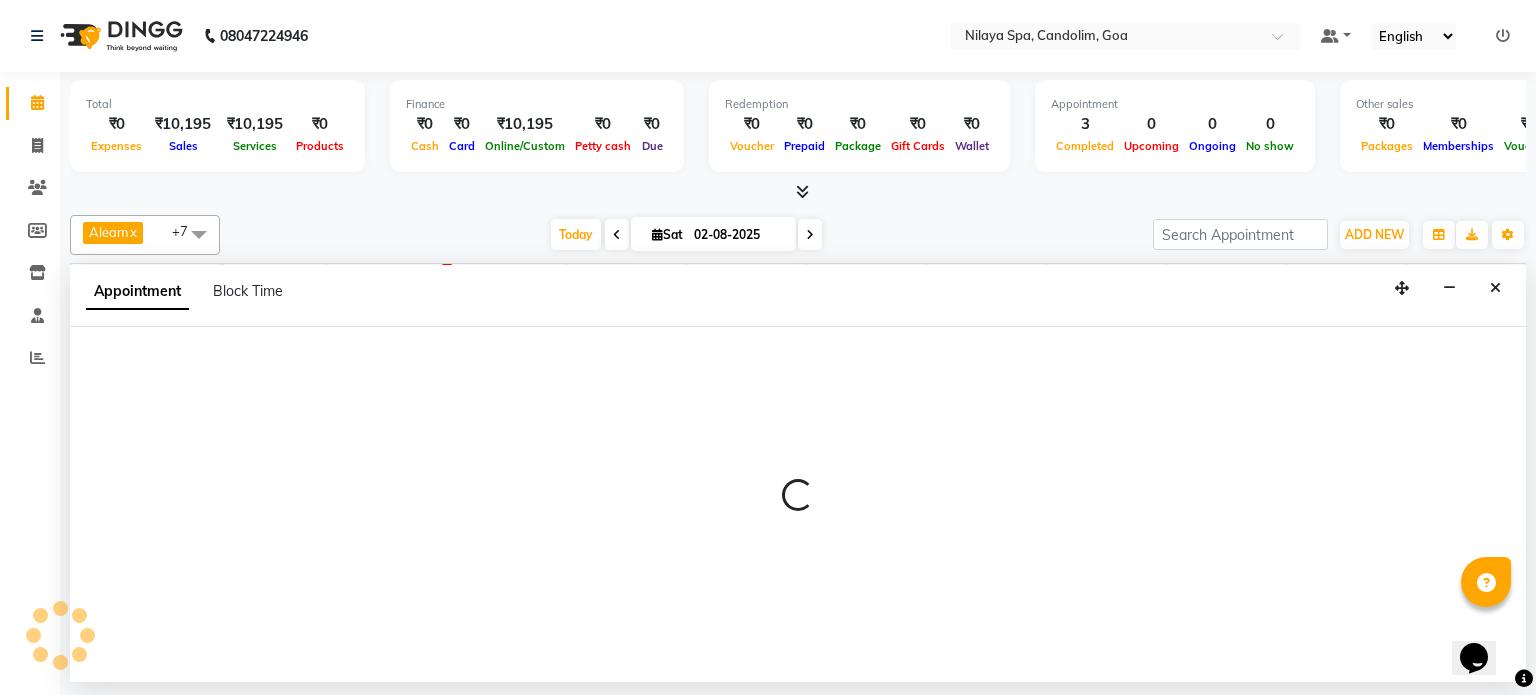 select on "87838" 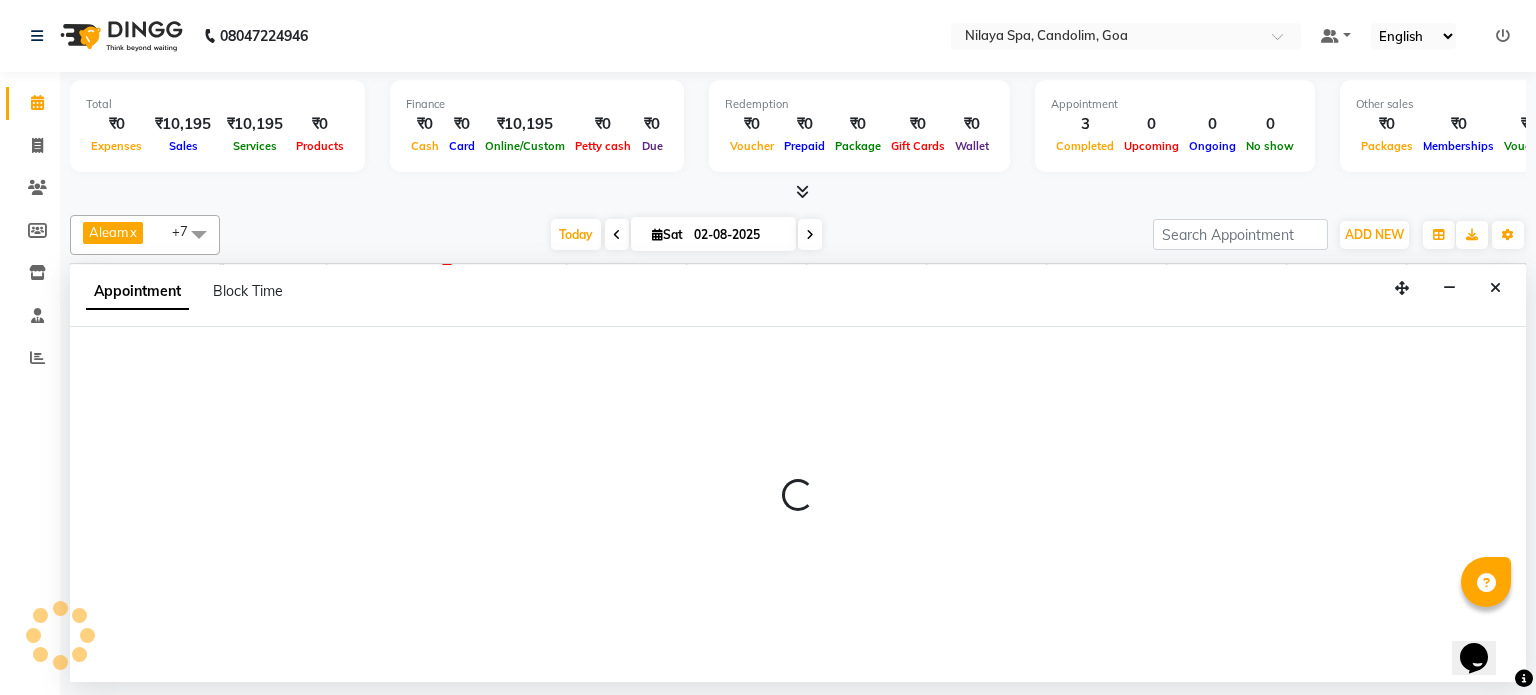 select on "945" 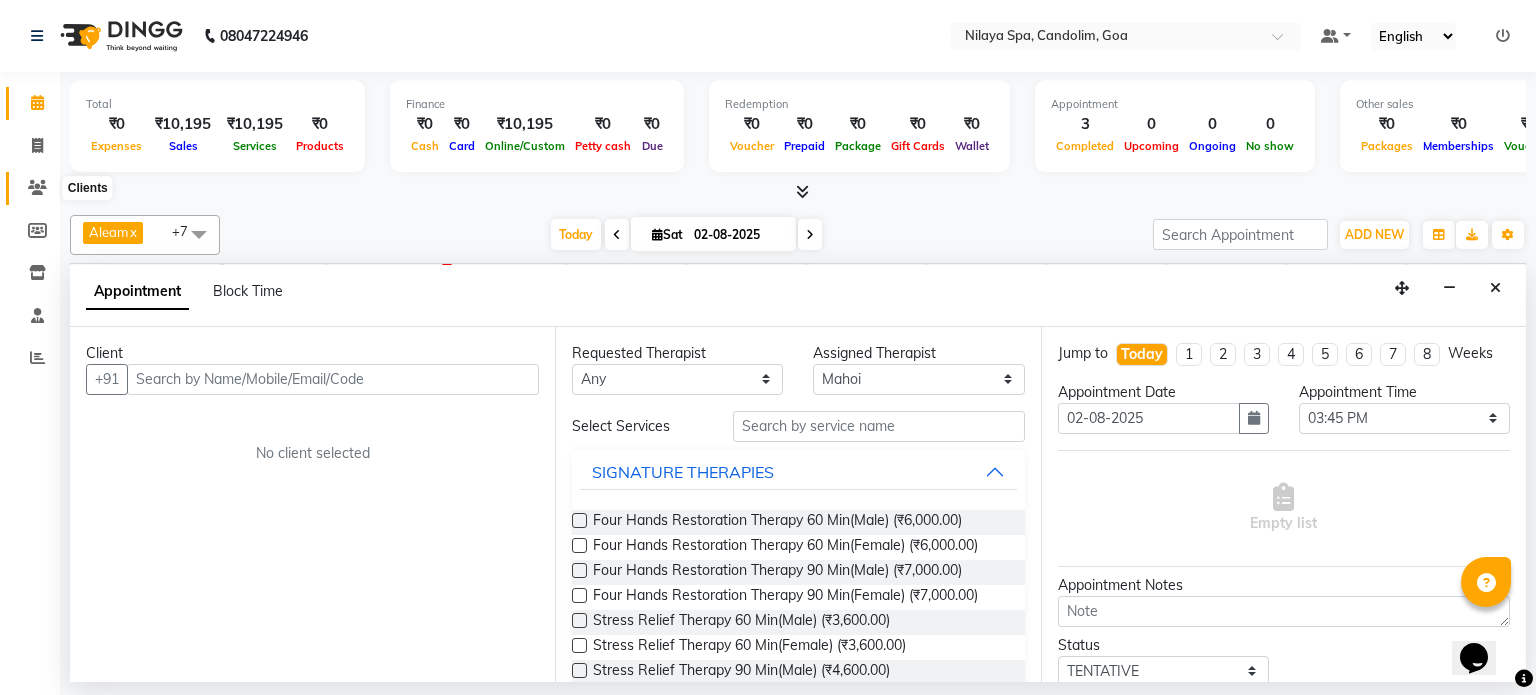 drag, startPoint x: 34, startPoint y: 189, endPoint x: 28, endPoint y: 178, distance: 12.529964 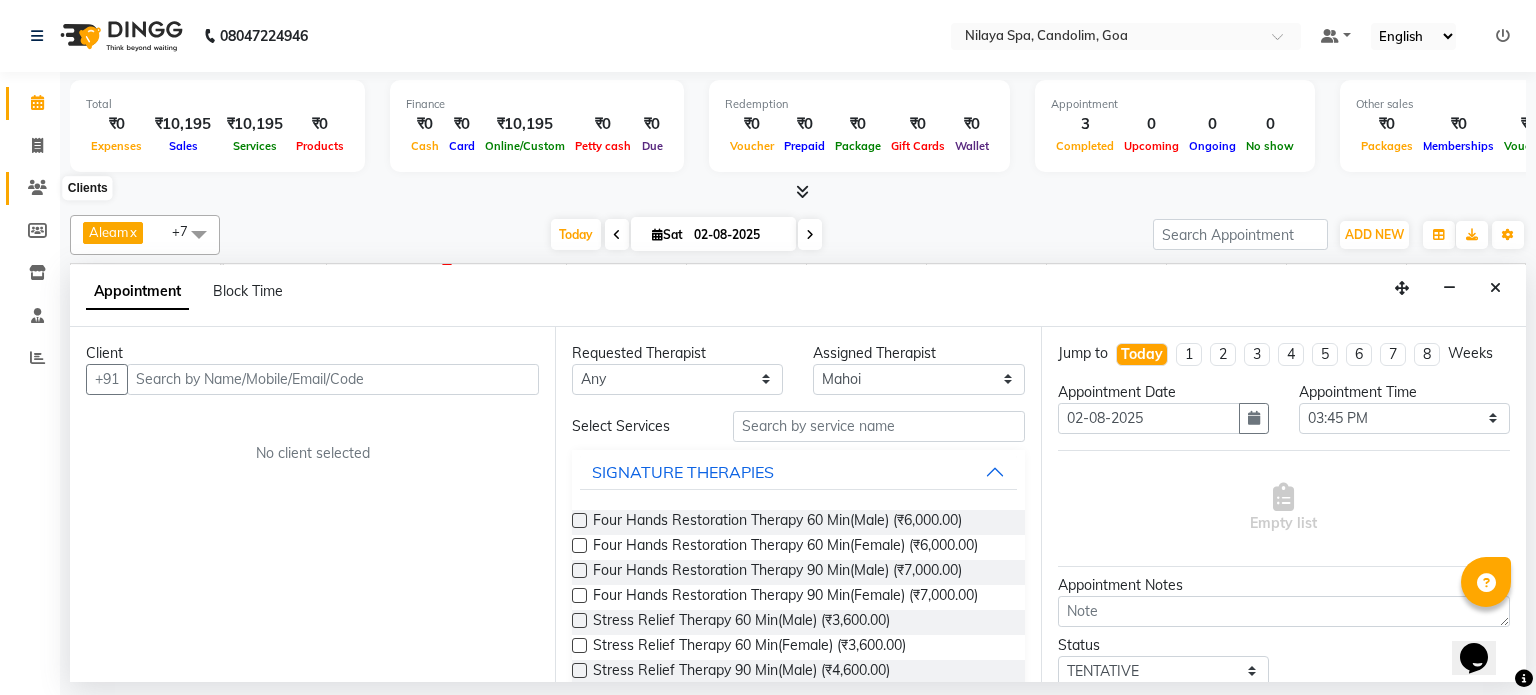 click 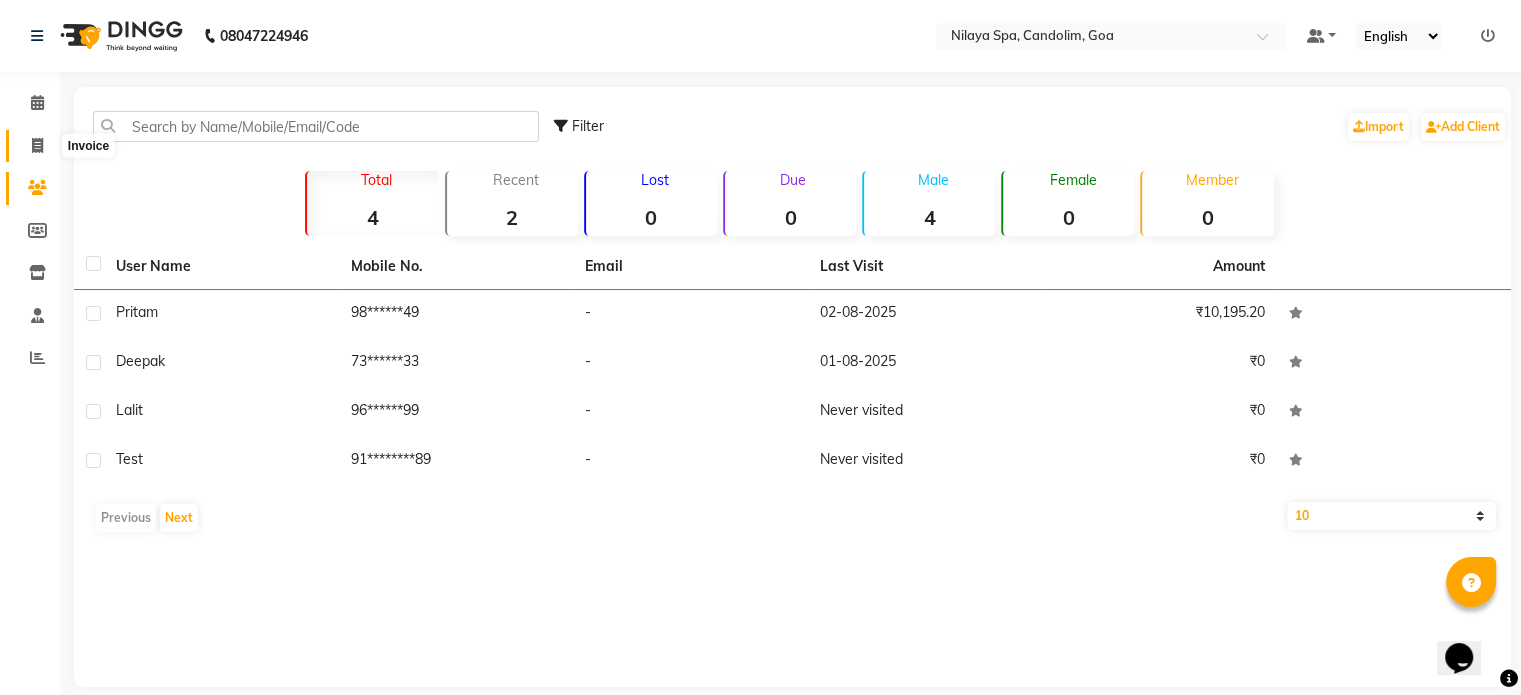 click 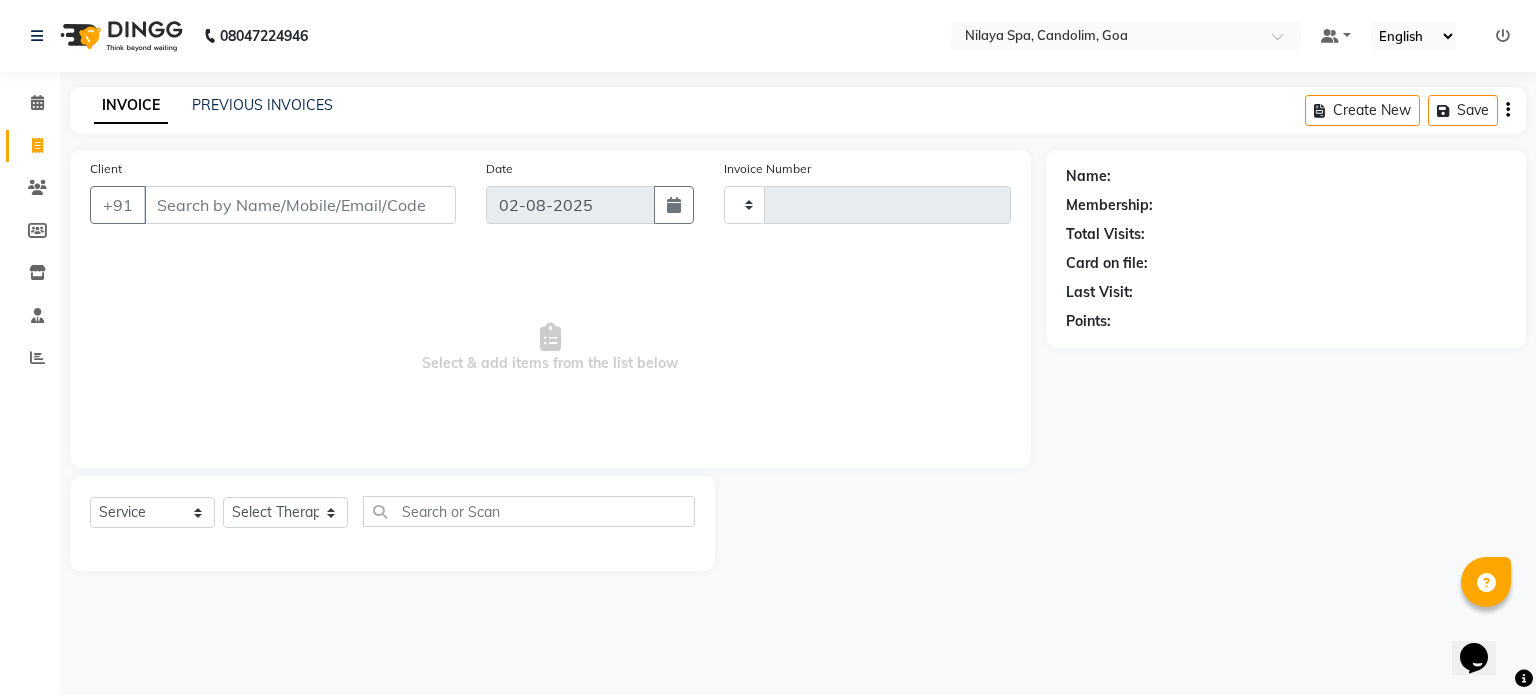 type on "0005" 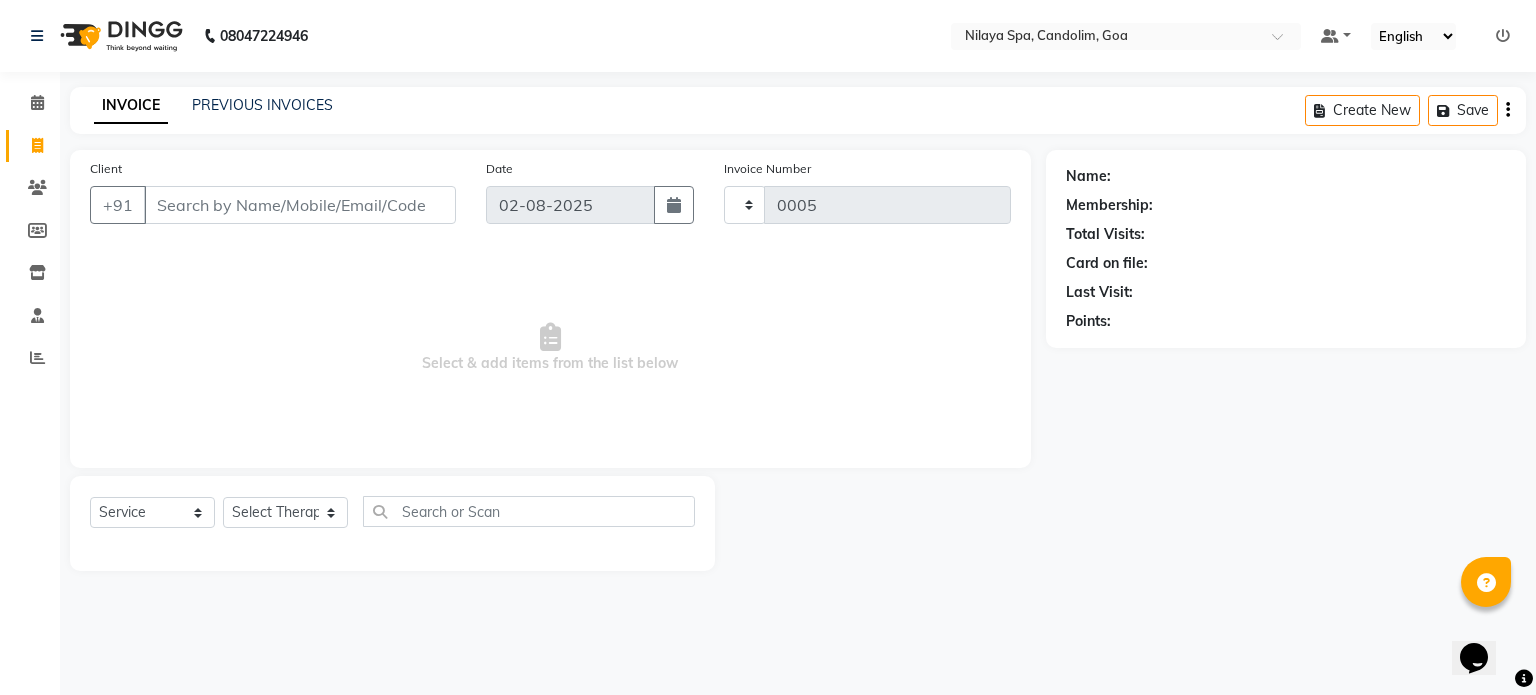 select on "8694" 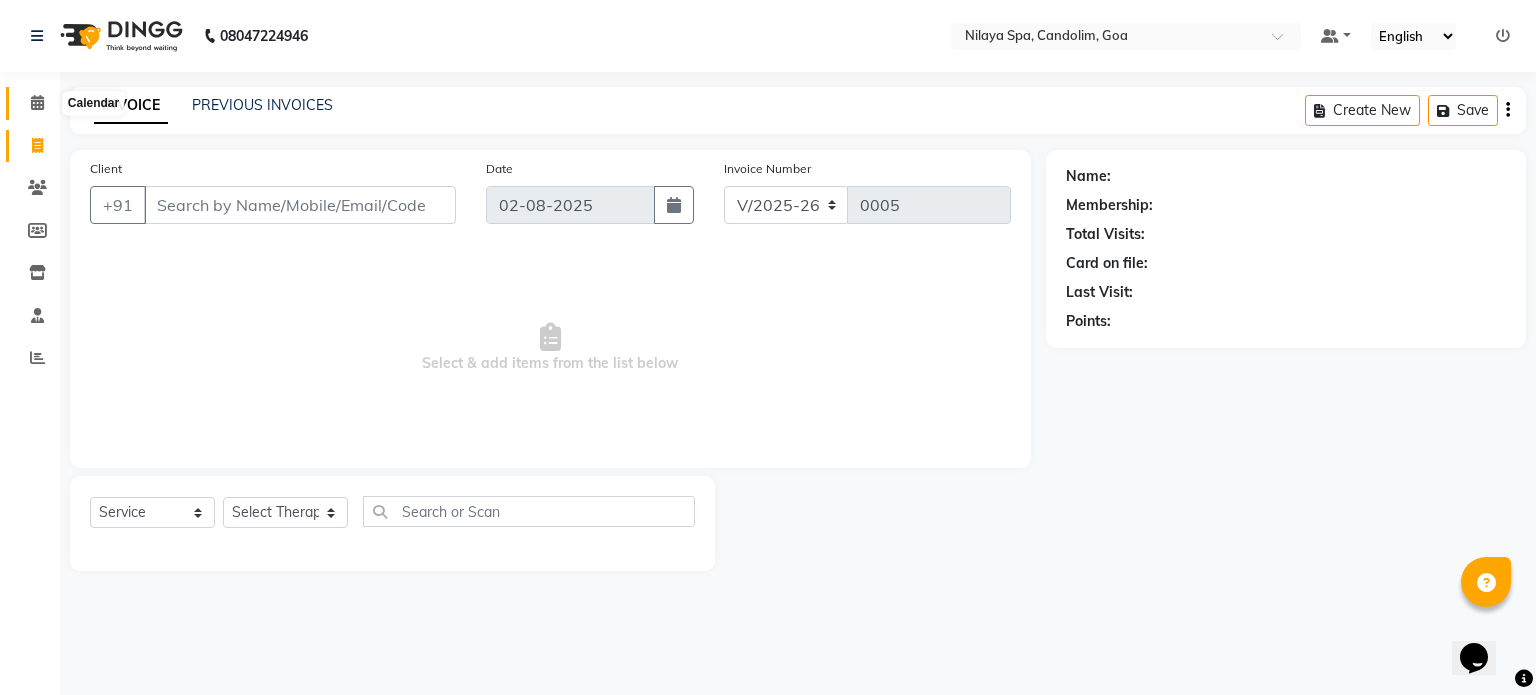 click 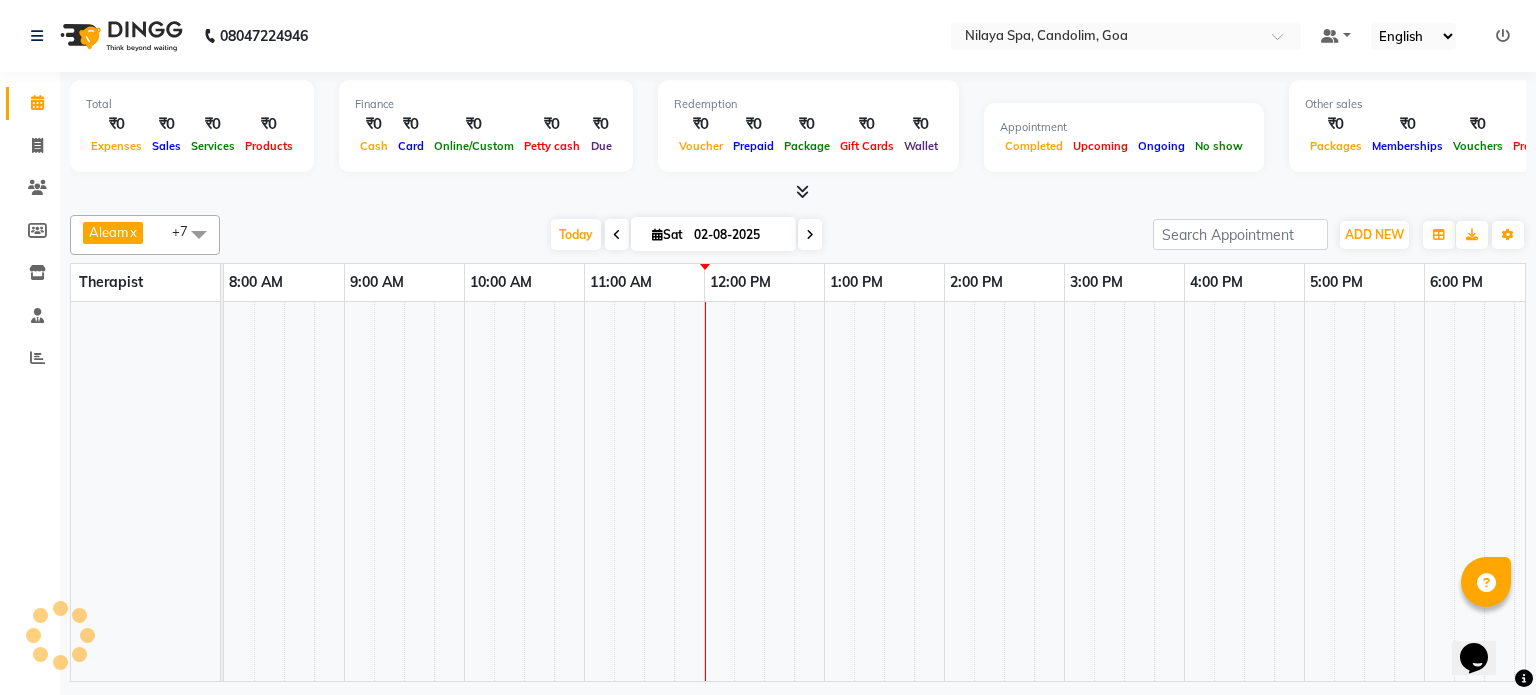 scroll, scrollTop: 0, scrollLeft: 0, axis: both 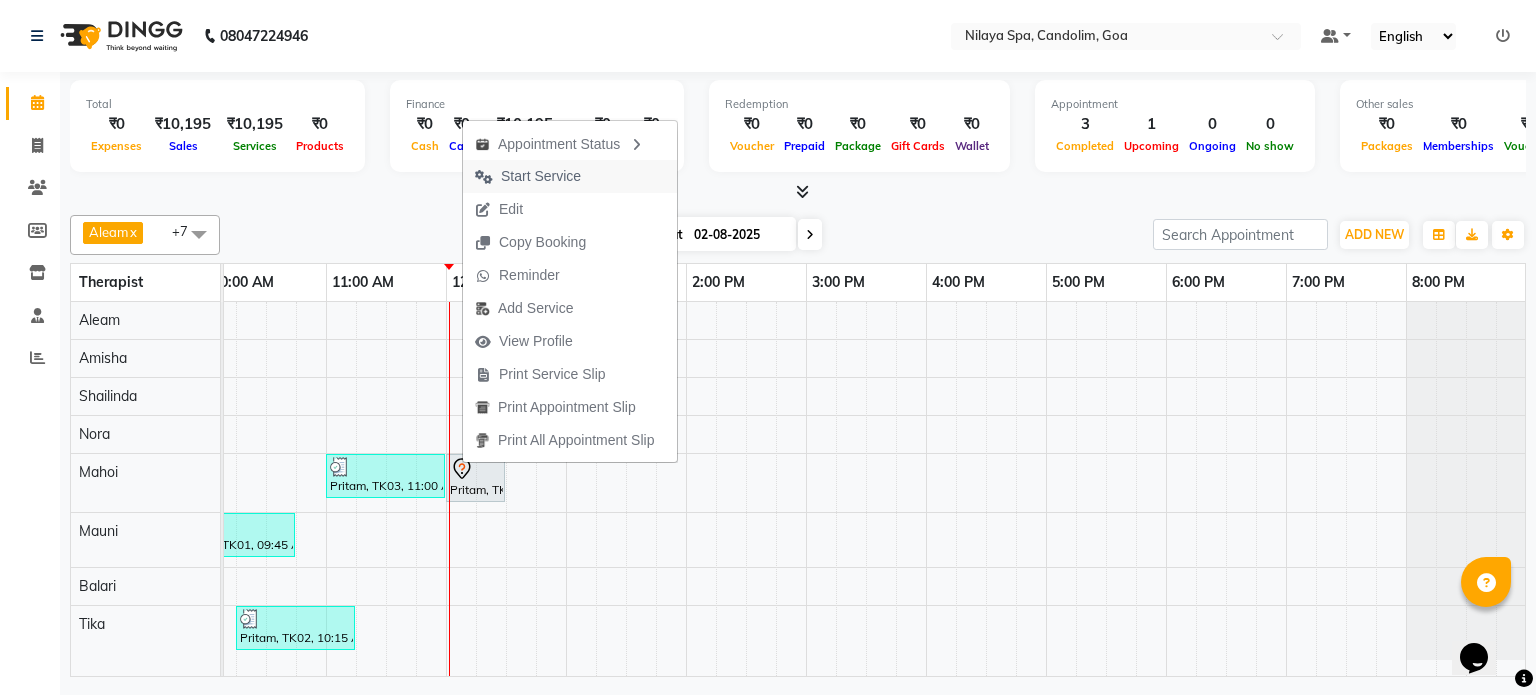 click on "Start Service" at bounding box center (541, 176) 